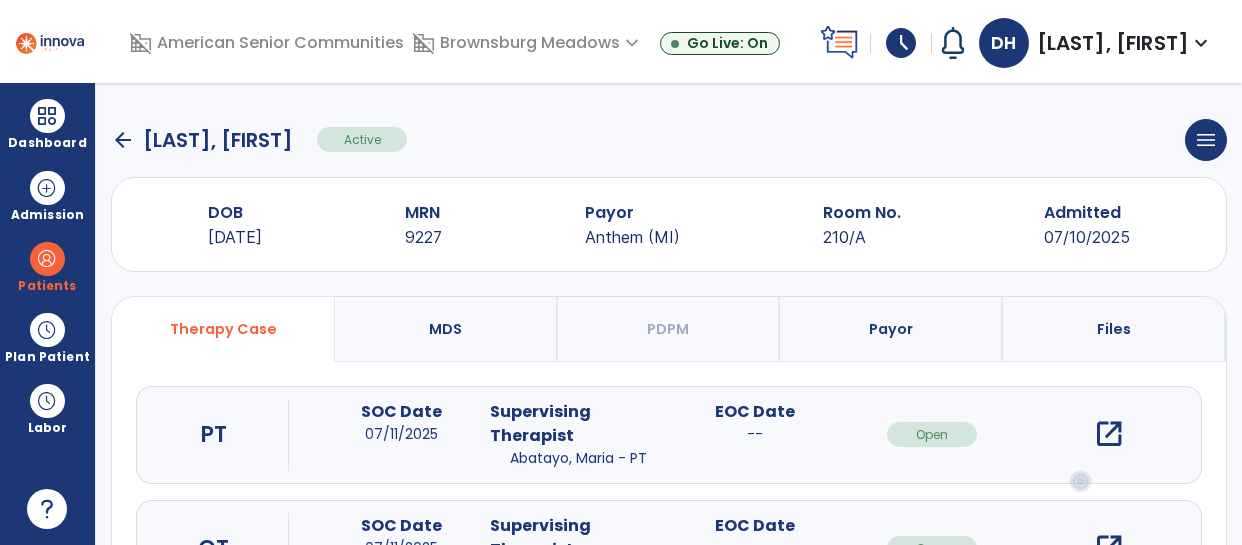 scroll, scrollTop: 0, scrollLeft: 0, axis: both 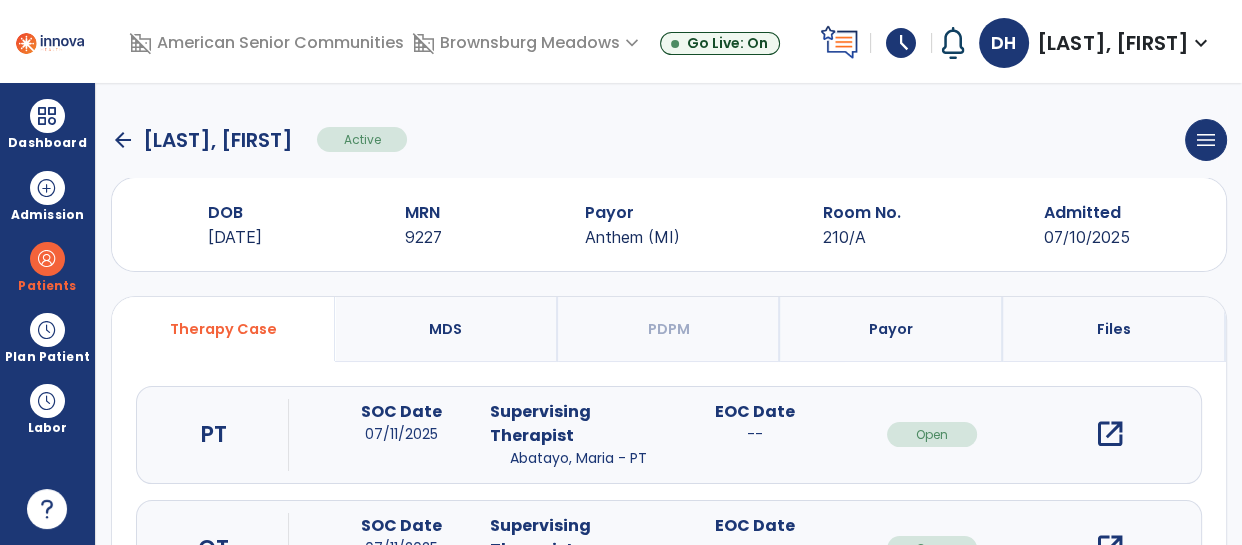 click on "arrow_back" 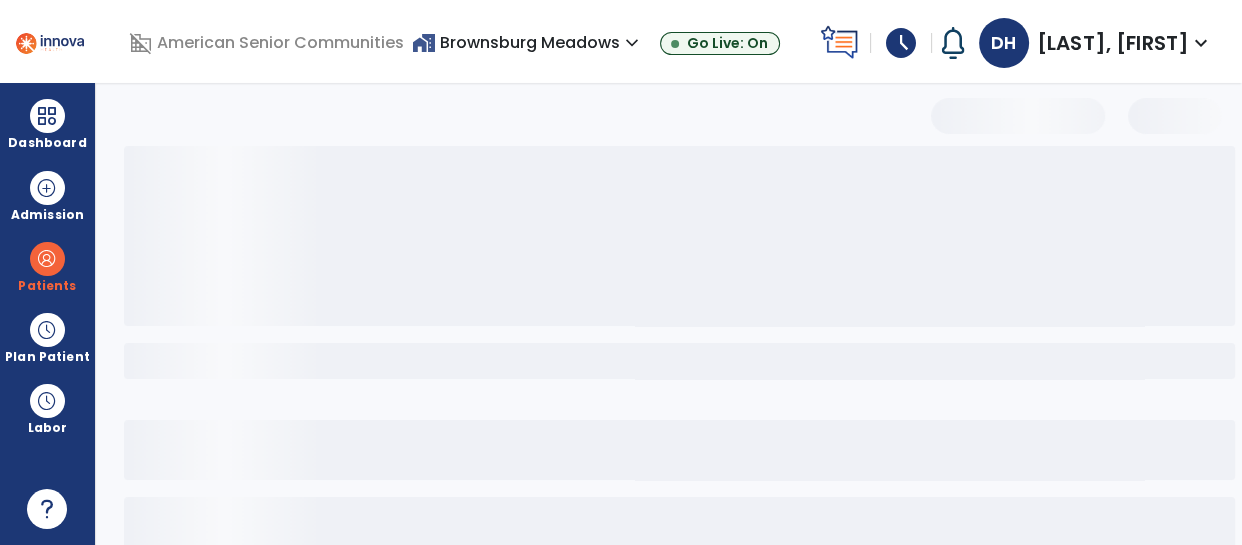select on "***" 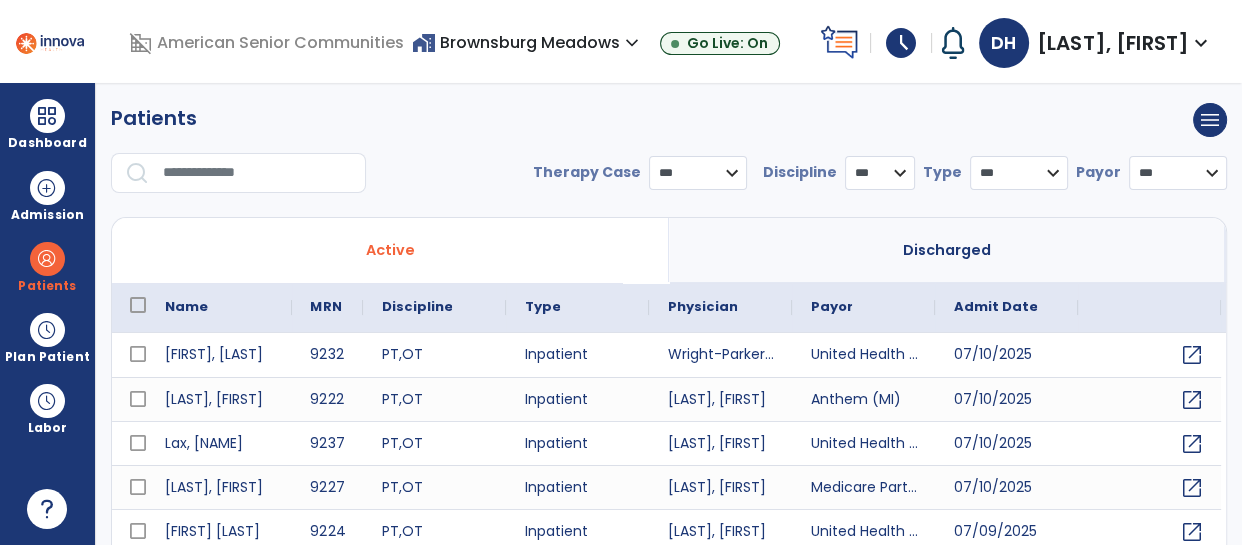 click at bounding box center [257, 173] 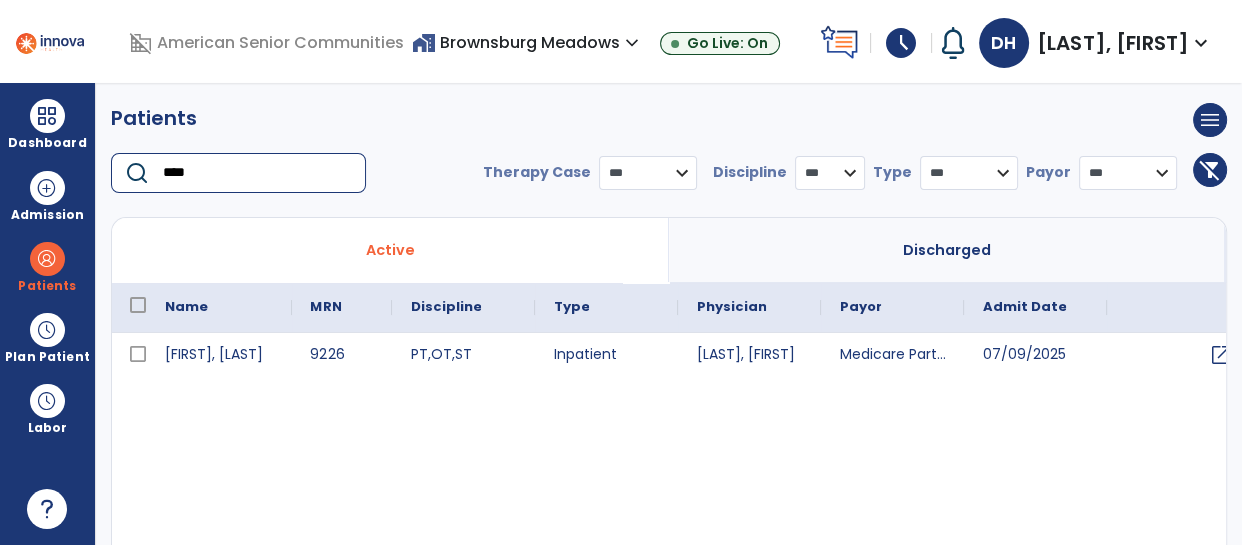 type on "****" 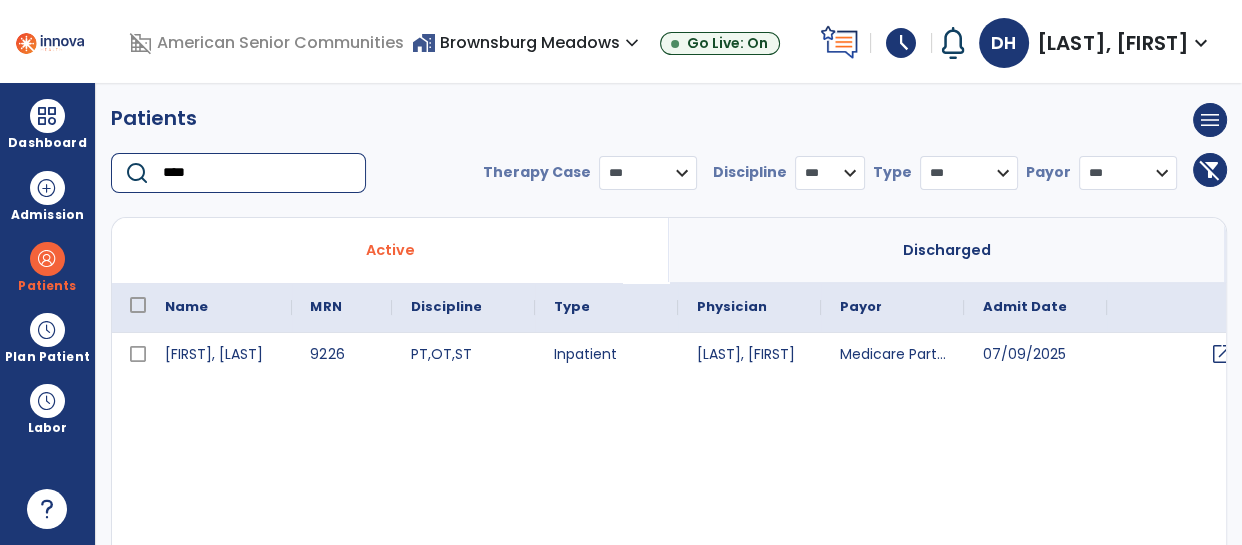 click on "open_in_new" at bounding box center [1221, 354] 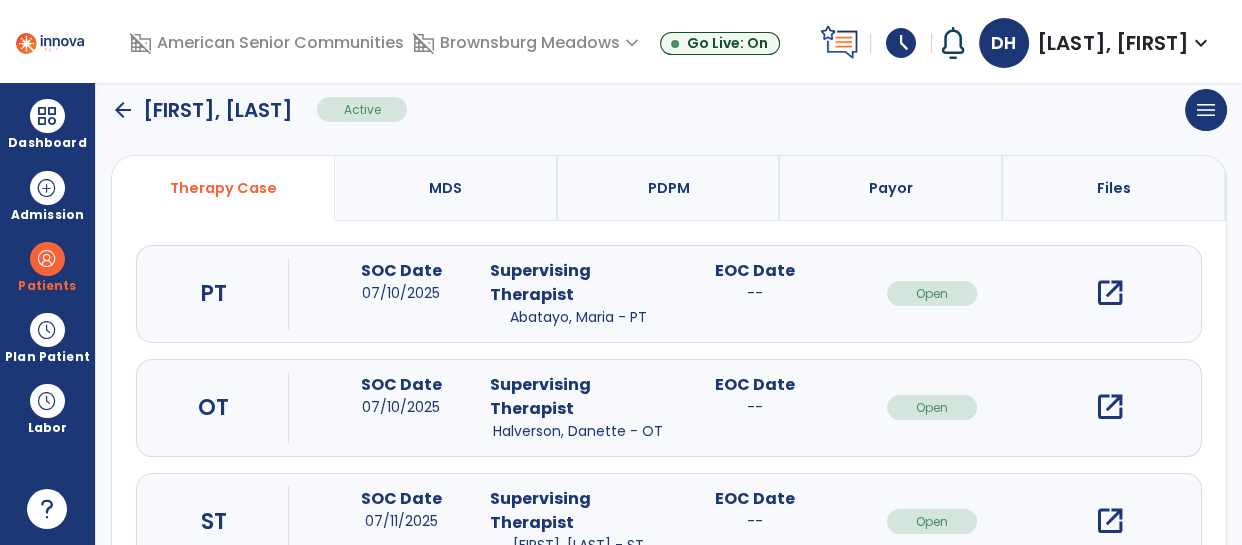scroll, scrollTop: 170, scrollLeft: 0, axis: vertical 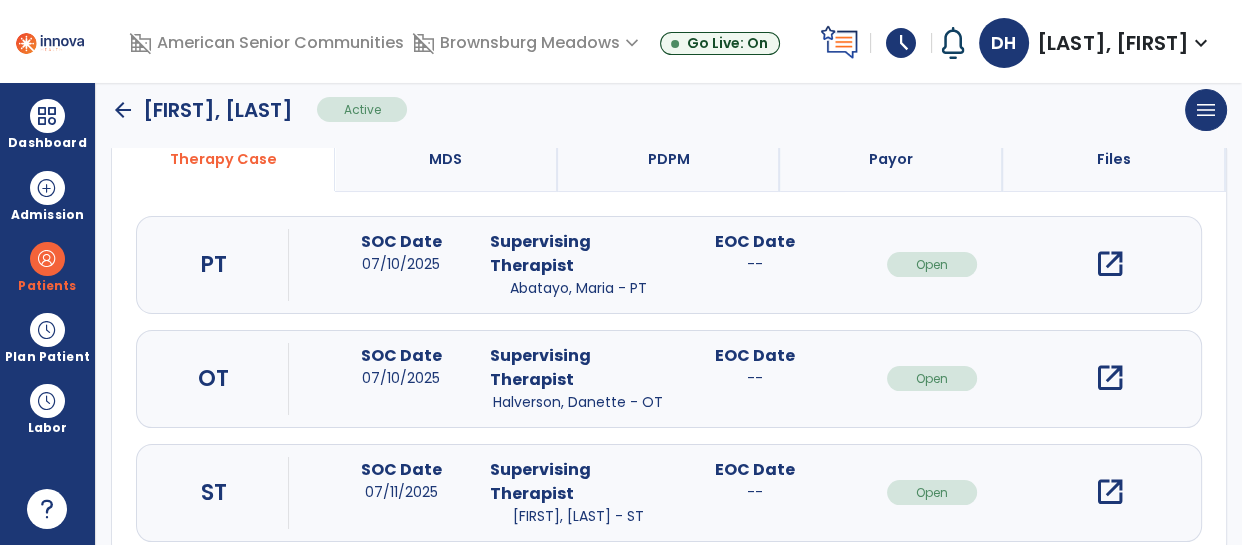 click on "open_in_new" at bounding box center (1109, 264) 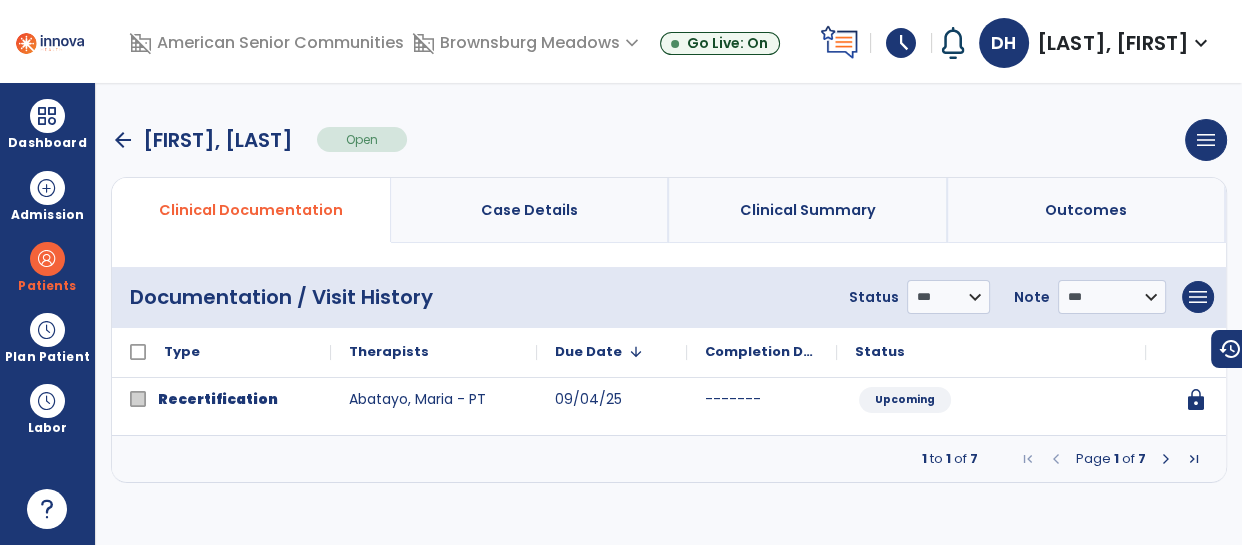 scroll, scrollTop: 0, scrollLeft: 0, axis: both 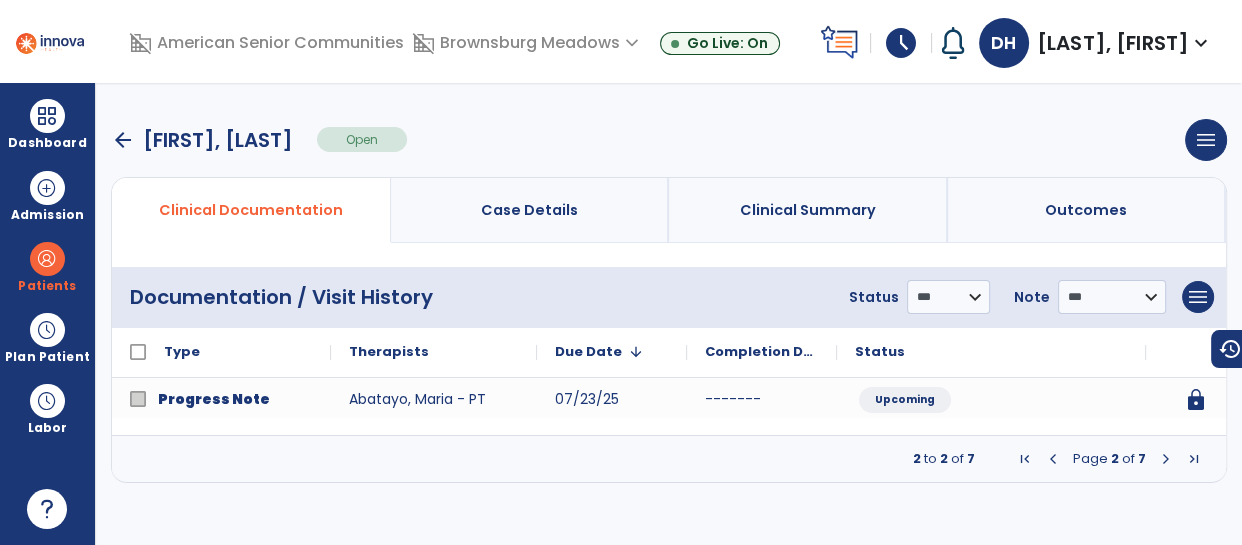 click at bounding box center [1166, 459] 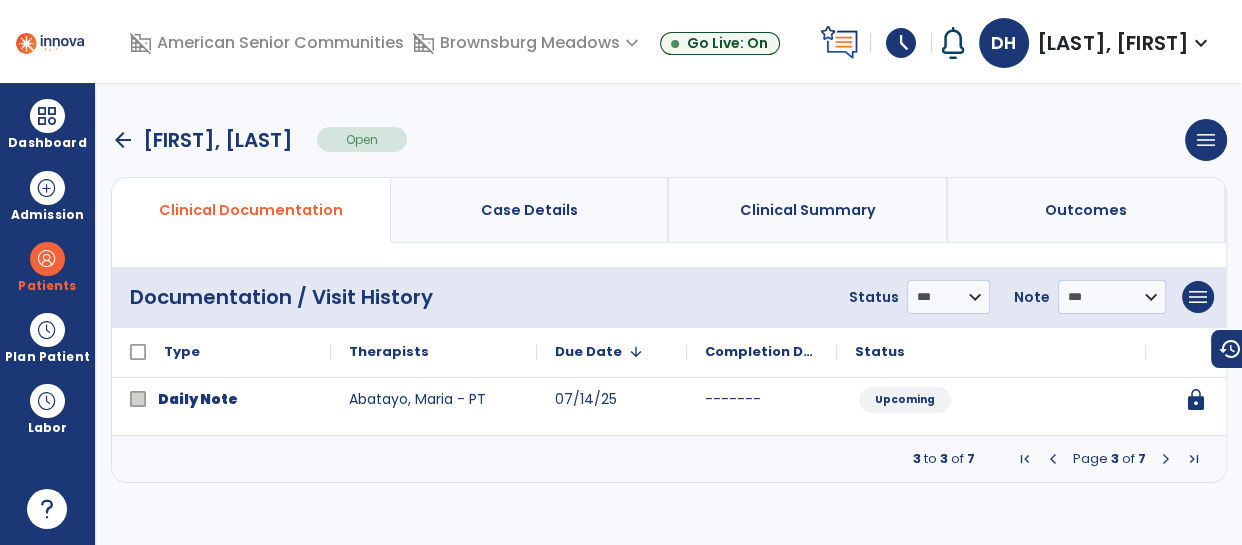 click at bounding box center (1166, 459) 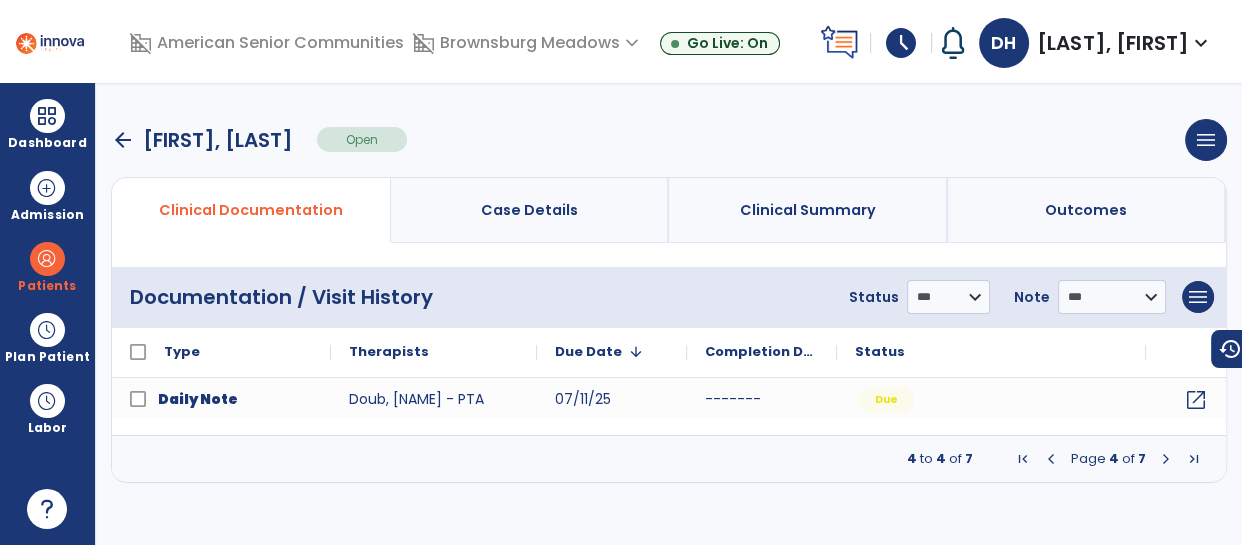 click at bounding box center [1051, 459] 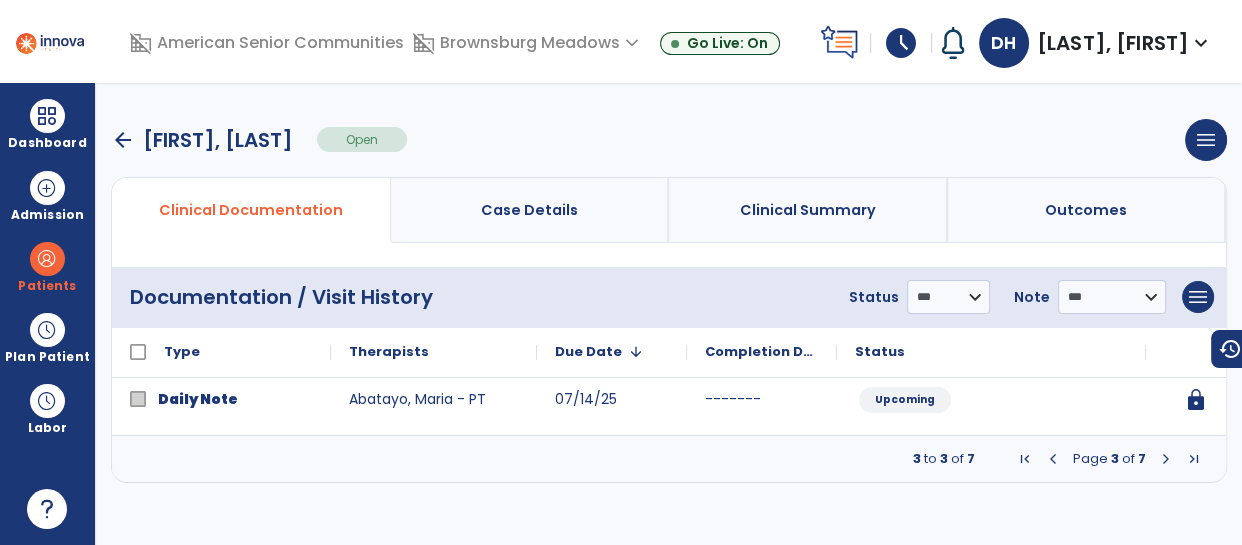 click at bounding box center [1166, 459] 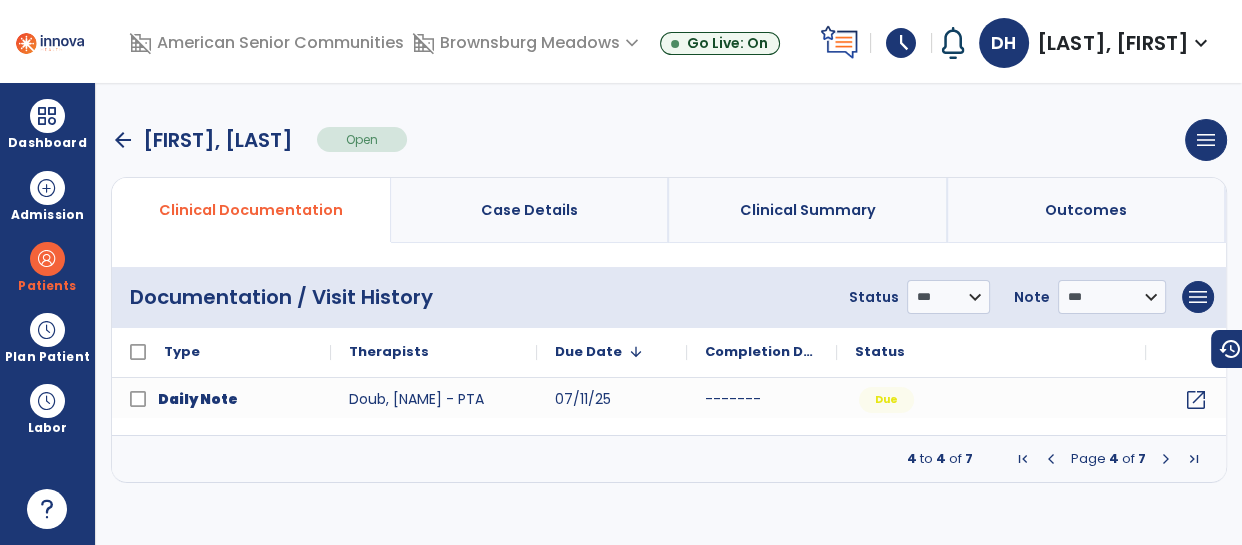 click on "arrow_back" at bounding box center [123, 140] 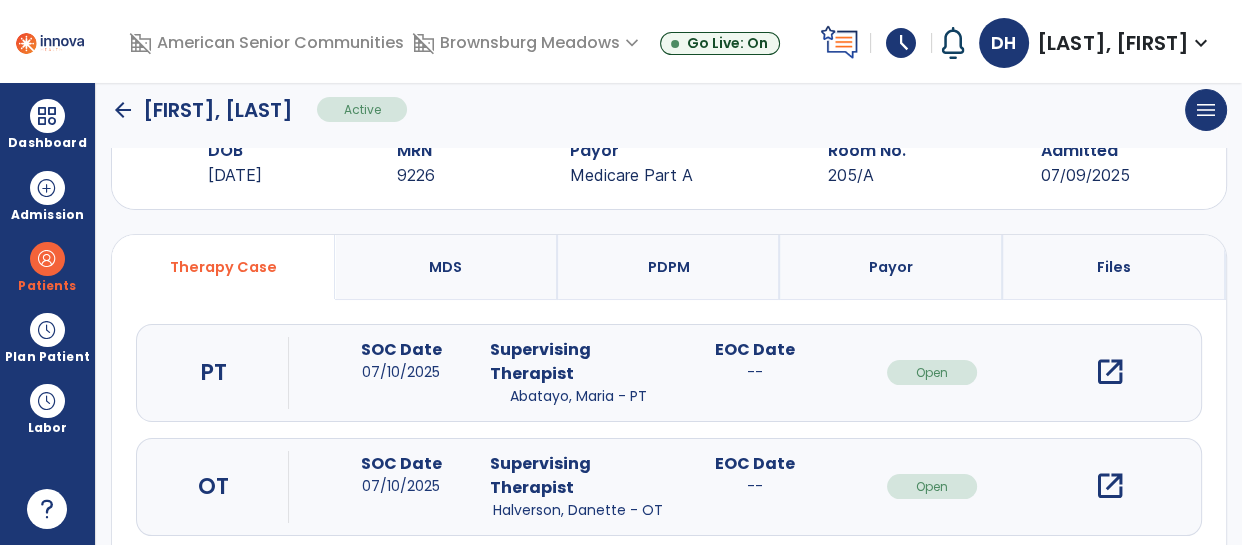 scroll, scrollTop: 86, scrollLeft: 0, axis: vertical 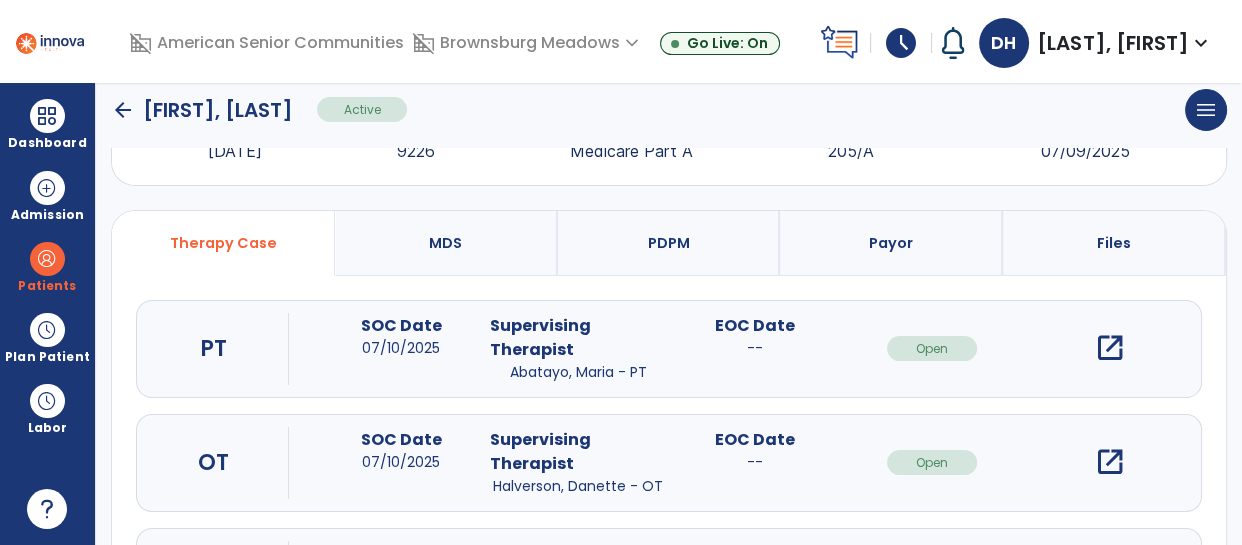 click on "open_in_new" at bounding box center [1109, 462] 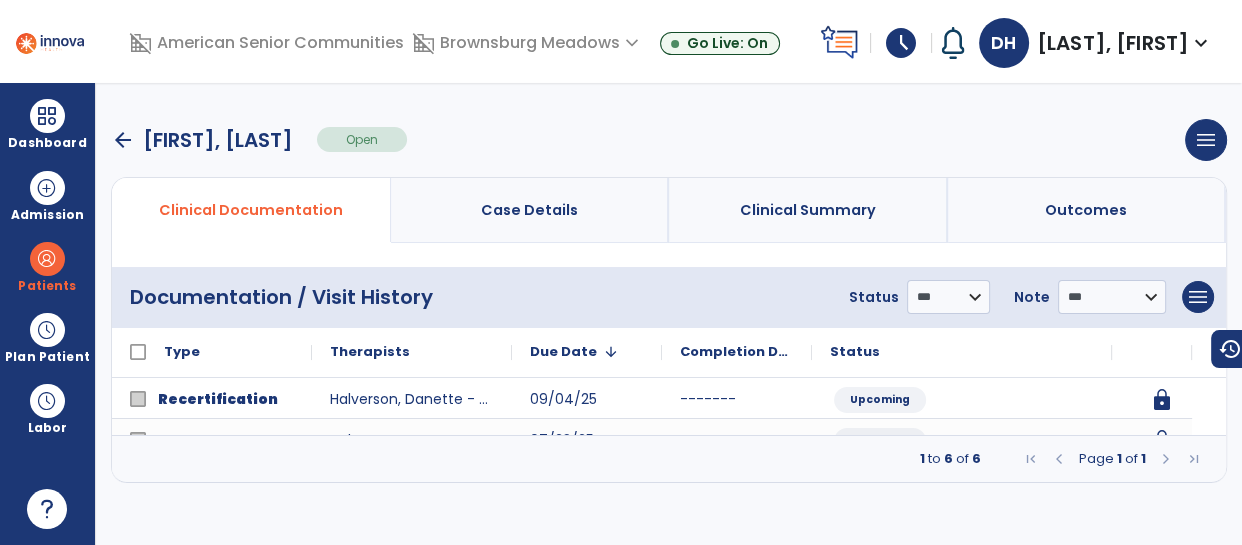 scroll, scrollTop: 0, scrollLeft: 0, axis: both 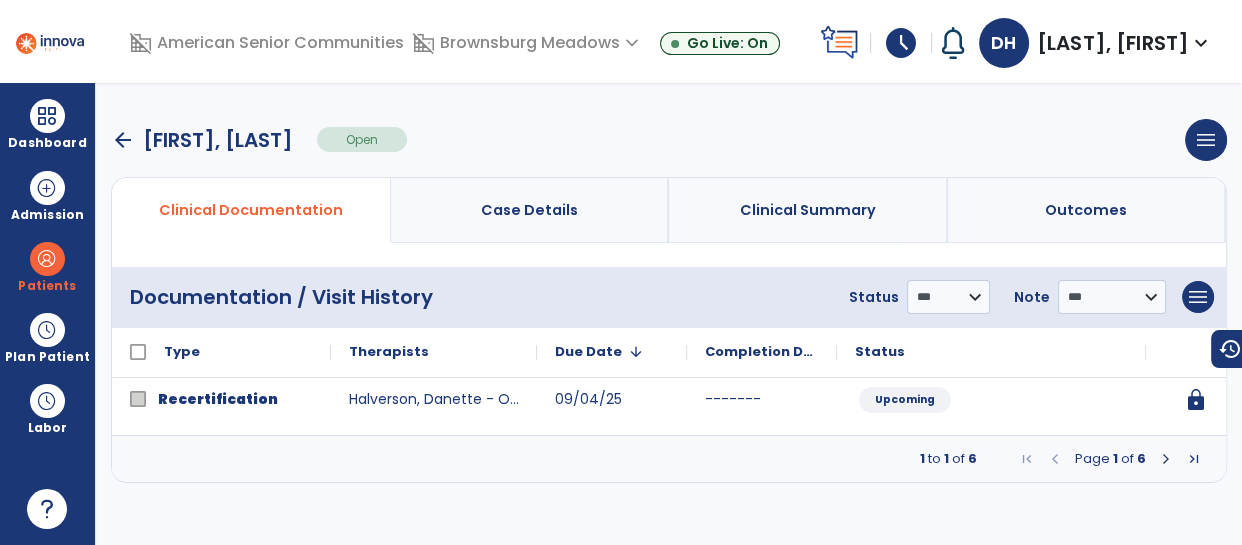click at bounding box center [1194, 459] 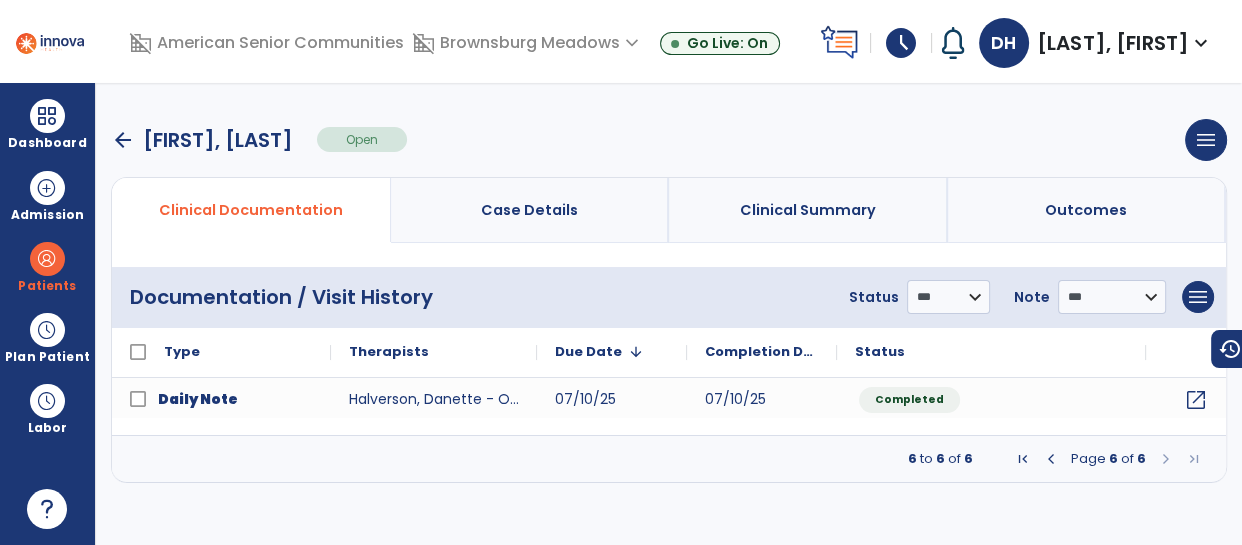 click at bounding box center [1051, 459] 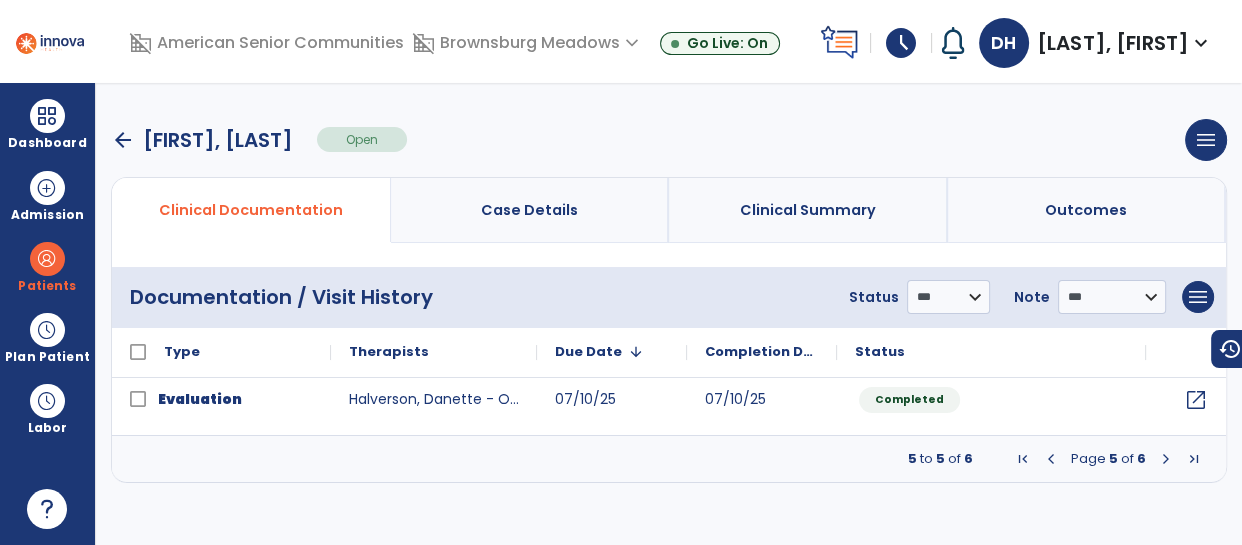 click on "5
to
5
of
6
Page
5
of
6" at bounding box center (669, 459) 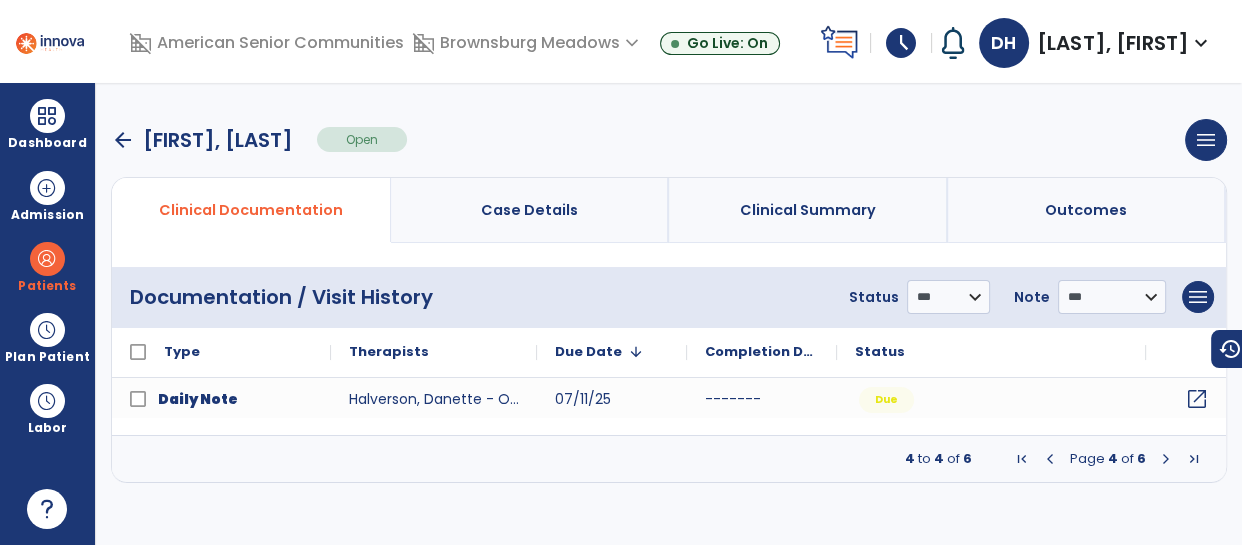 click on "open_in_new" 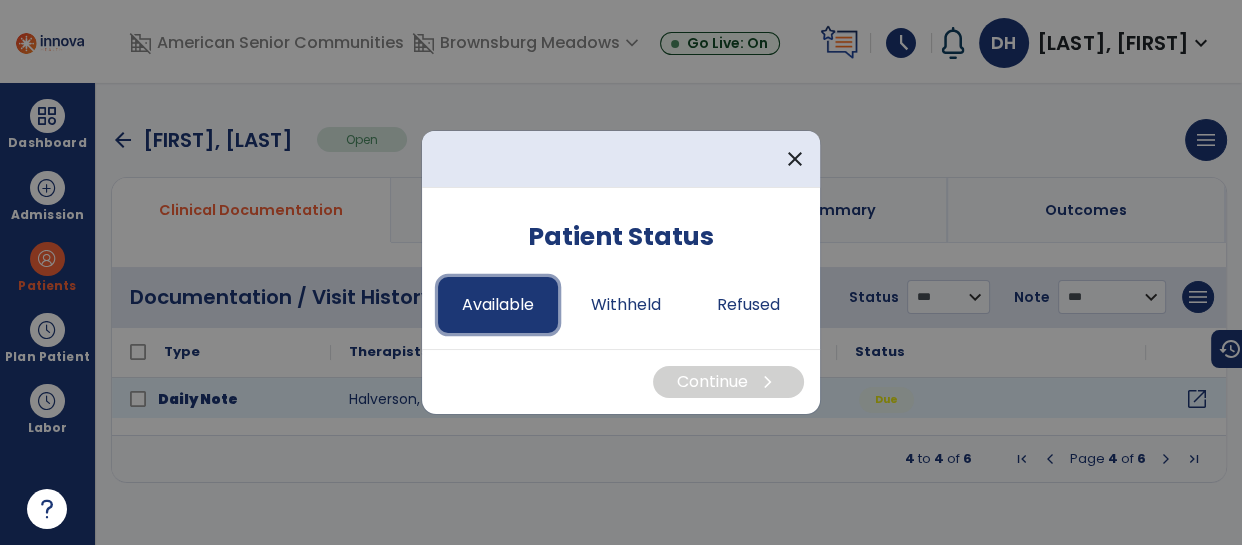 click on "Available" at bounding box center (498, 305) 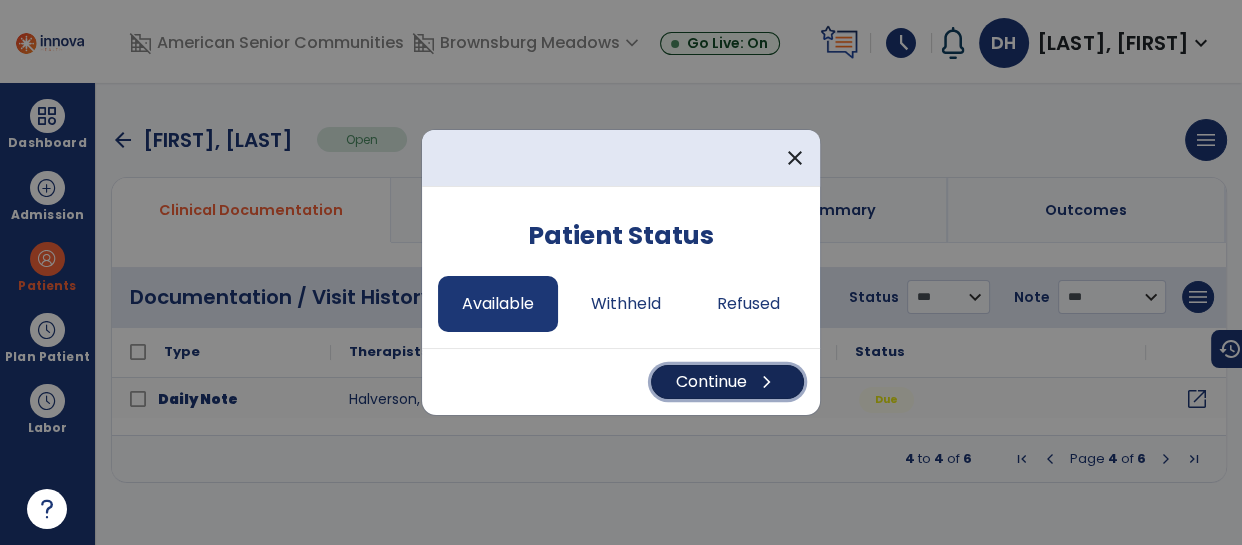 click on "chevron_right" at bounding box center [767, 382] 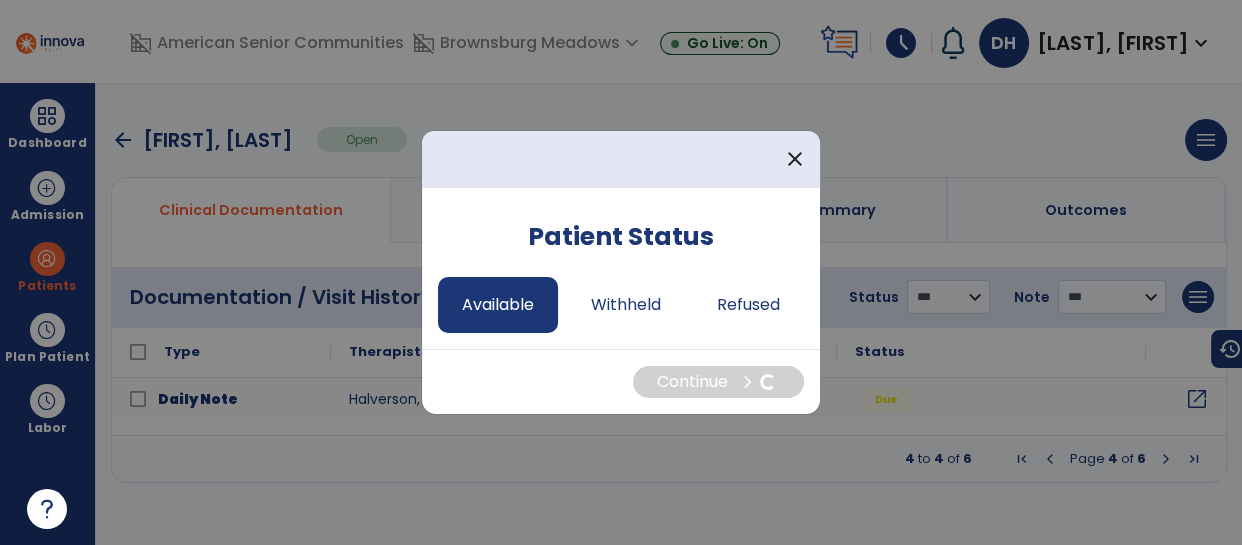 select on "*" 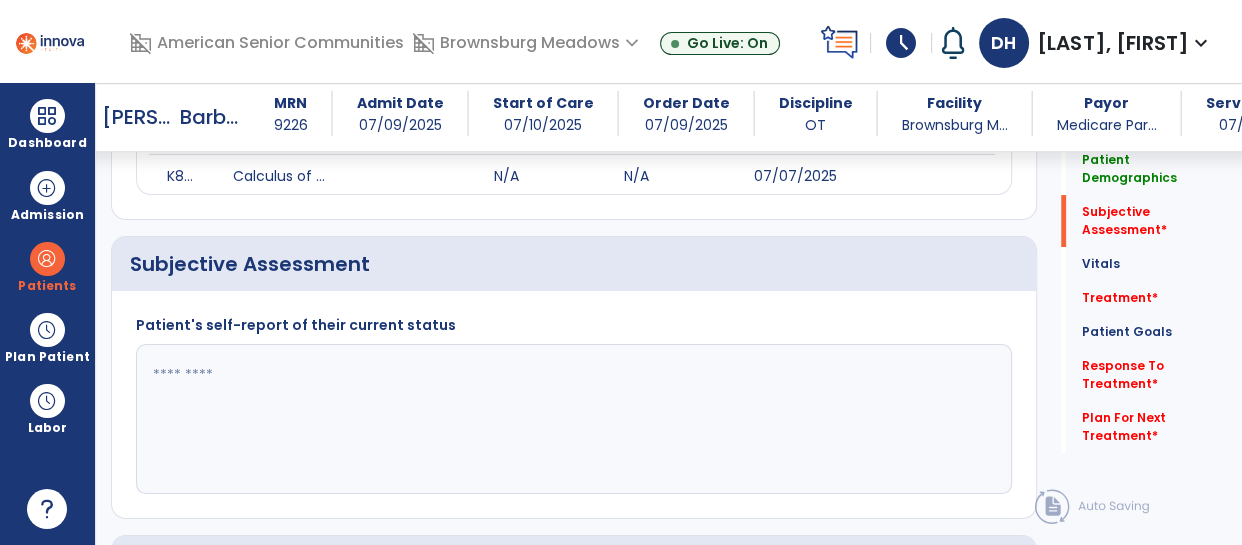 scroll, scrollTop: 375, scrollLeft: 0, axis: vertical 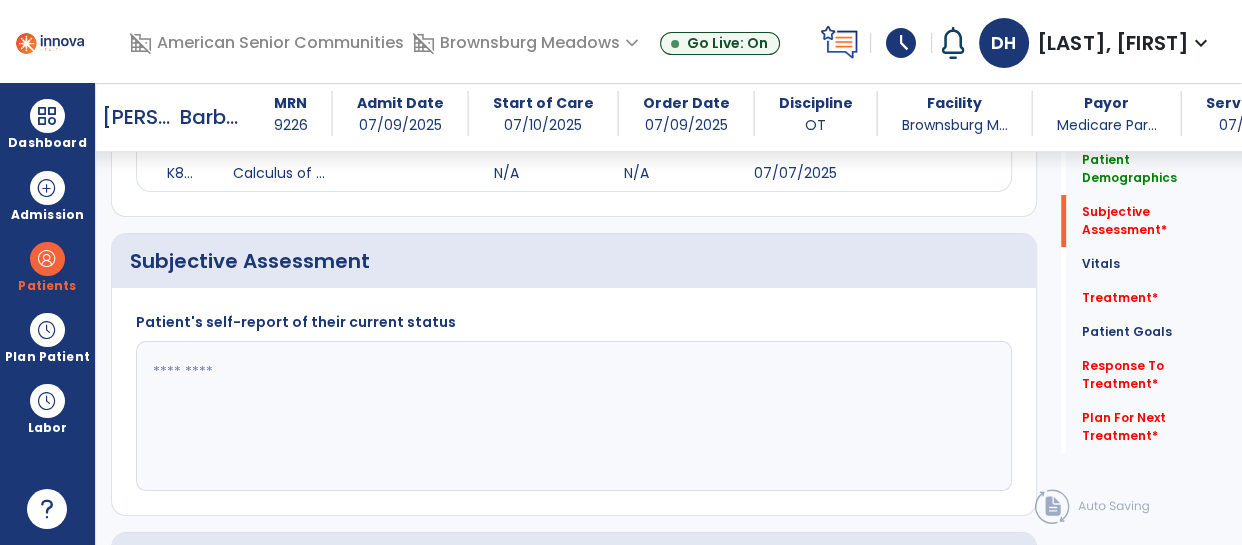 click 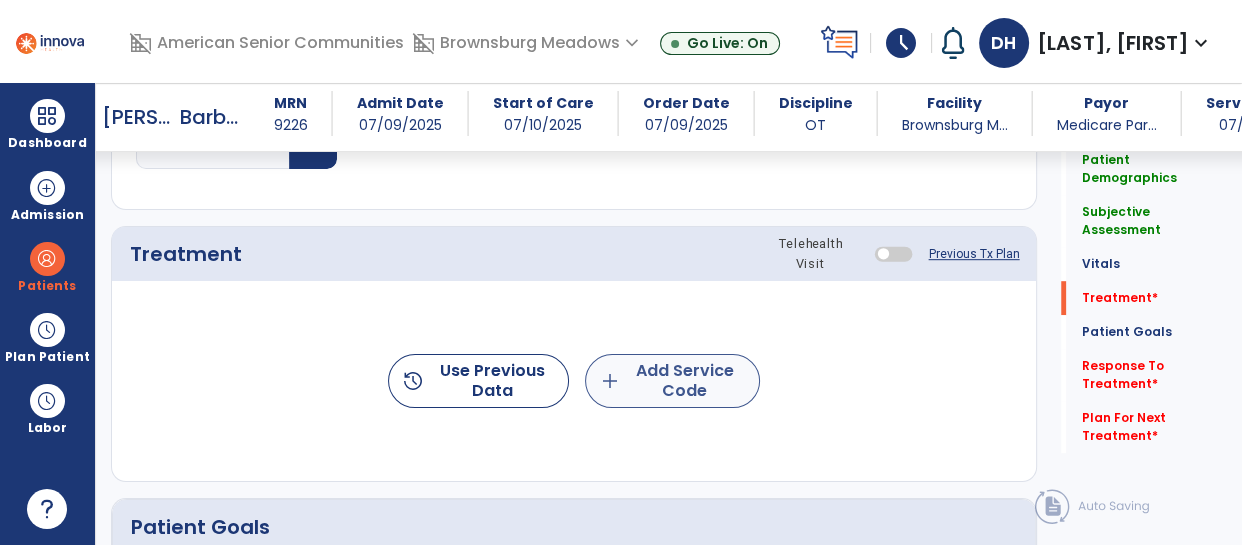 type on "**********" 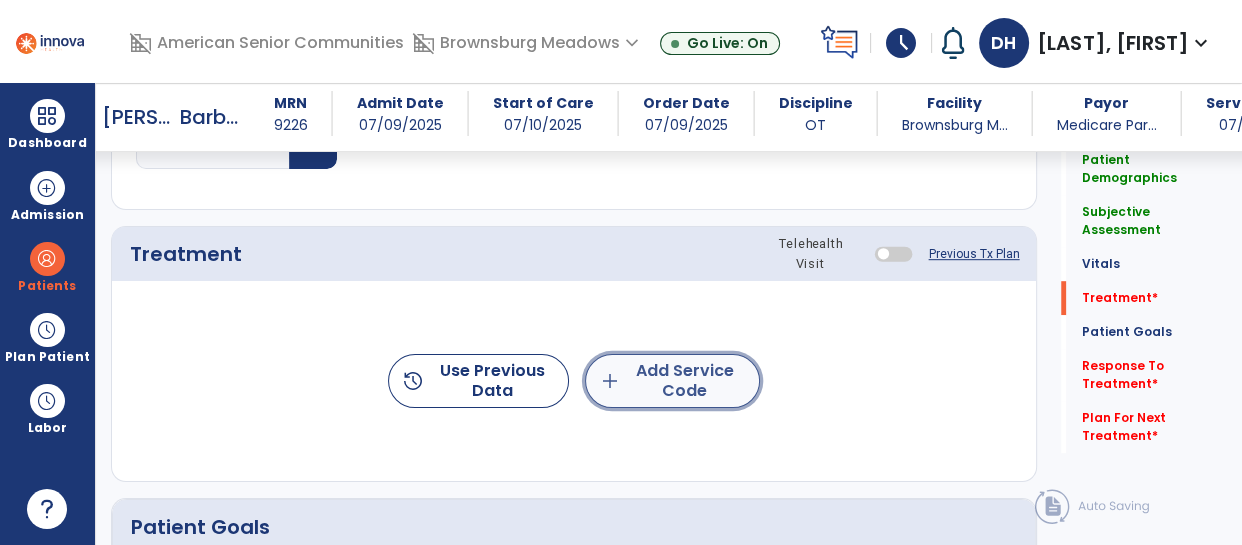 click on "add  Add Service Code" 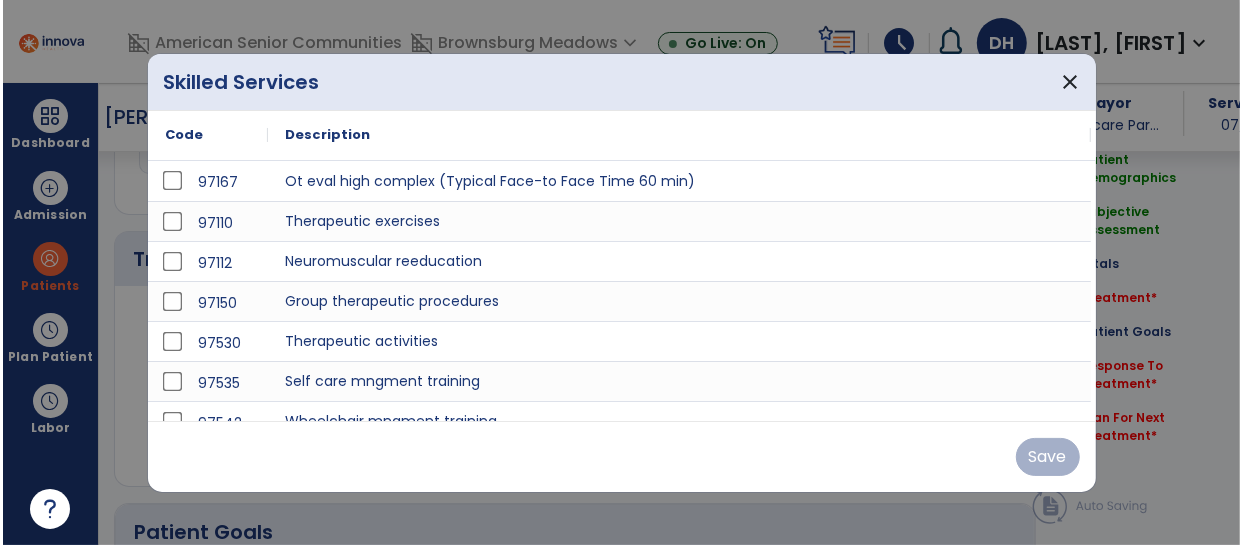 scroll, scrollTop: 1103, scrollLeft: 0, axis: vertical 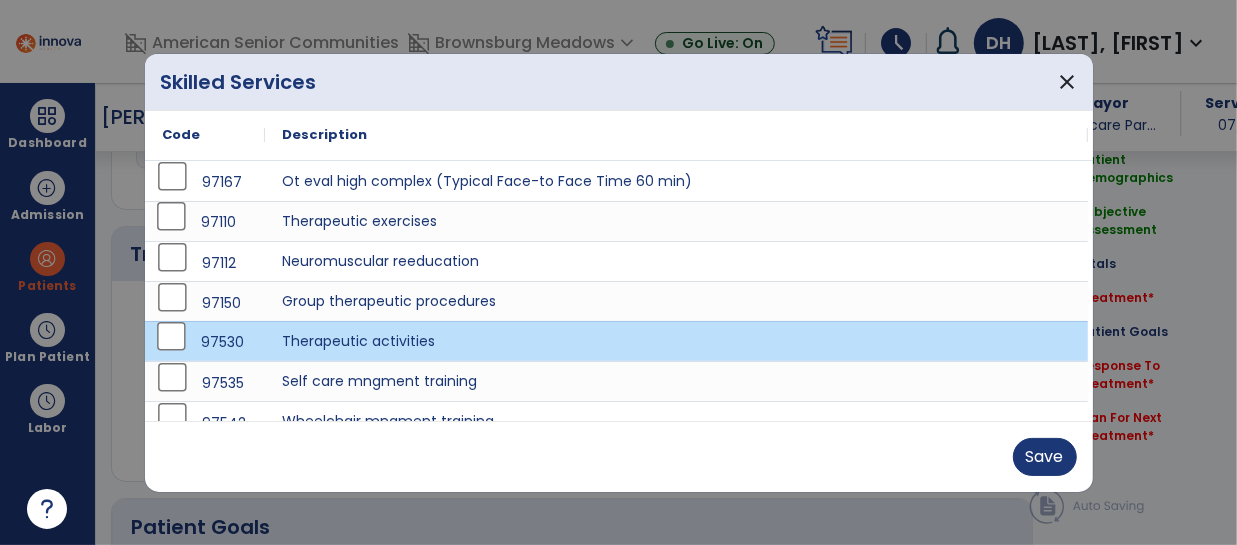 click on "97110" at bounding box center [205, 221] 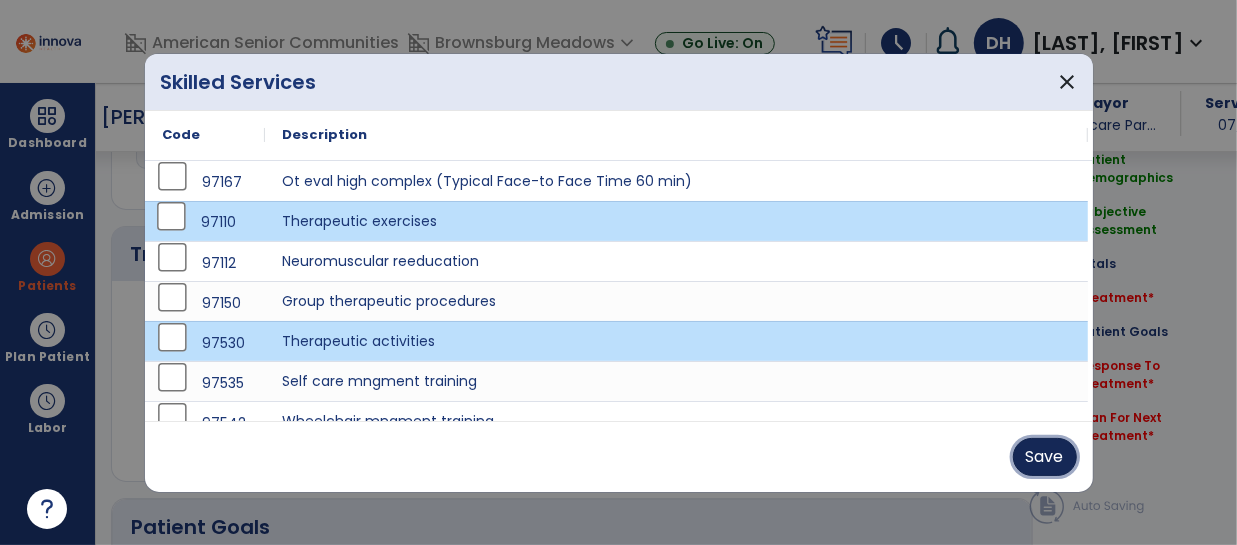 click on "Save" at bounding box center (1045, 457) 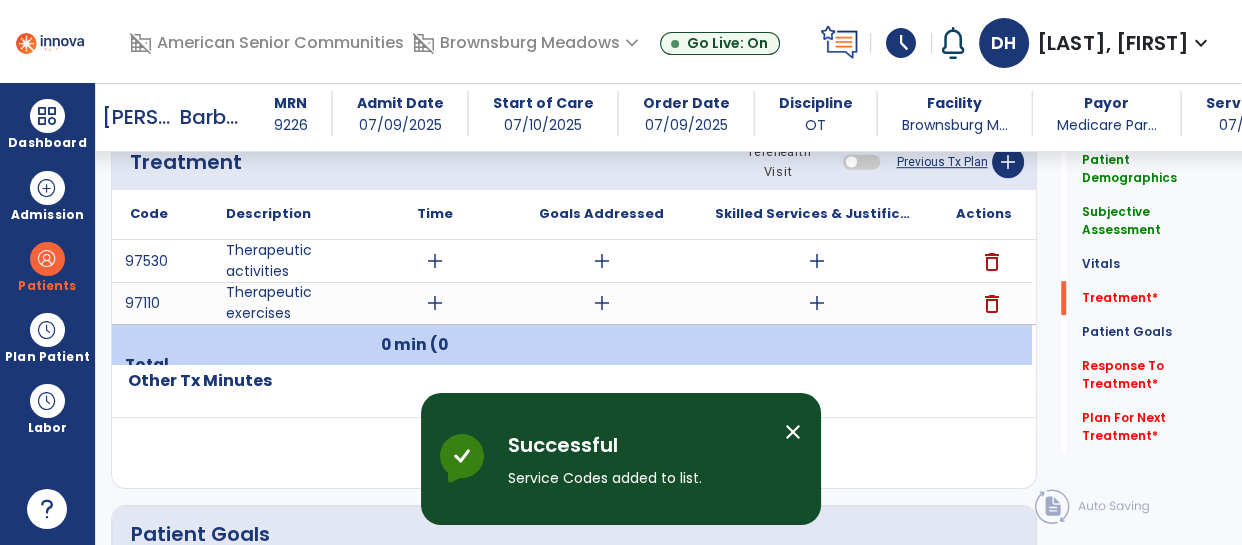 scroll, scrollTop: 1200, scrollLeft: 0, axis: vertical 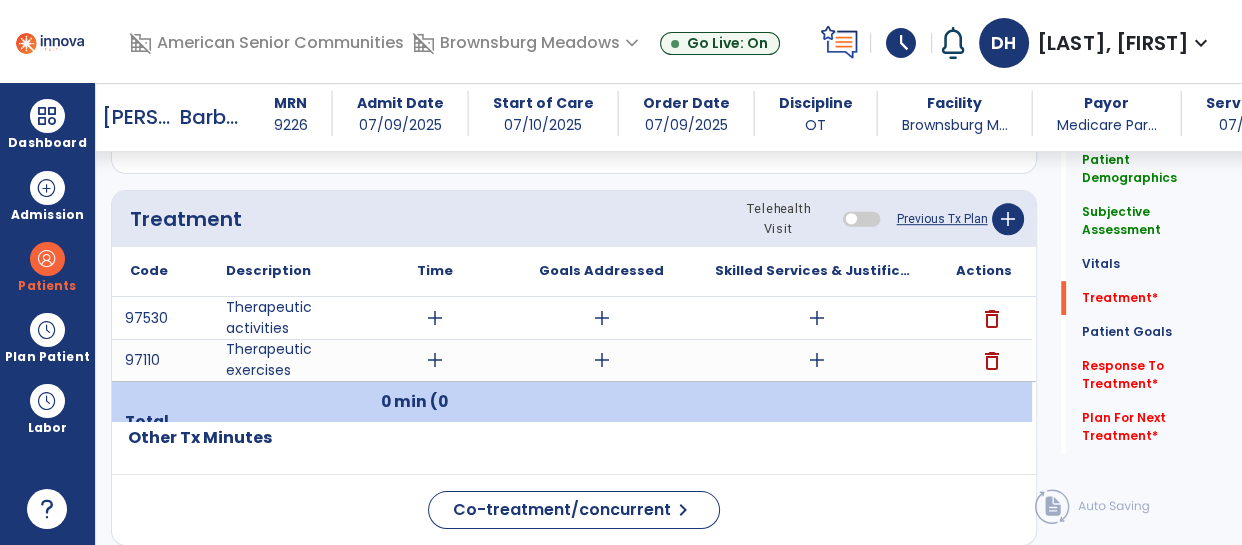 click on "delete" at bounding box center [992, 319] 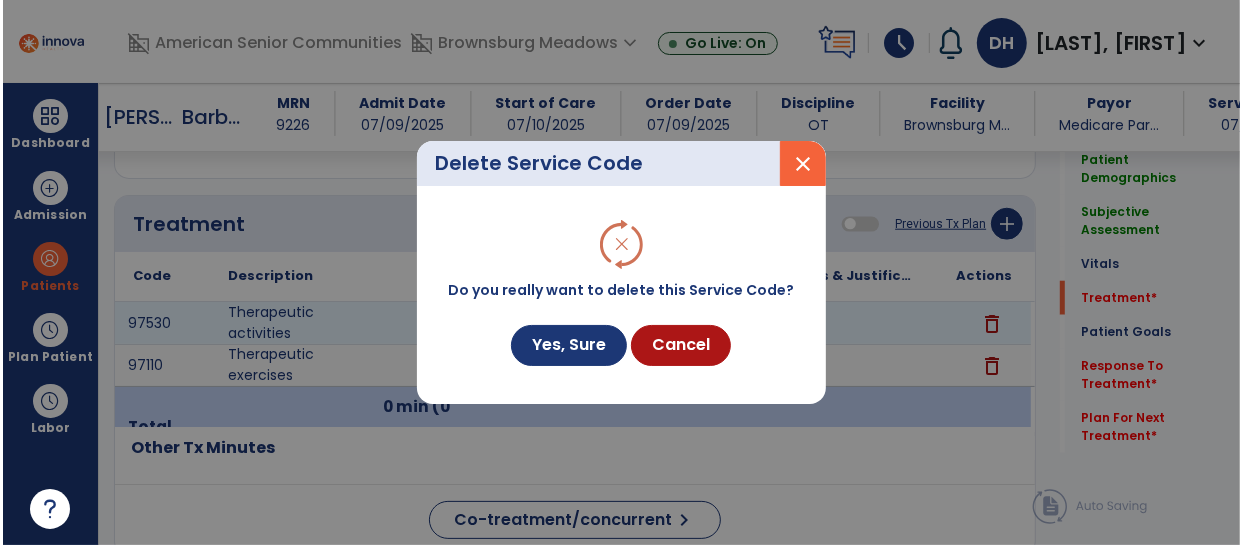 scroll, scrollTop: 1139, scrollLeft: 0, axis: vertical 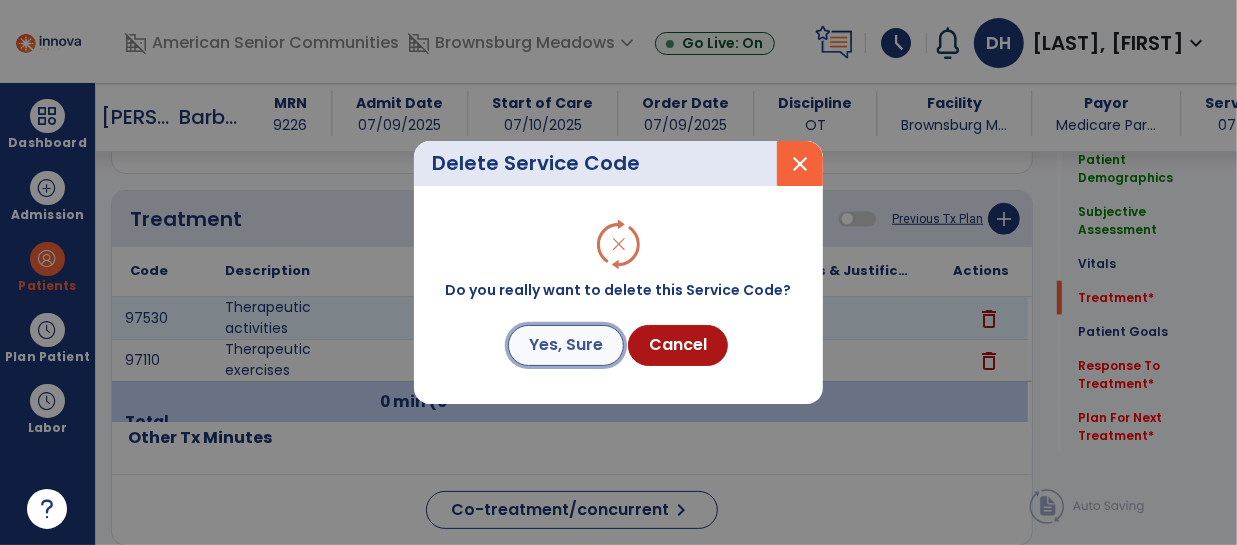 click on "Yes, Sure" at bounding box center (566, 345) 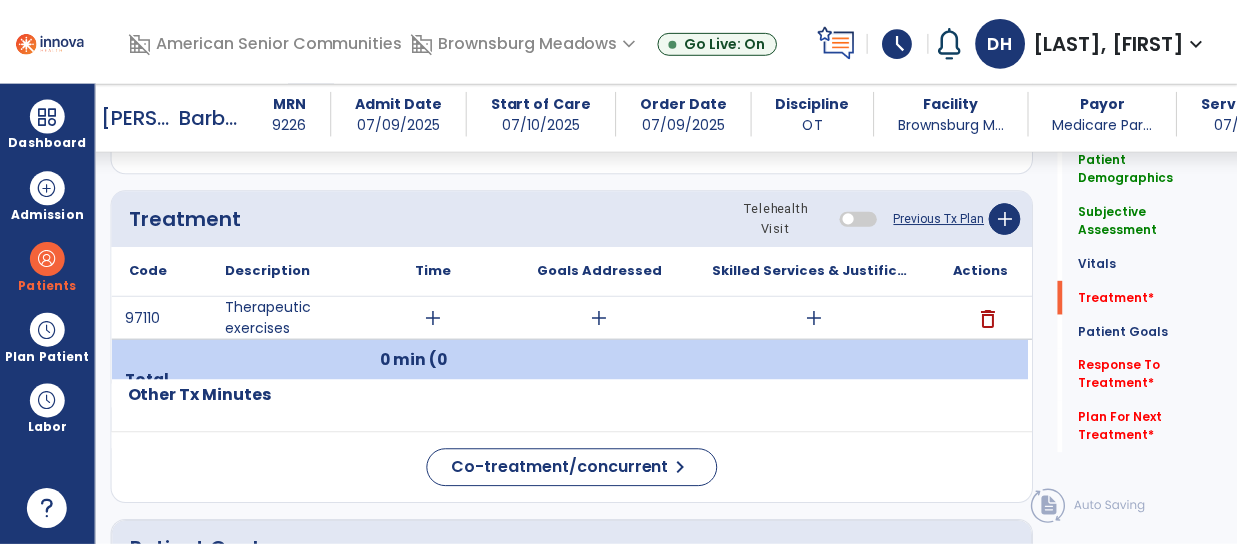 scroll, scrollTop: 1142, scrollLeft: 0, axis: vertical 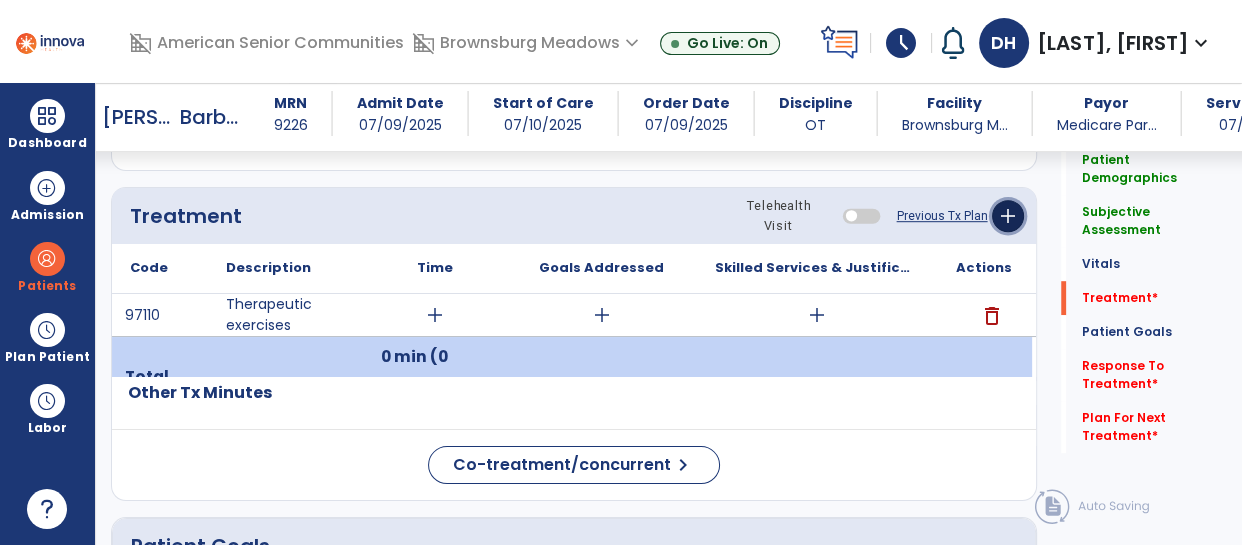 click on "add" 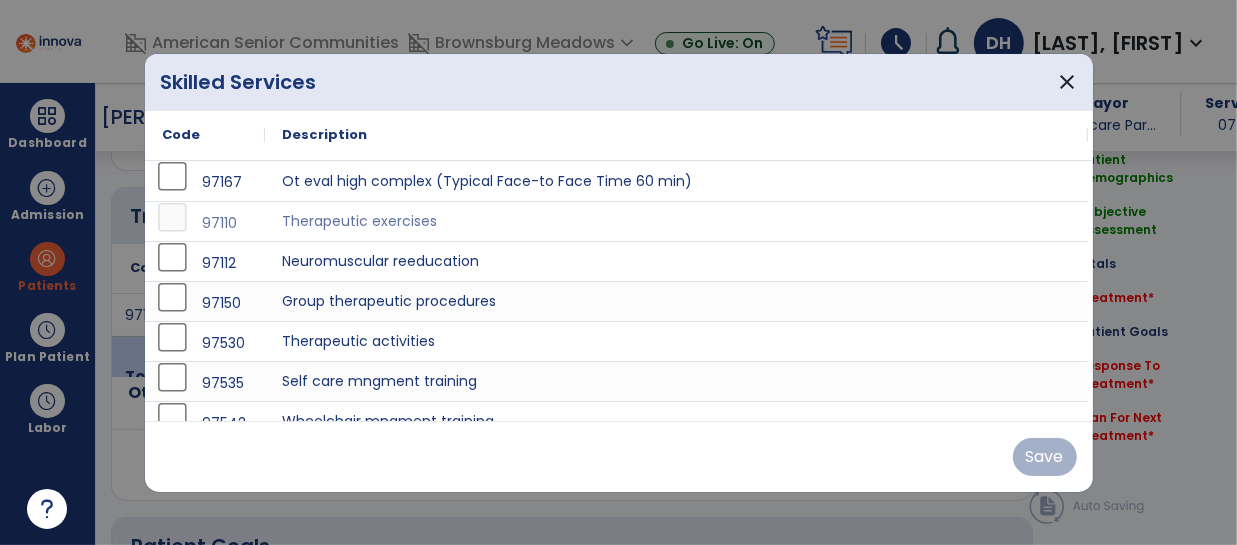 scroll, scrollTop: 1142, scrollLeft: 0, axis: vertical 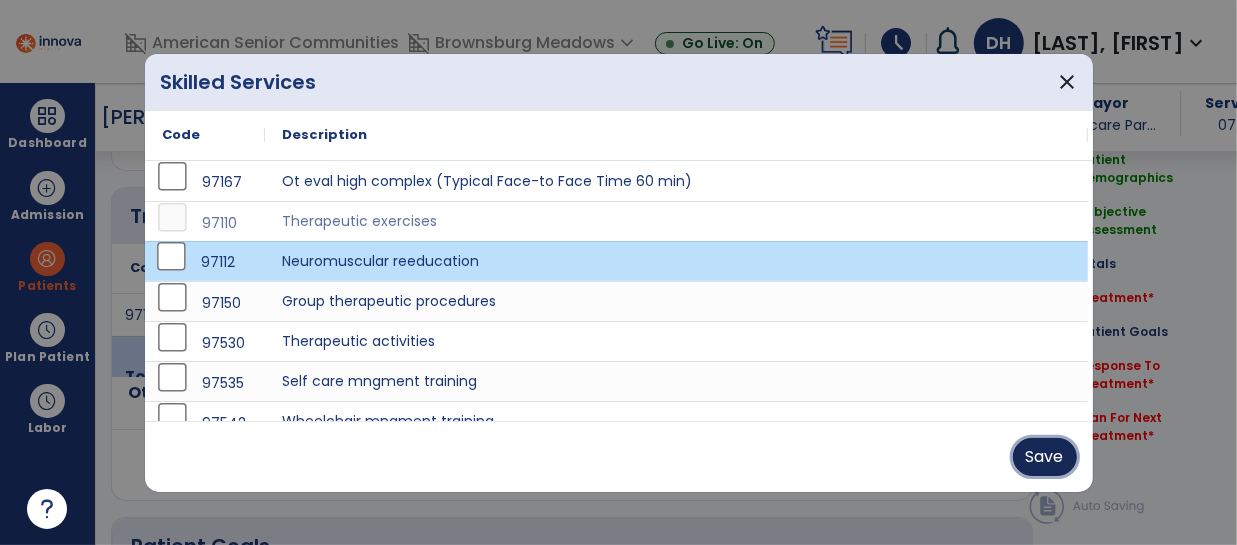 click on "Save" at bounding box center [1045, 457] 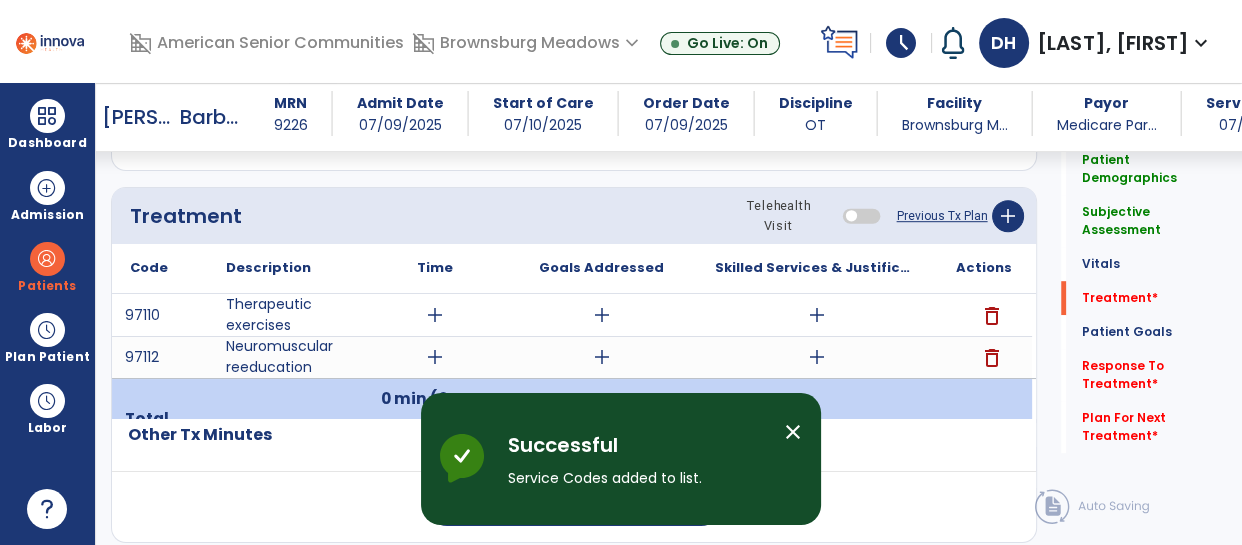 click on "add" at bounding box center [435, 357] 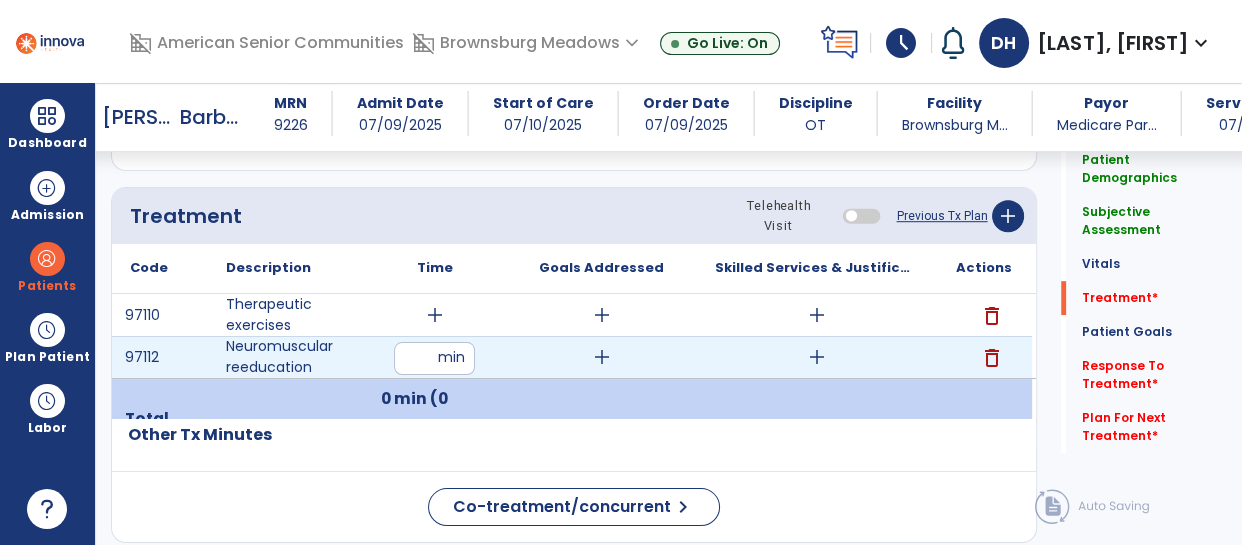 type on "**" 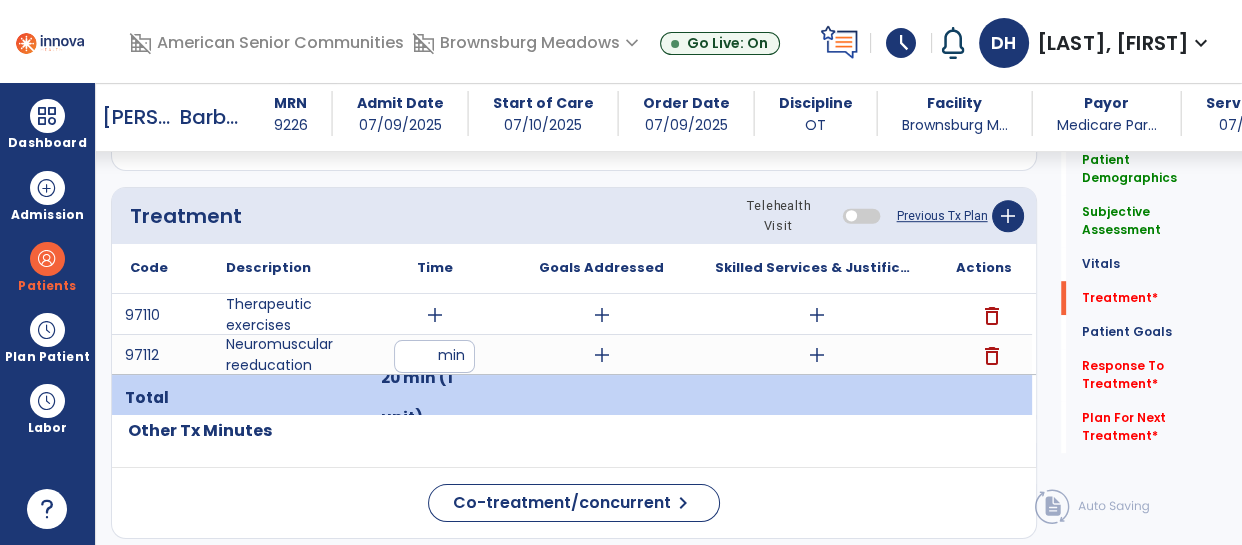 click on "add" at bounding box center [602, 355] 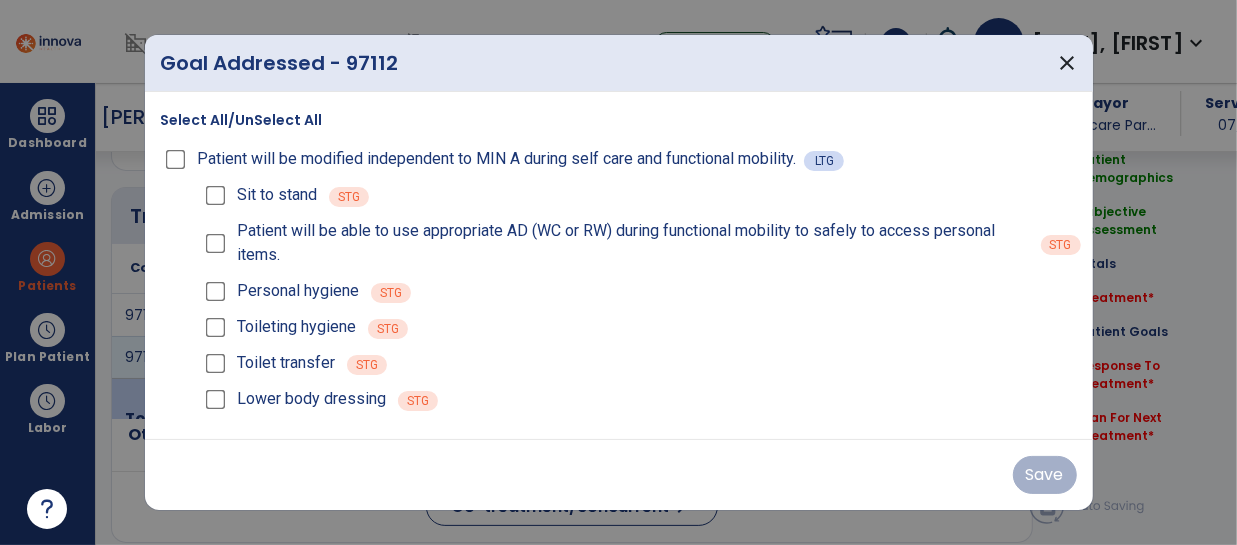 scroll, scrollTop: 1142, scrollLeft: 0, axis: vertical 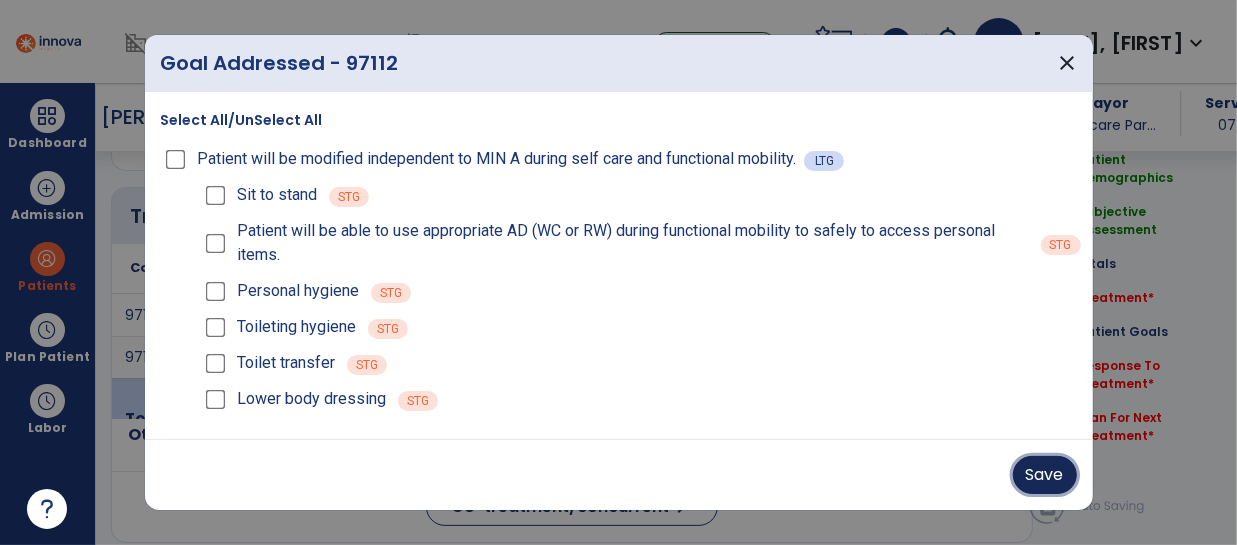 click on "Save" at bounding box center [1045, 475] 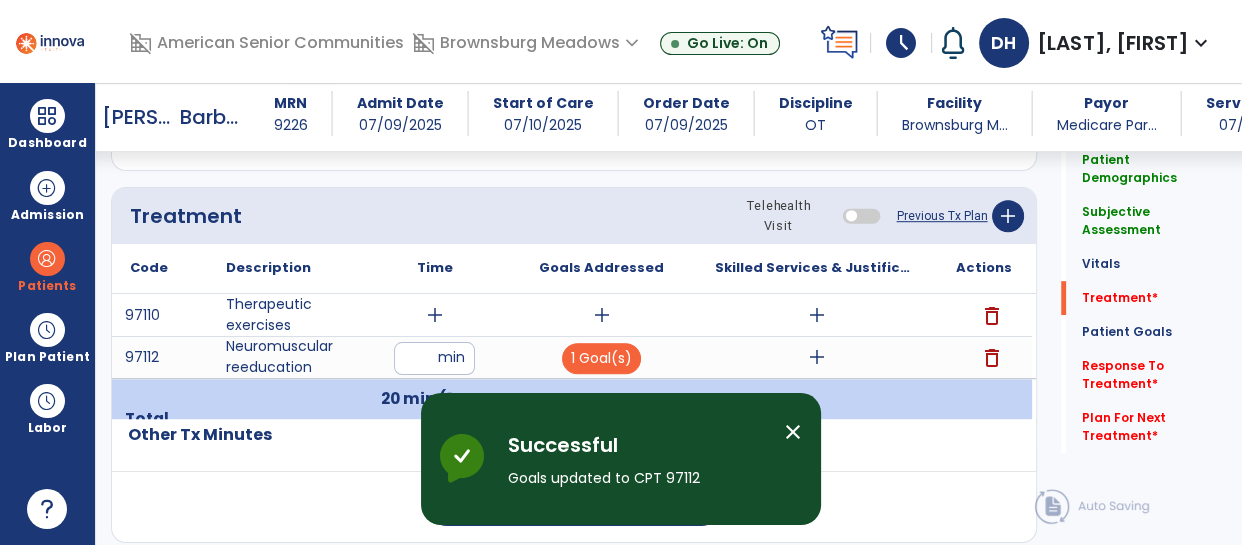 click on "add" at bounding box center (817, 357) 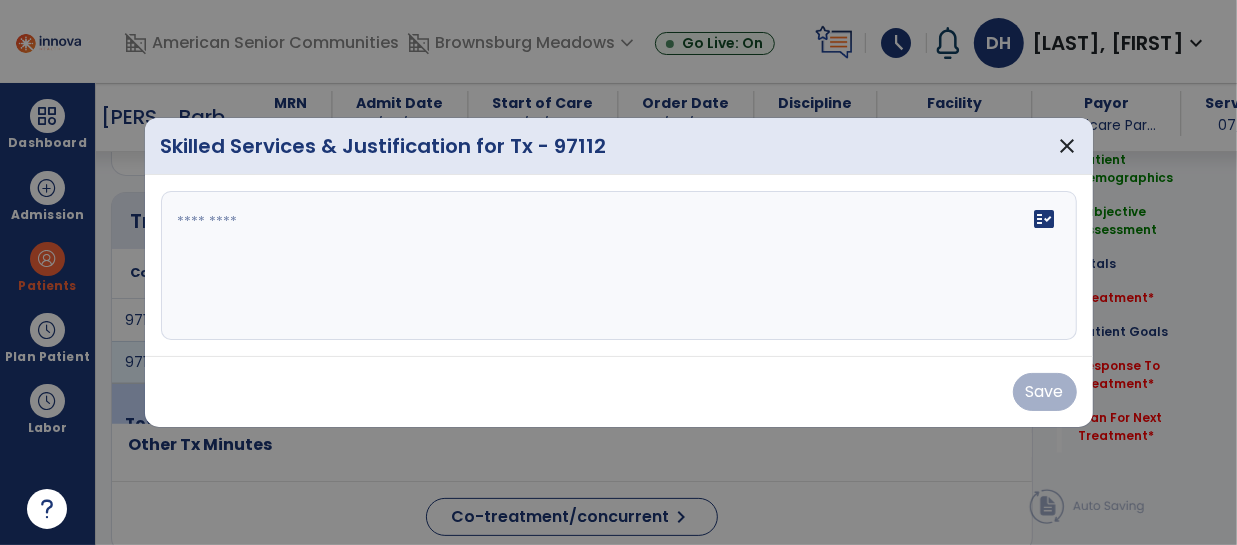 scroll, scrollTop: 1142, scrollLeft: 0, axis: vertical 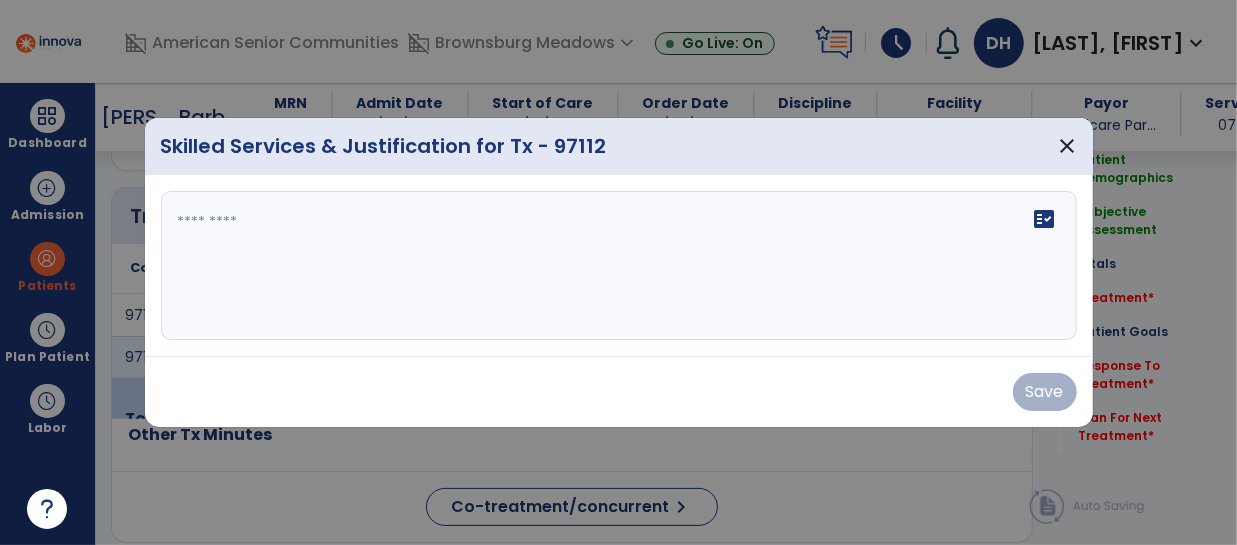 click on "fact_check" at bounding box center (619, 266) 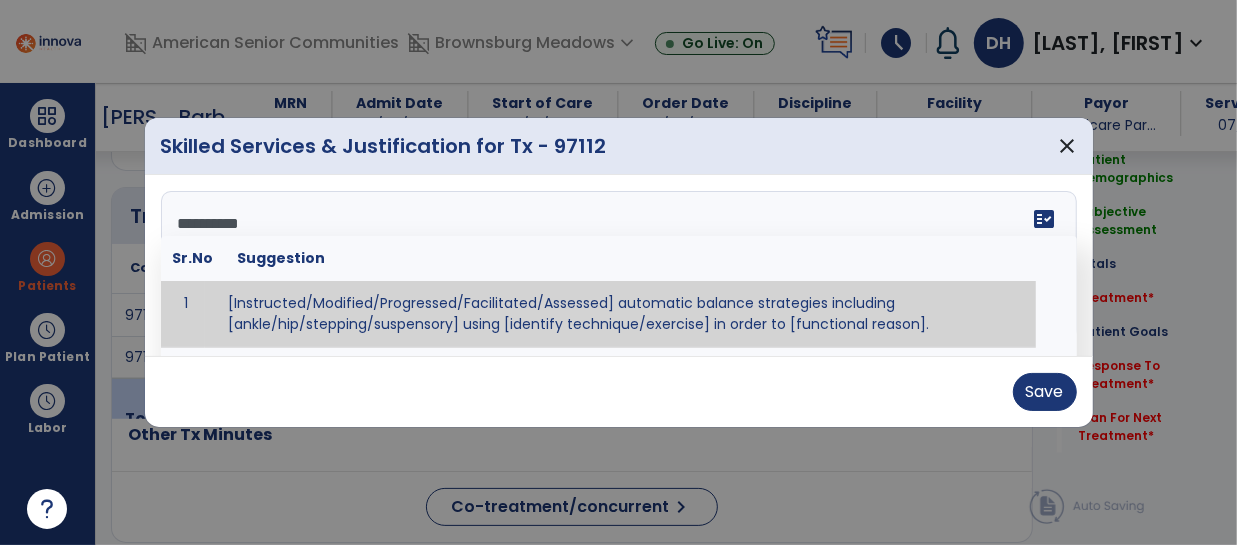type on "**********" 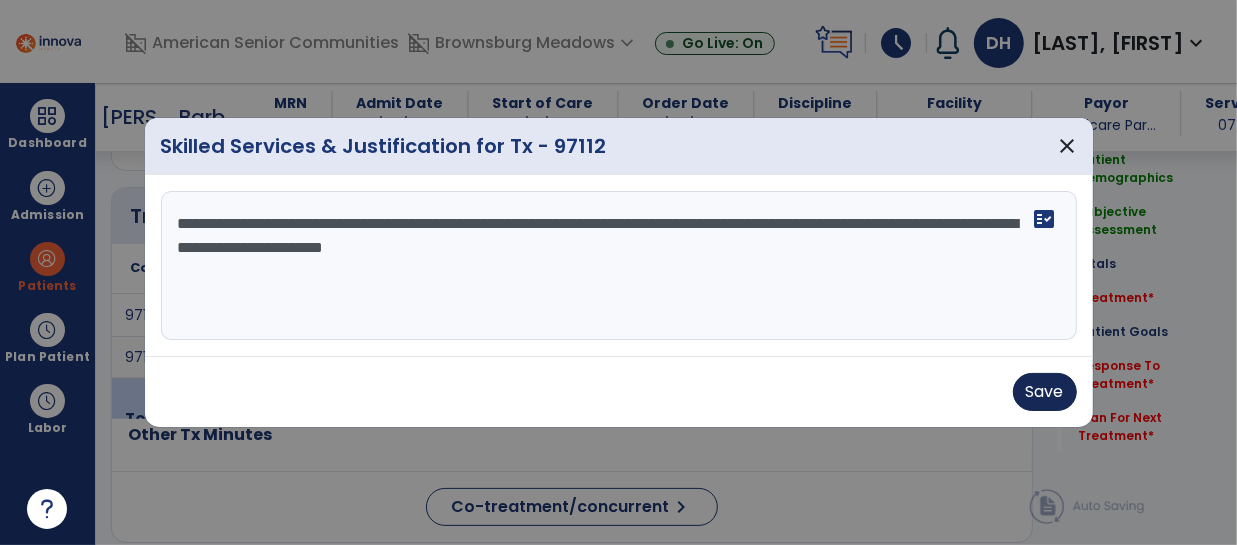 type on "**********" 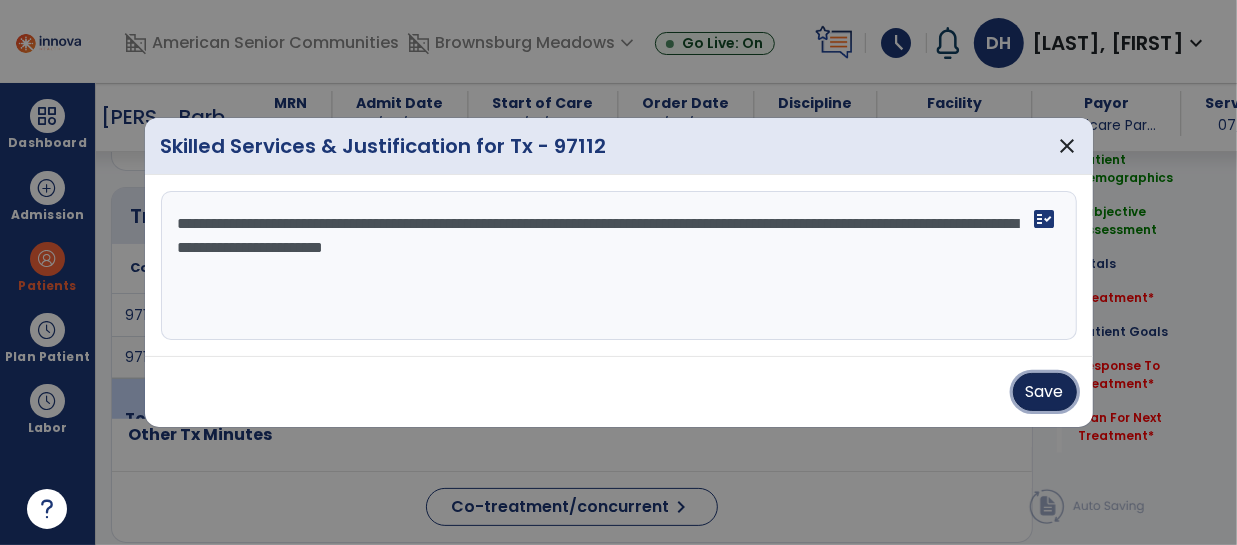 click on "Save" at bounding box center [1045, 392] 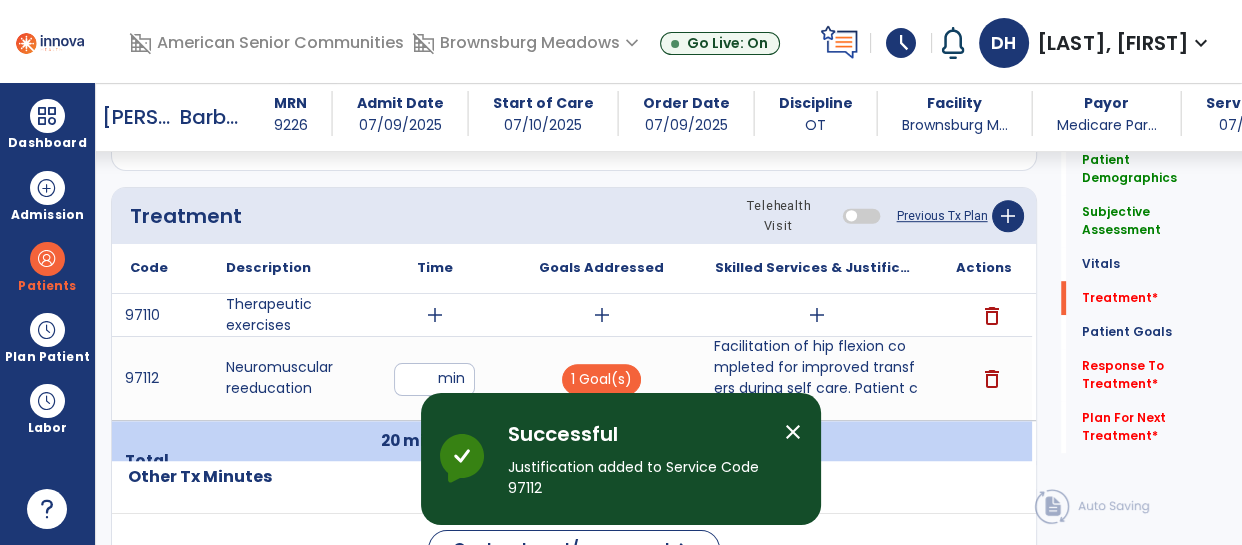 click on "**" at bounding box center (434, 379) 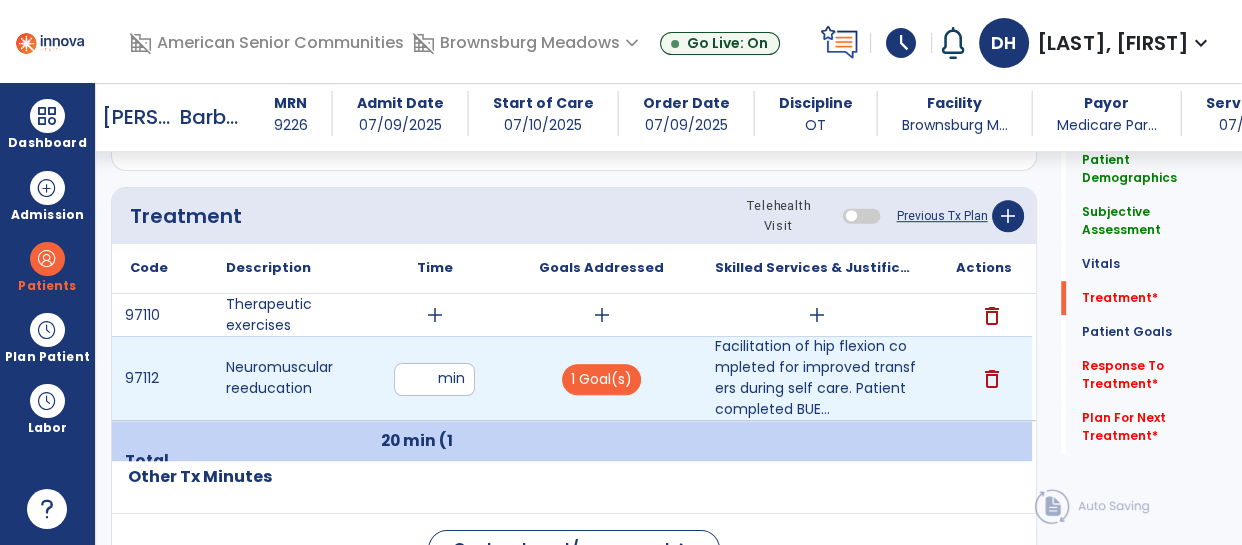 type on "*" 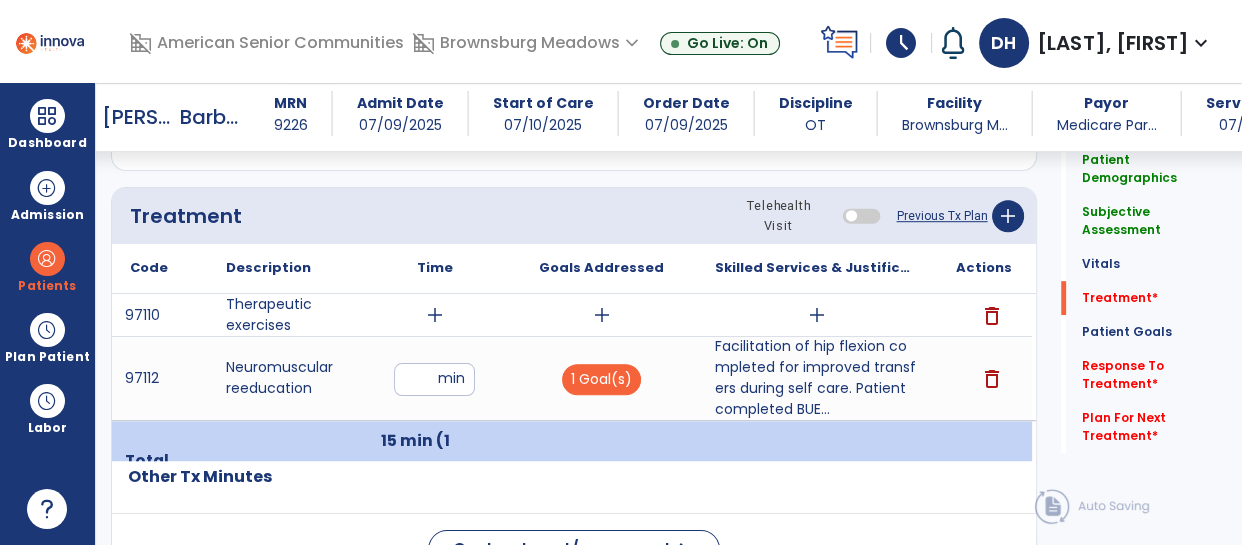 click on "add" at bounding box center [435, 315] 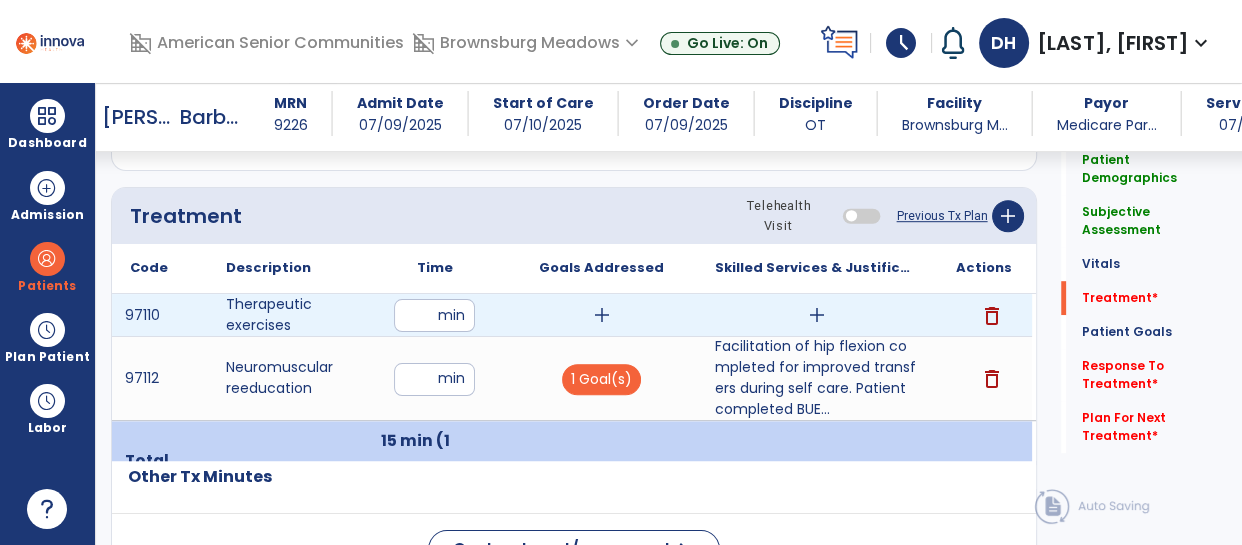 type on "**" 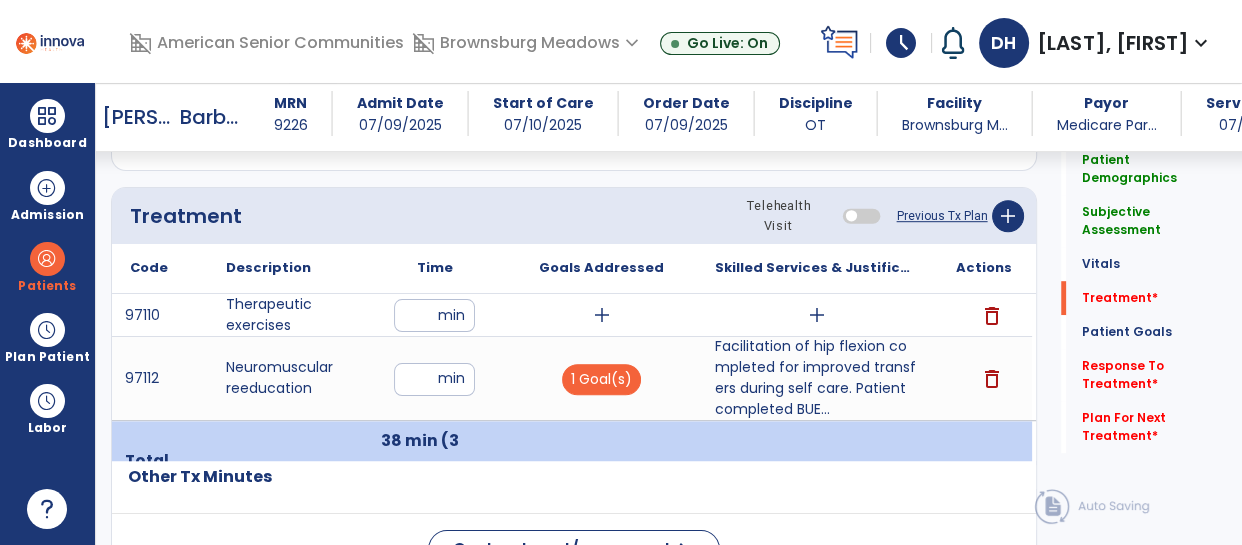 click on "add" at bounding box center [602, 315] 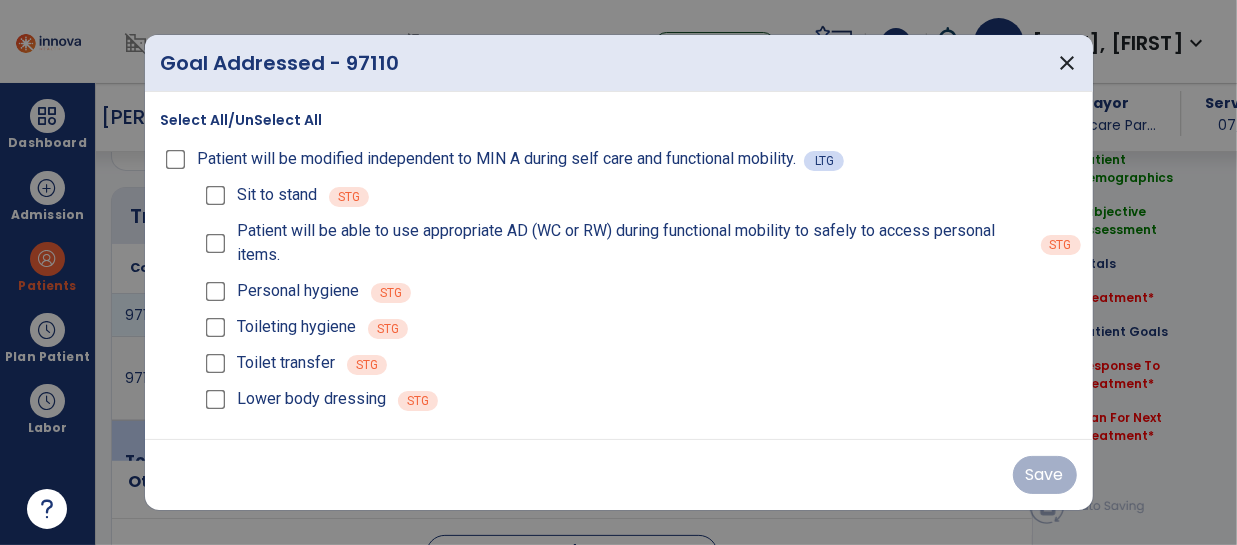 scroll, scrollTop: 1142, scrollLeft: 0, axis: vertical 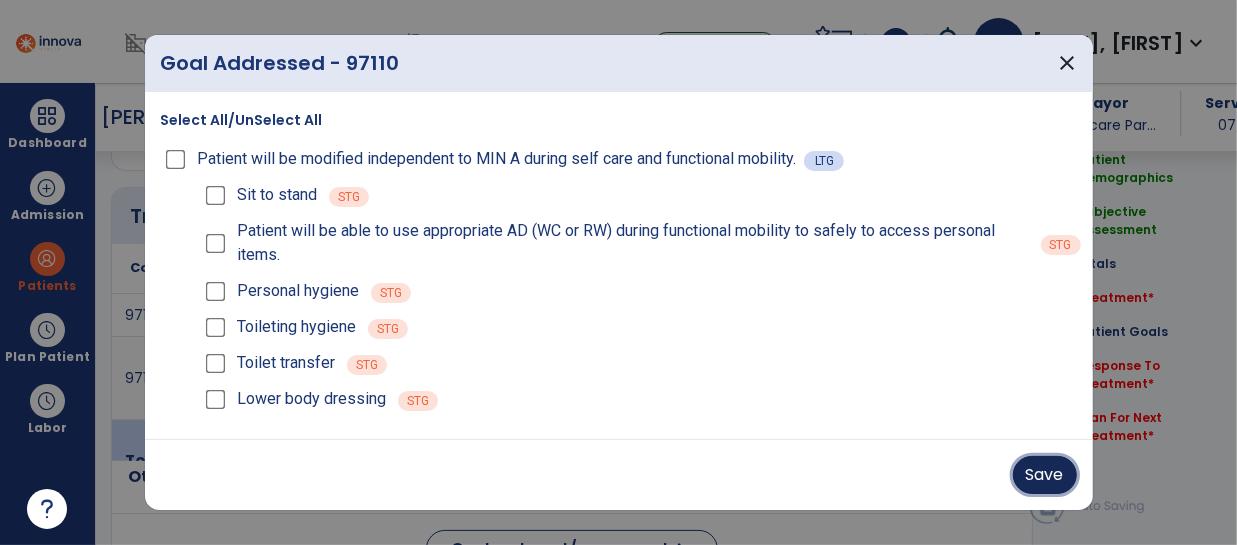 click on "Save" at bounding box center (1045, 475) 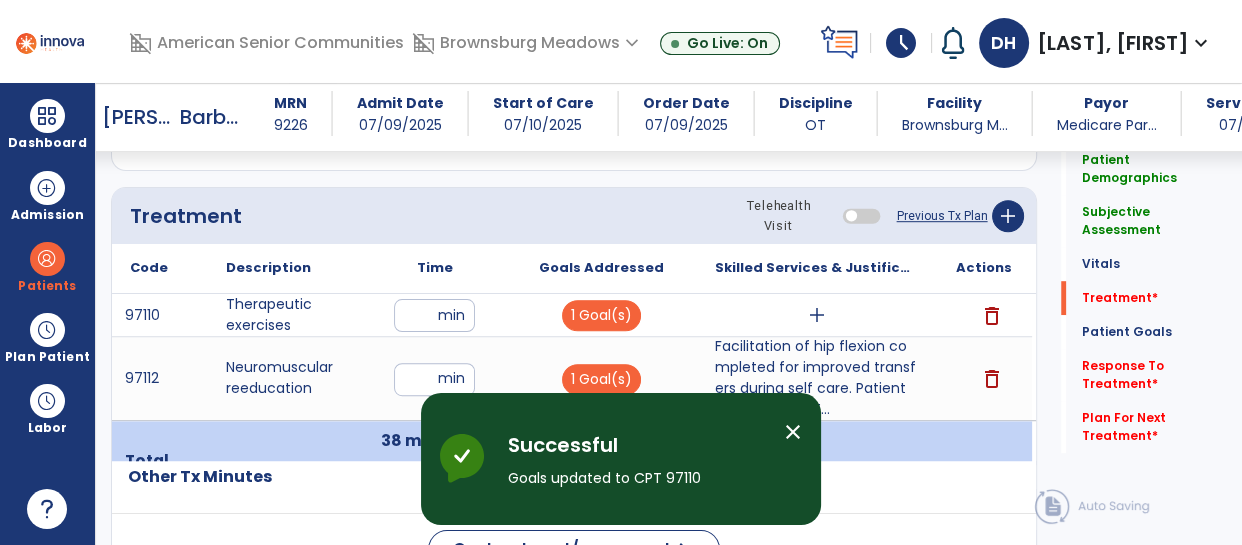 click on "add" at bounding box center [817, 315] 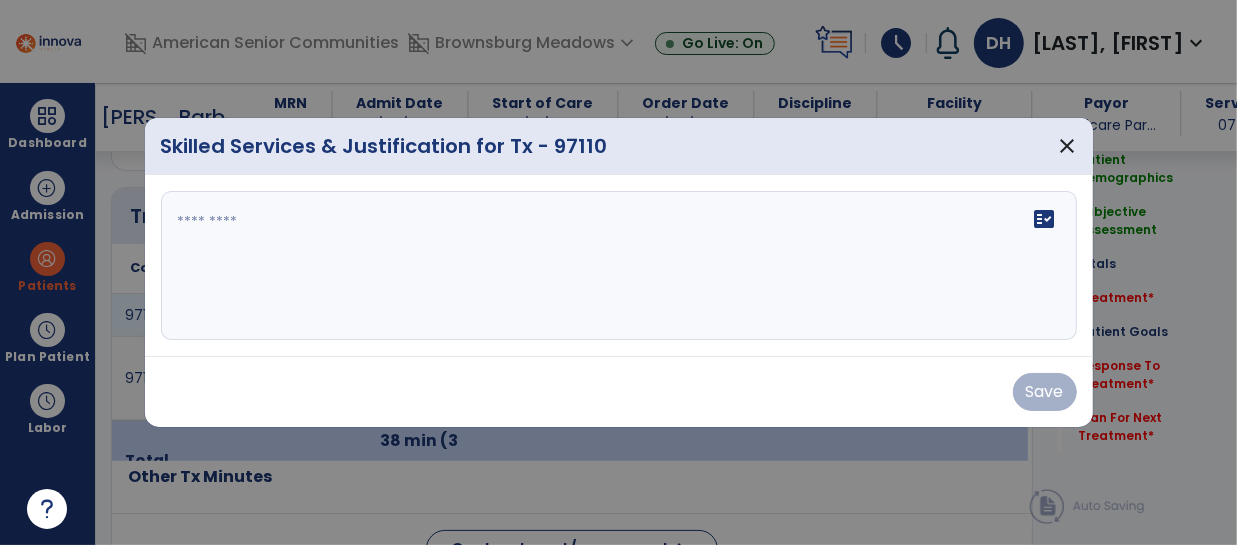 click at bounding box center [619, 266] 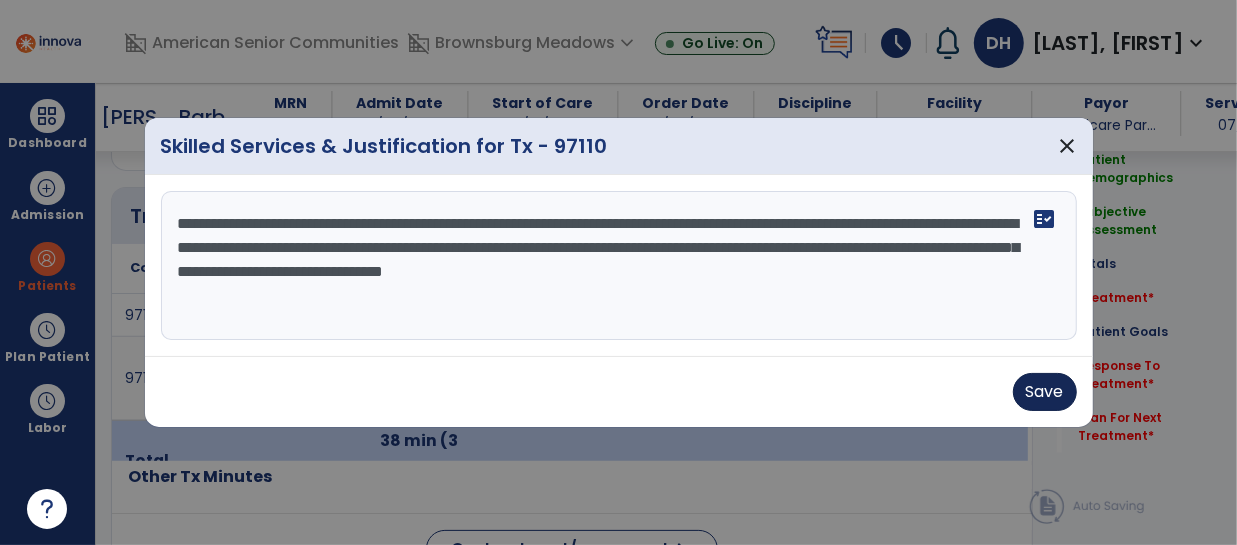 type on "**********" 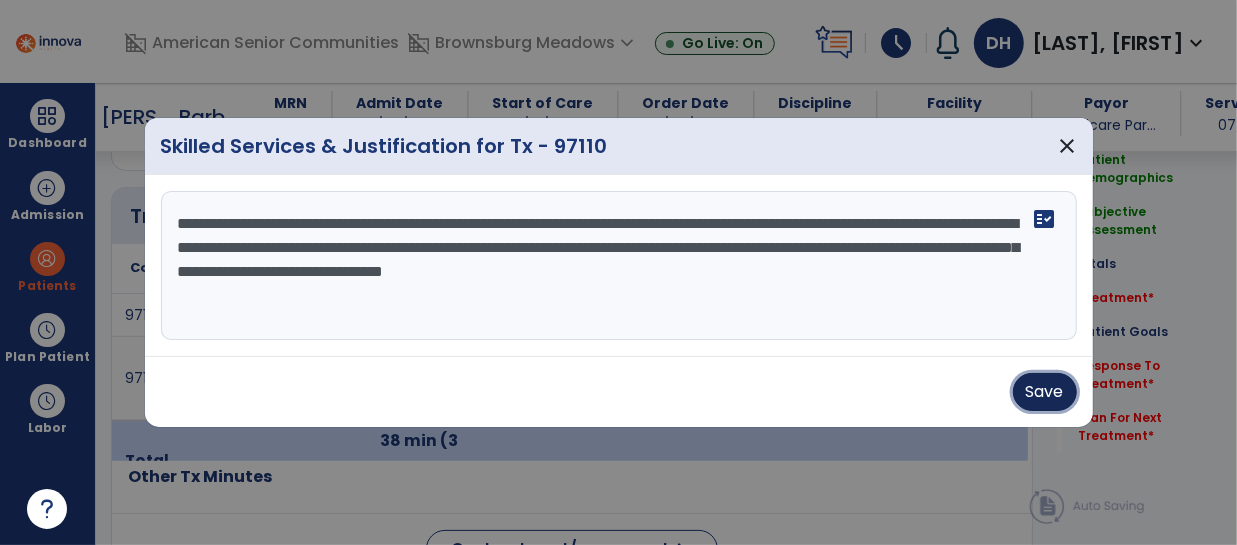 click on "Save" at bounding box center (1045, 392) 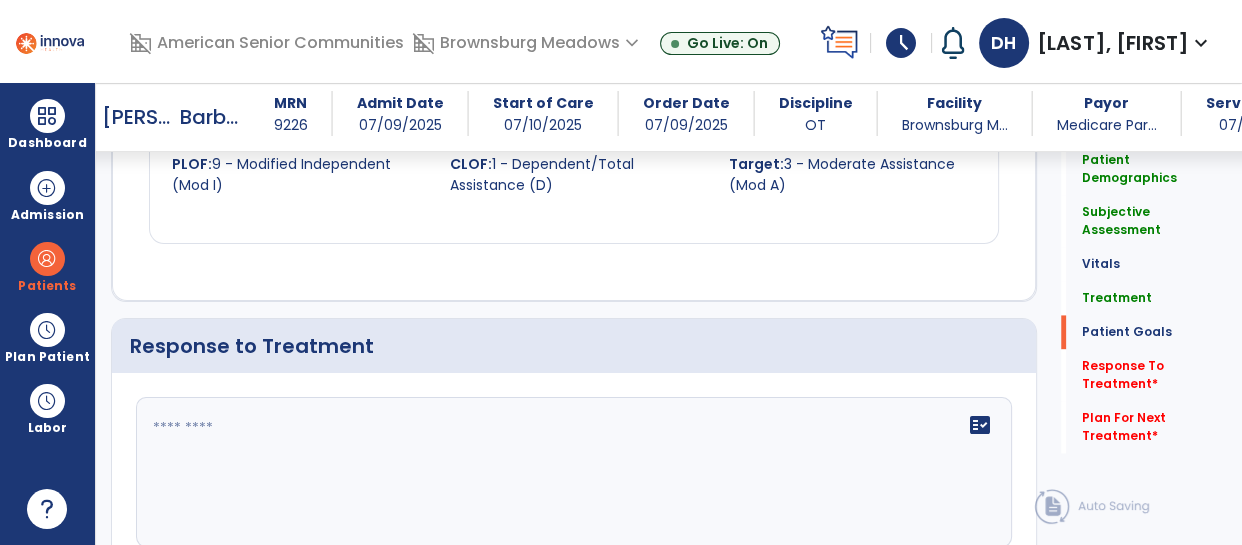 scroll, scrollTop: 2643, scrollLeft: 0, axis: vertical 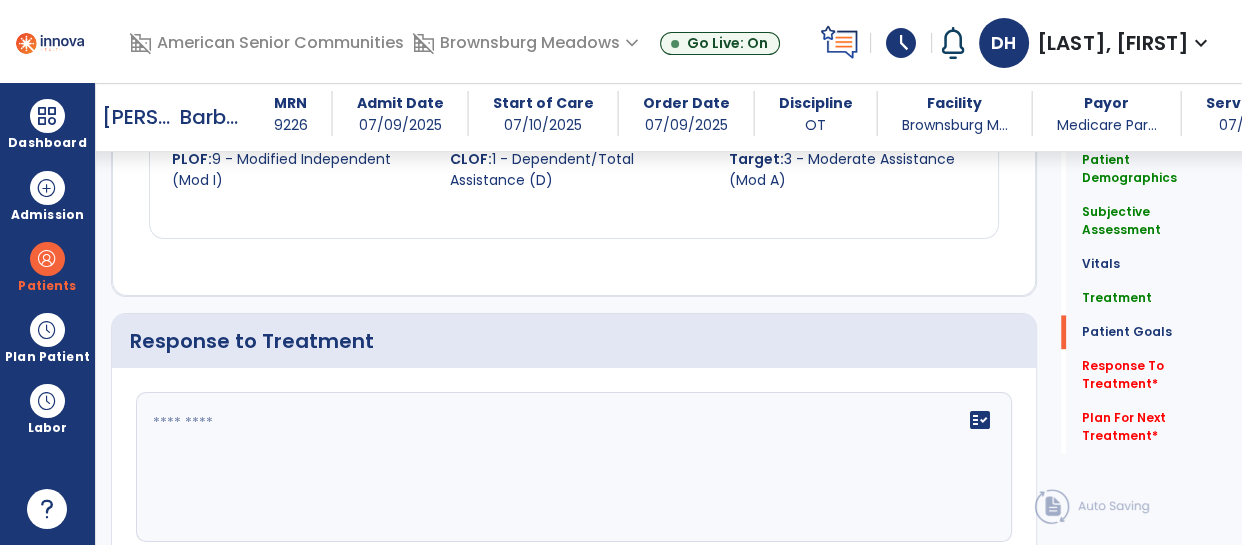 click 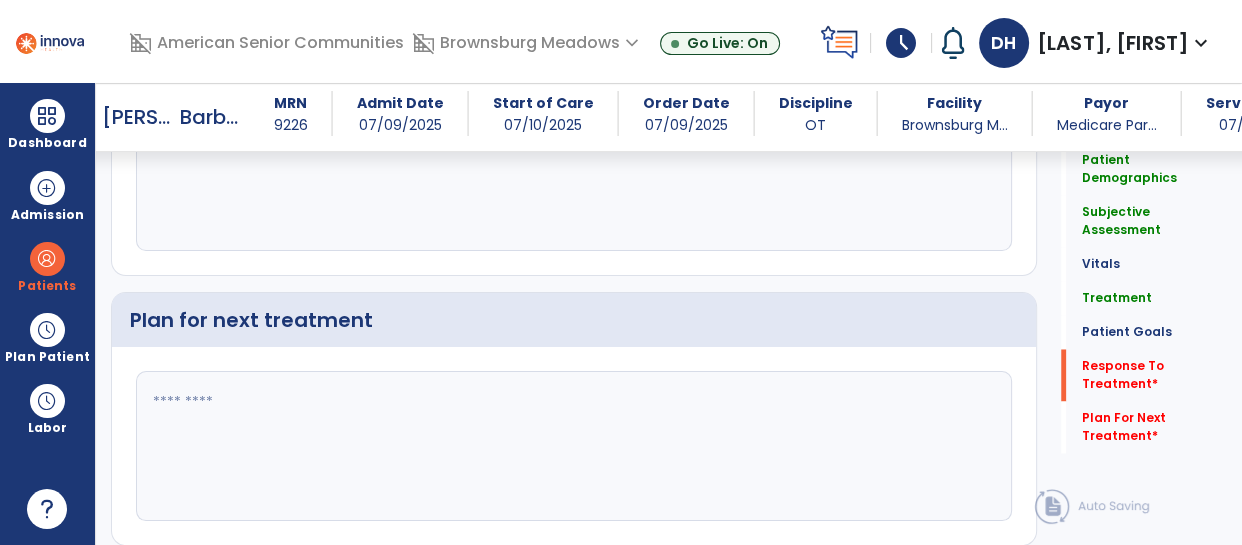 scroll, scrollTop: 2940, scrollLeft: 0, axis: vertical 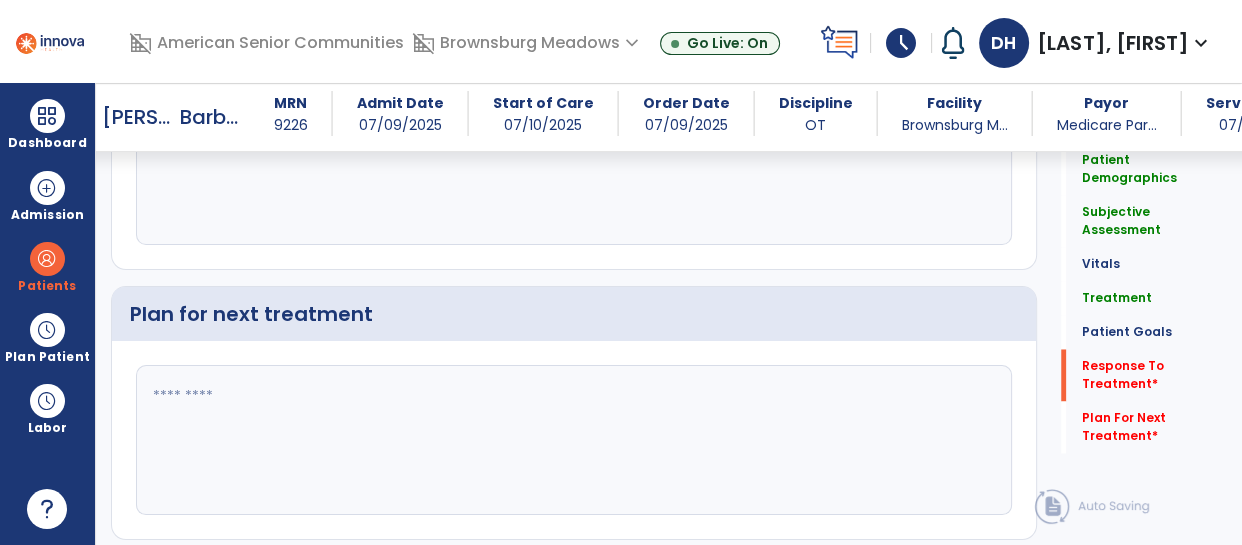 type on "**********" 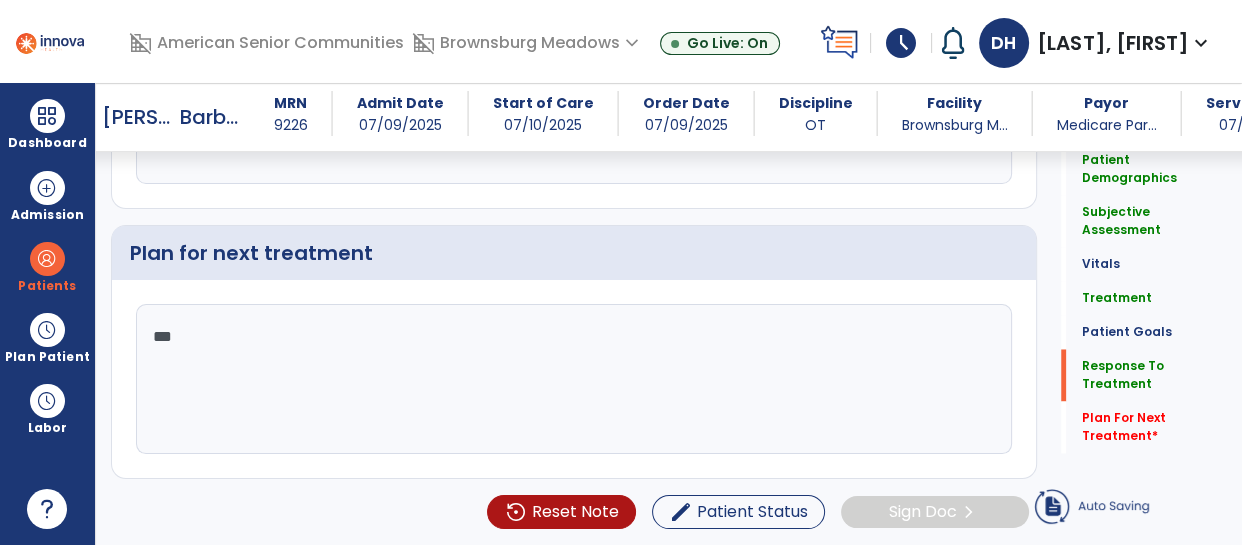 scroll, scrollTop: 2896, scrollLeft: 0, axis: vertical 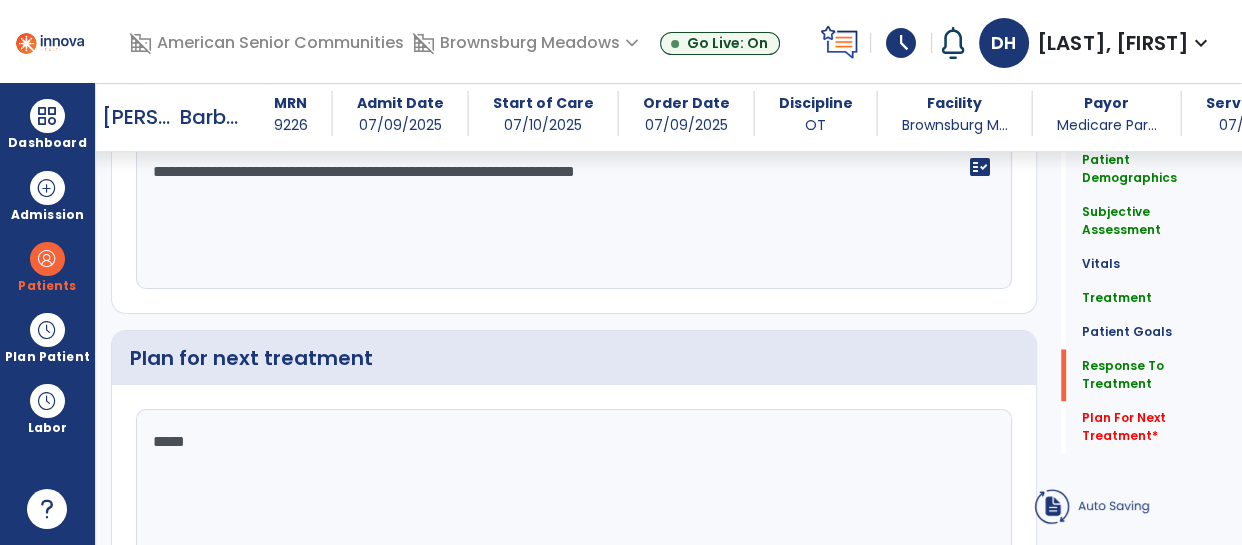 type on "******" 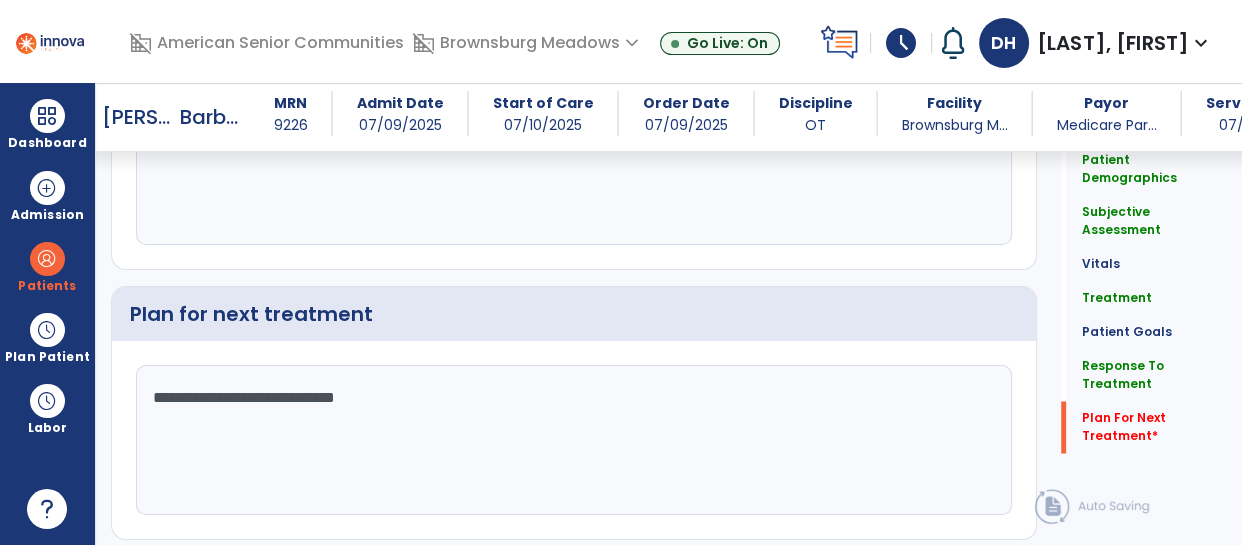 scroll, scrollTop: 2997, scrollLeft: 0, axis: vertical 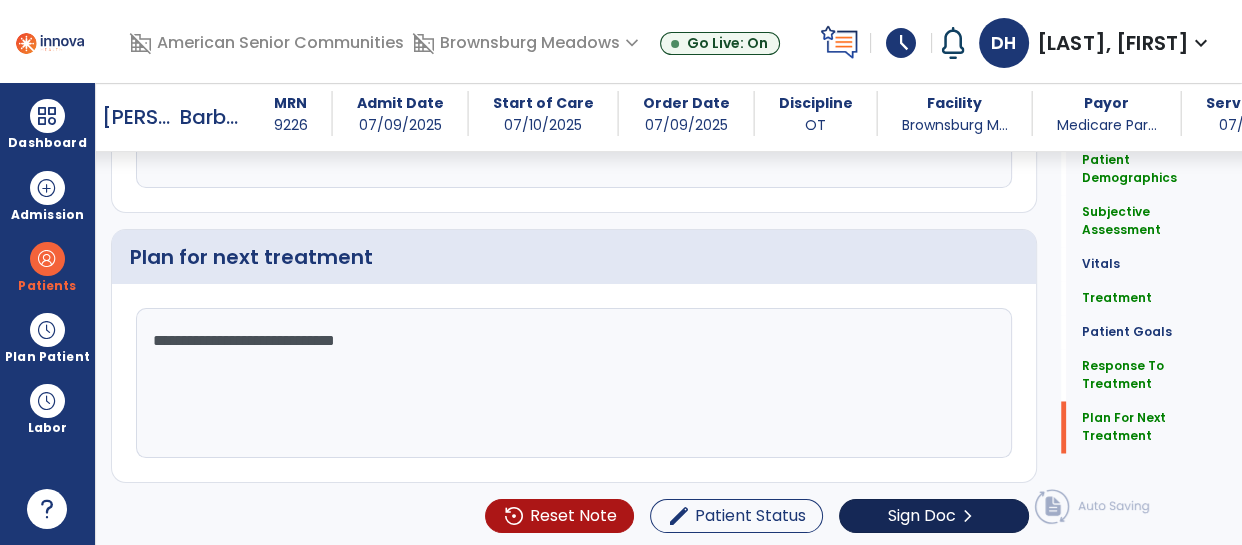 type on "**********" 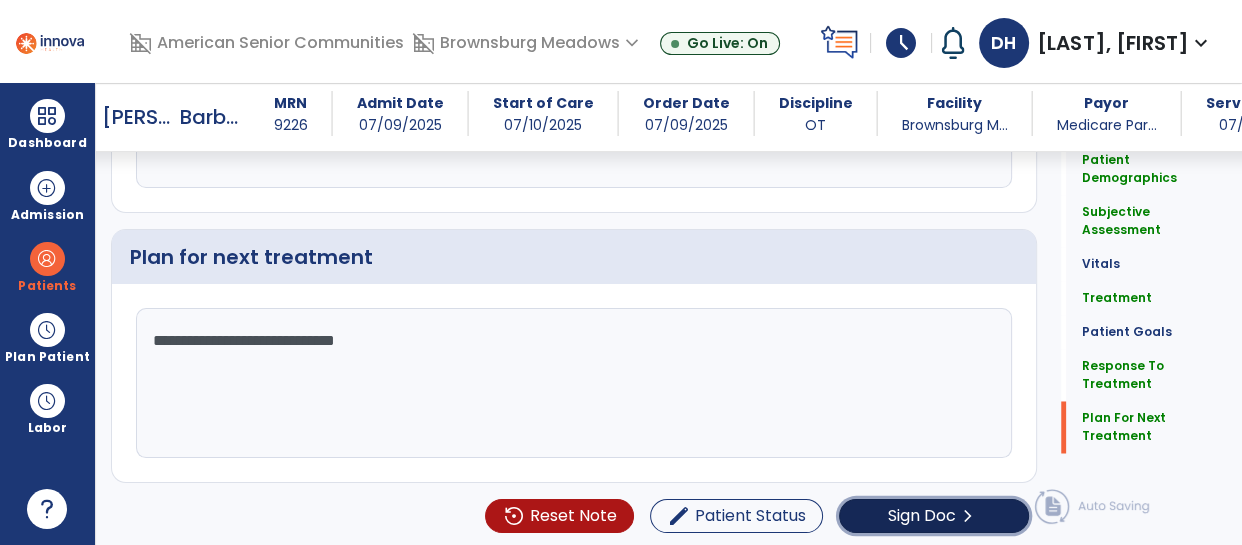 click on "chevron_right" 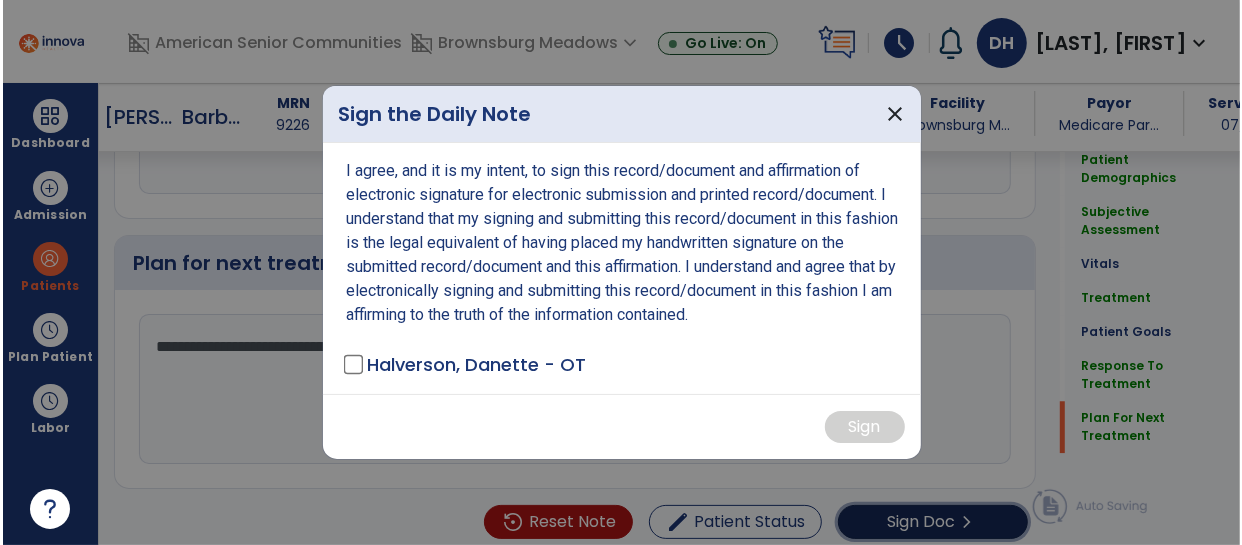 scroll, scrollTop: 2997, scrollLeft: 0, axis: vertical 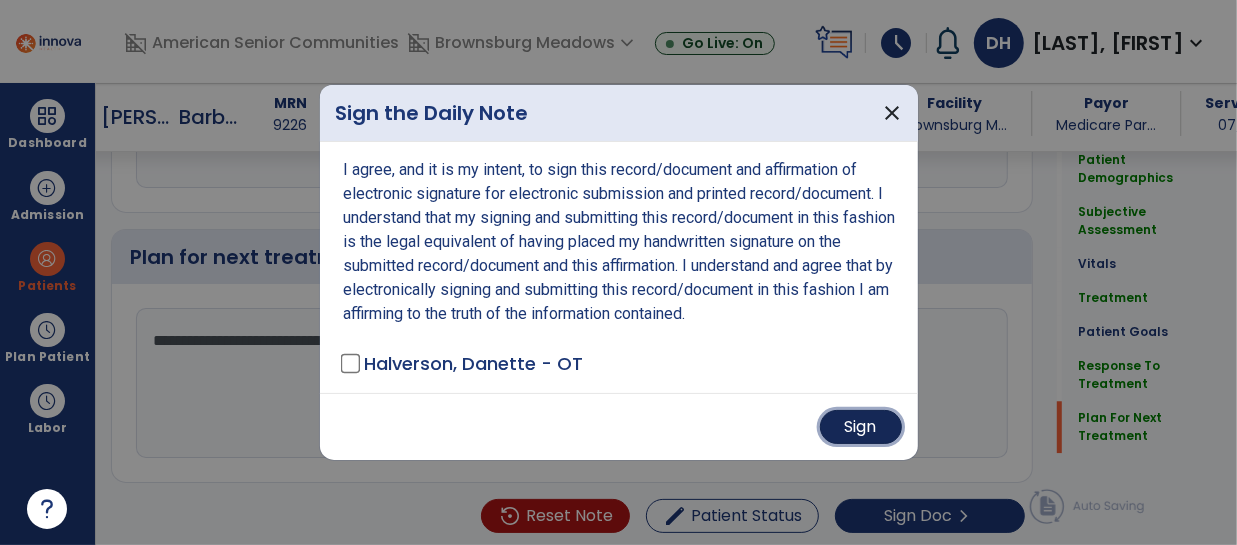click on "Sign" at bounding box center [861, 427] 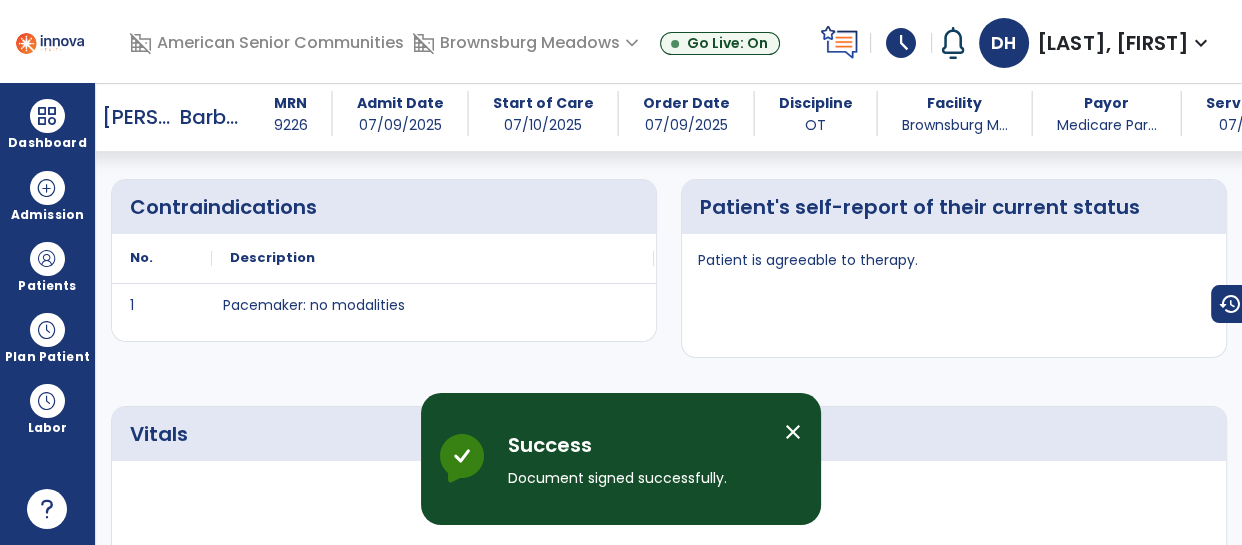 scroll, scrollTop: 0, scrollLeft: 0, axis: both 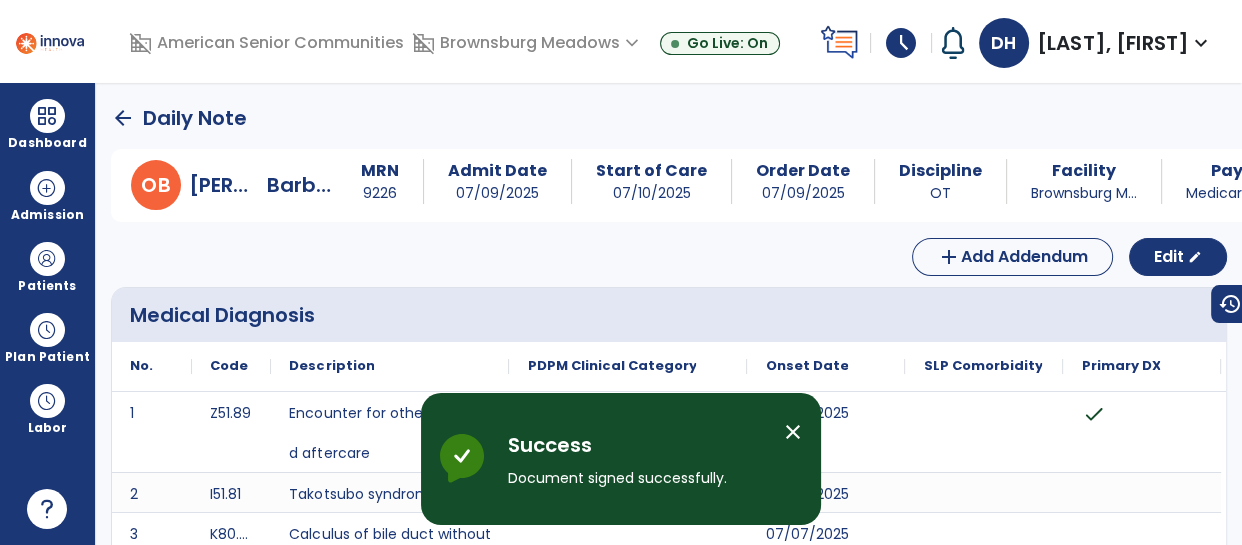 click on "arrow_back" 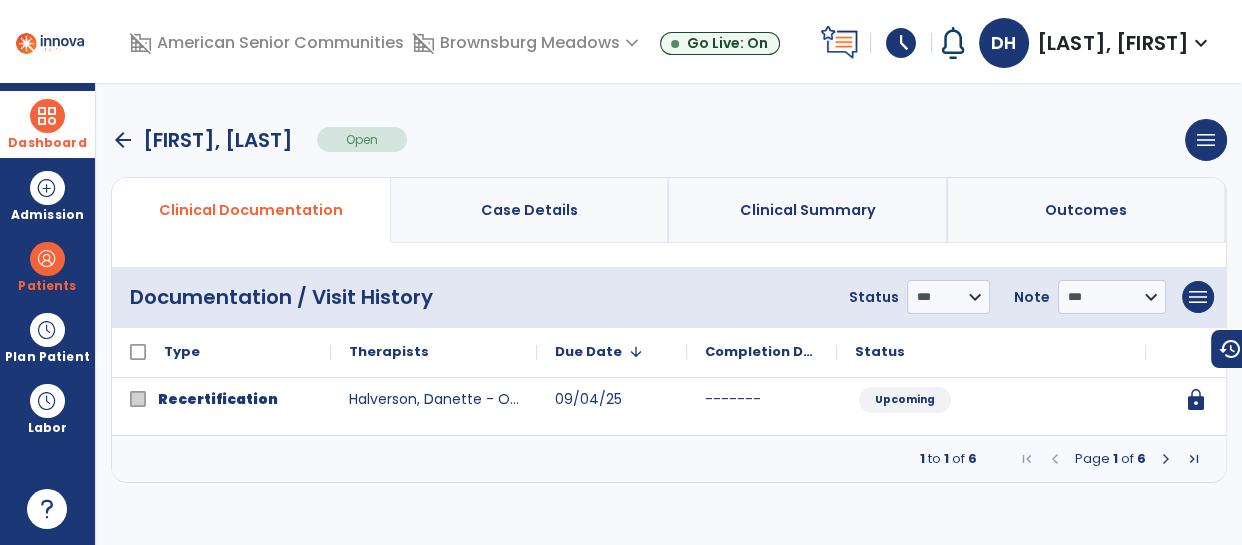 click at bounding box center (47, 116) 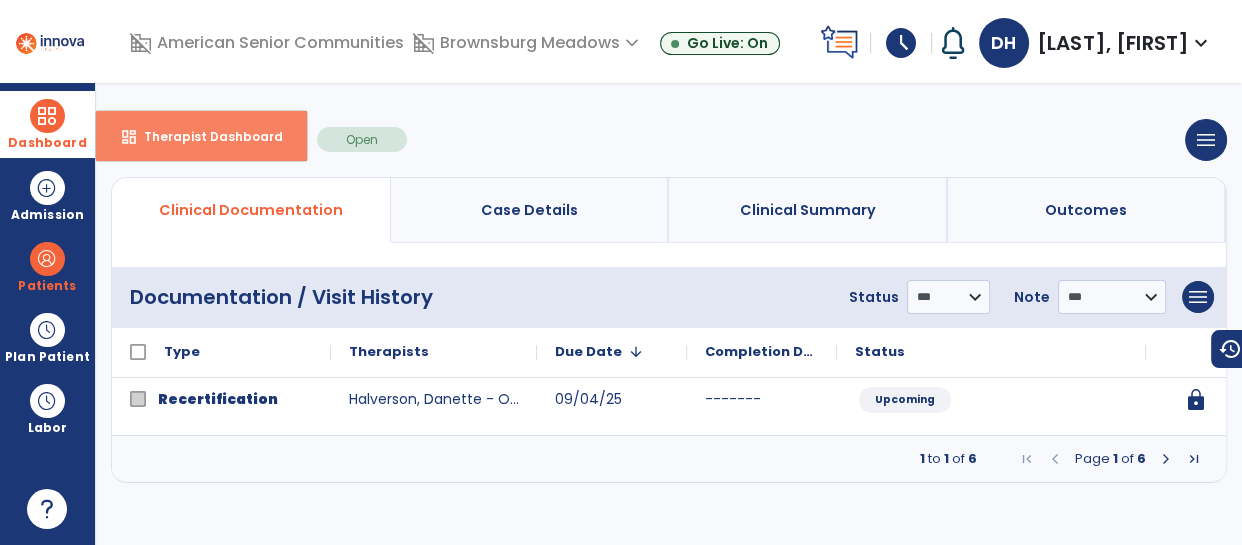 click on "dashboard  Therapist Dashboard" at bounding box center [201, 136] 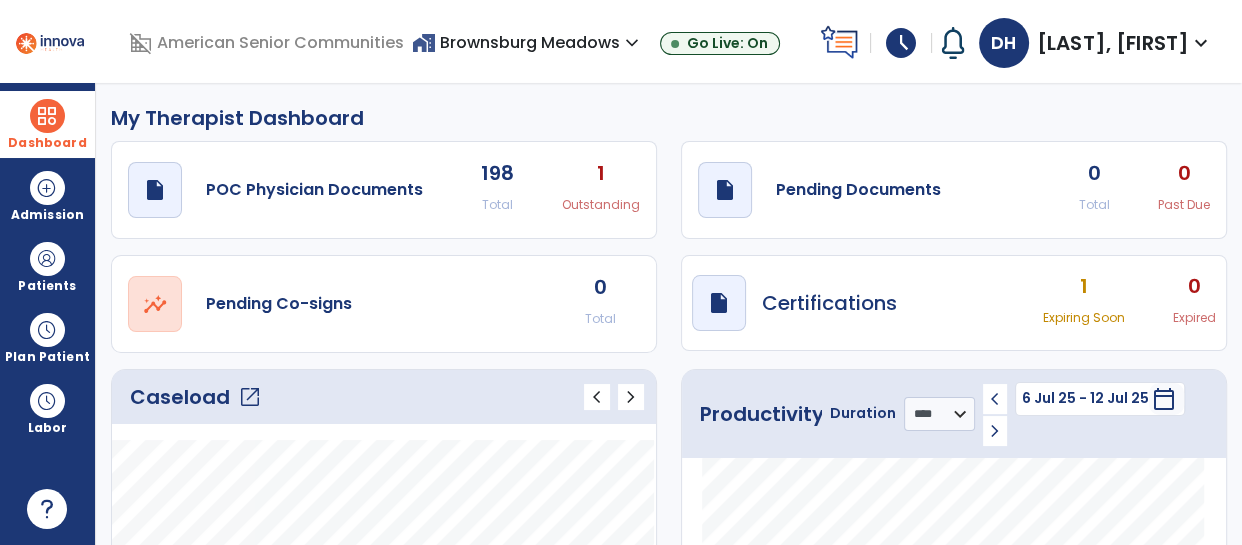 scroll, scrollTop: 8, scrollLeft: 0, axis: vertical 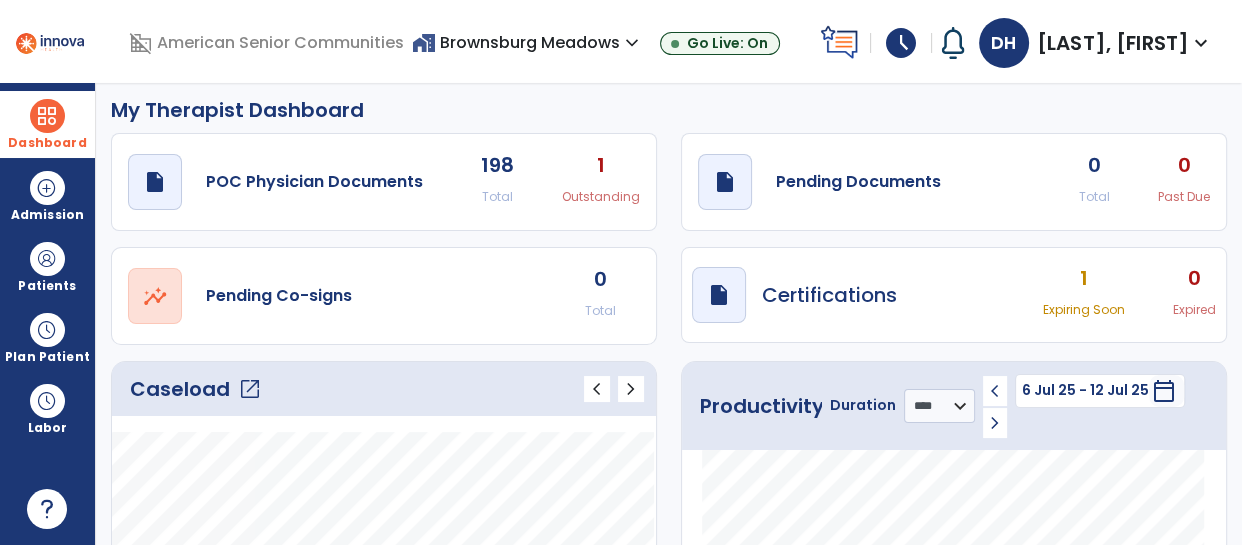 click on "0" 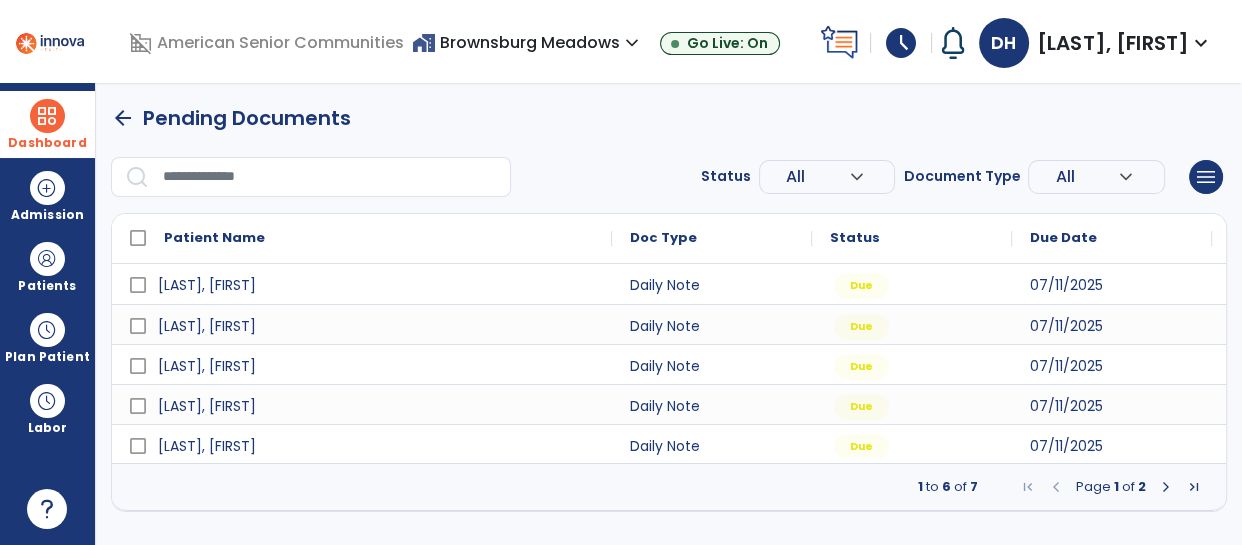 scroll, scrollTop: 0, scrollLeft: 0, axis: both 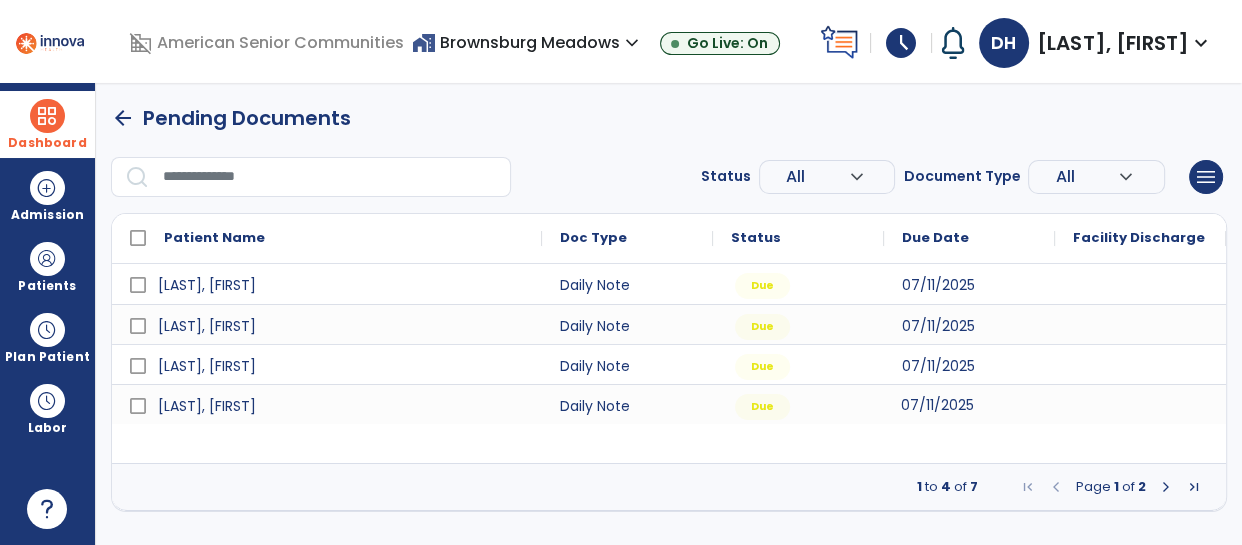 click on "07/11/2025" at bounding box center (969, 404) 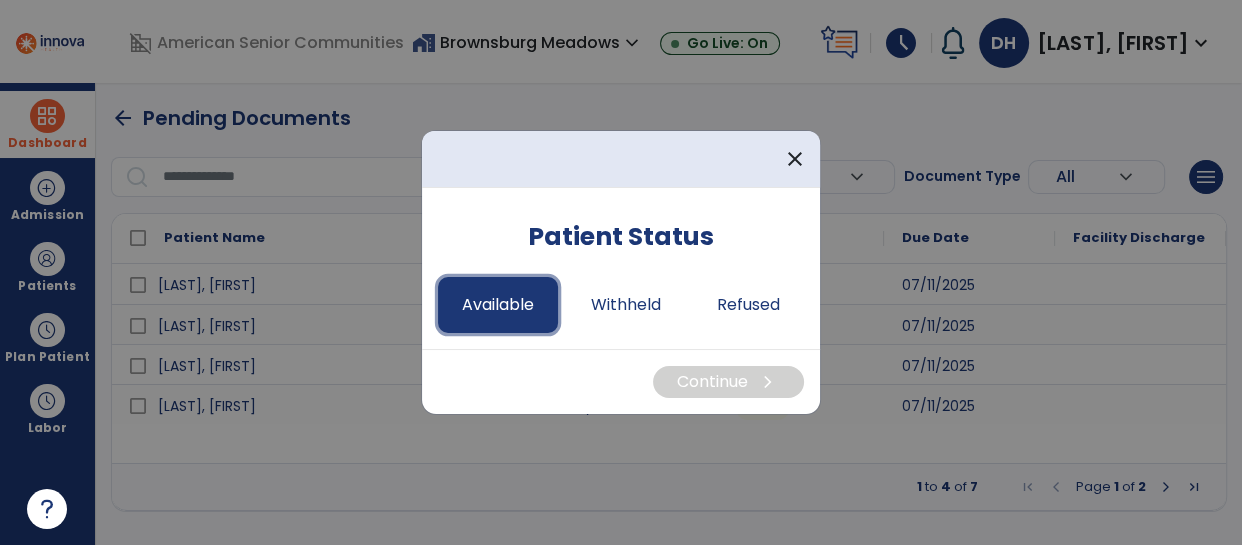 click on "Available" at bounding box center [498, 305] 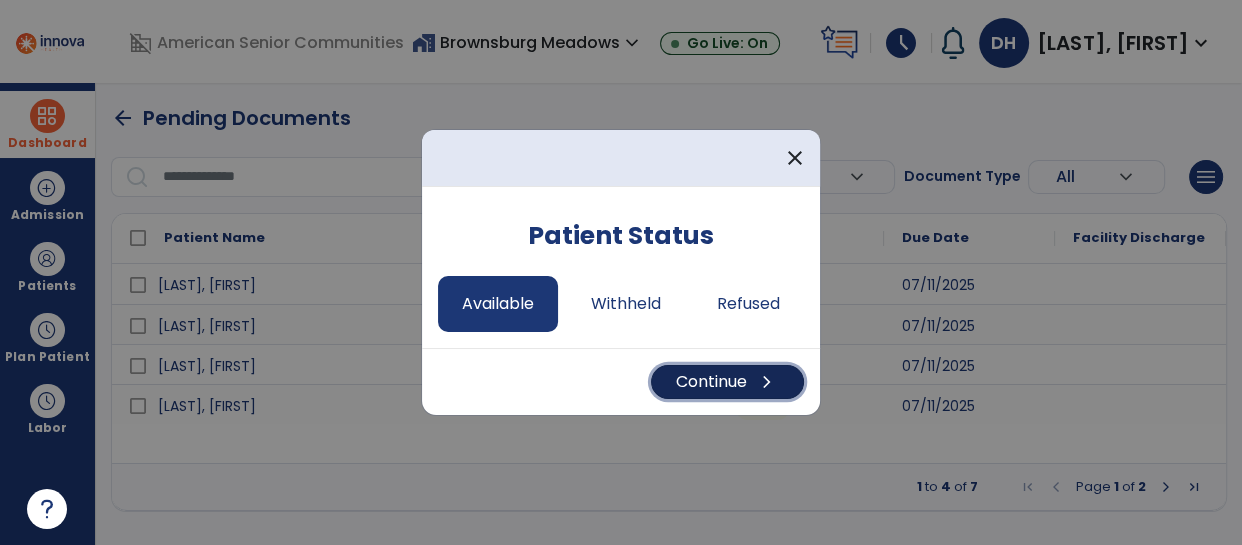 click on "Continue   chevron_right" at bounding box center (727, 382) 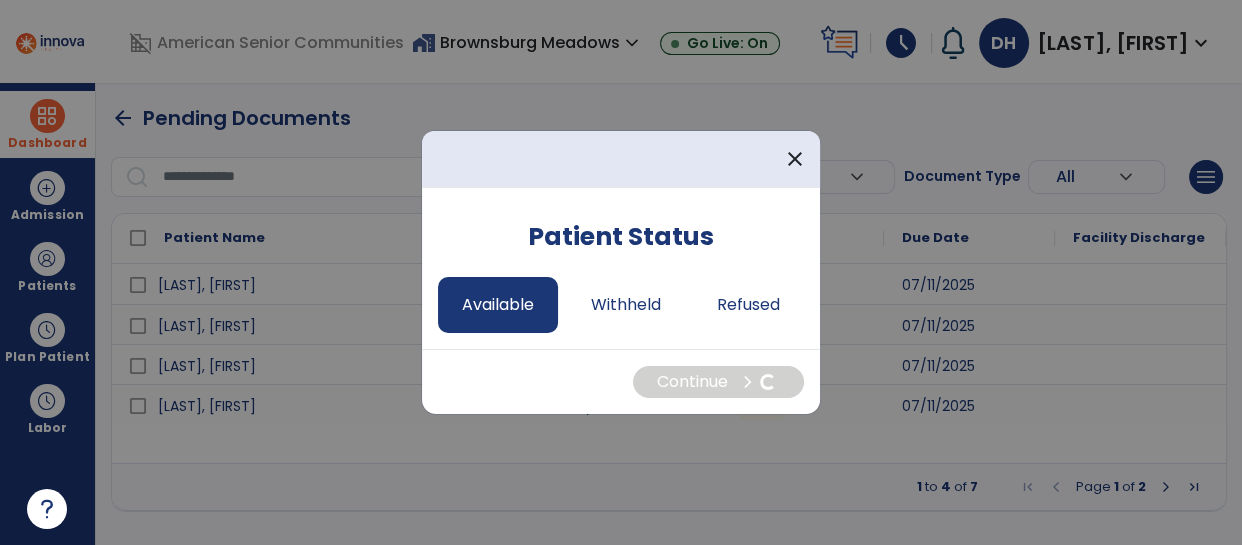 select on "*" 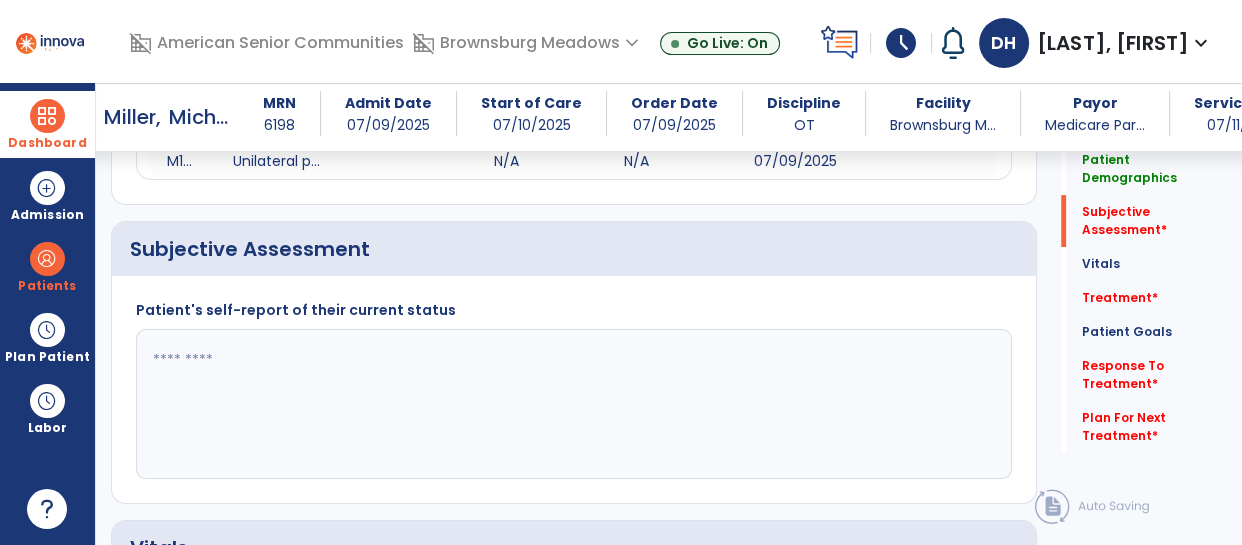 scroll, scrollTop: 348, scrollLeft: 0, axis: vertical 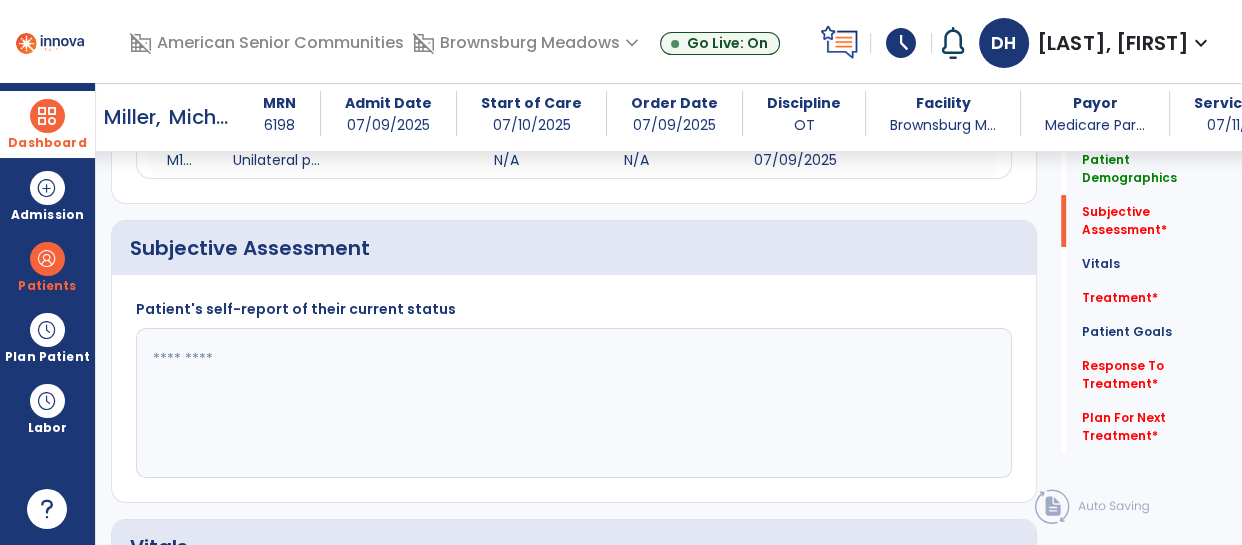 click 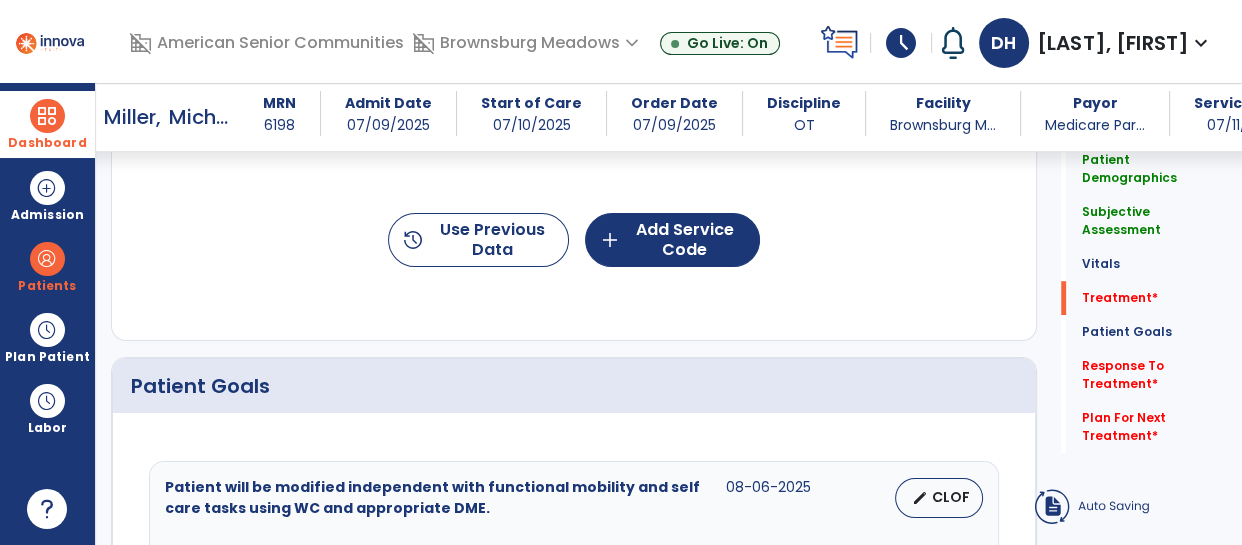 type on "**********" 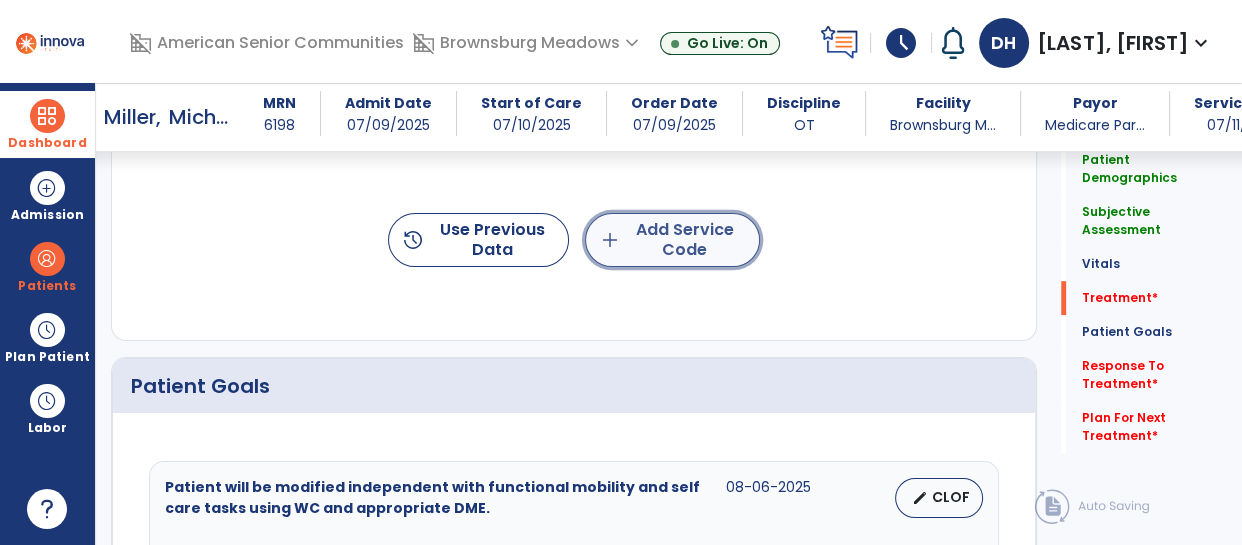 click on "add  Add Service Code" 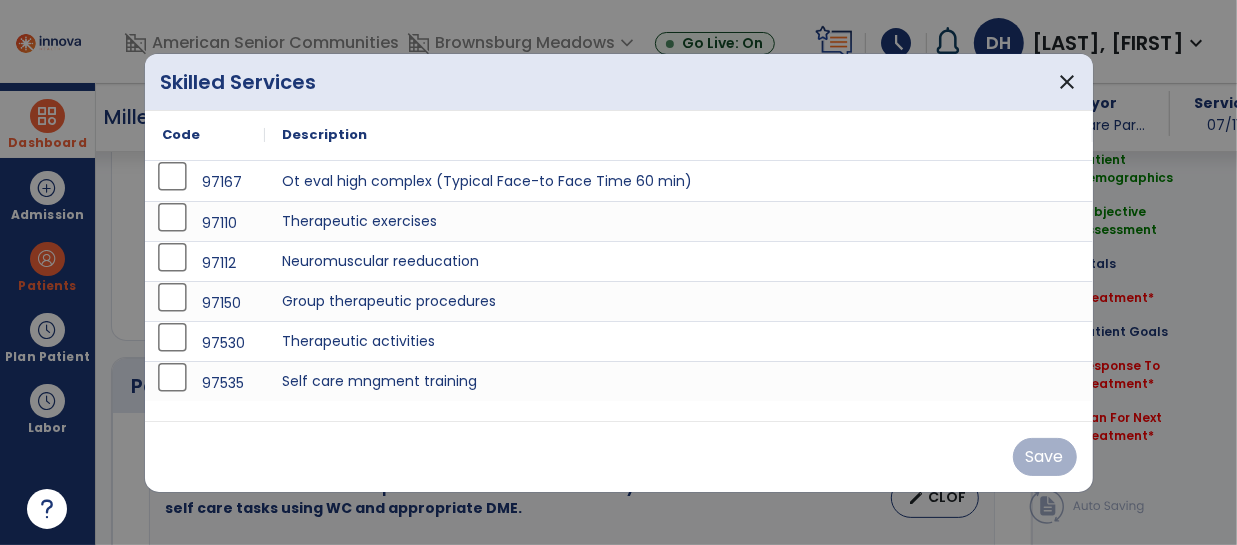 scroll, scrollTop: 1204, scrollLeft: 0, axis: vertical 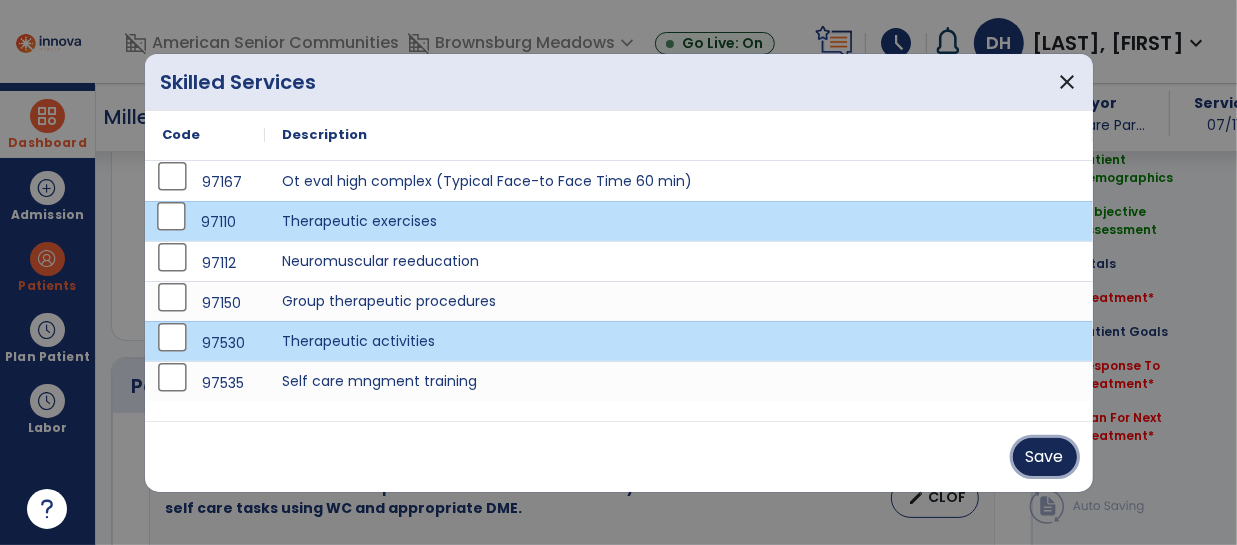 click on "Save" at bounding box center [1045, 457] 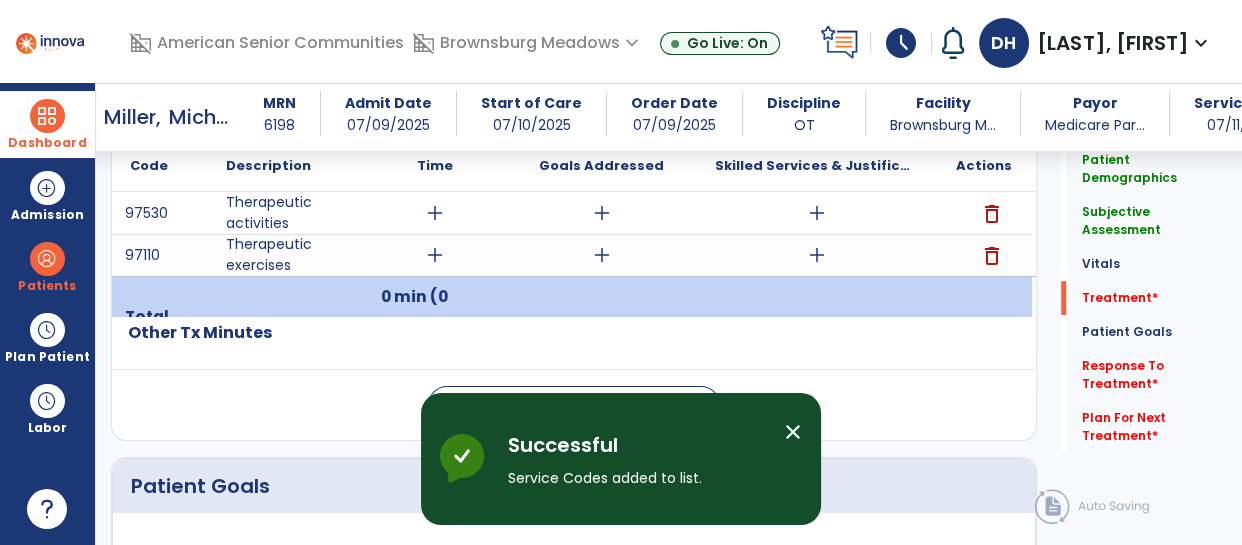 click on "add" at bounding box center (435, 213) 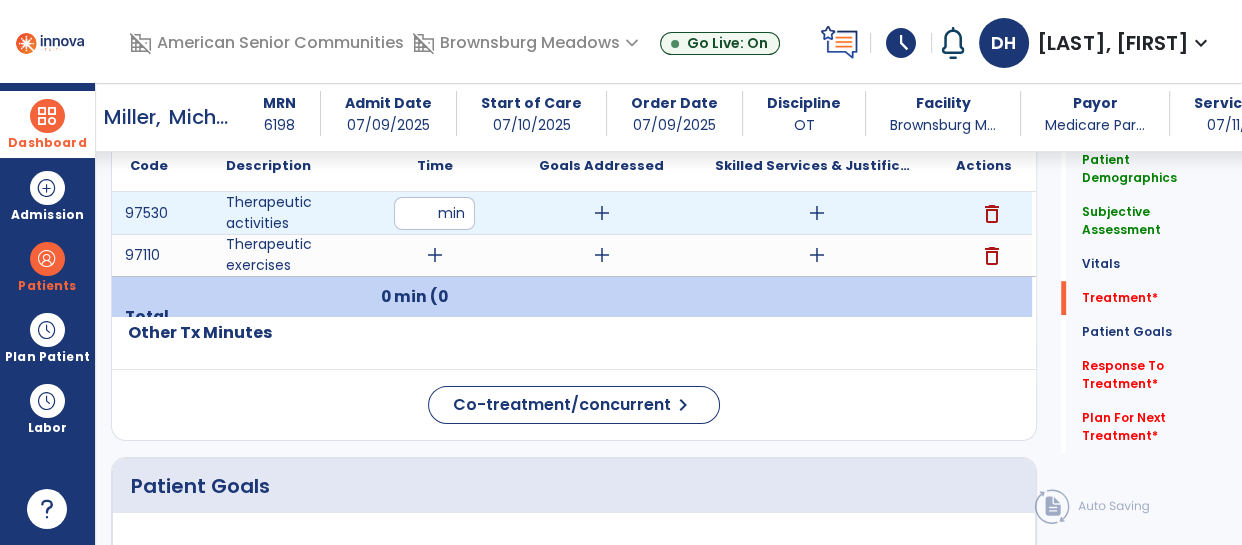 type on "**" 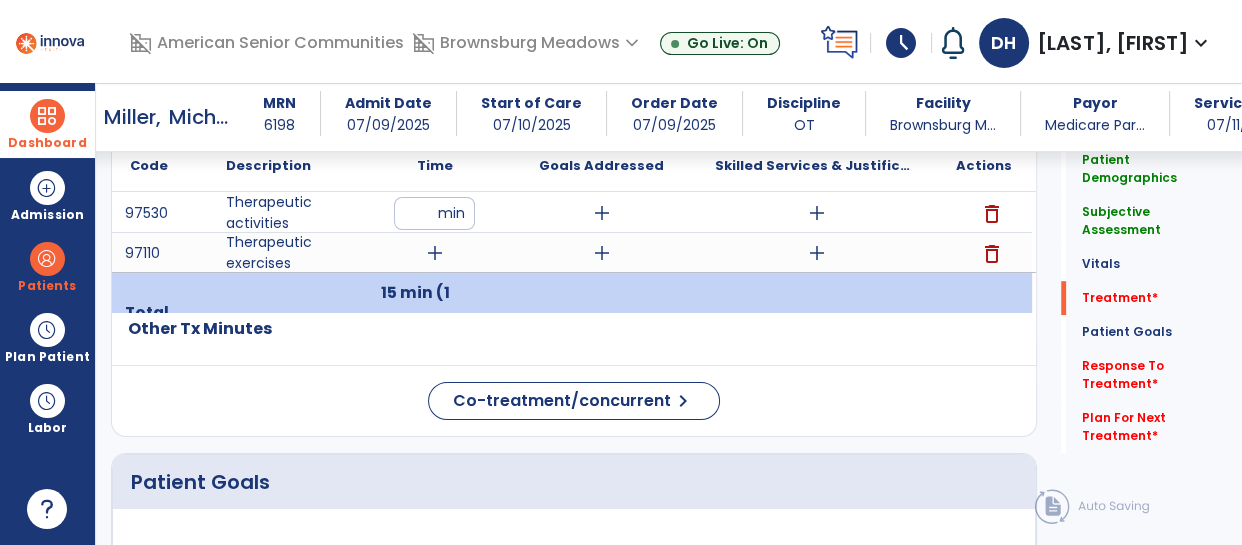 click on "add" at bounding box center [602, 213] 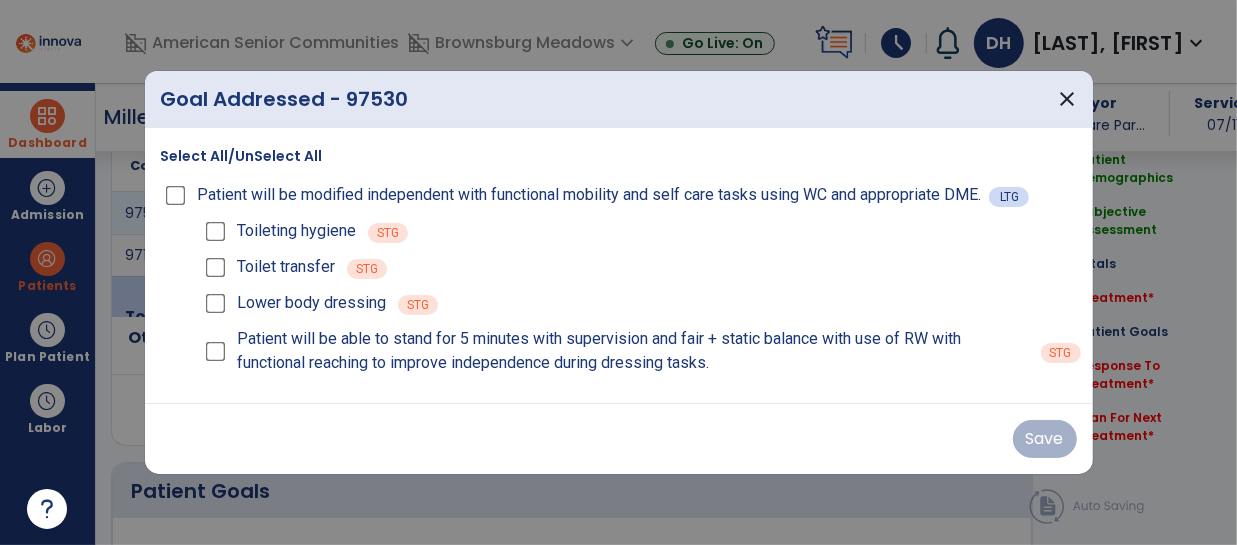 scroll, scrollTop: 1204, scrollLeft: 0, axis: vertical 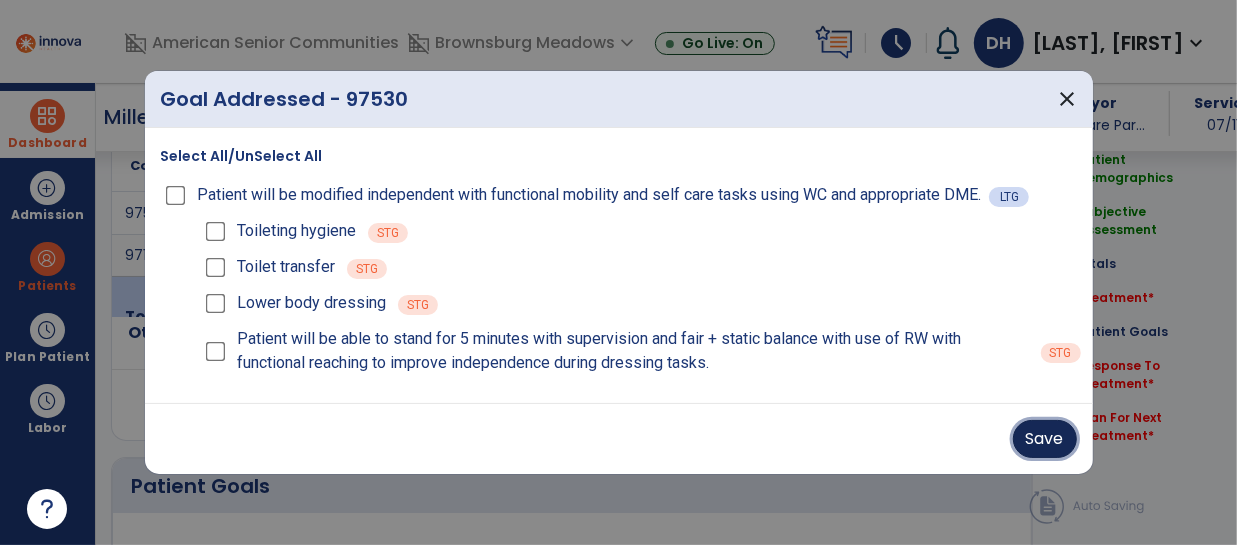 click on "Save" at bounding box center [1045, 439] 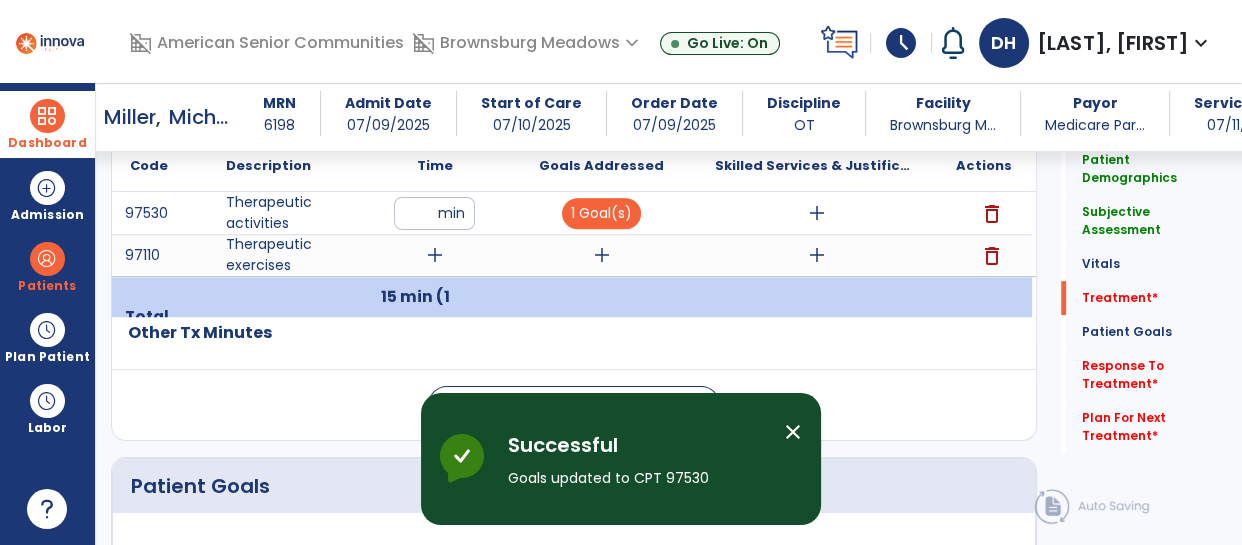 click on "add" at bounding box center (817, 213) 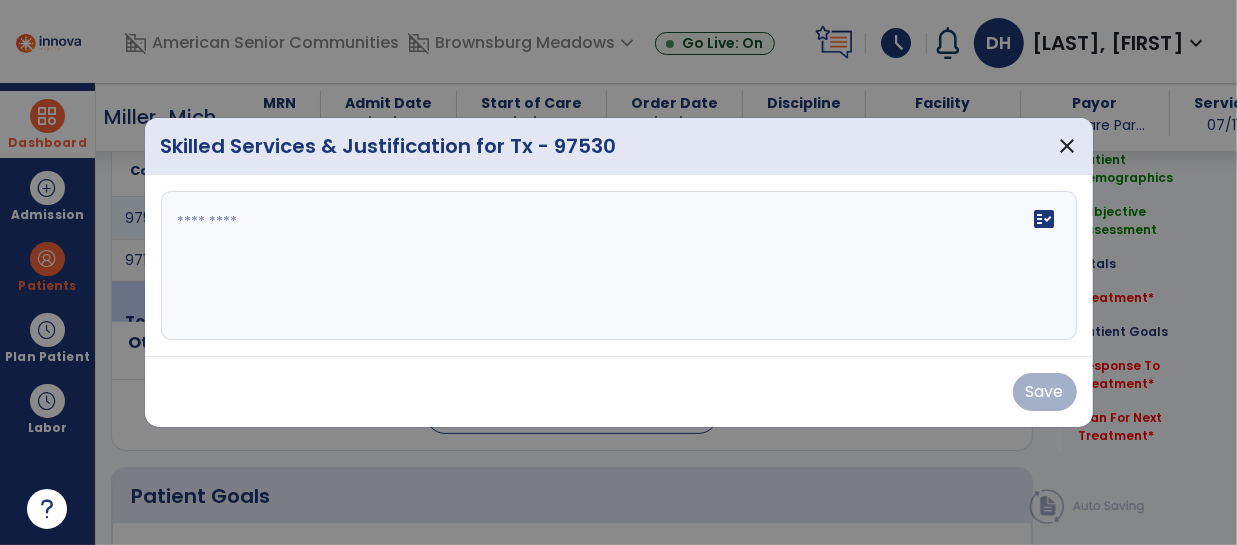 scroll, scrollTop: 1204, scrollLeft: 0, axis: vertical 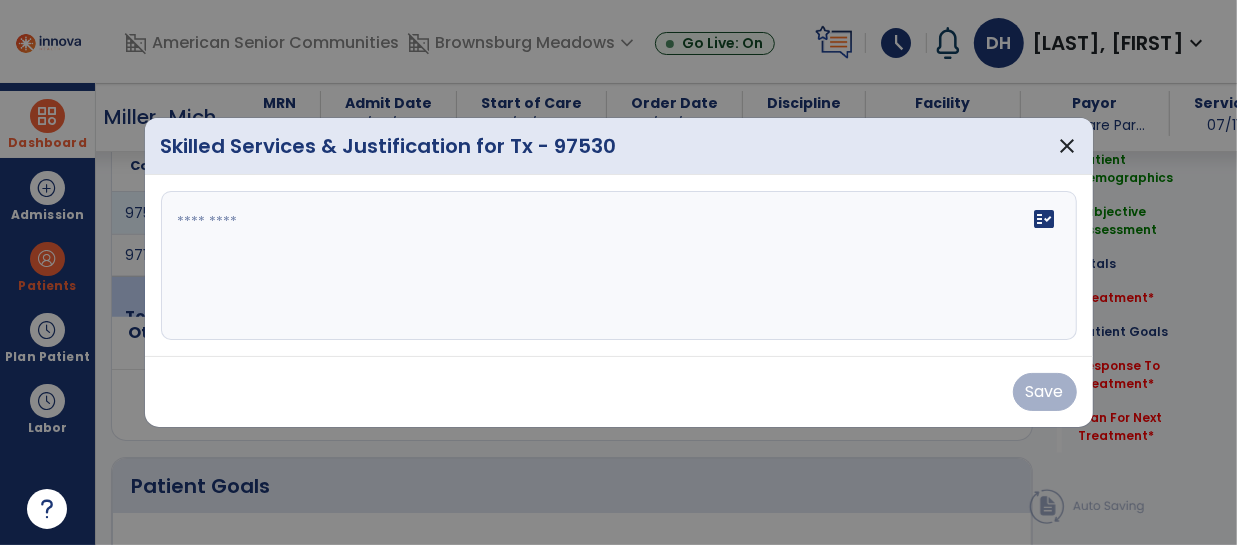 click at bounding box center [619, 266] 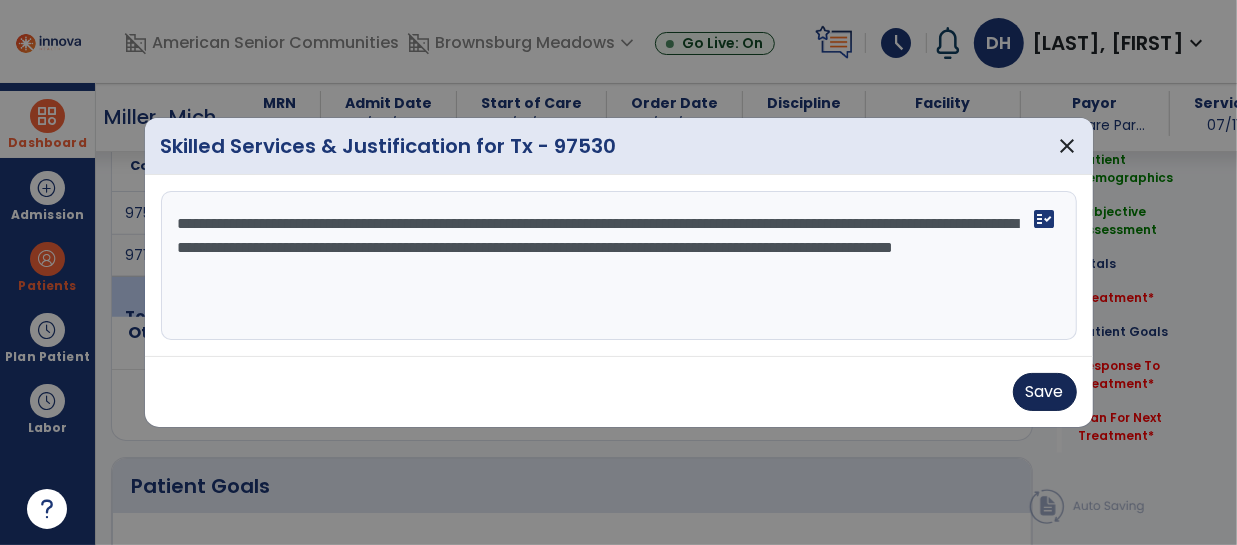 type on "**********" 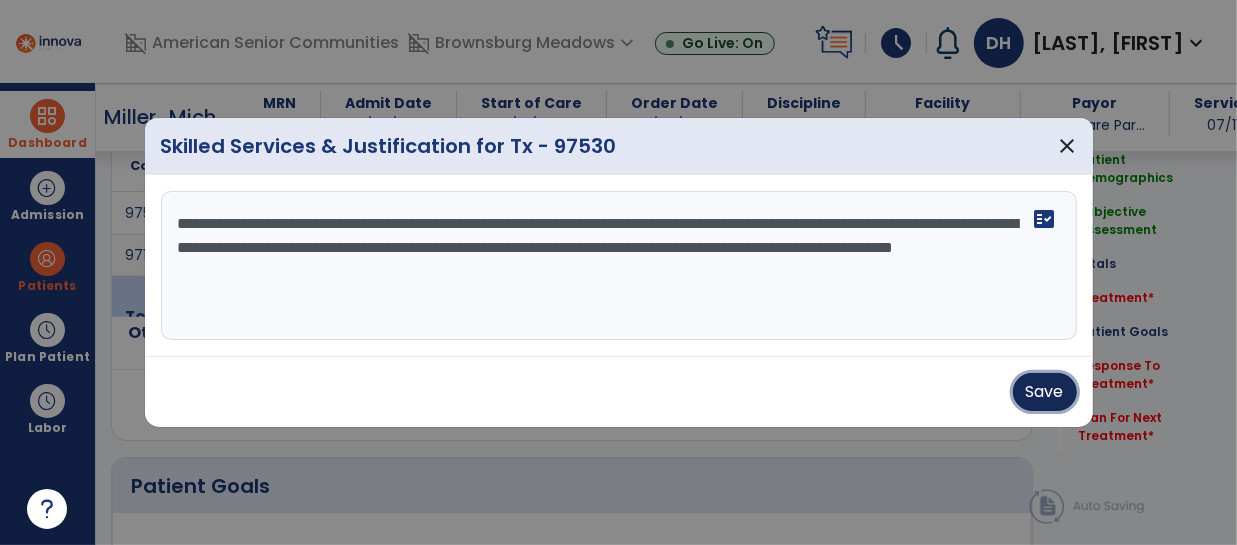 click on "Save" at bounding box center [1045, 392] 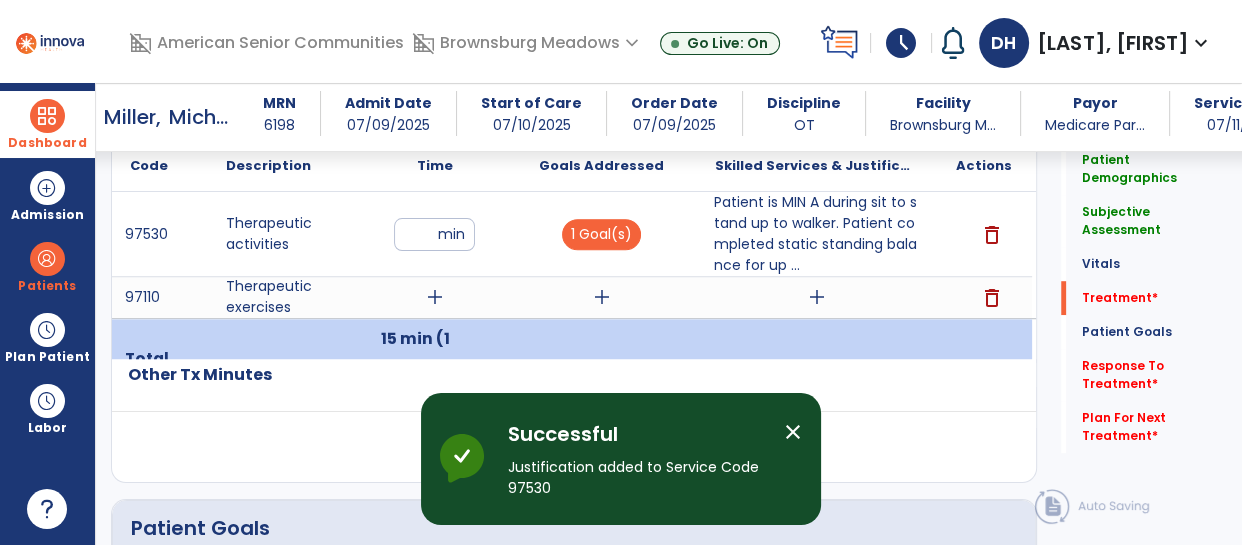 click on "add" at bounding box center [435, 297] 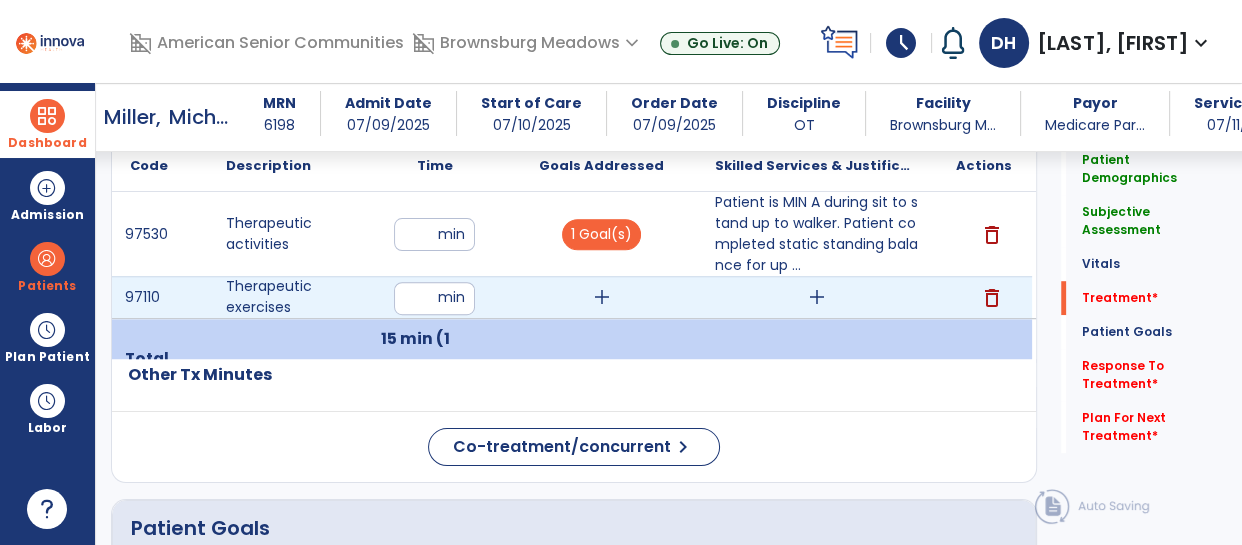 type on "**" 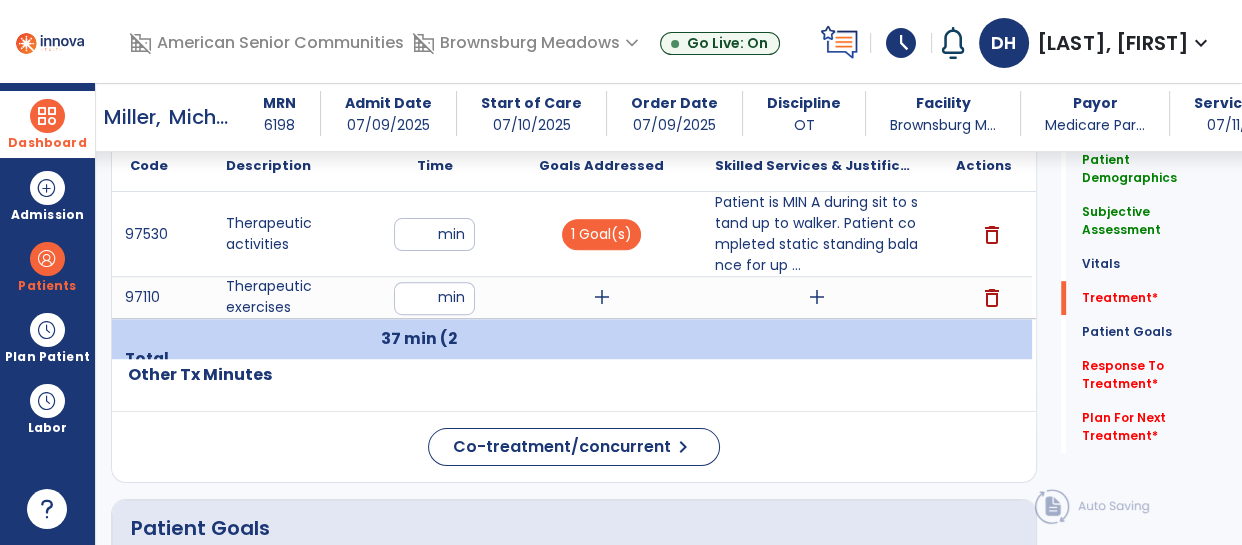 click on "add" at bounding box center [602, 297] 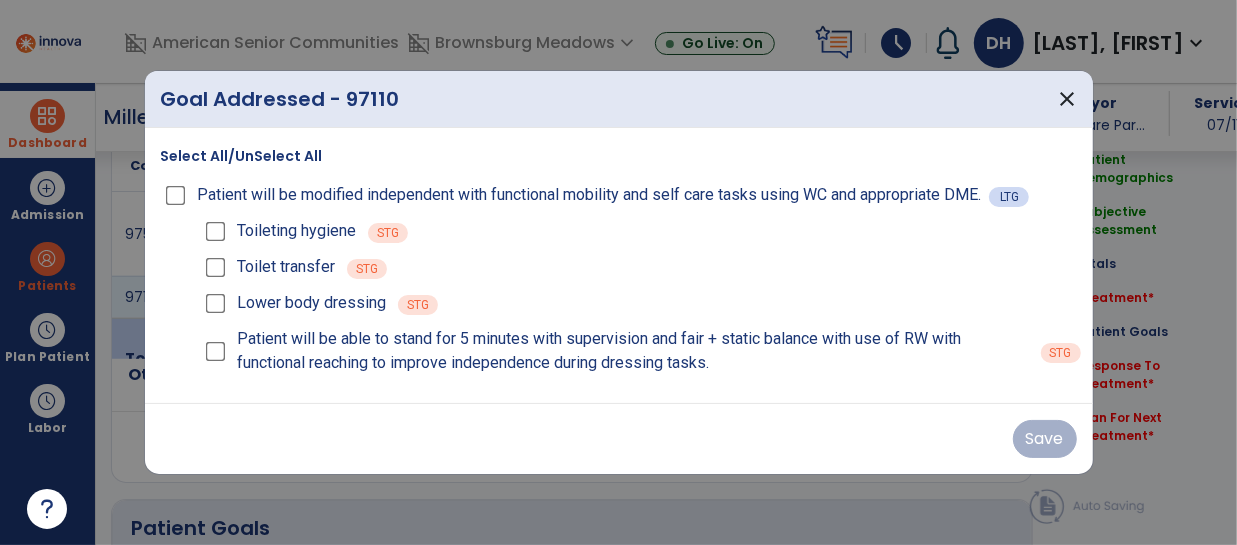 scroll, scrollTop: 1204, scrollLeft: 0, axis: vertical 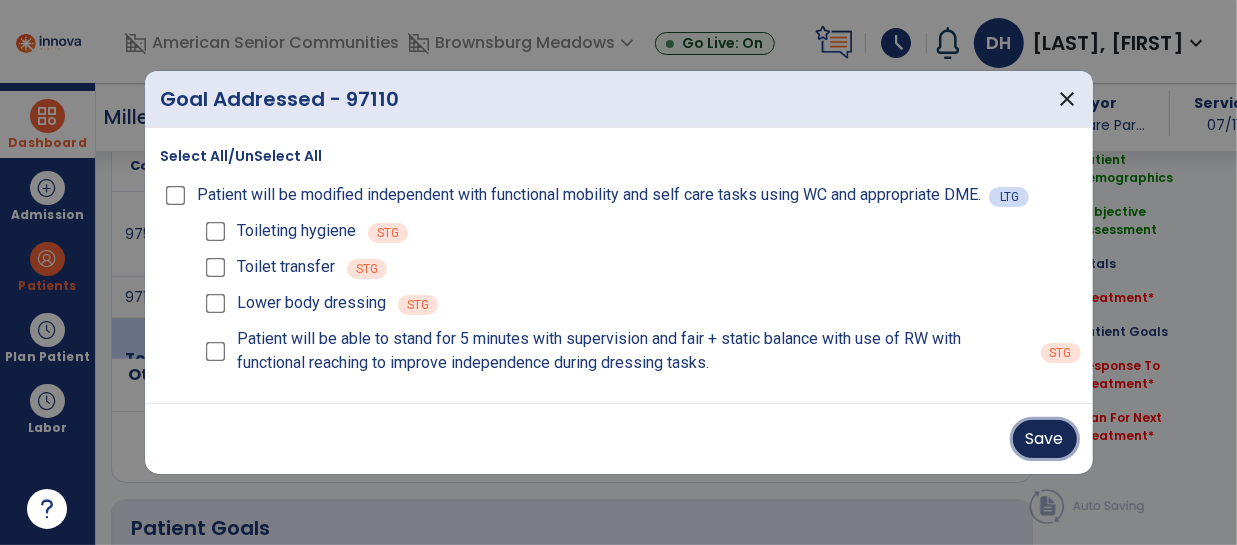click on "Save" at bounding box center [1045, 439] 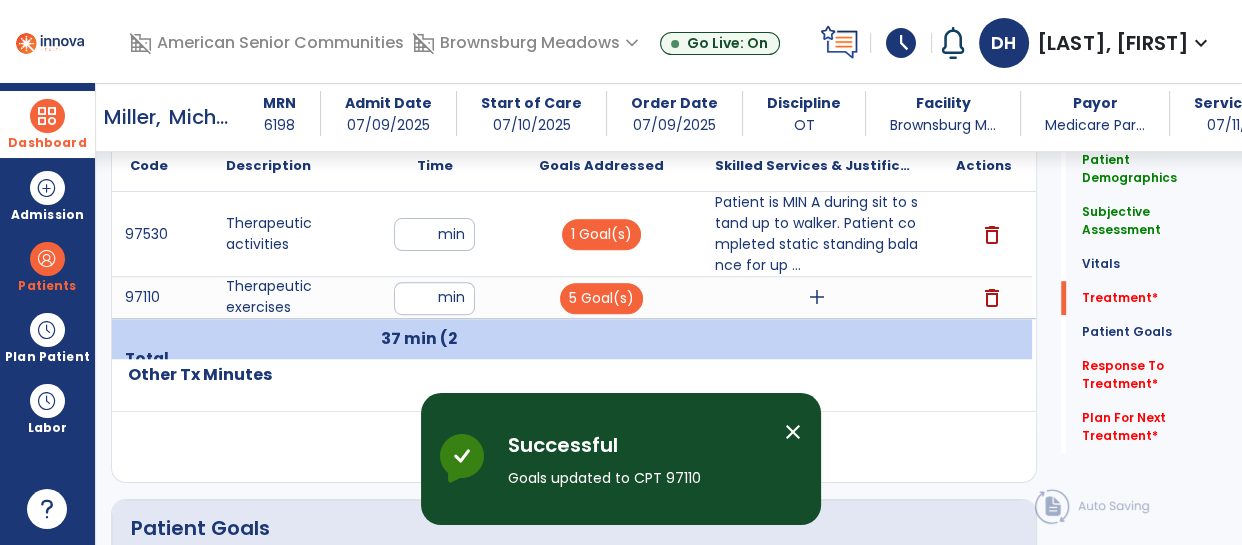 click on "add" at bounding box center [817, 297] 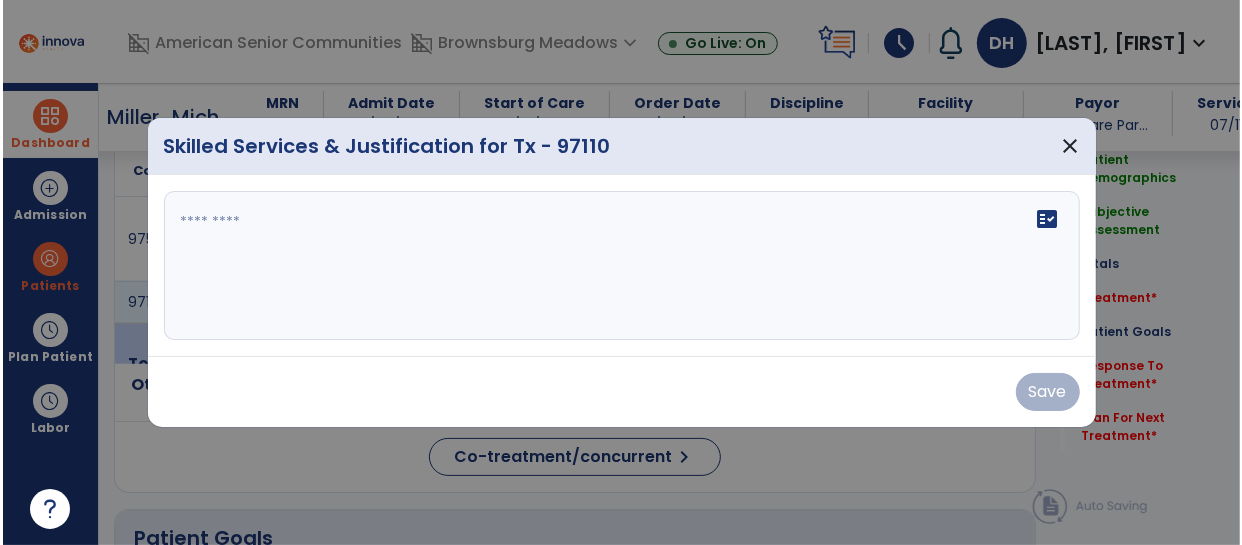 scroll, scrollTop: 1204, scrollLeft: 0, axis: vertical 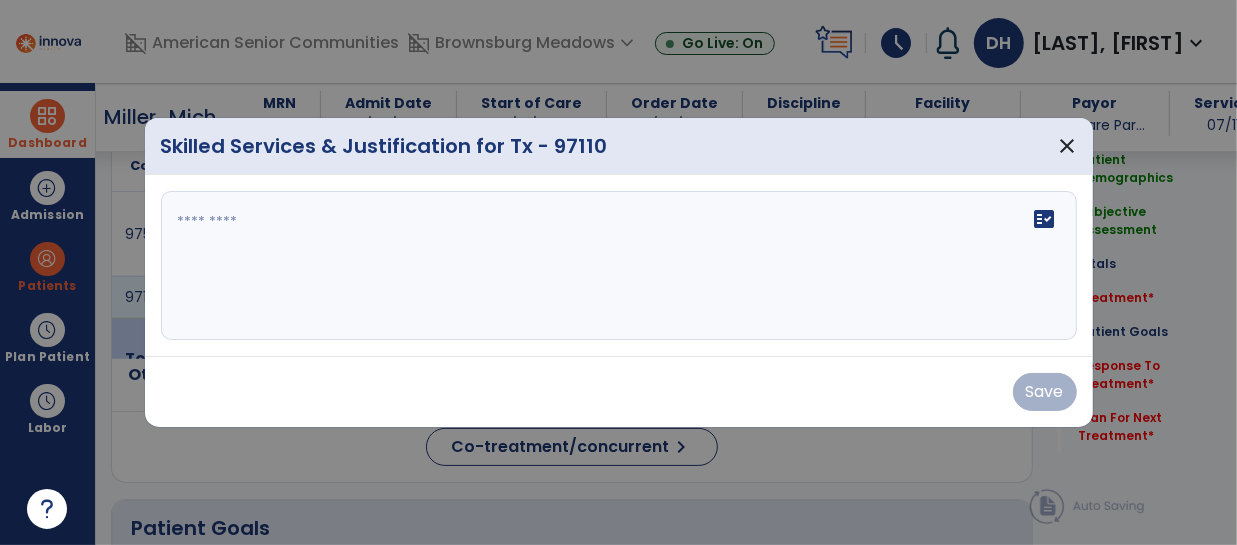 click at bounding box center [619, 266] 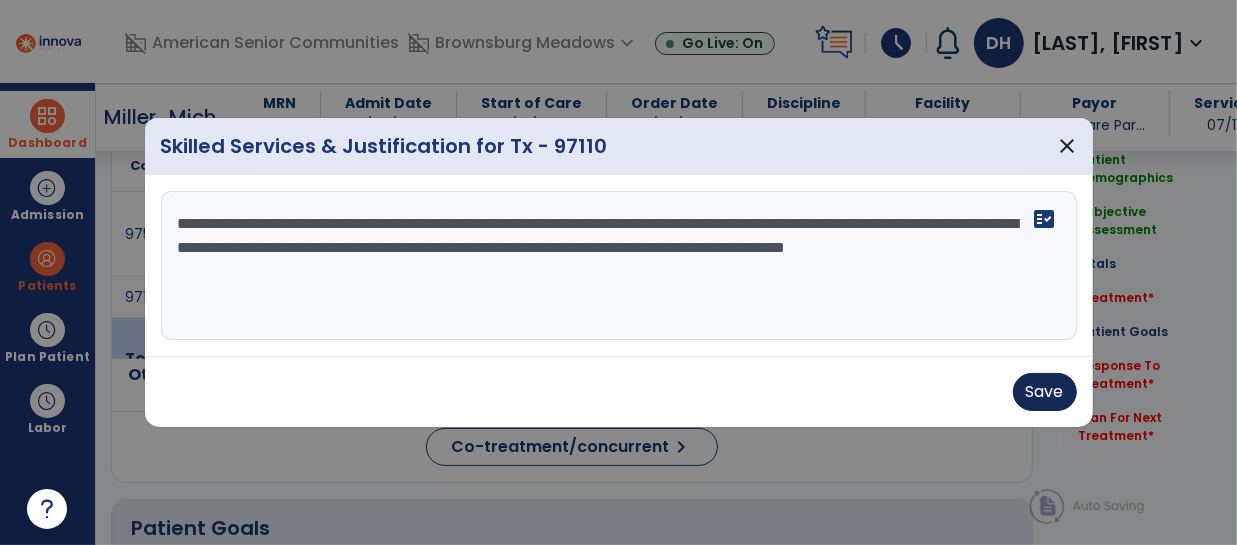 type on "**********" 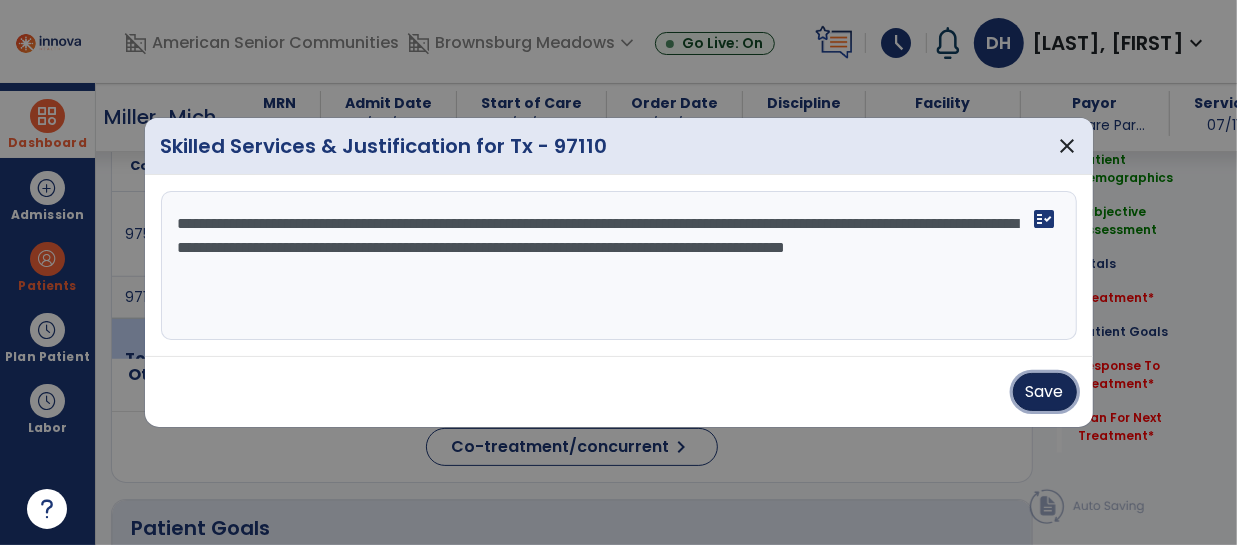 click on "Save" at bounding box center (1045, 392) 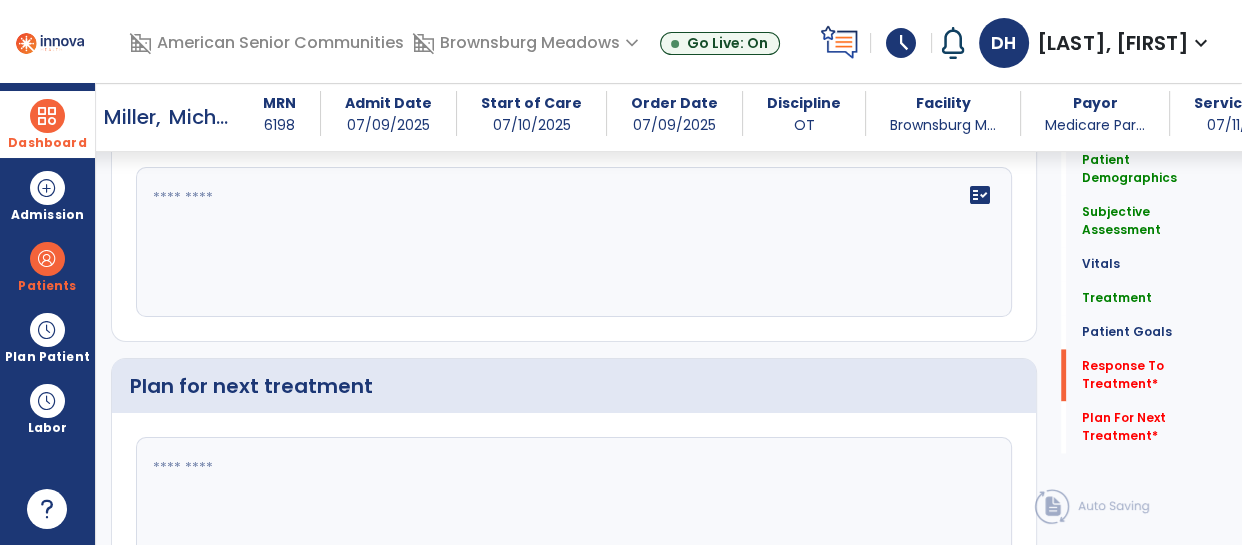 scroll, scrollTop: 2545, scrollLeft: 0, axis: vertical 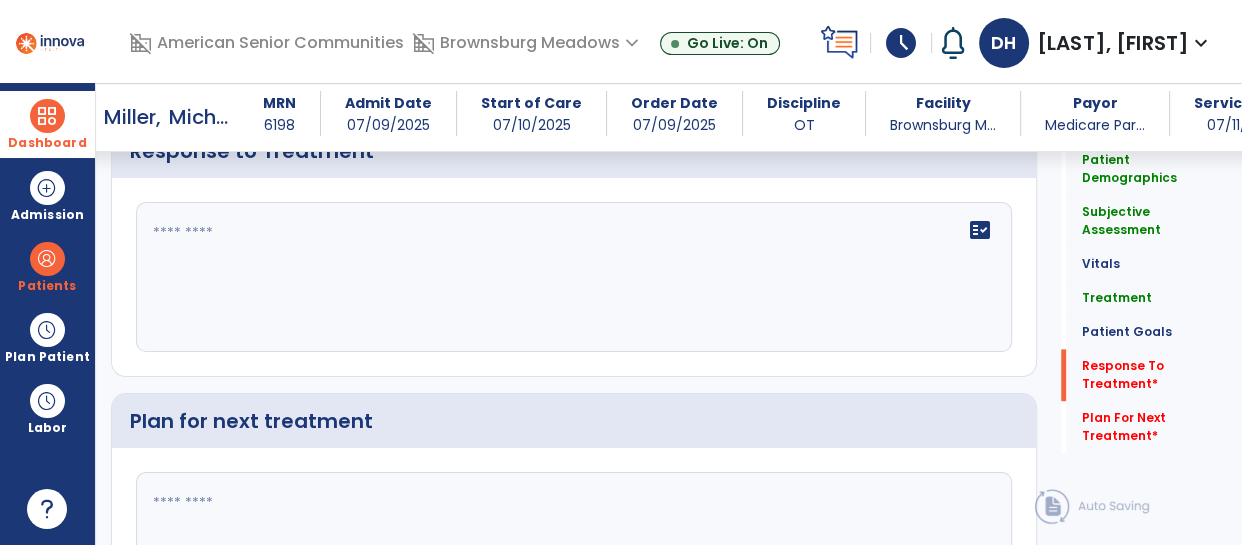 click 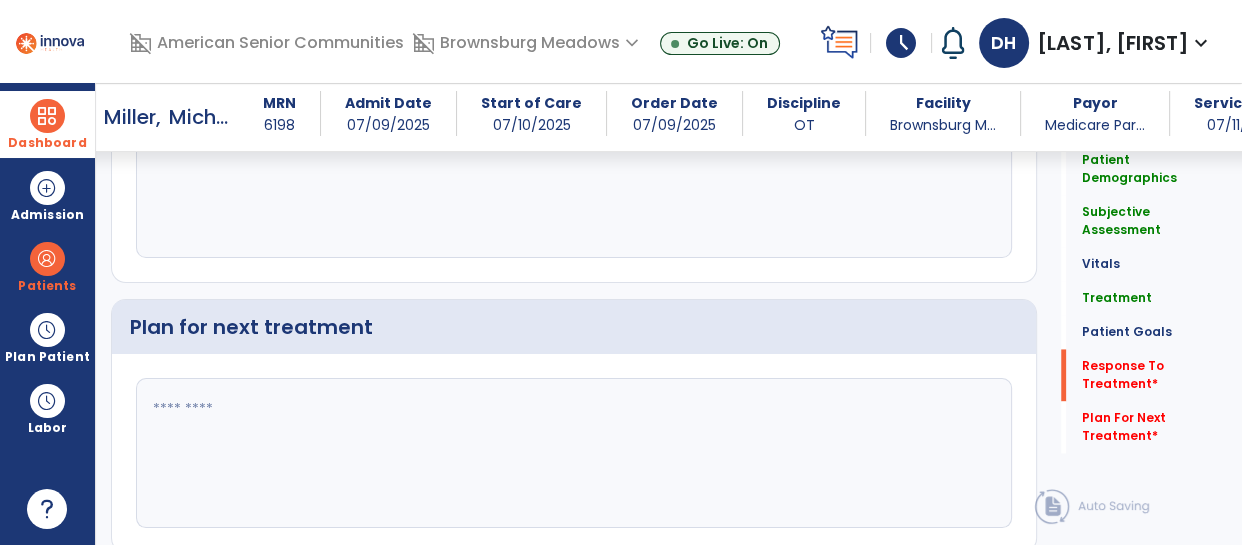 scroll, scrollTop: 2698, scrollLeft: 0, axis: vertical 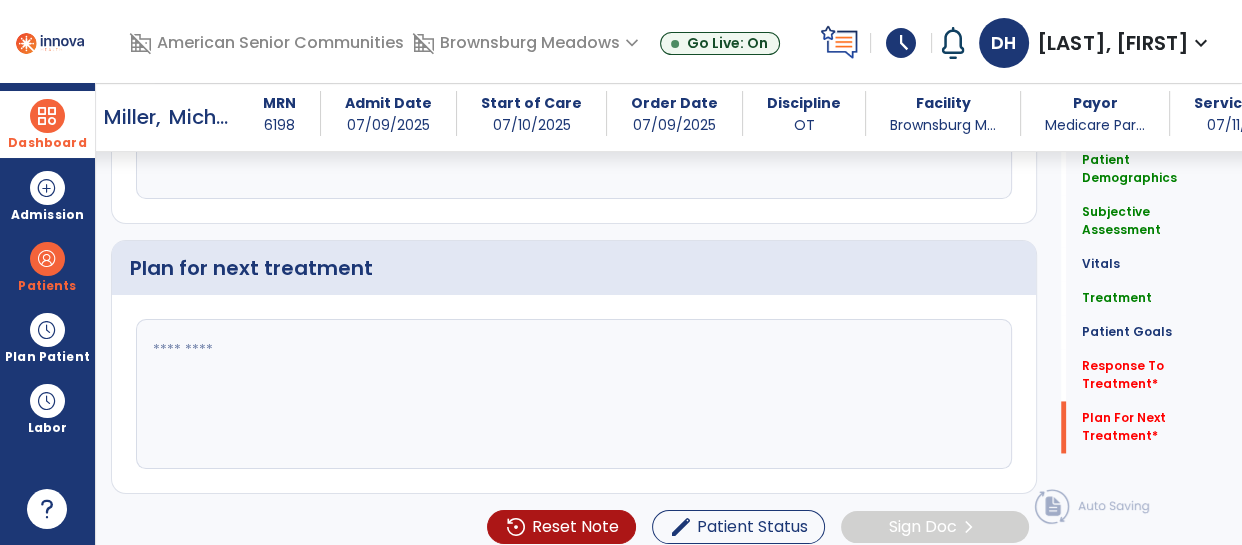 click 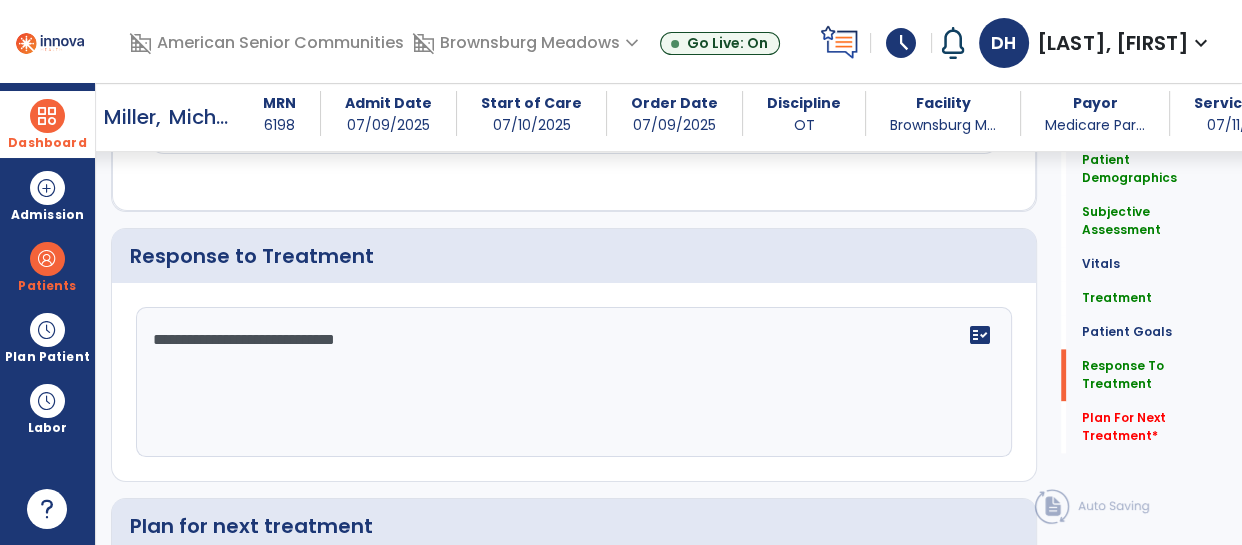 scroll, scrollTop: 2512, scrollLeft: 0, axis: vertical 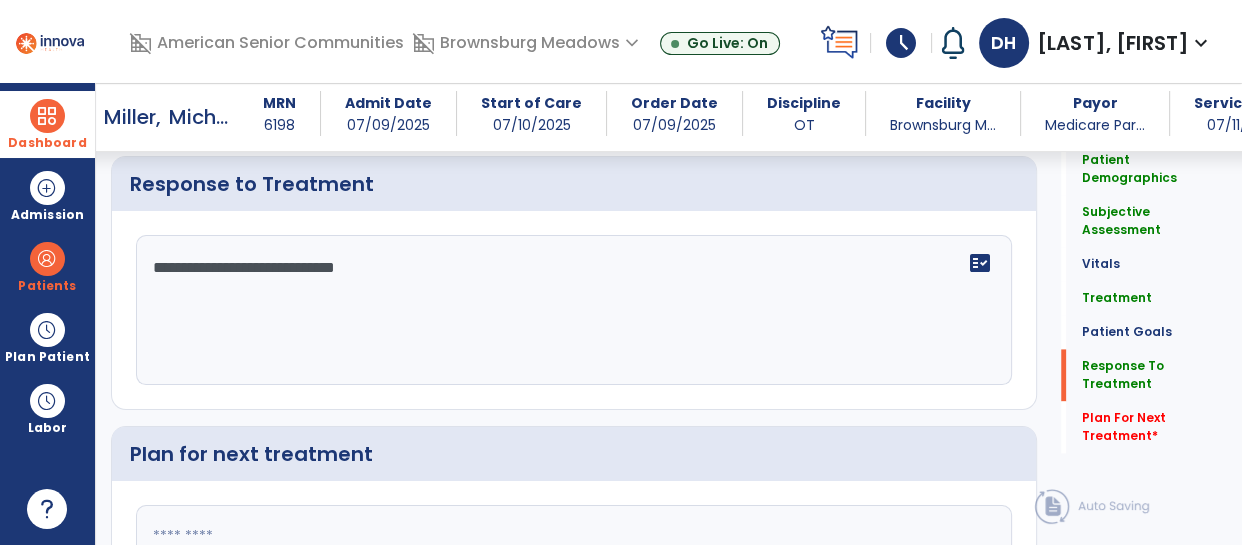 click on "**********" 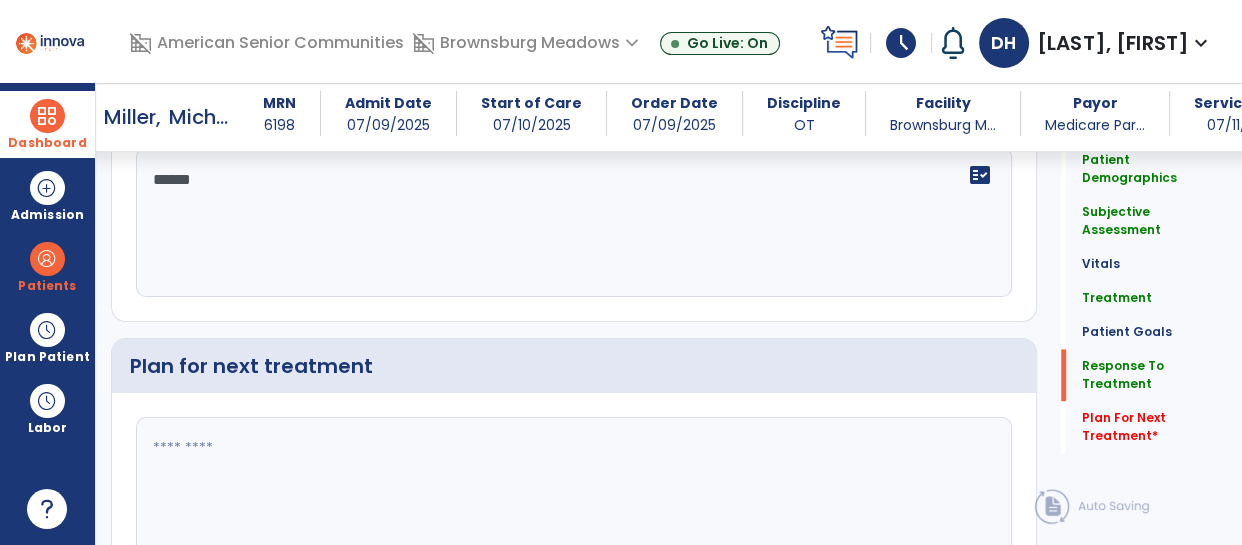 scroll, scrollTop: 2424, scrollLeft: 0, axis: vertical 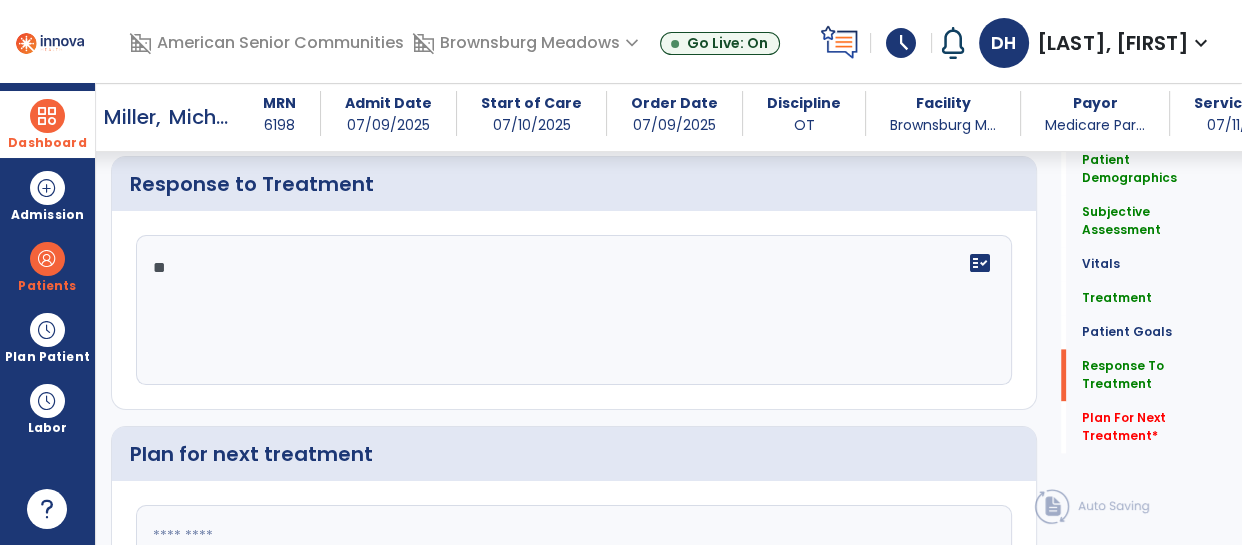 type on "*" 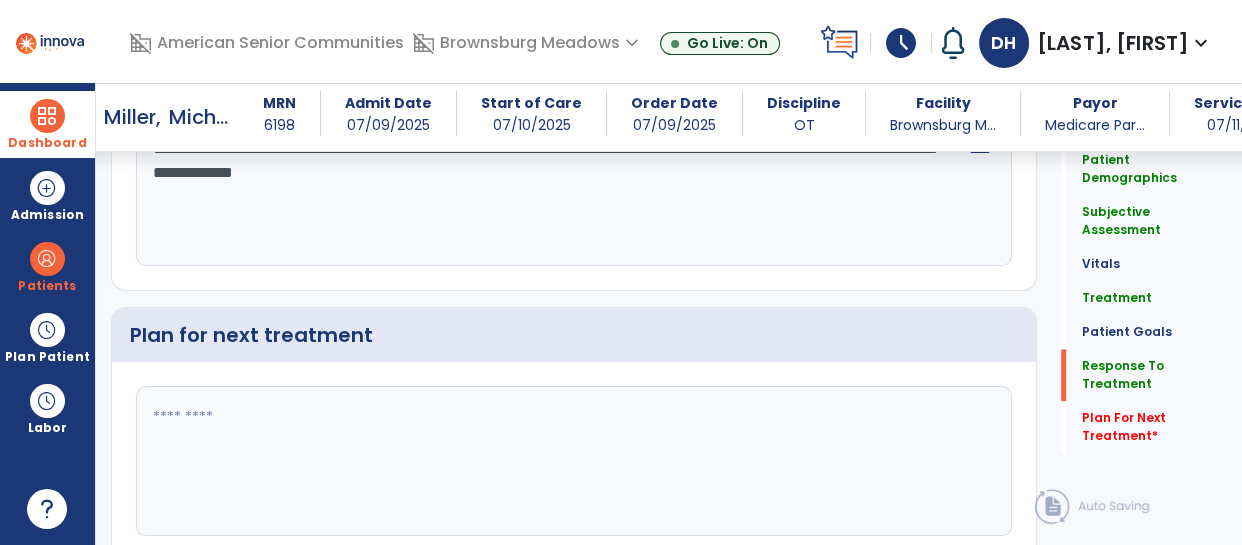 scroll, scrollTop: 2644, scrollLeft: 0, axis: vertical 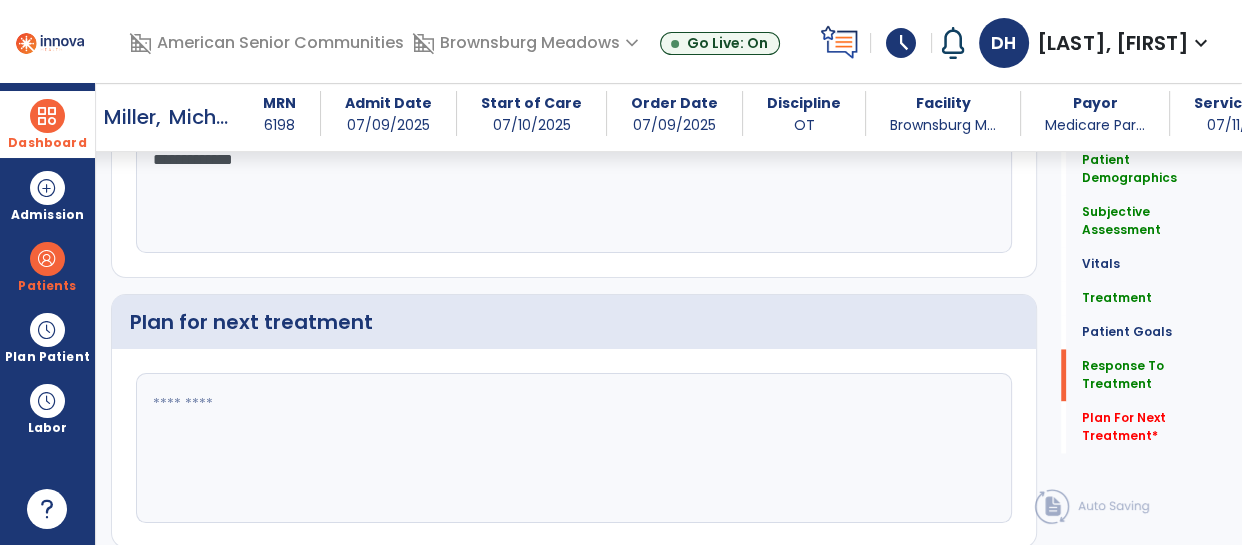 type on "**********" 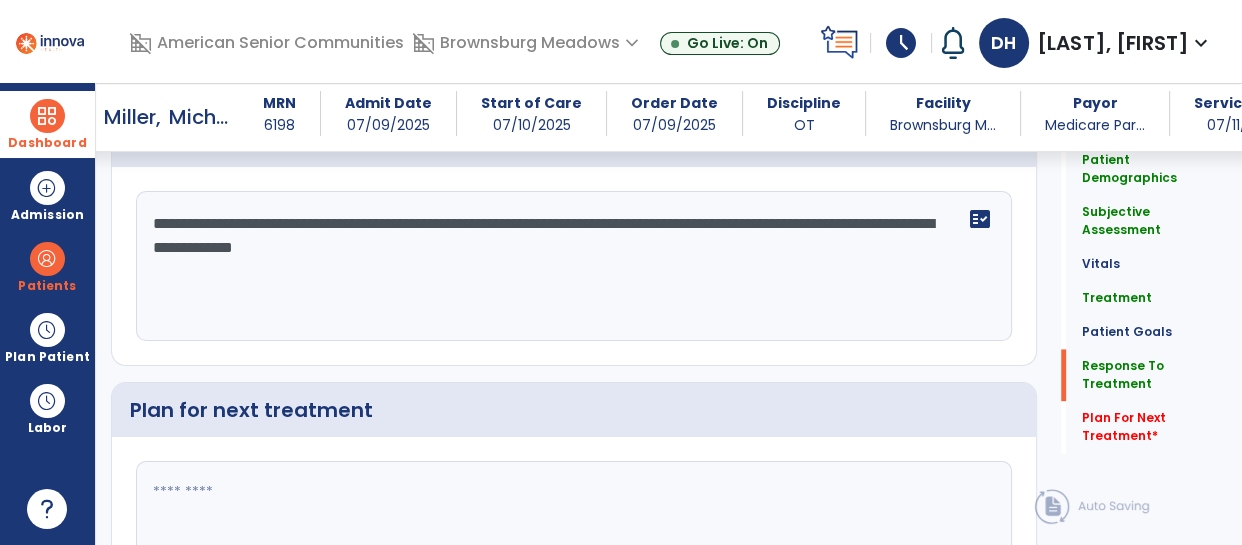 scroll, scrollTop: 2644, scrollLeft: 0, axis: vertical 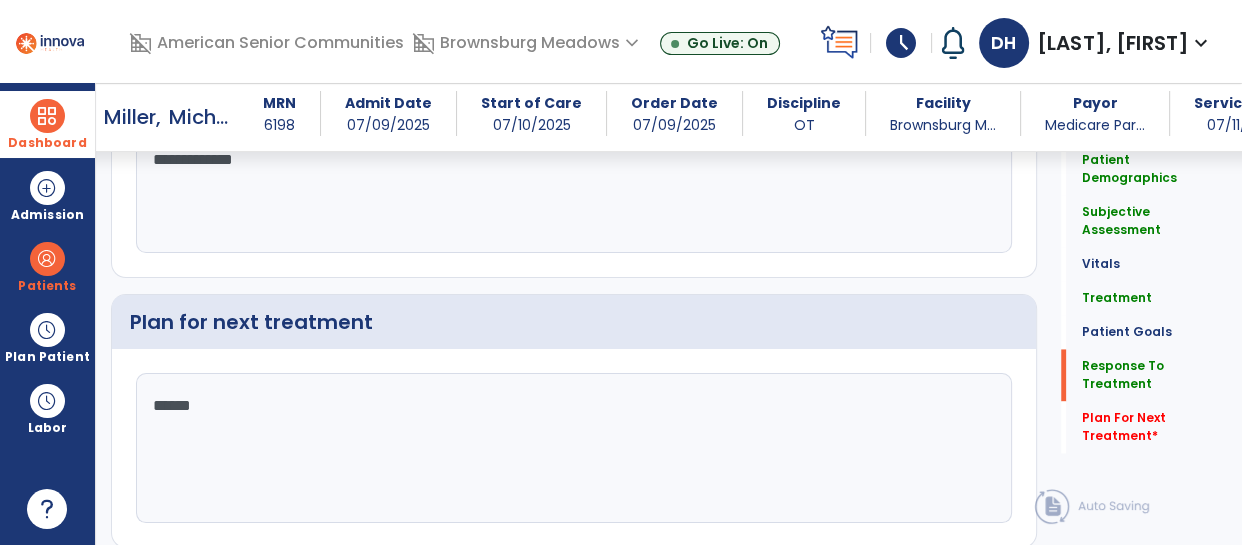 type on "*******" 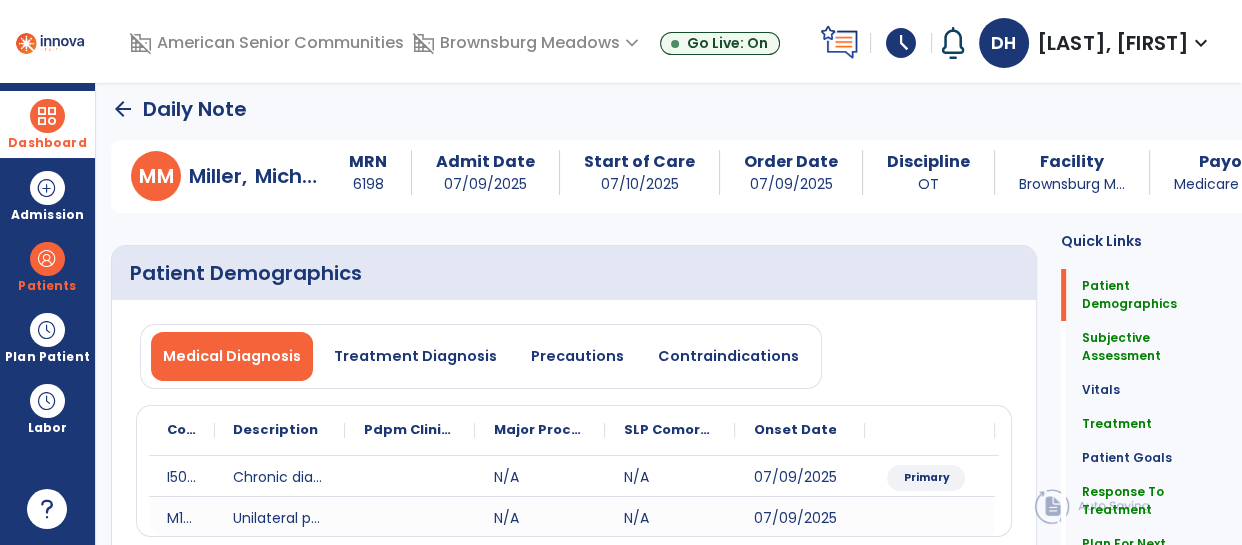 scroll, scrollTop: 10, scrollLeft: 0, axis: vertical 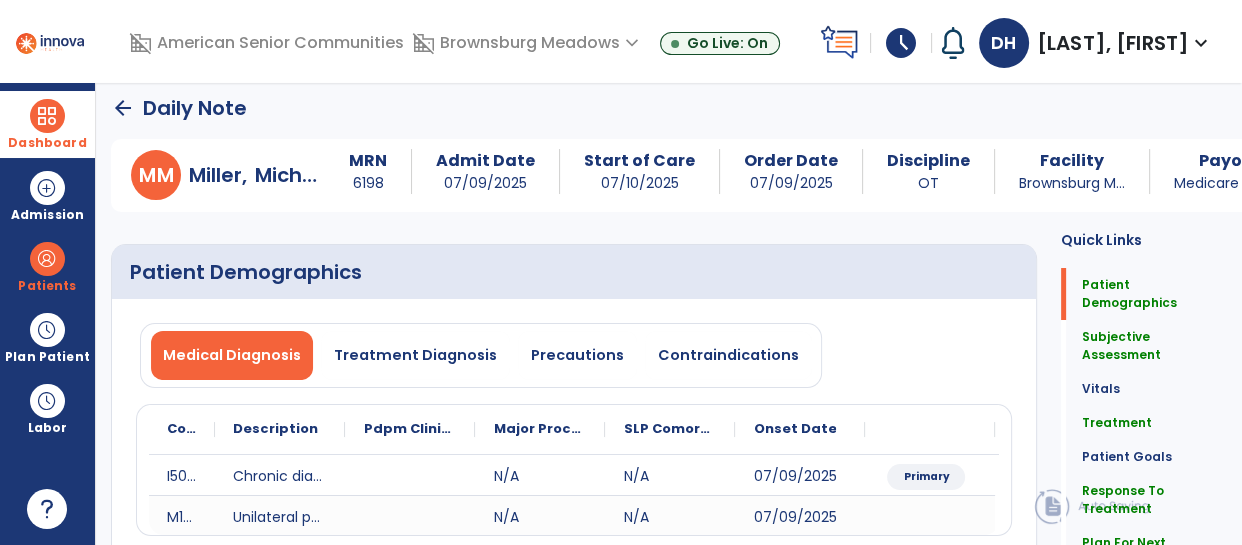 type on "**********" 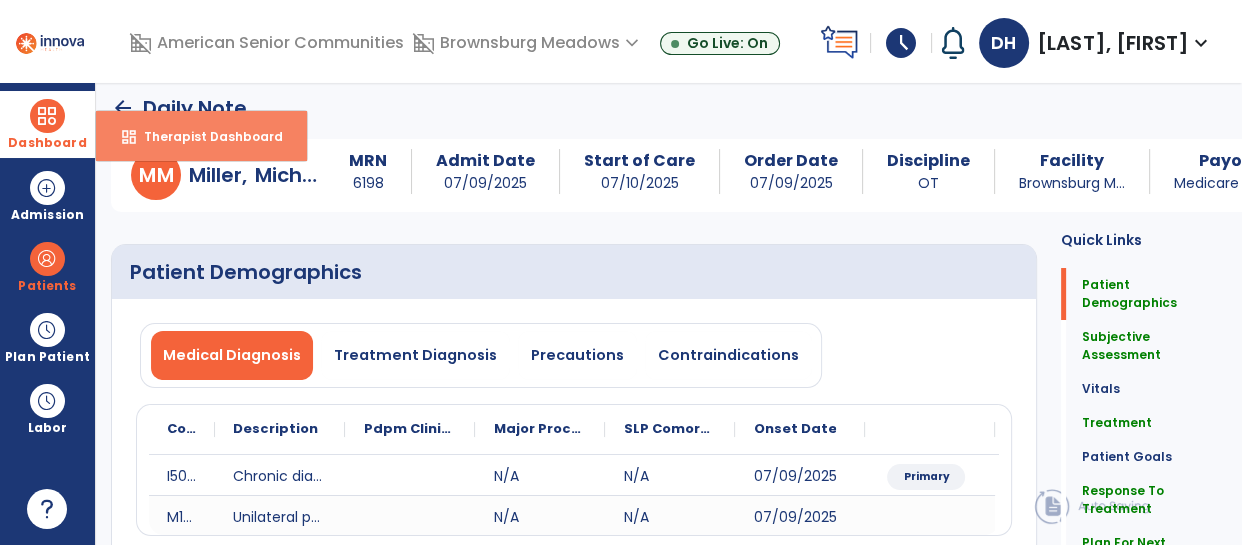 click on "dashboard  Therapist Dashboard" at bounding box center (201, 136) 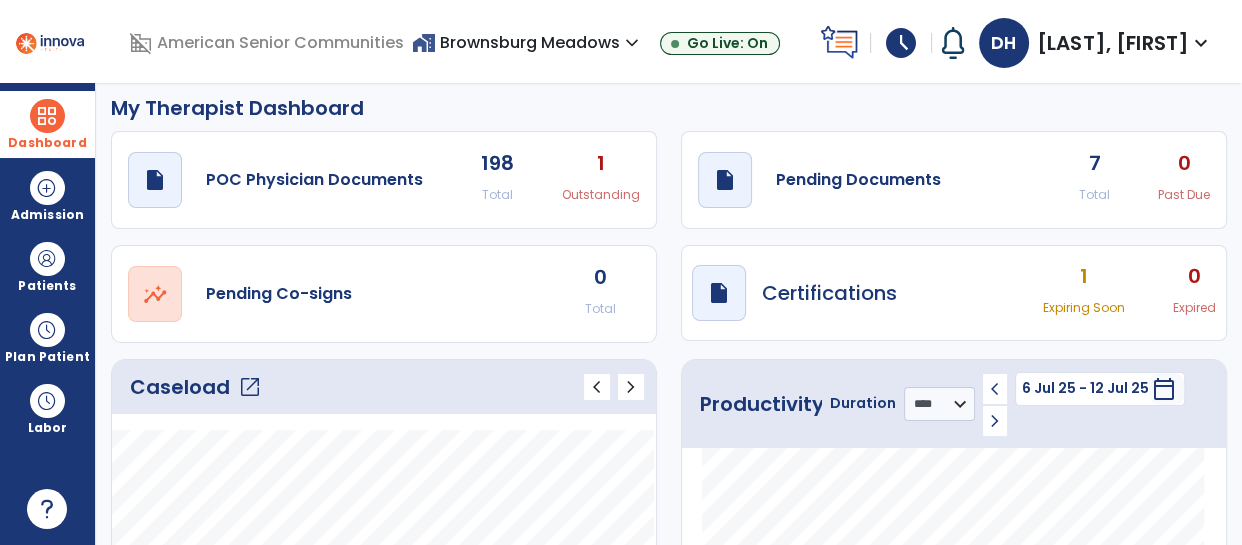click on "7" 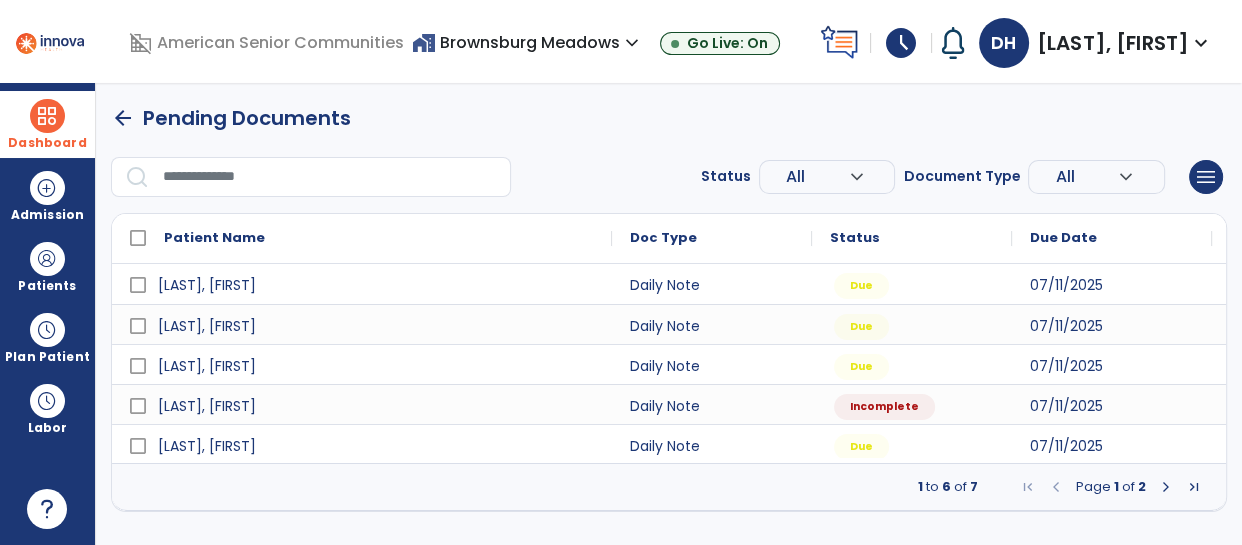 scroll, scrollTop: 0, scrollLeft: 0, axis: both 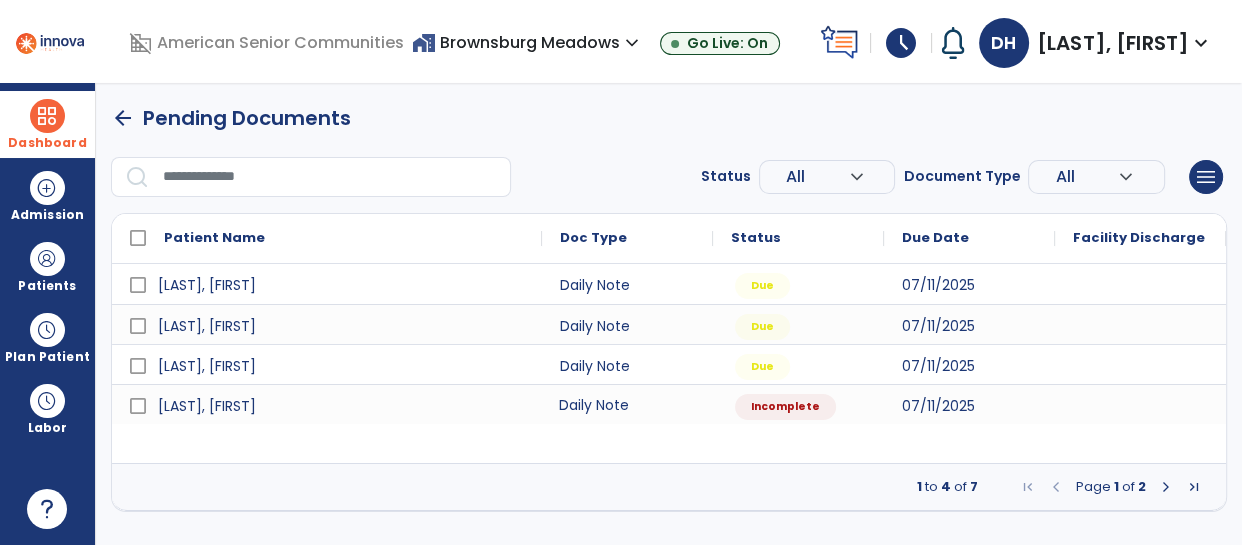 click on "Daily Note" at bounding box center [627, 404] 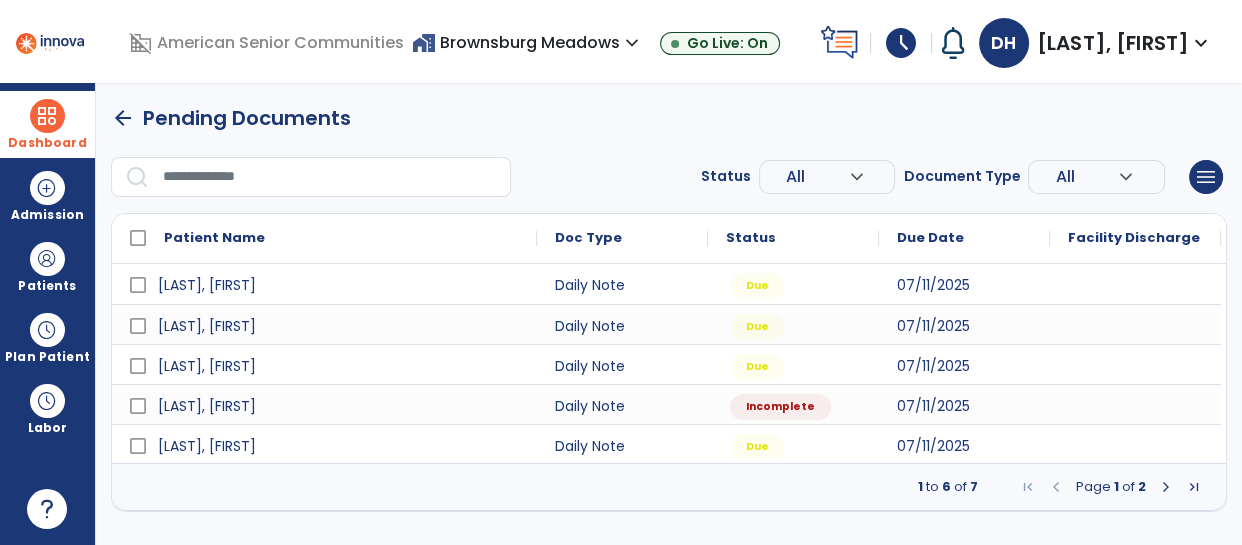 select on "*" 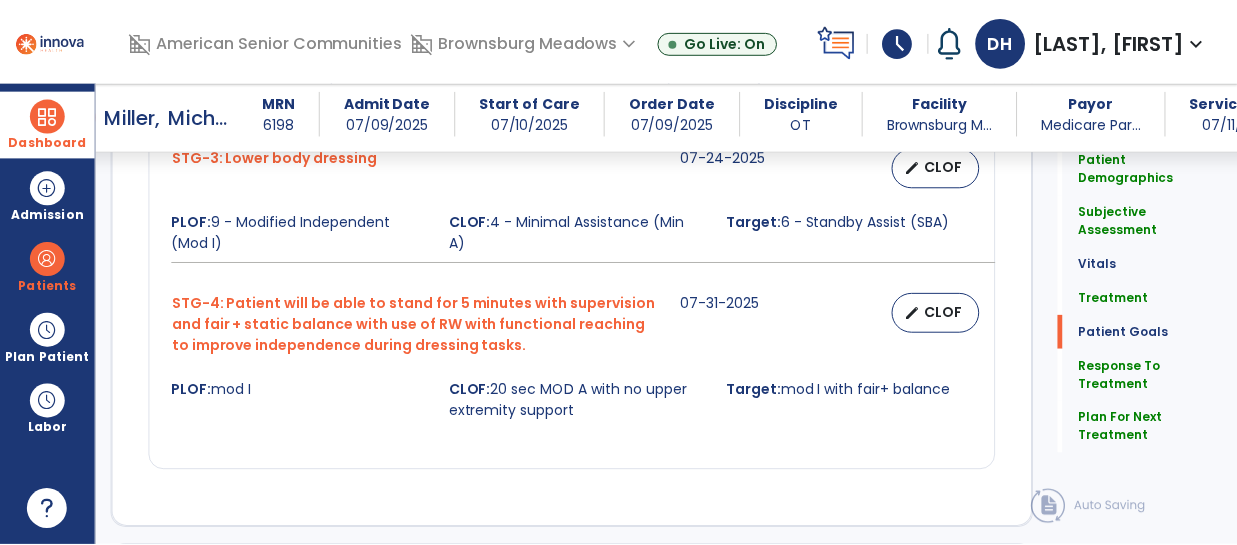 scroll, scrollTop: 2709, scrollLeft: 0, axis: vertical 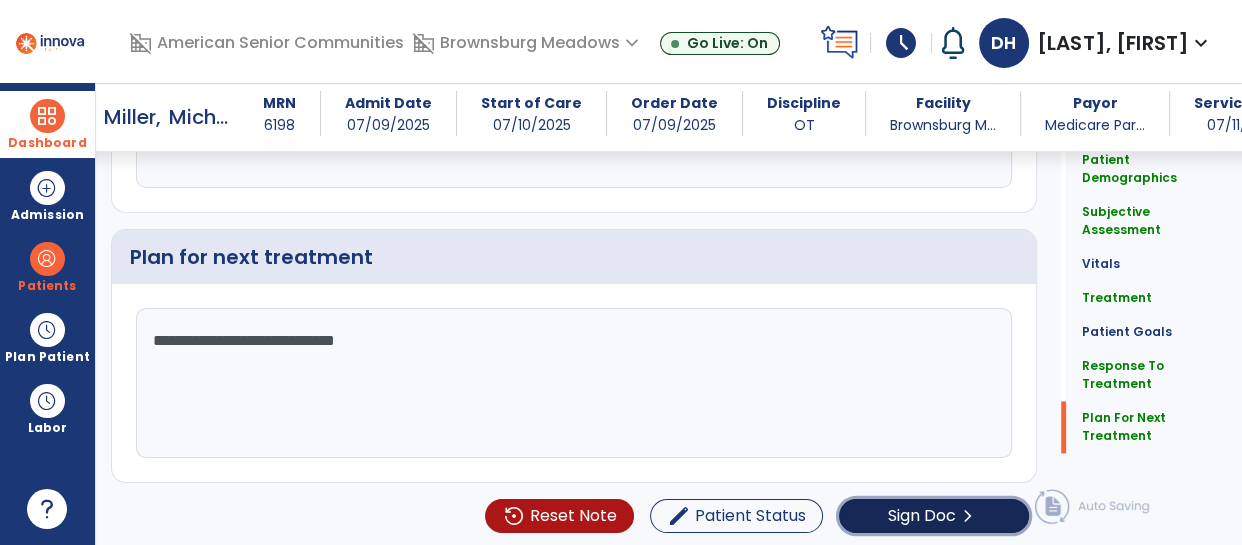 click on "chevron_right" 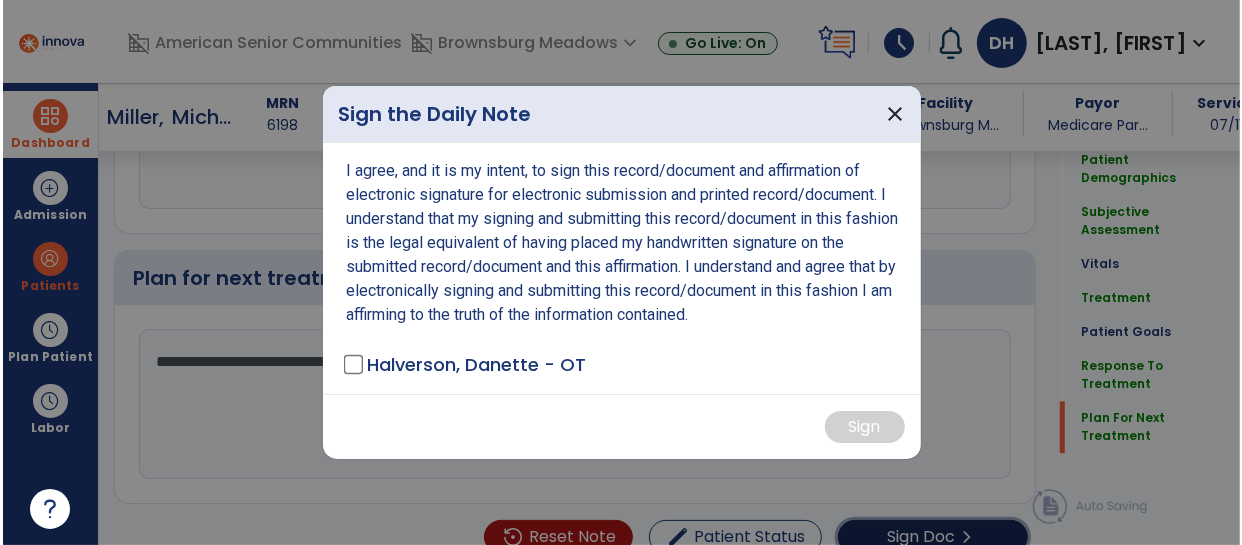 scroll, scrollTop: 2709, scrollLeft: 0, axis: vertical 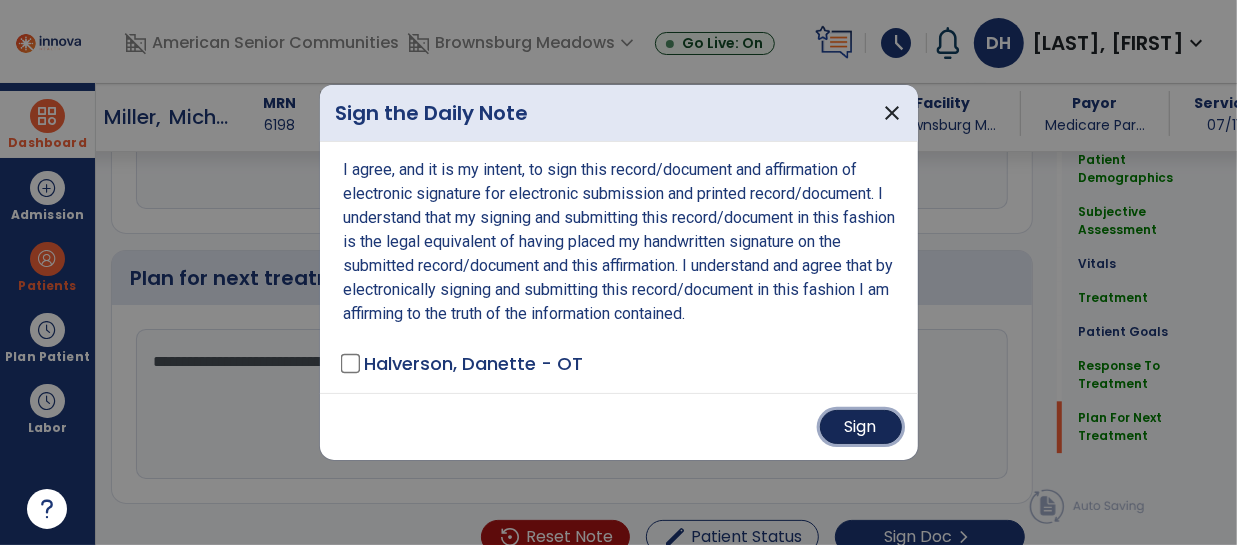 click on "Sign" at bounding box center [861, 427] 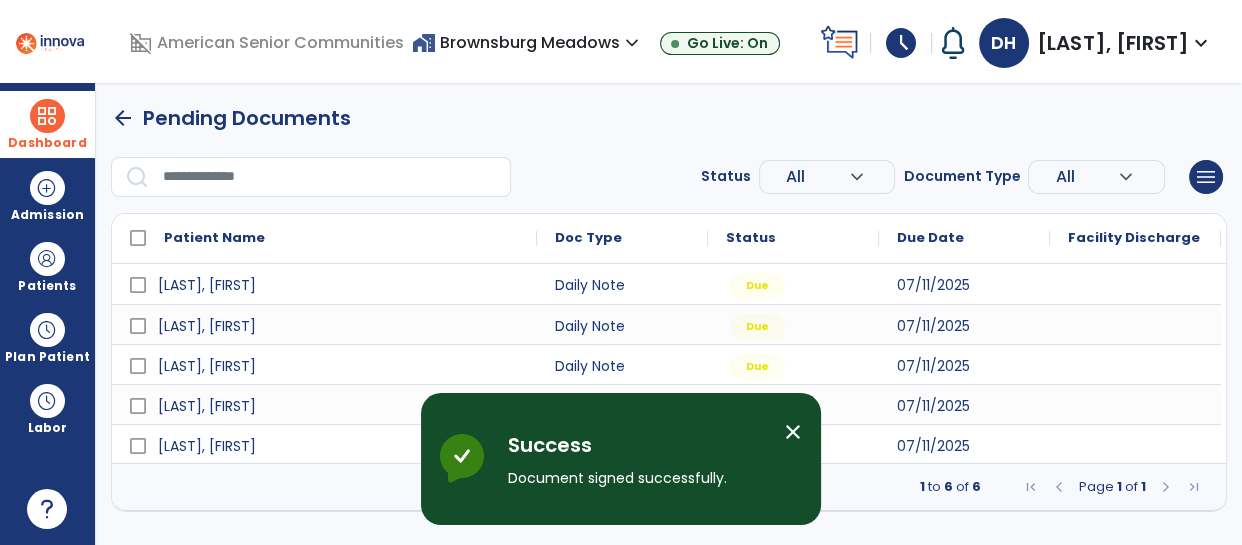 scroll, scrollTop: 0, scrollLeft: 0, axis: both 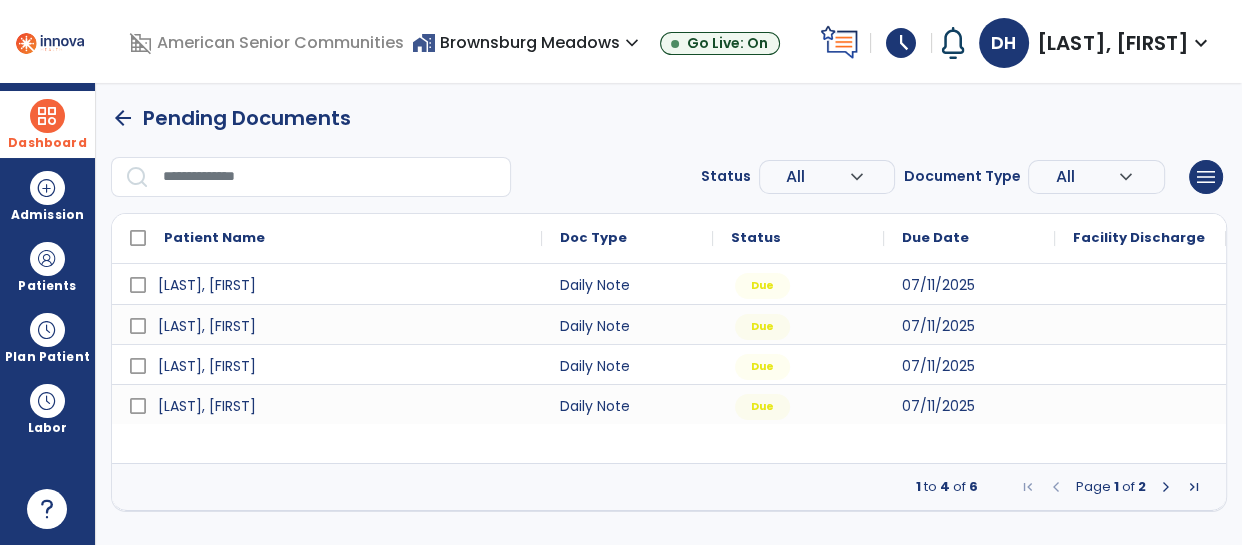 click at bounding box center (1166, 487) 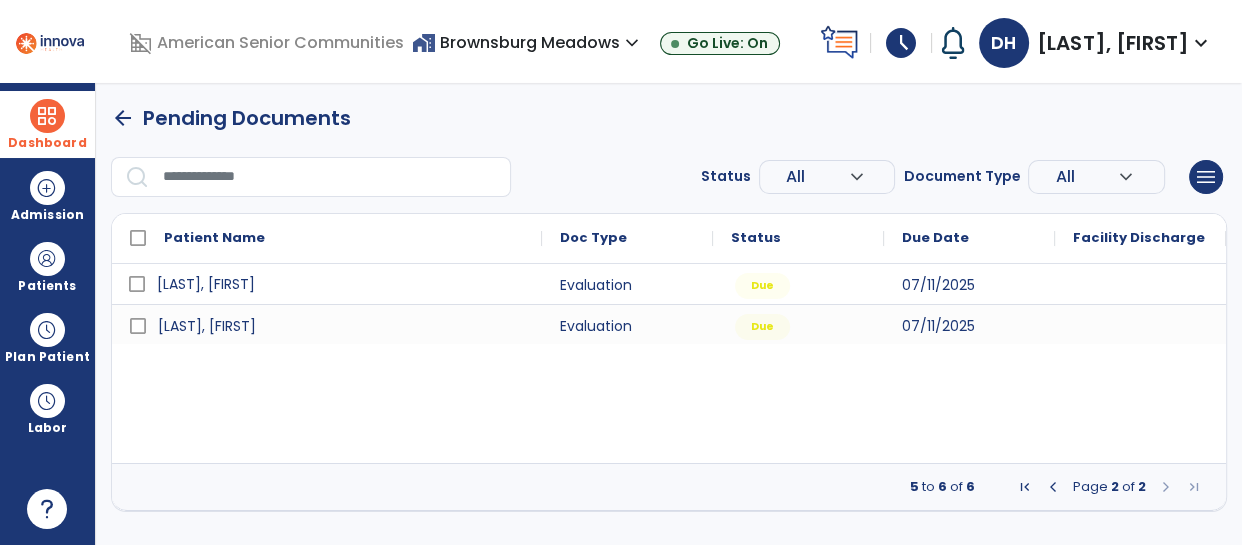 click on "[LAST], [FIRST]" at bounding box center (206, 284) 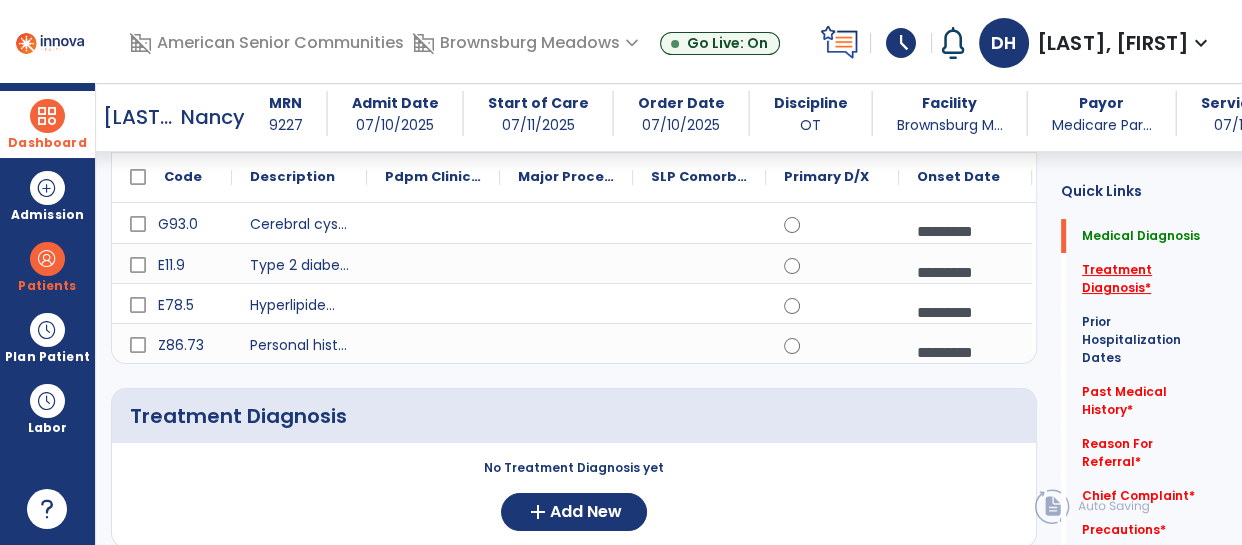 click on "Treatment Diagnosis   *" 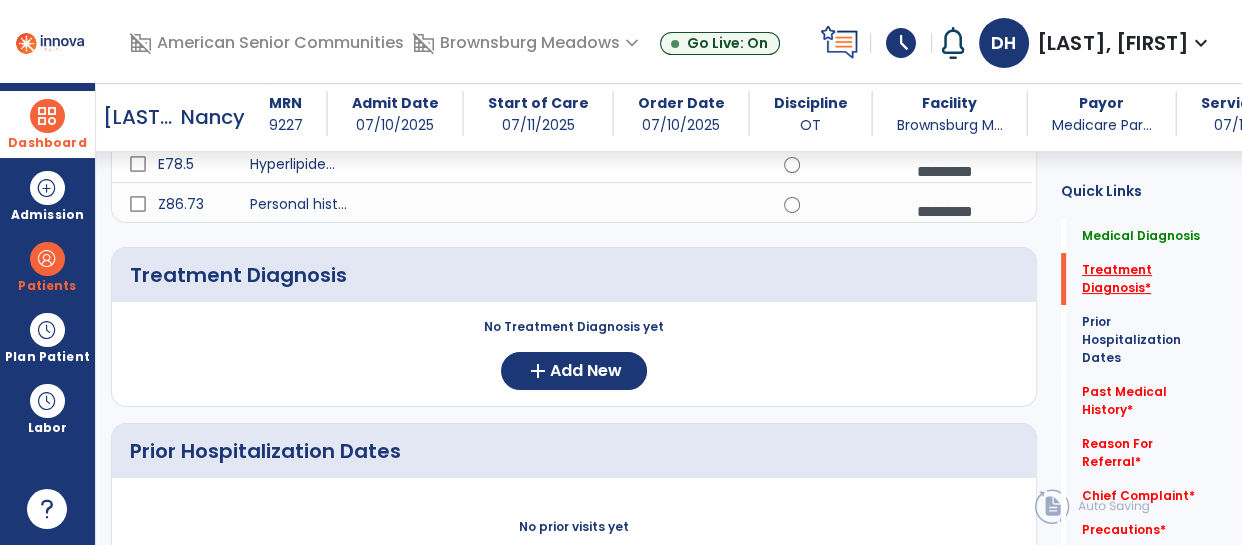 scroll, scrollTop: 385, scrollLeft: 0, axis: vertical 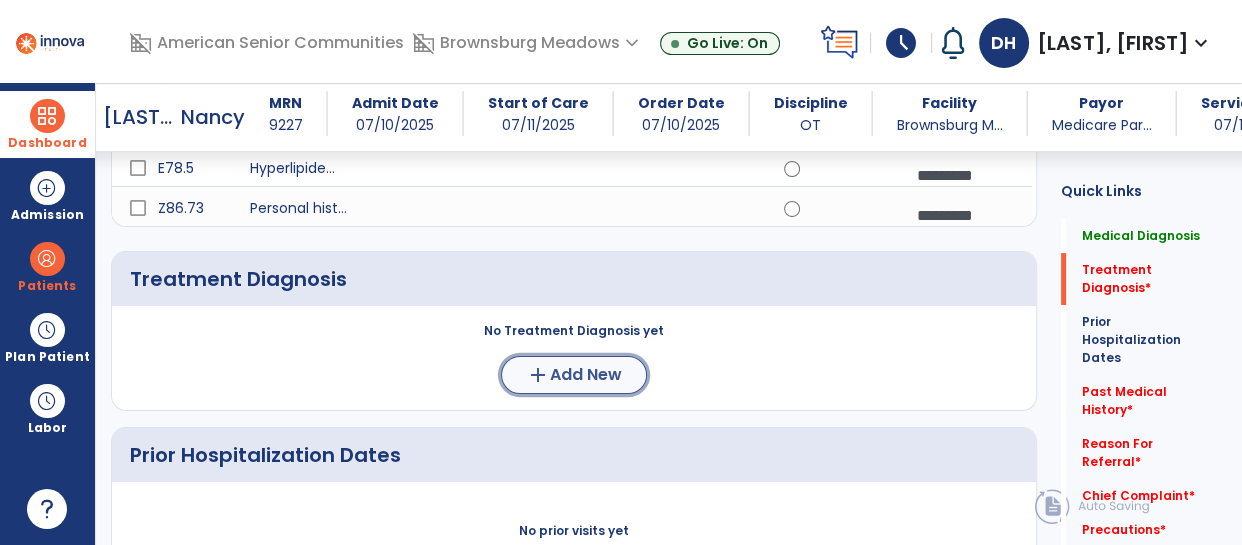 click on "Add New" 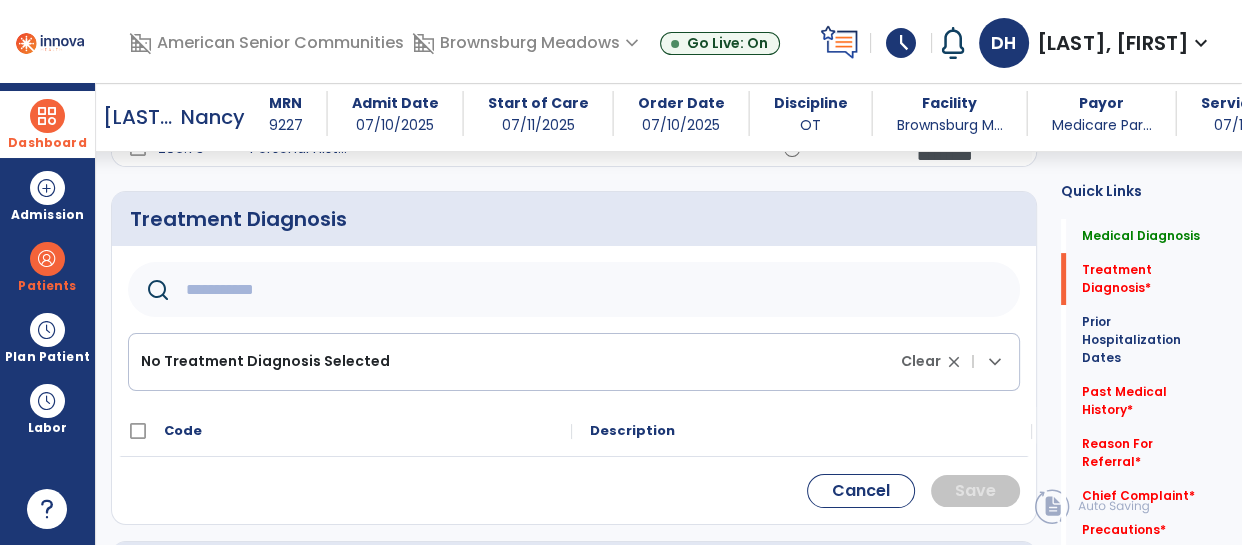 scroll, scrollTop: 444, scrollLeft: 0, axis: vertical 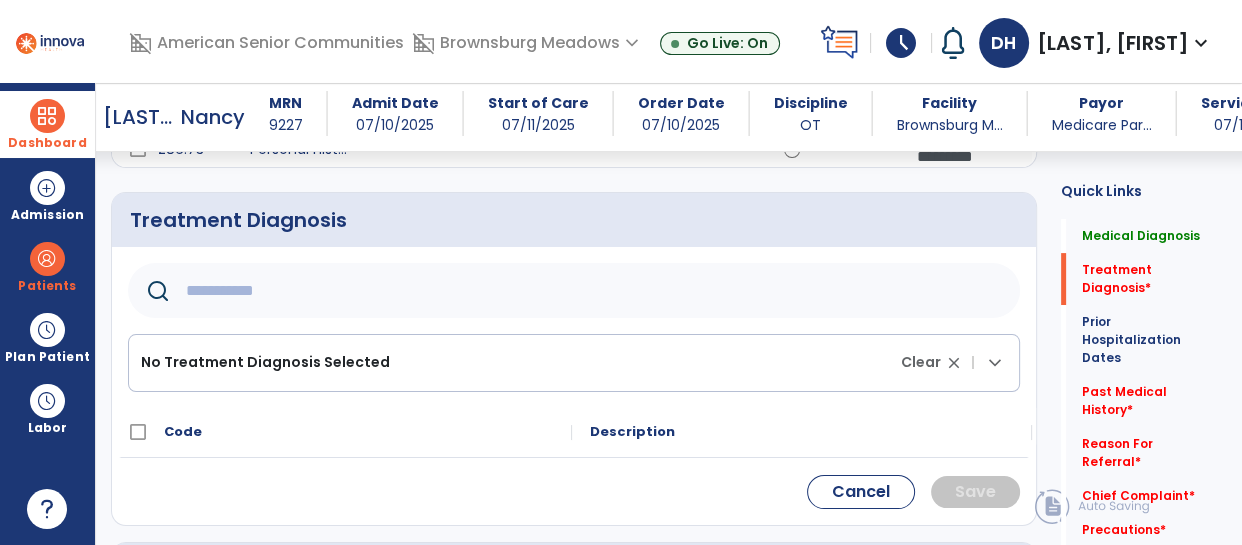 click 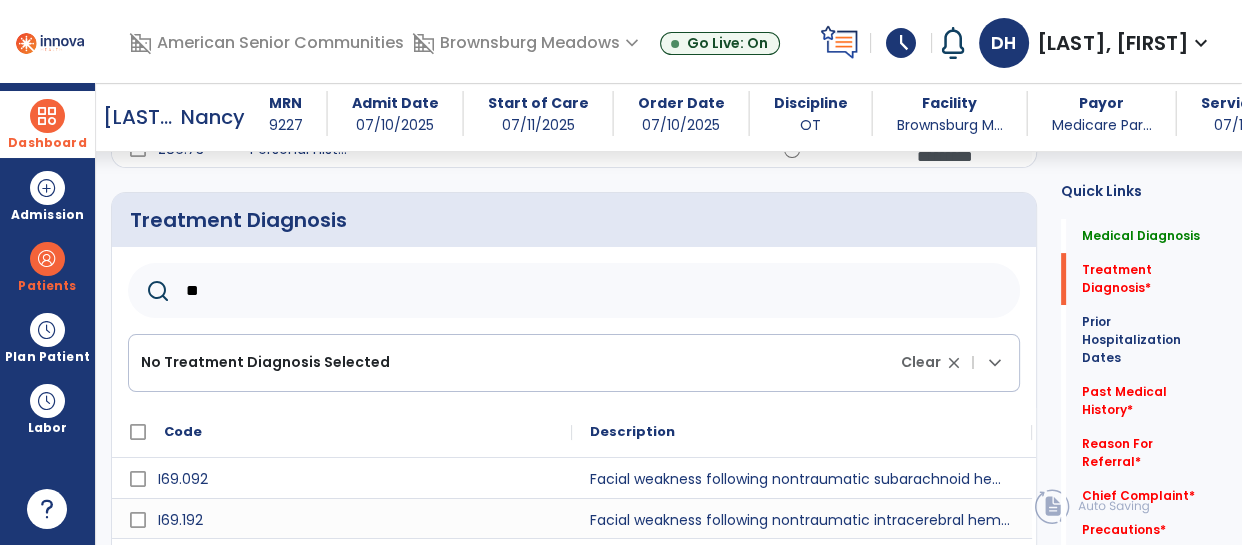 type on "*" 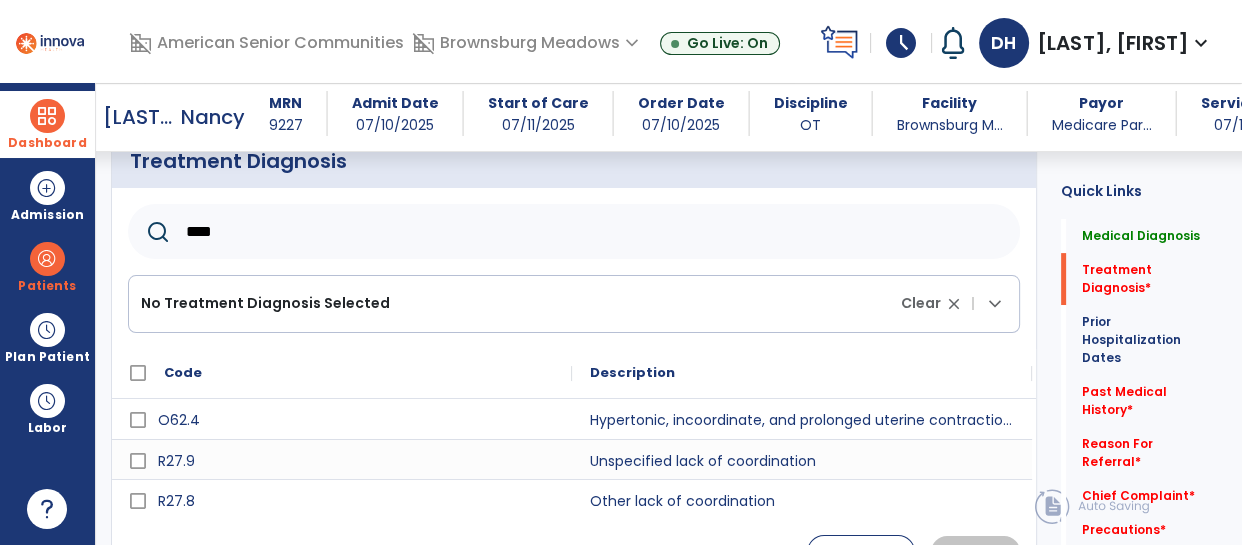 scroll, scrollTop: 513, scrollLeft: 0, axis: vertical 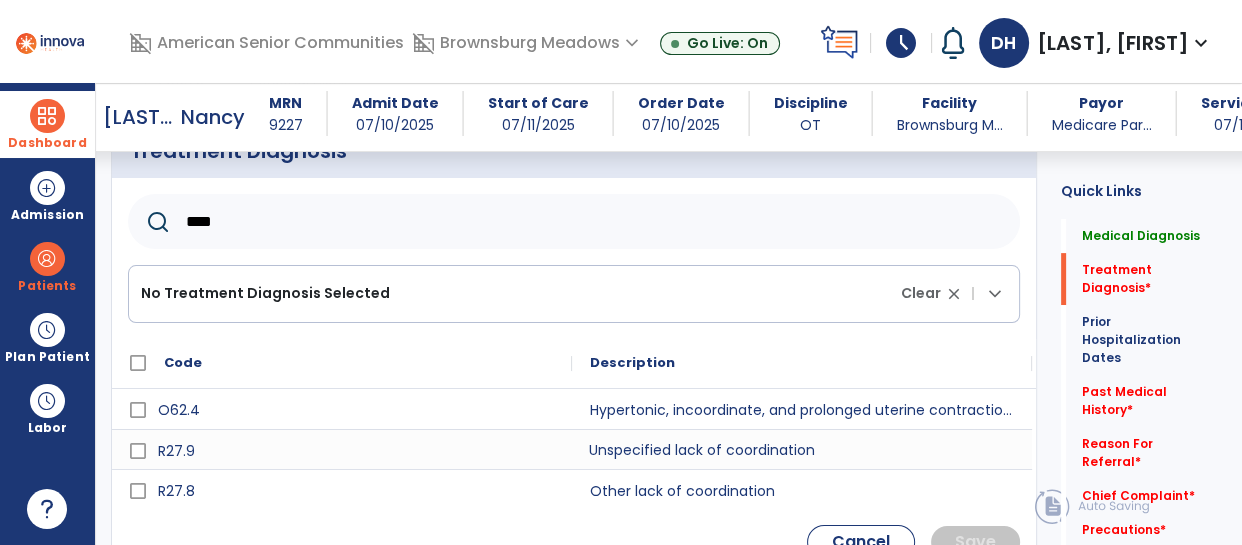 click on "Unspecified lack of coordination" 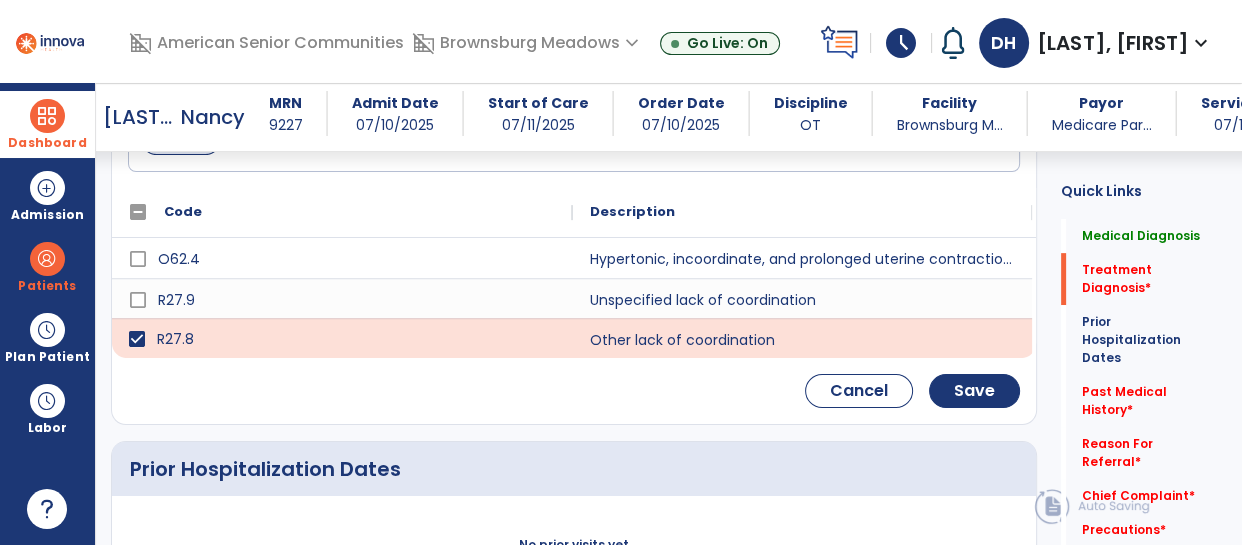 scroll, scrollTop: 672, scrollLeft: 0, axis: vertical 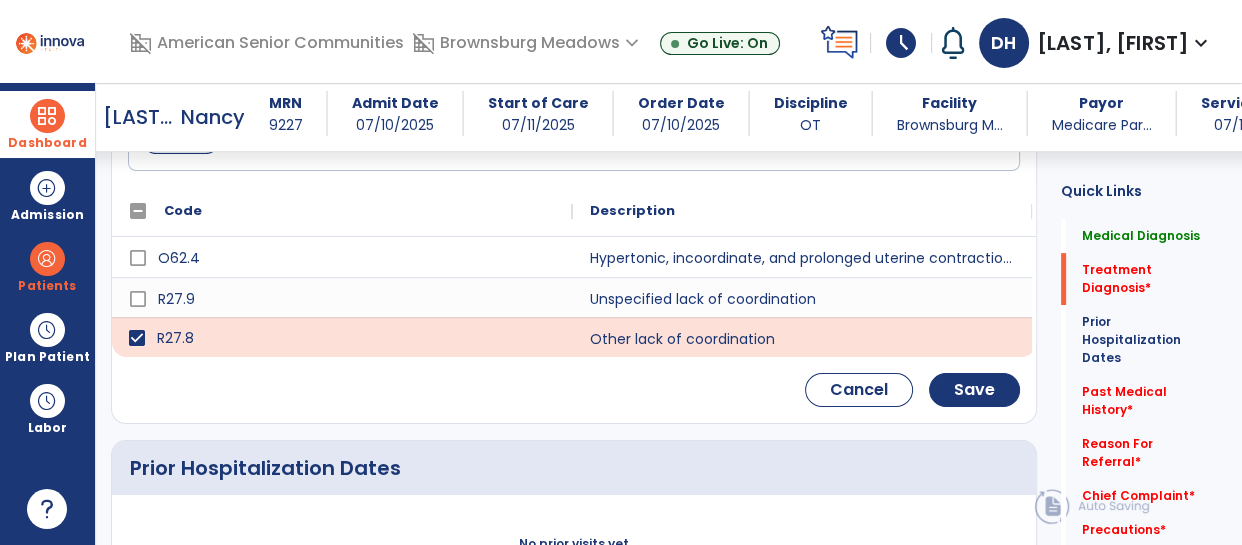 click on "No prior visits yet  add  Add Dates" 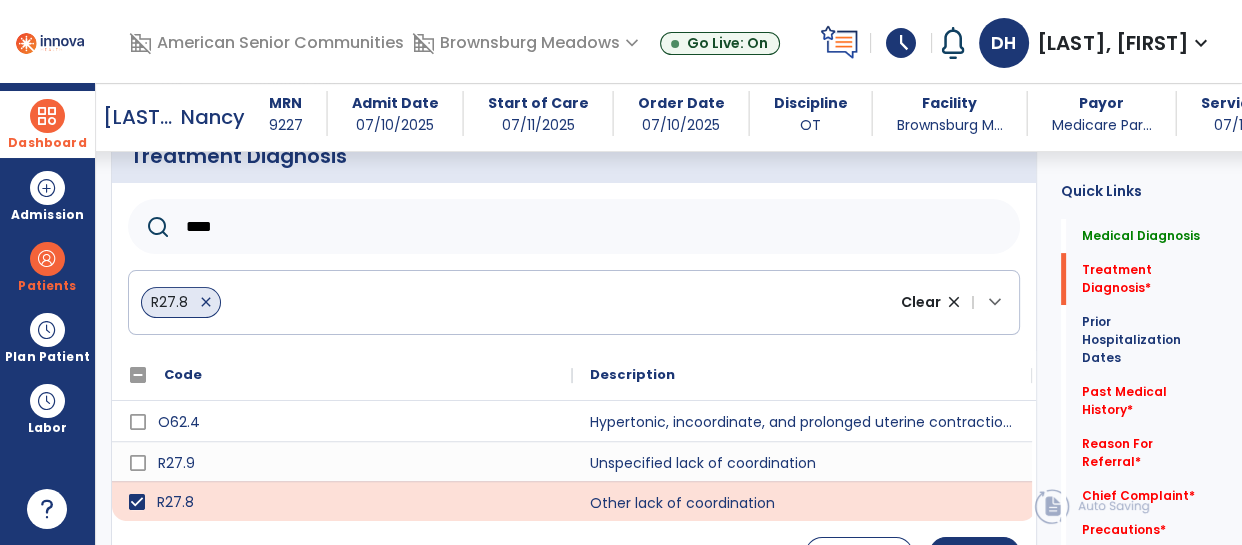 scroll, scrollTop: 498, scrollLeft: 0, axis: vertical 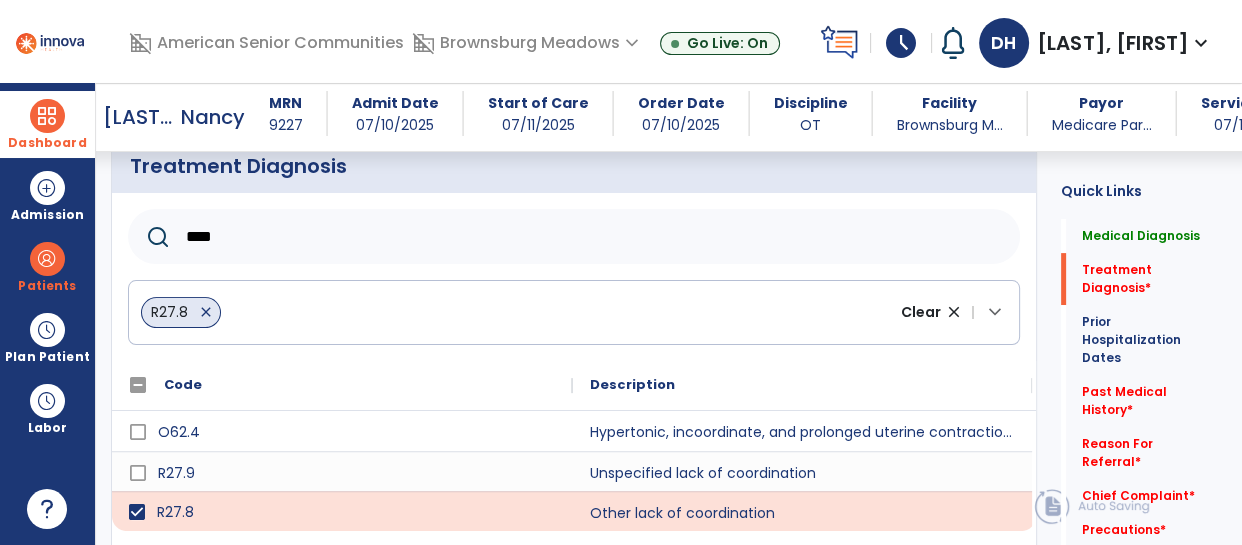 click on "****" 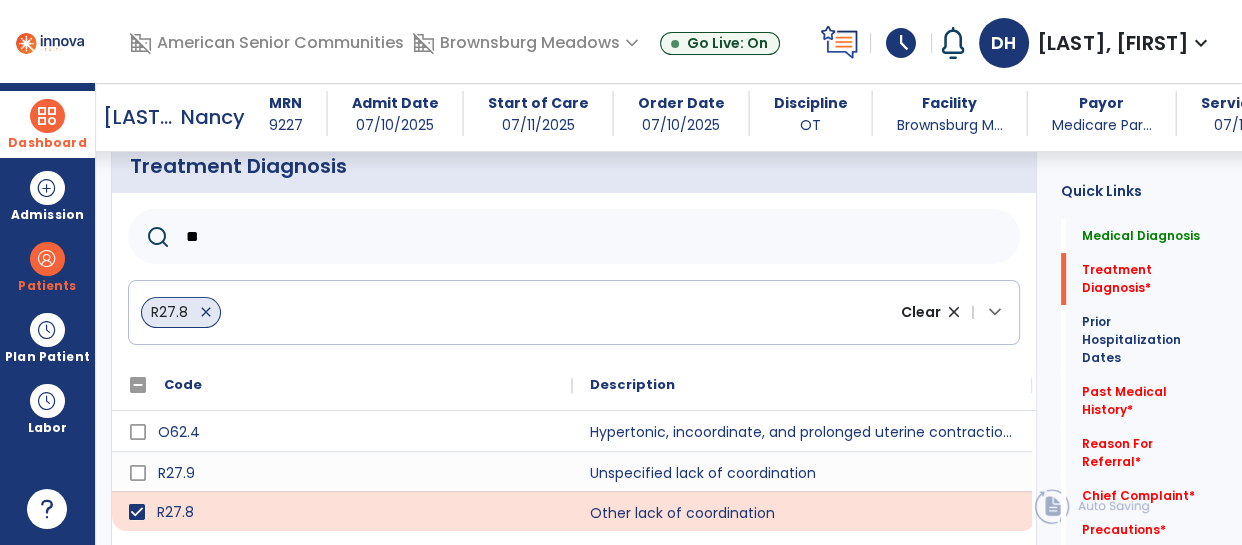 type on "*" 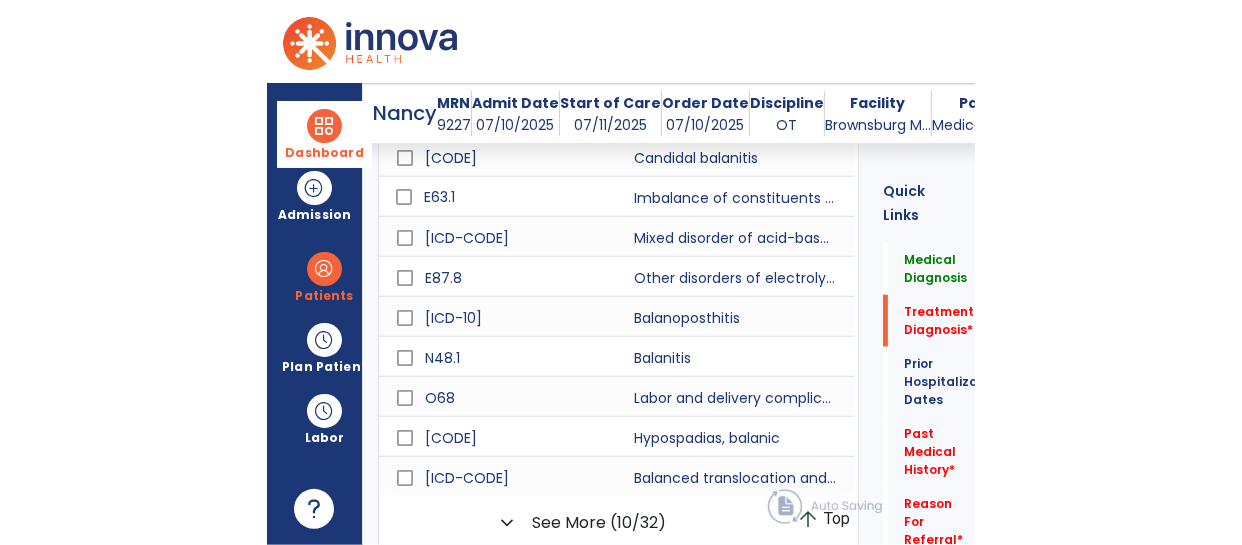 scroll, scrollTop: 860, scrollLeft: 0, axis: vertical 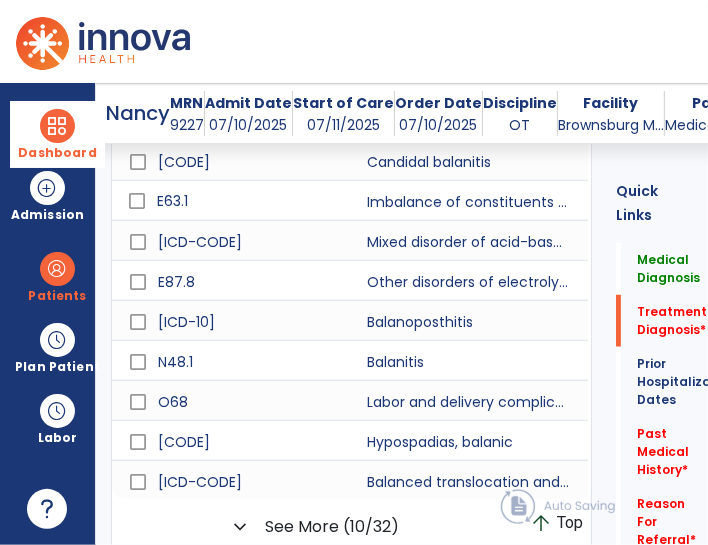 click on "domain_disabled   American Senior Communities   domain_disabled   Brownsburg Meadows   expand_more   Brownsburg Meadows   Core-Brownsburg Meadows  Go Live: On schedule My Time:   Friday, Jul 11   Open your timecard  arrow_right Notifications  No Notifications yet   DH   [LAST], [FIRST]   expand_more   home   Home   person   Profile   help   Help   logout   Log out" at bounding box center (354, 41) 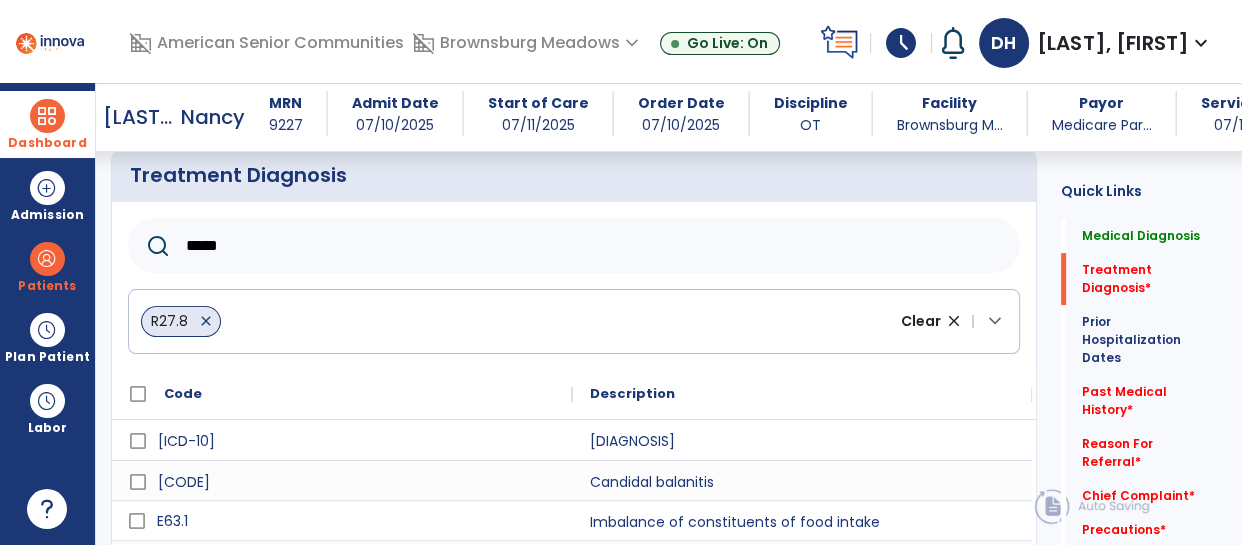 scroll, scrollTop: 487, scrollLeft: 0, axis: vertical 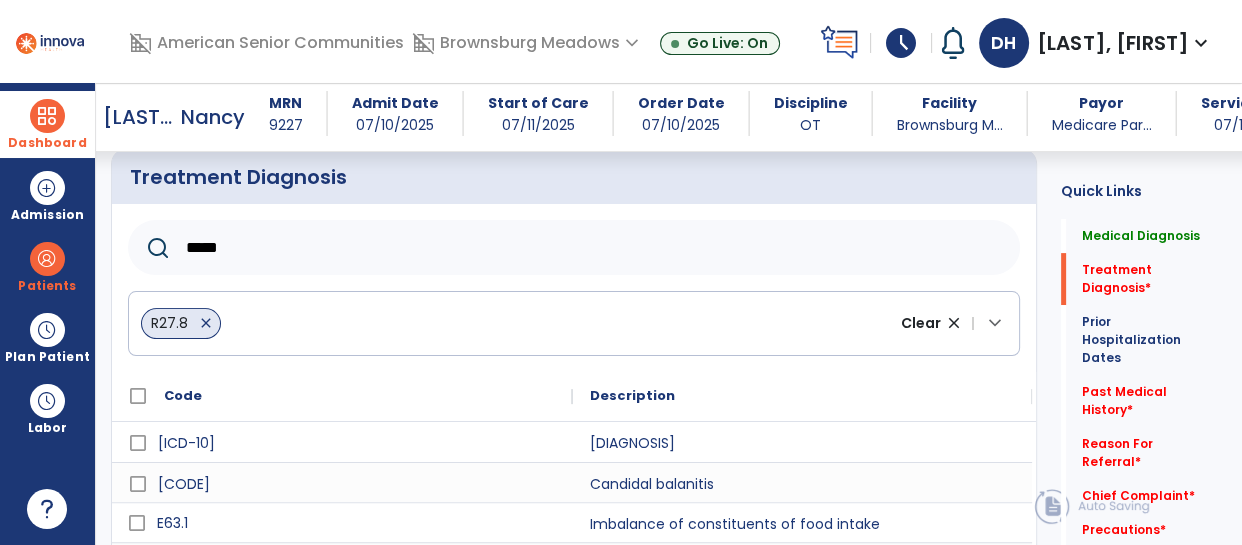 click on "*****" 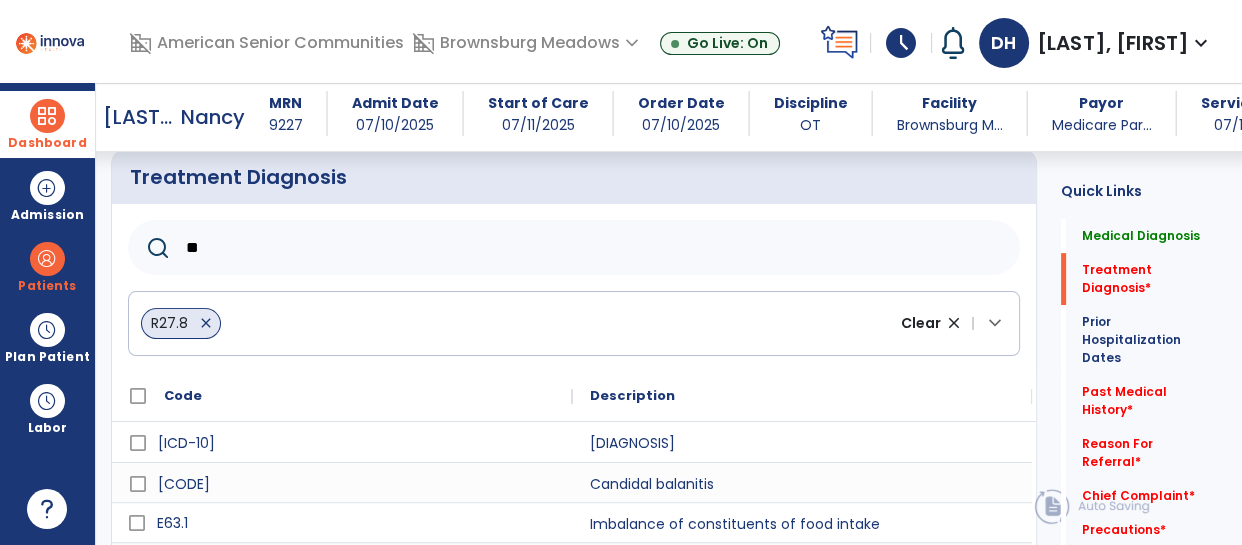 type on "*" 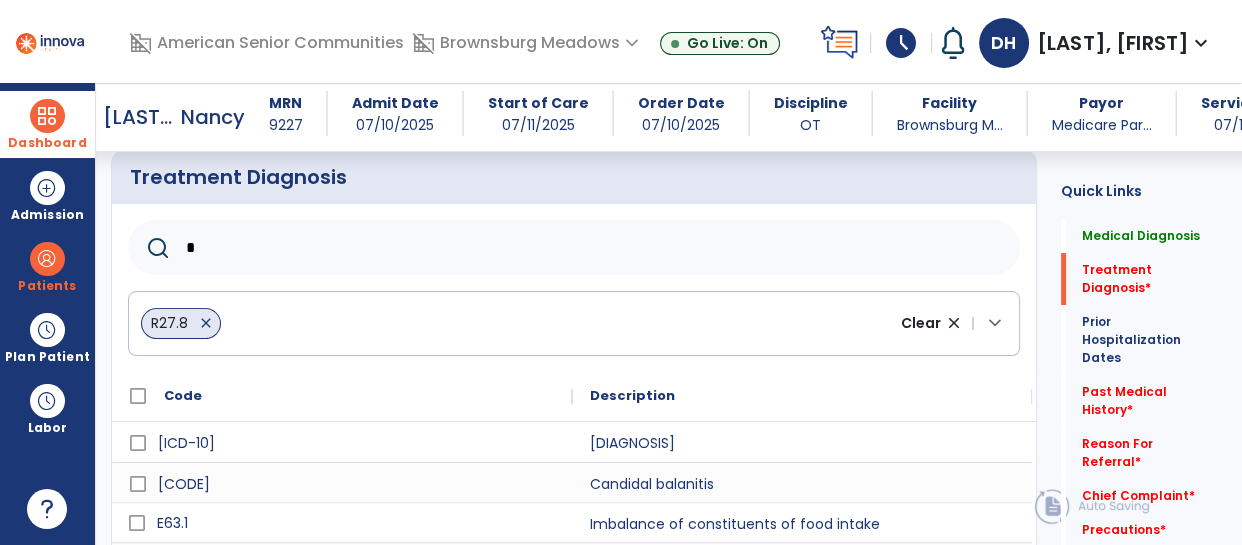 type 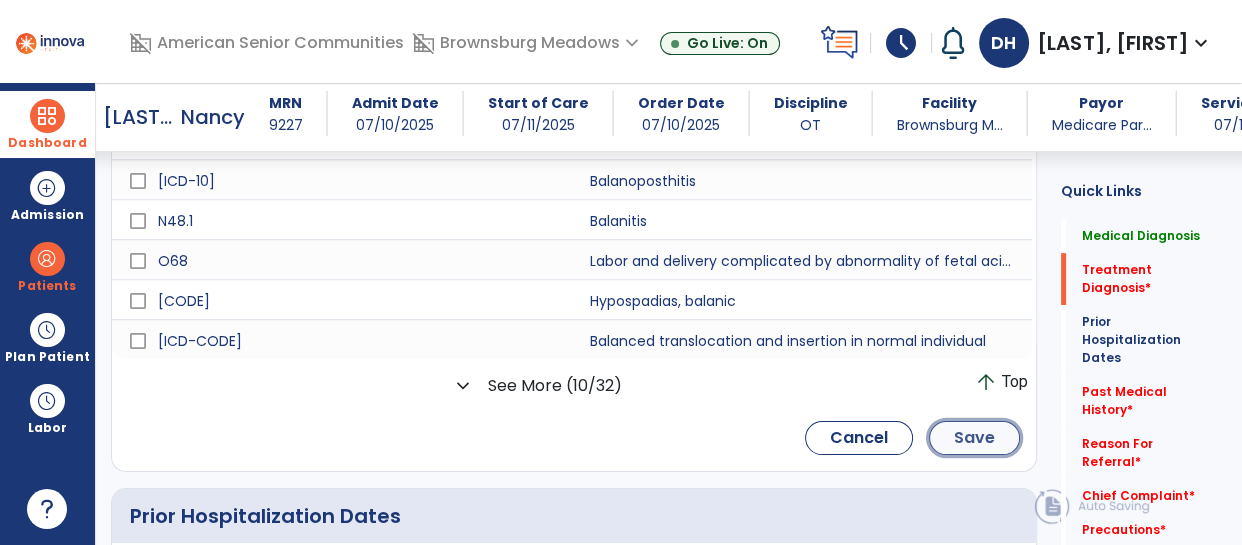 click on "Save" 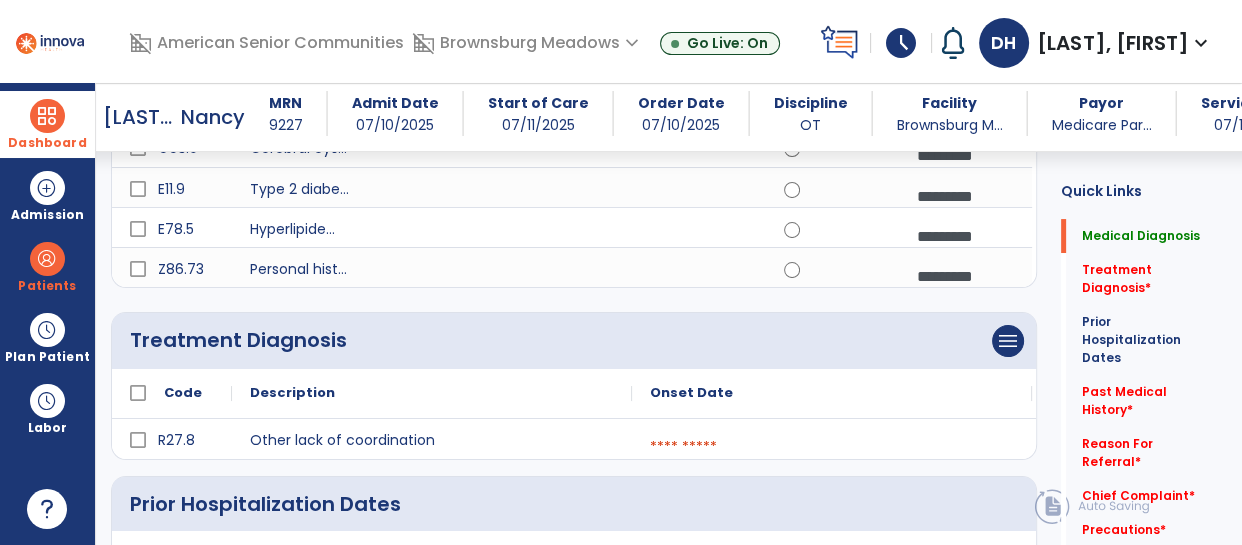scroll, scrollTop: 325, scrollLeft: 0, axis: vertical 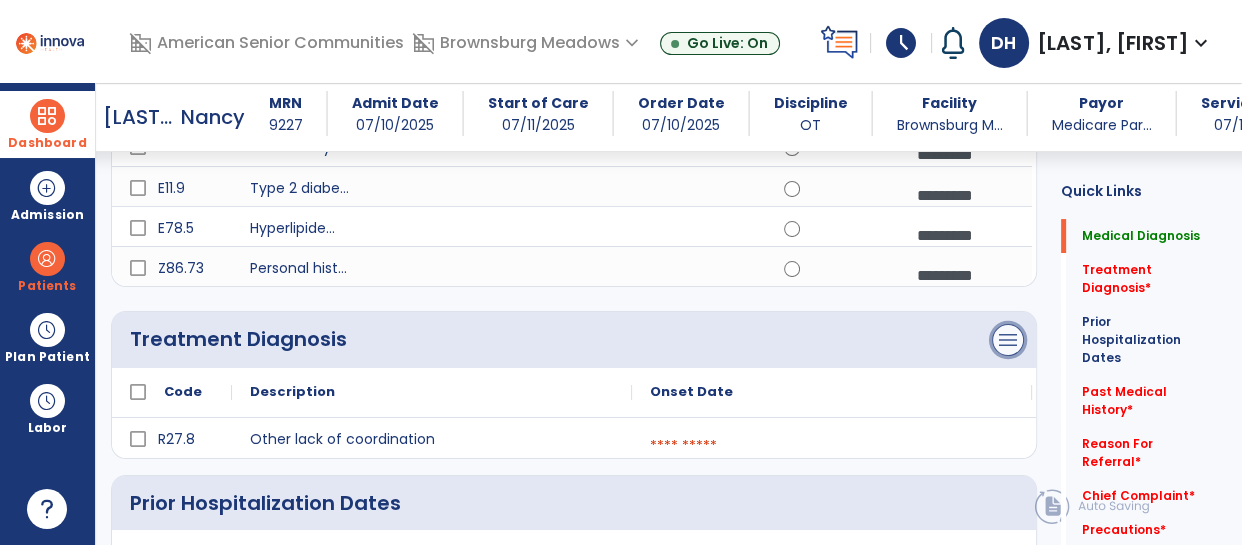click on "menu" at bounding box center [1008, 48] 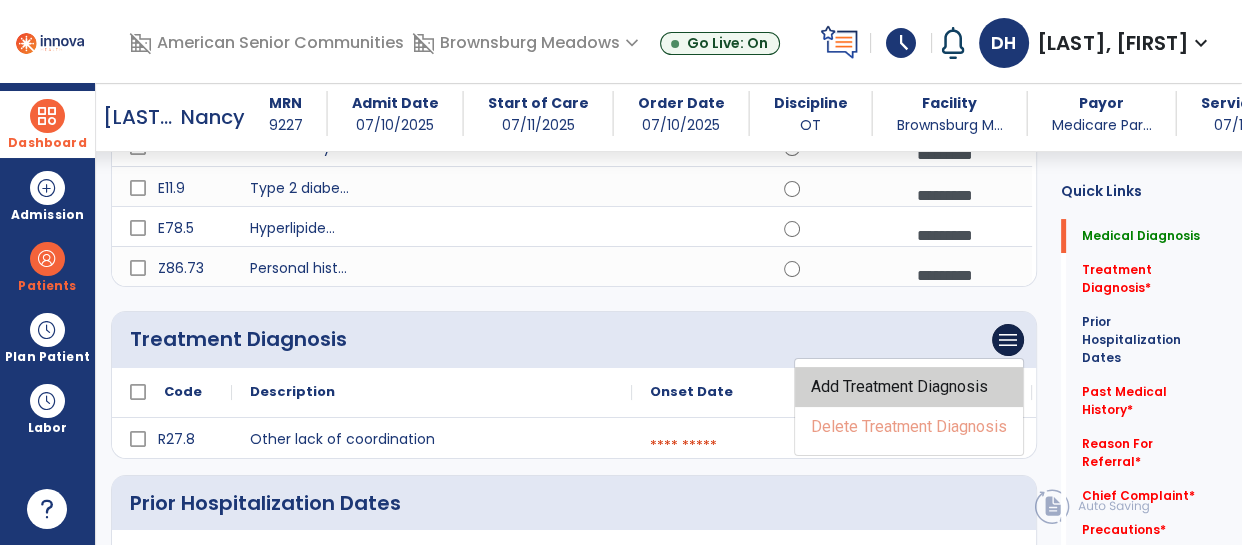 click on "Add Treatment Diagnosis" 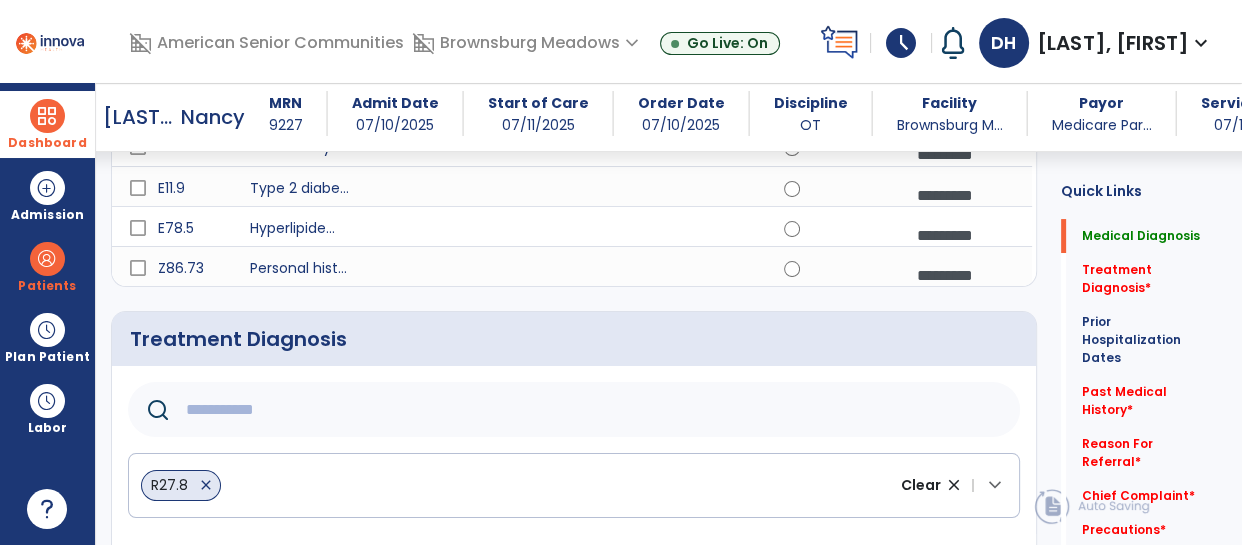 click 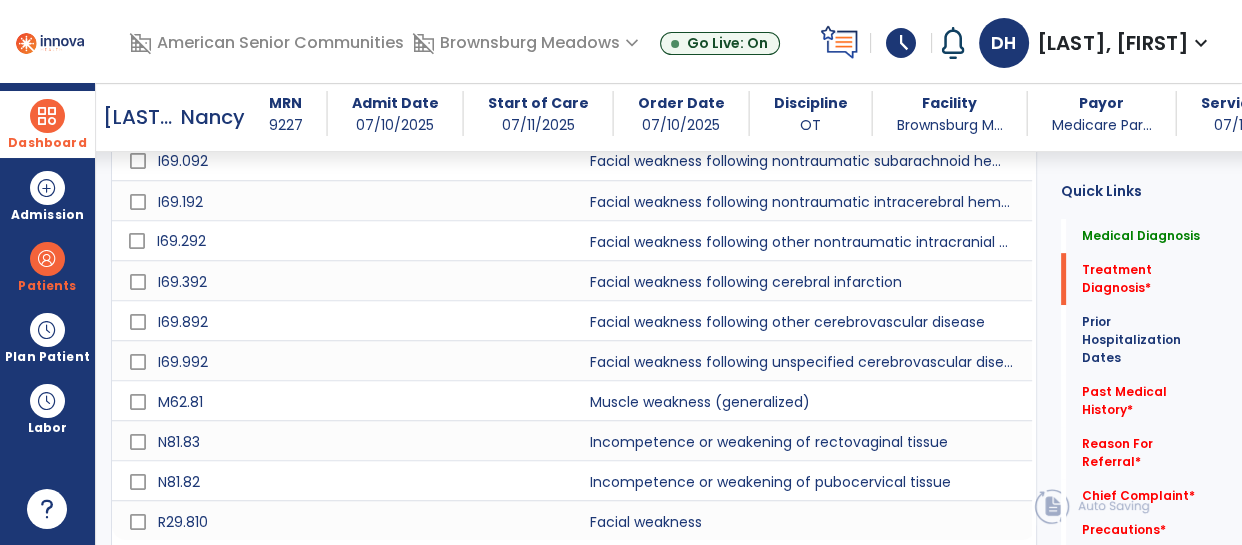 scroll, scrollTop: 755, scrollLeft: 0, axis: vertical 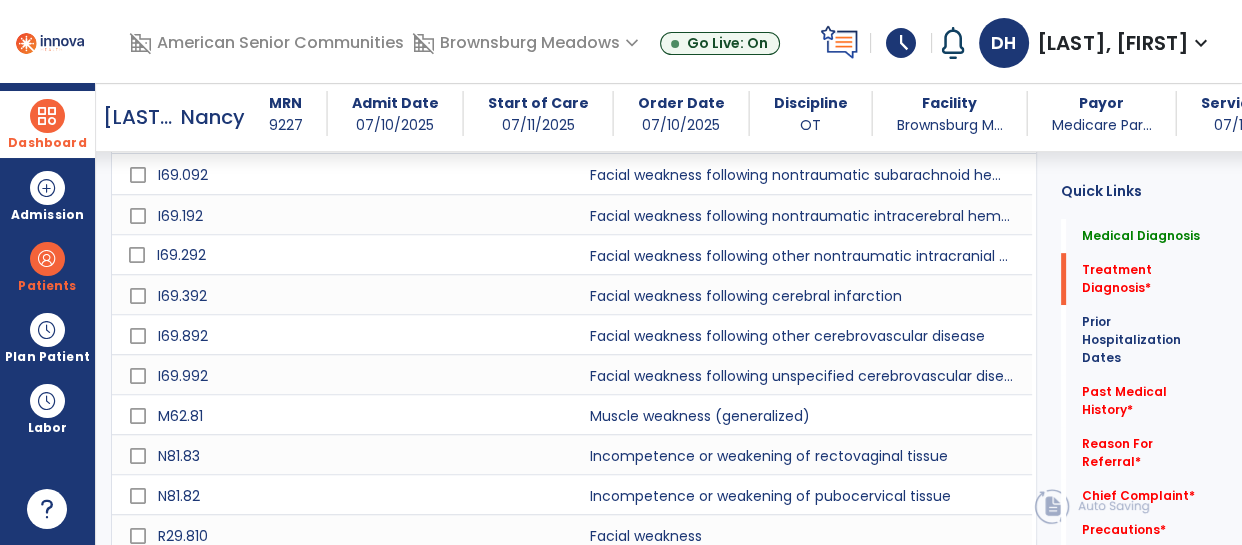 type on "****" 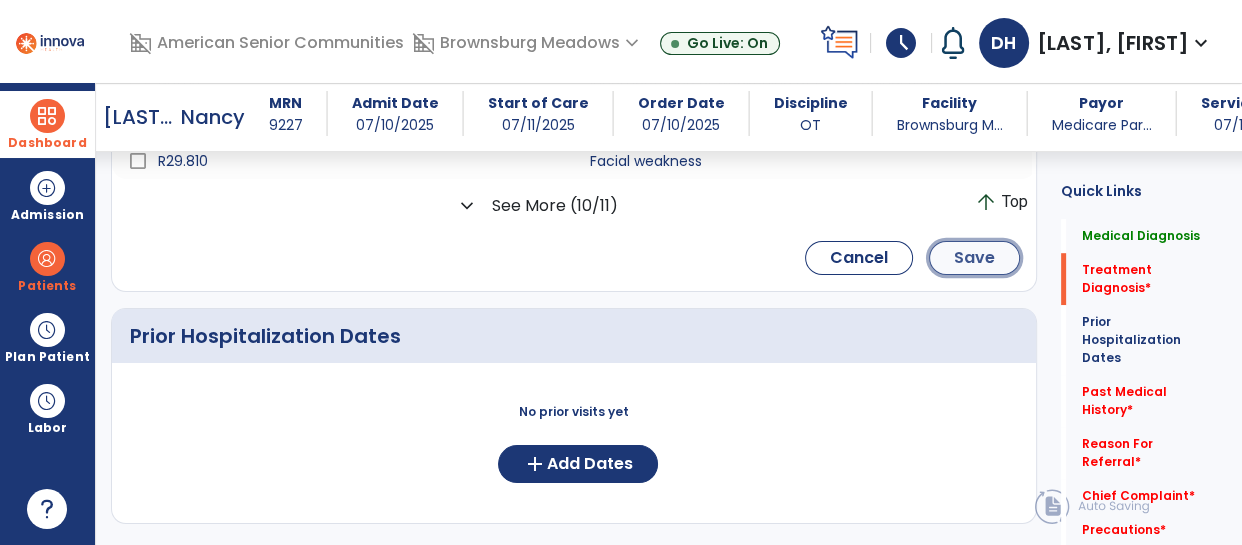 click on "Save" 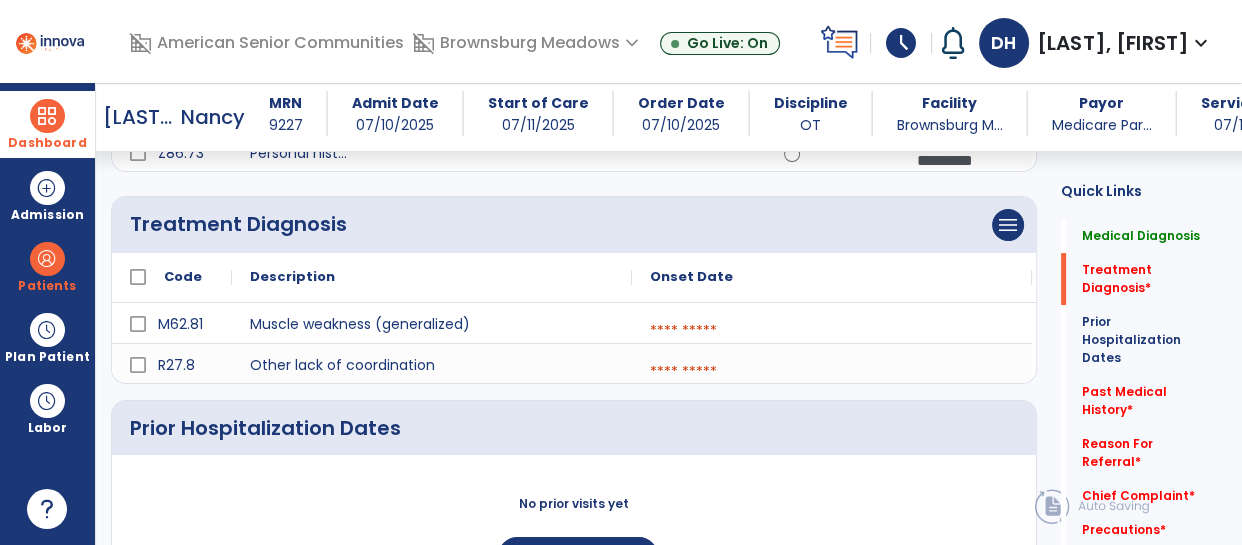 scroll, scrollTop: 435, scrollLeft: 0, axis: vertical 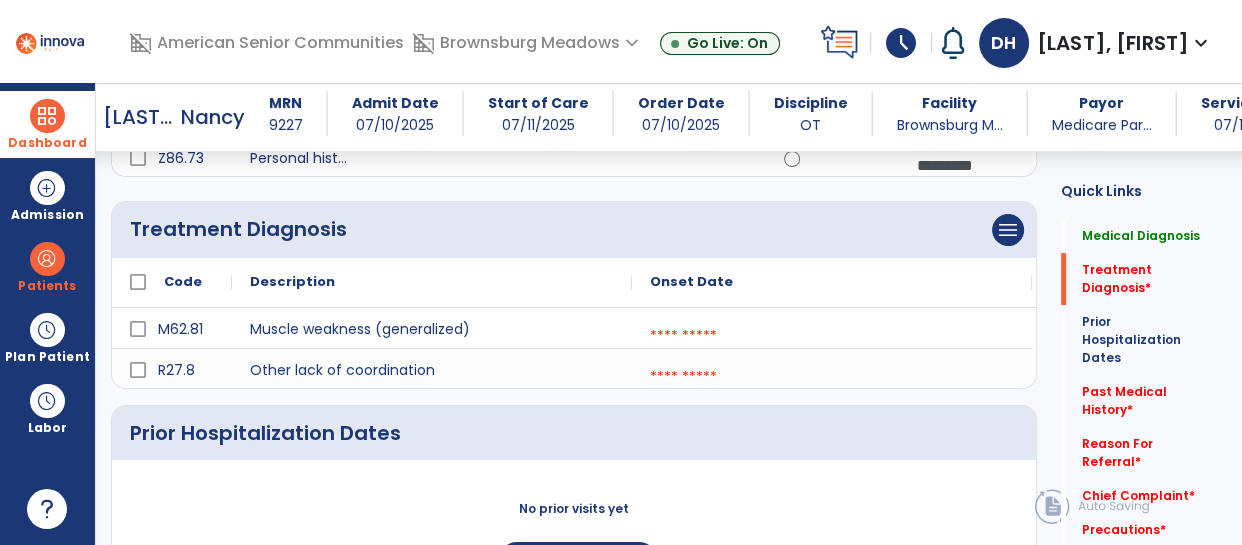 click at bounding box center [832, 336] 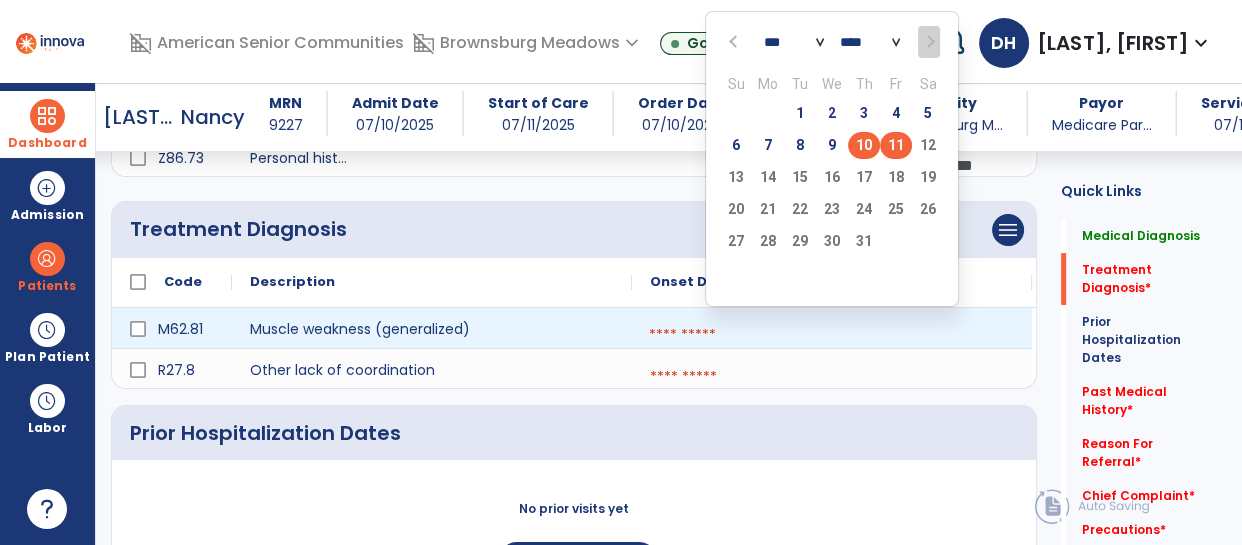 click on "10" 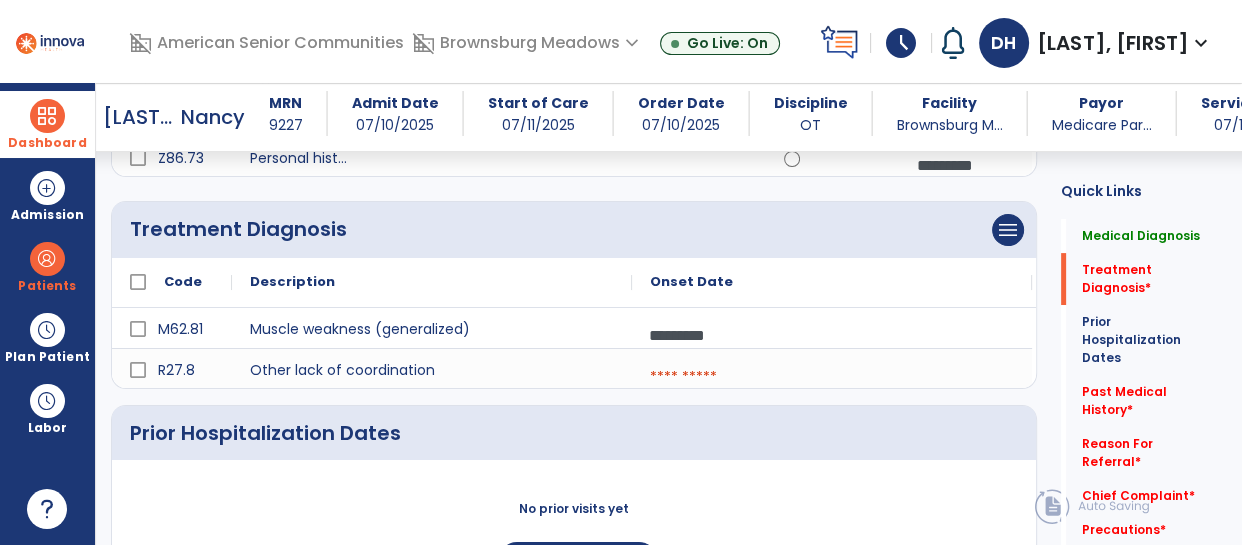 click at bounding box center (832, 377) 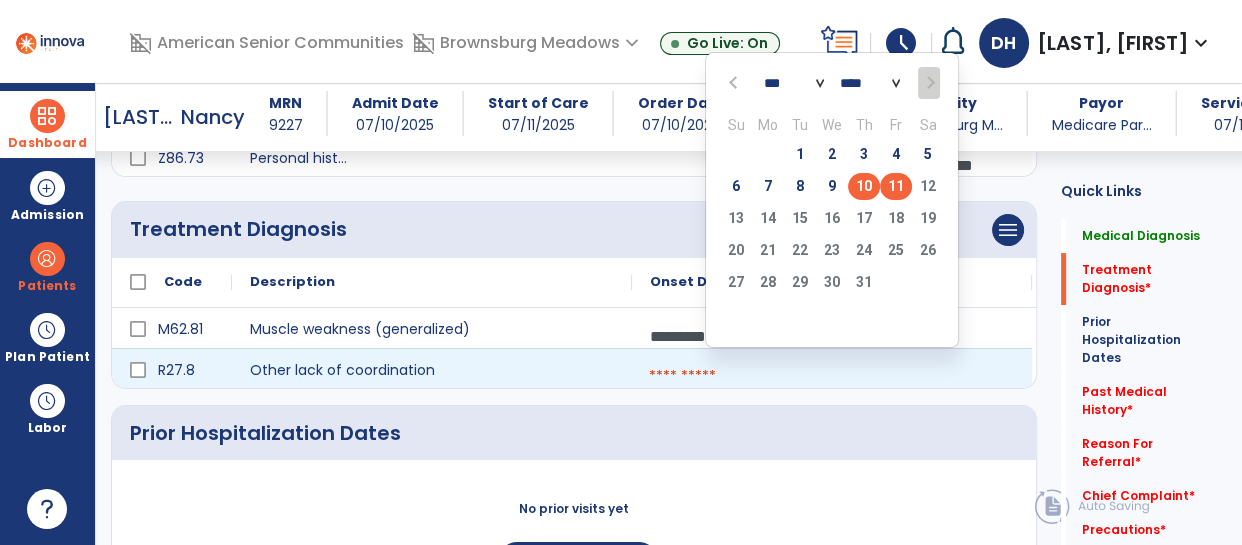 click on "10" 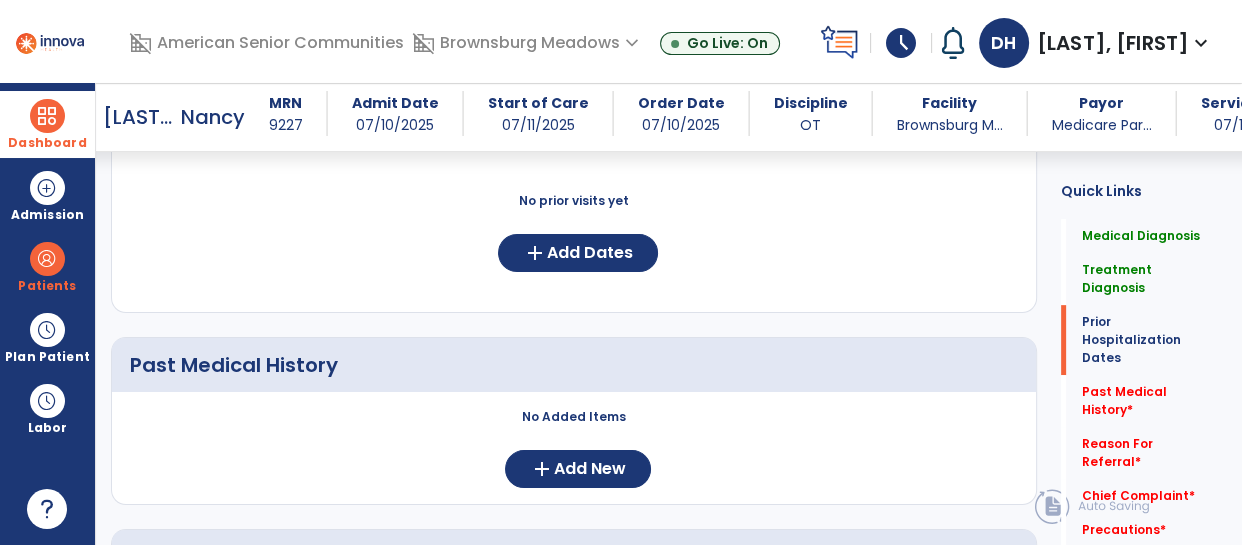 scroll, scrollTop: 744, scrollLeft: 0, axis: vertical 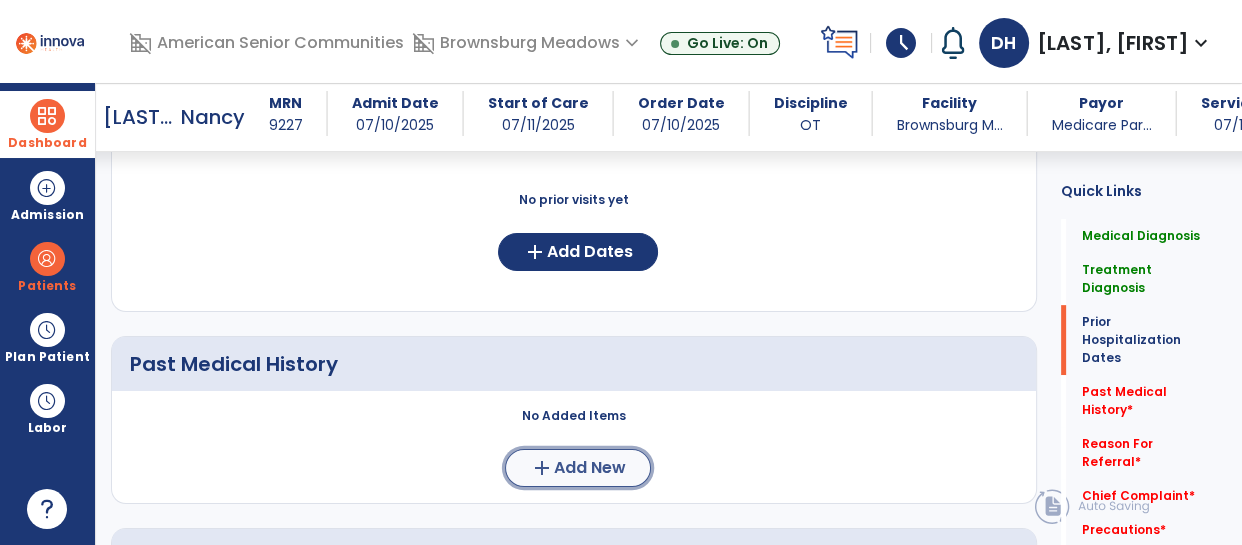 click on "Add New" 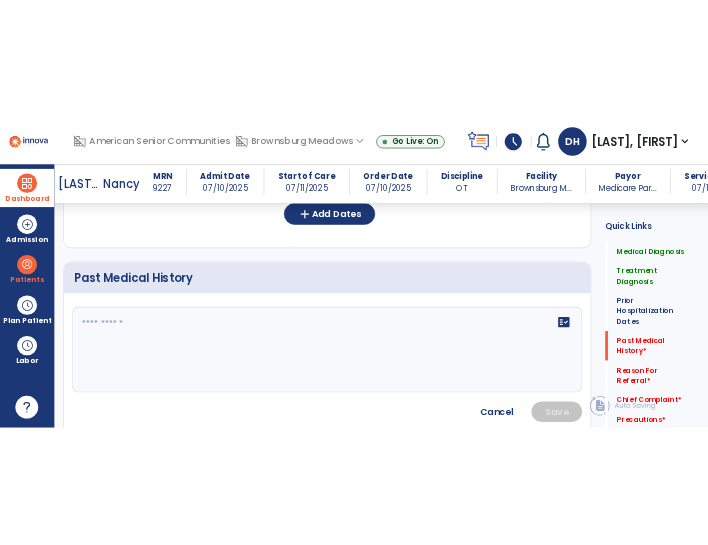scroll, scrollTop: 837, scrollLeft: 0, axis: vertical 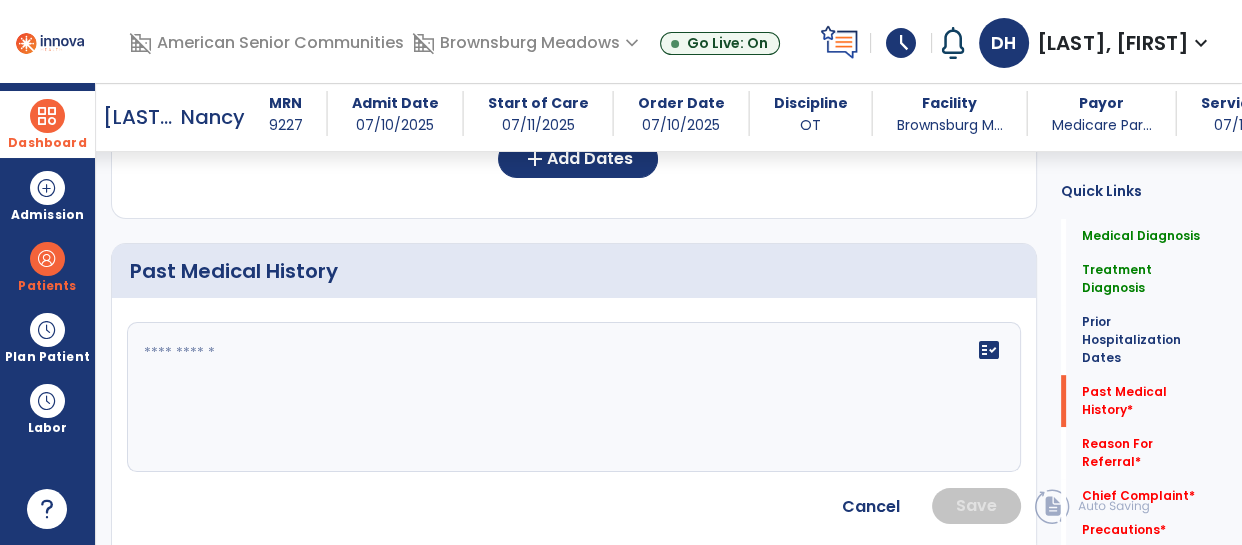 click 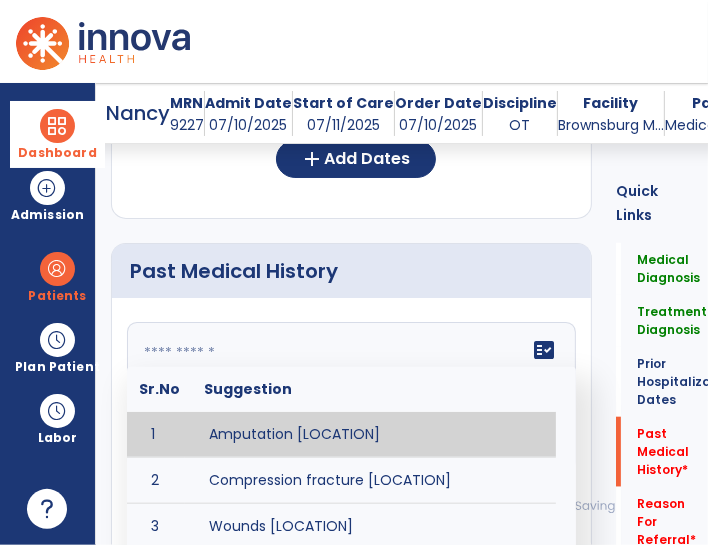 scroll, scrollTop: 918, scrollLeft: 0, axis: vertical 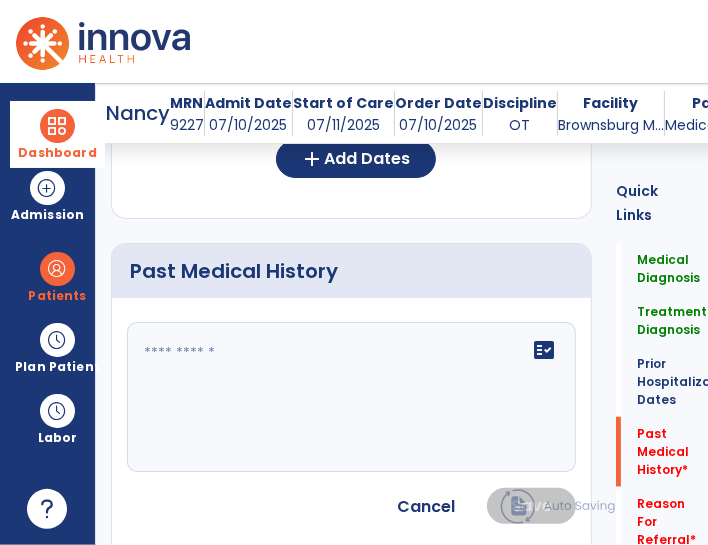 click 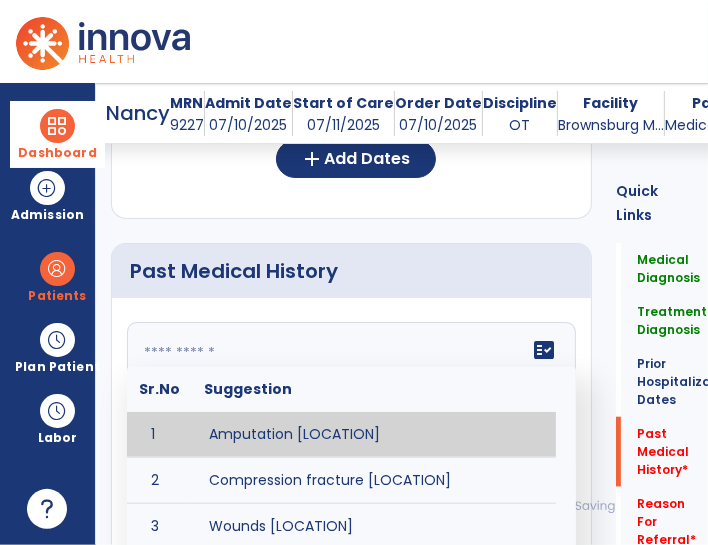 paste on "**********" 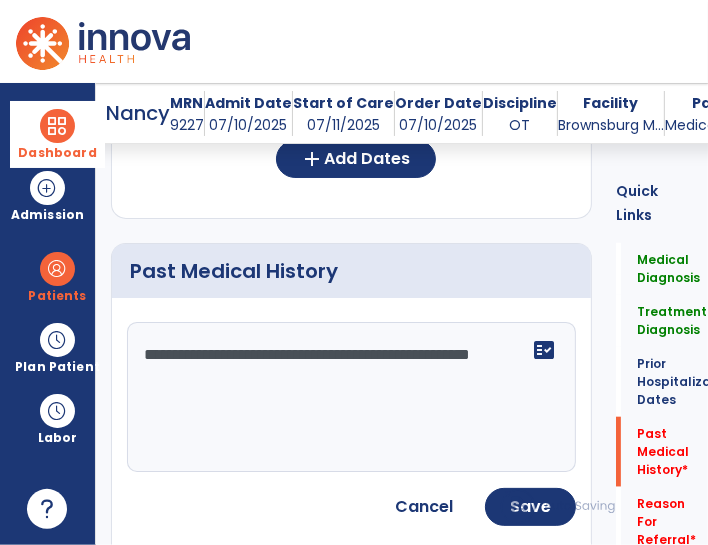 click on "**********" 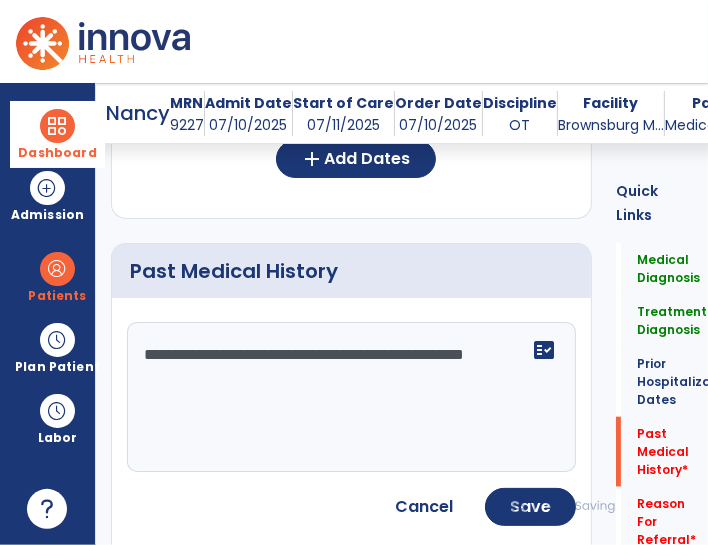 click on "**********" 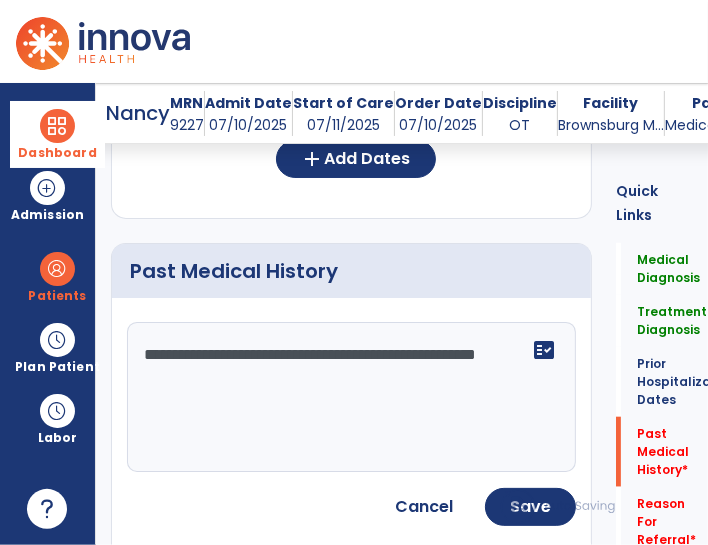 click on "**********" 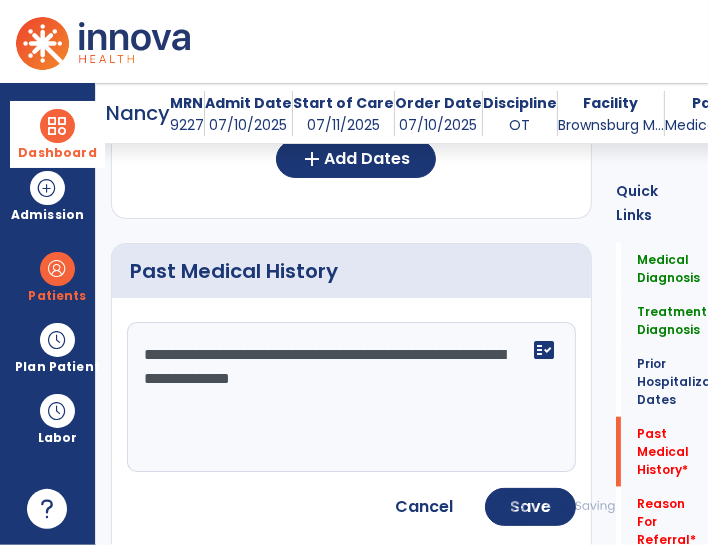 click on "**********" 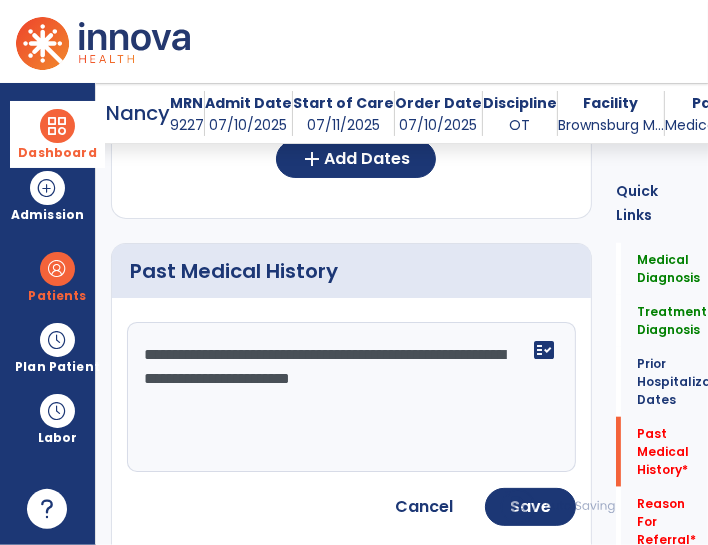 click on "**********" 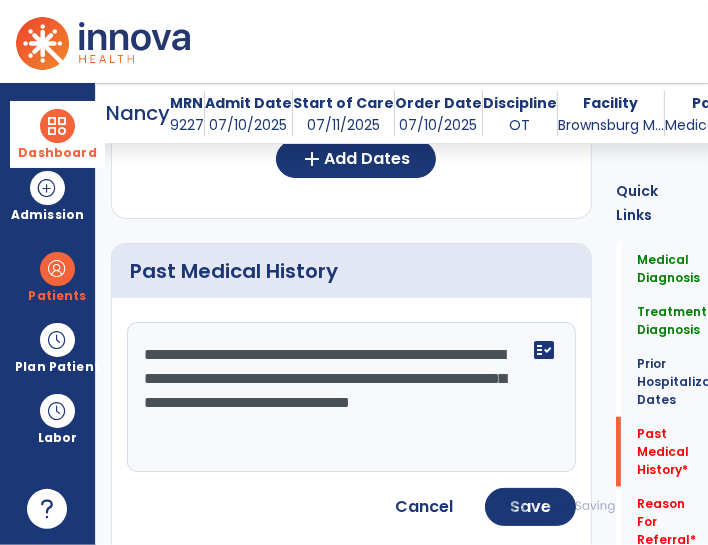 click on "**********" 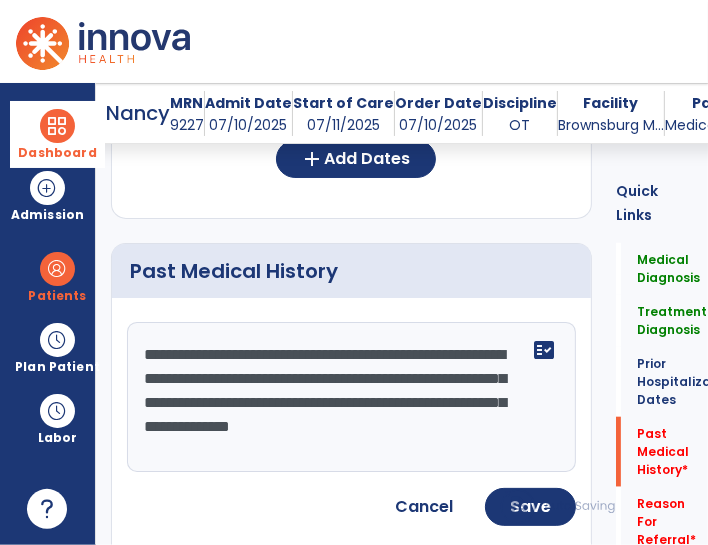 click on "**********" 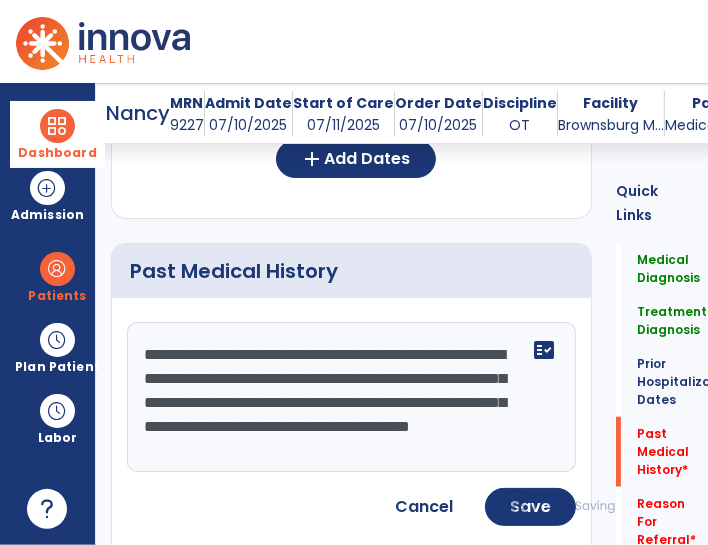 click on "**********" 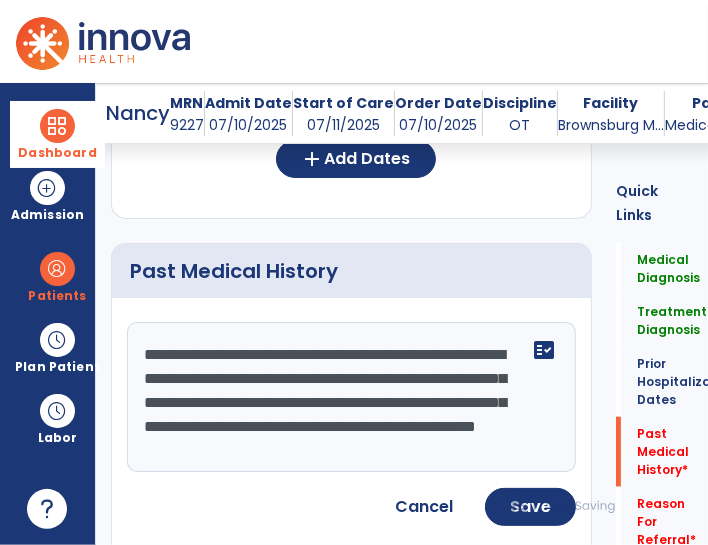 scroll, scrollTop: 15, scrollLeft: 0, axis: vertical 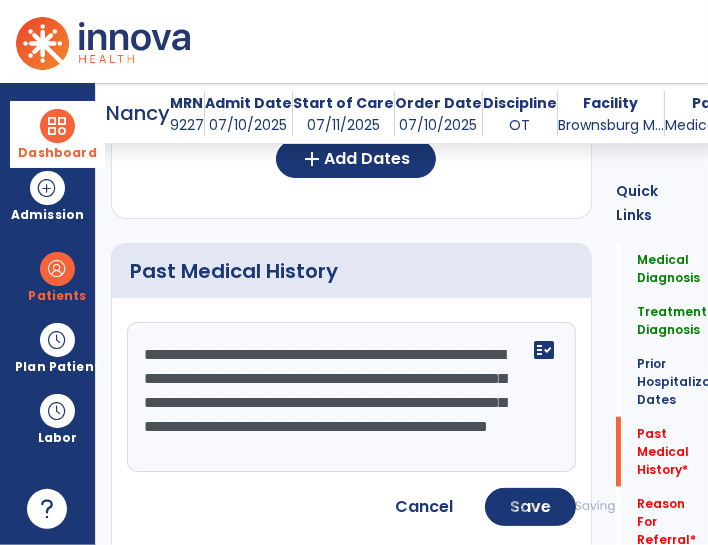 click on "**********" 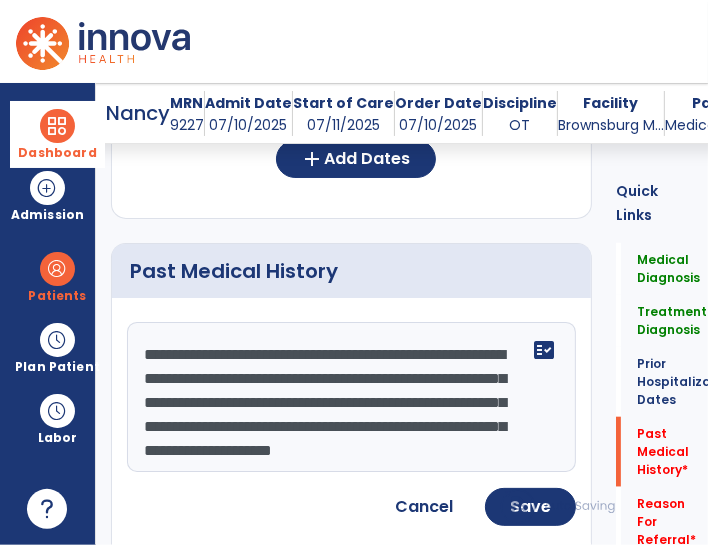 click on "**********" 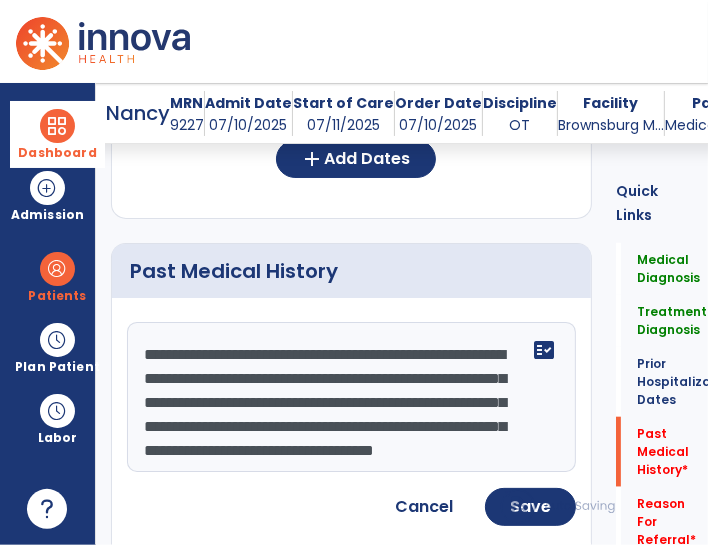 scroll, scrollTop: 39, scrollLeft: 0, axis: vertical 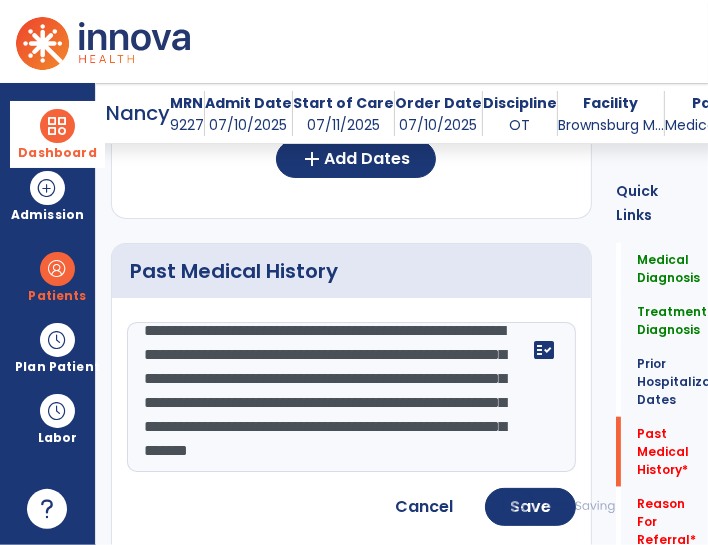click on "**********" 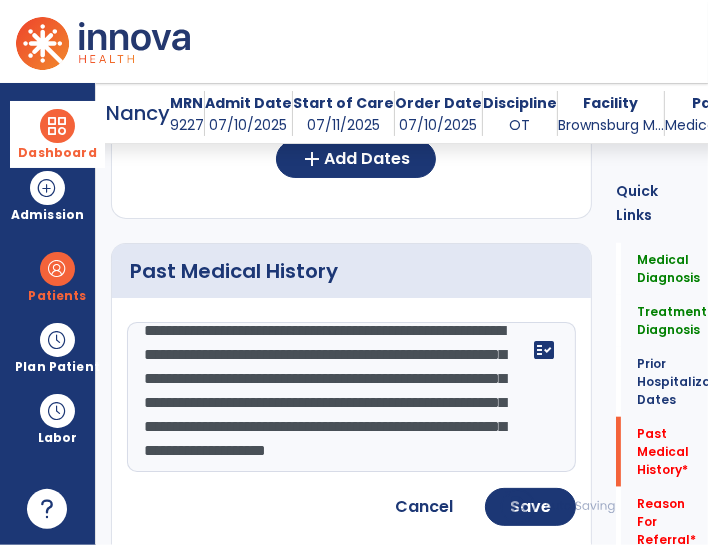 click on "**********" 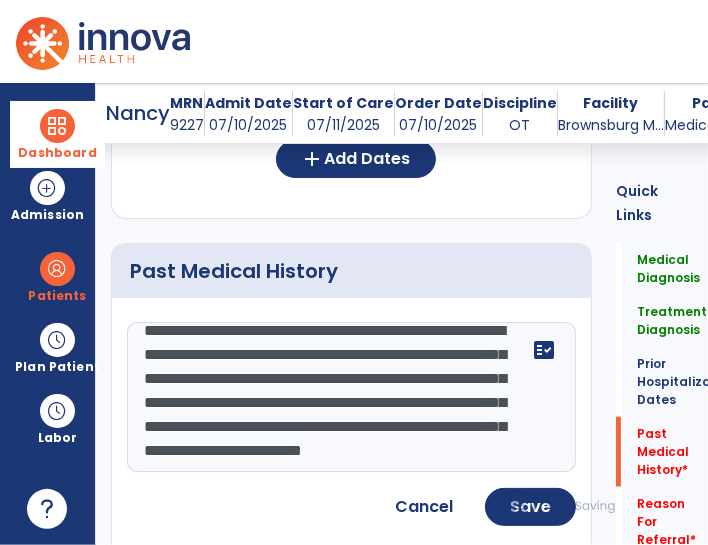 scroll, scrollTop: 63, scrollLeft: 0, axis: vertical 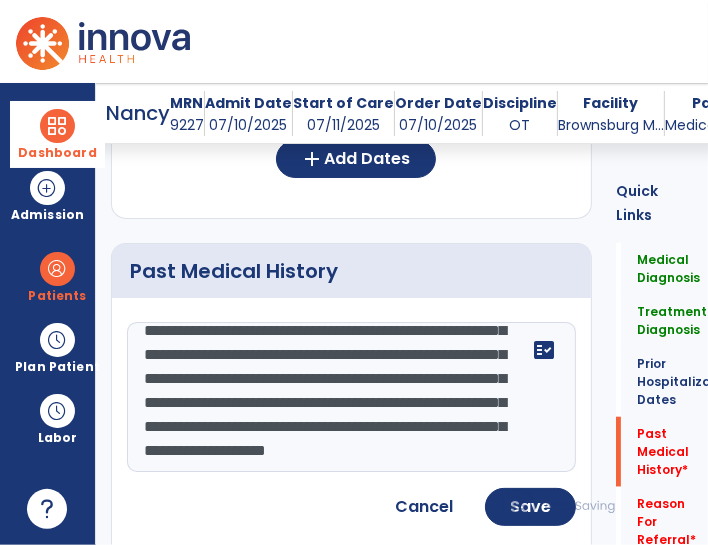 type on "**********" 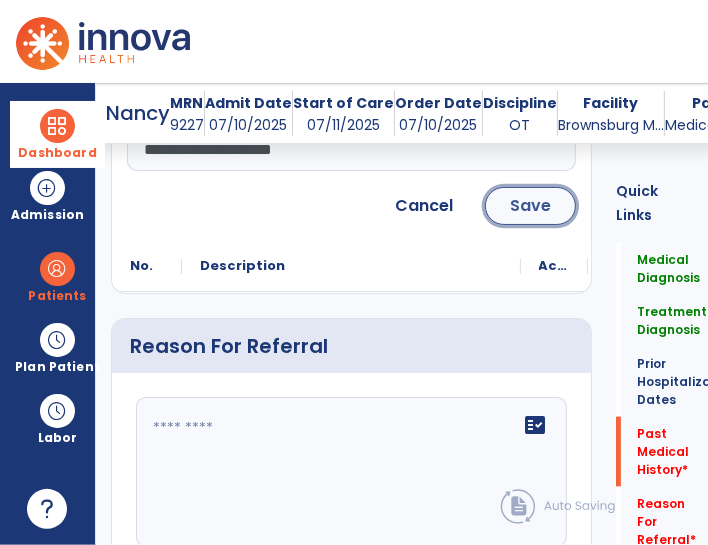 click on "Save" 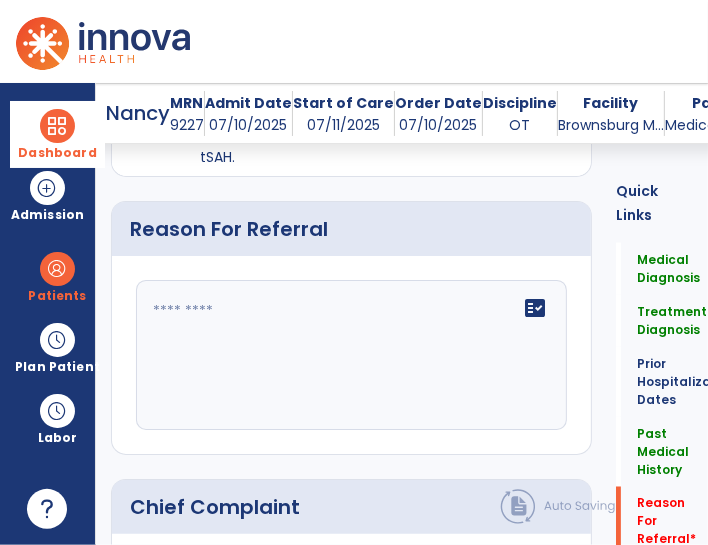 scroll, scrollTop: 1543, scrollLeft: 0, axis: vertical 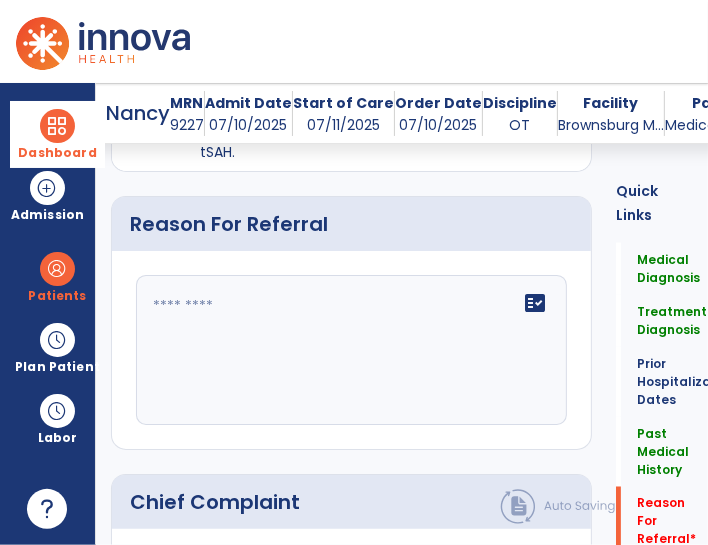 click on "fact_check" 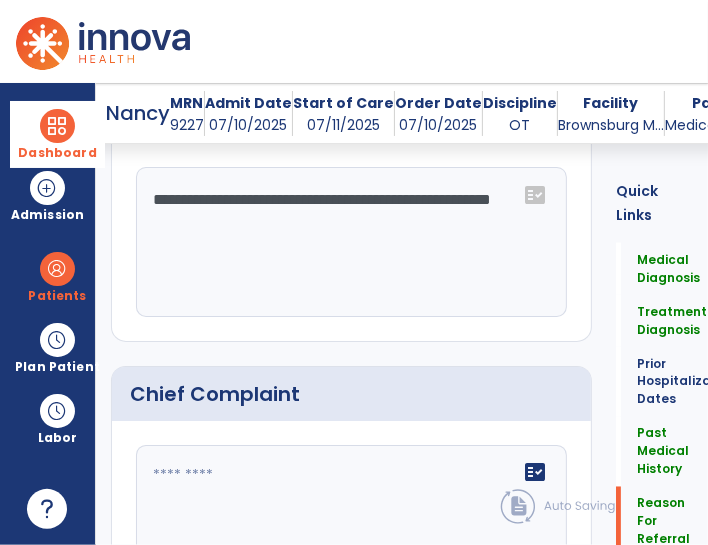 scroll, scrollTop: 1566, scrollLeft: 0, axis: vertical 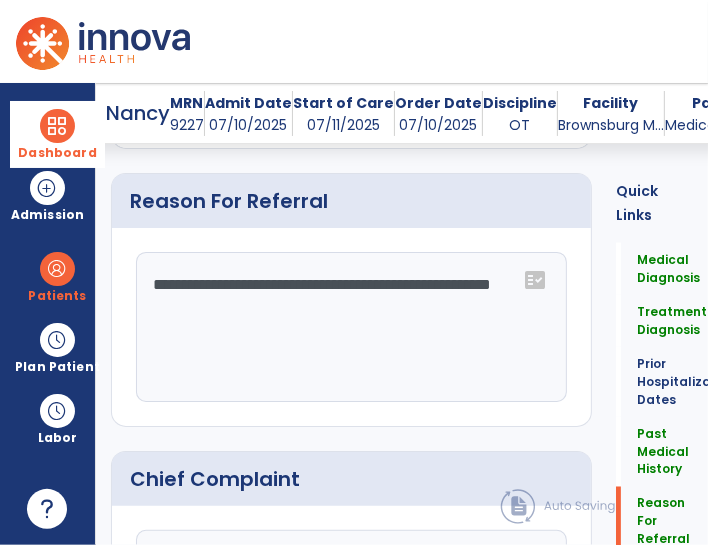 click on "**********" 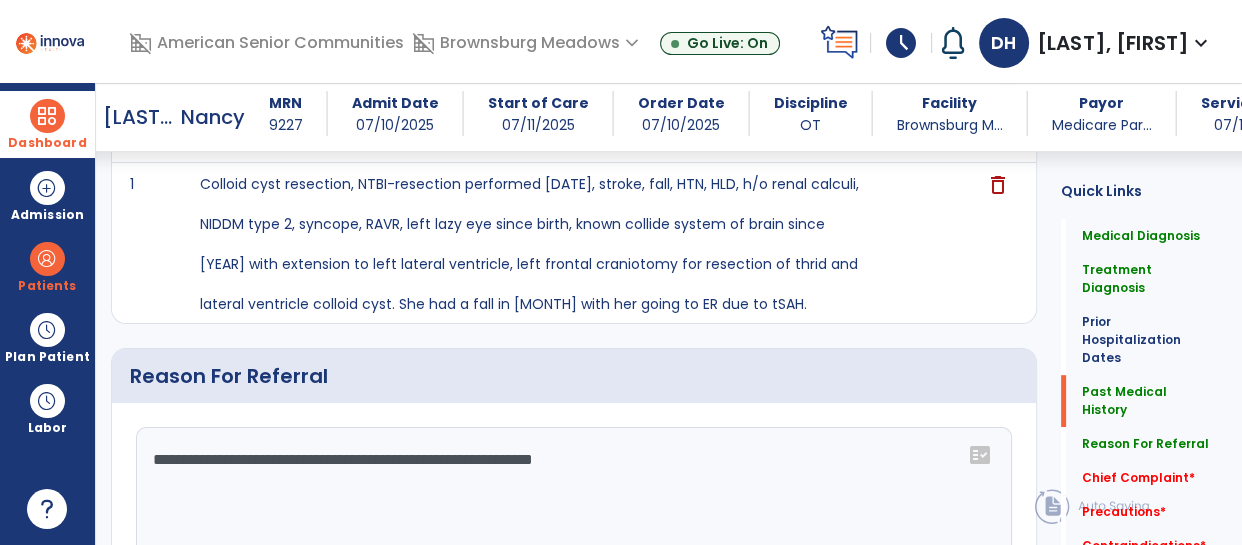 scroll, scrollTop: 1036, scrollLeft: 0, axis: vertical 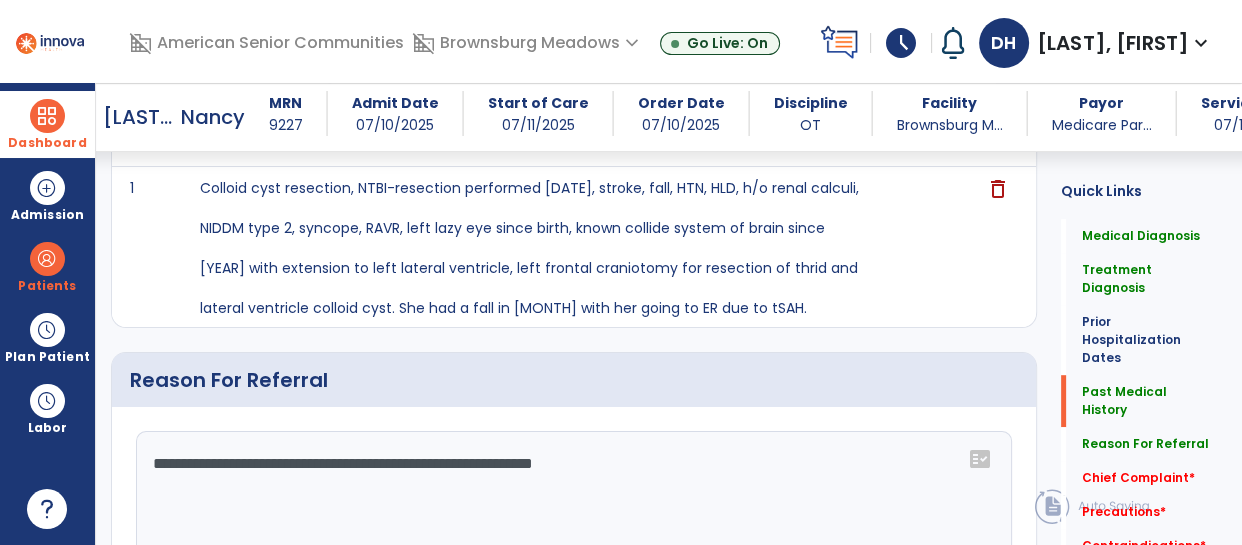 click on "**********" 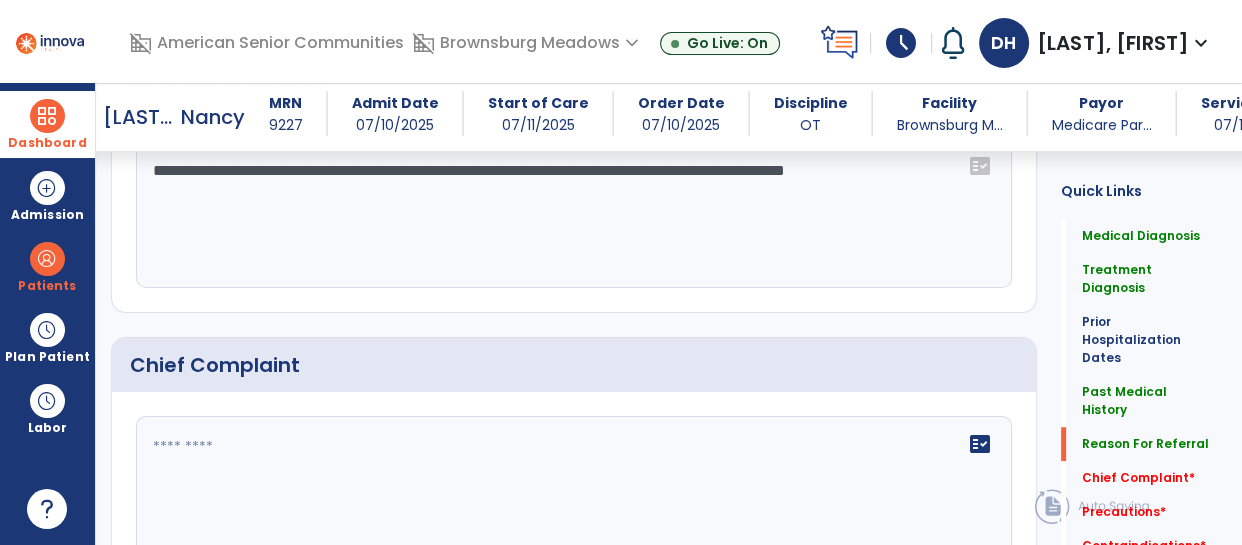 type on "**********" 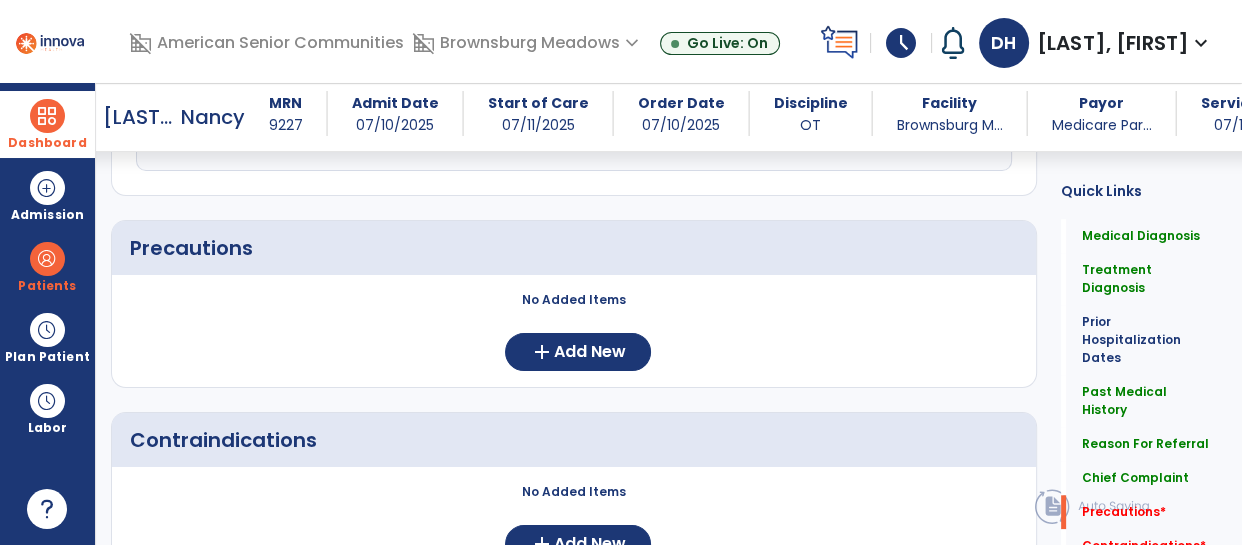 scroll, scrollTop: 1740, scrollLeft: 0, axis: vertical 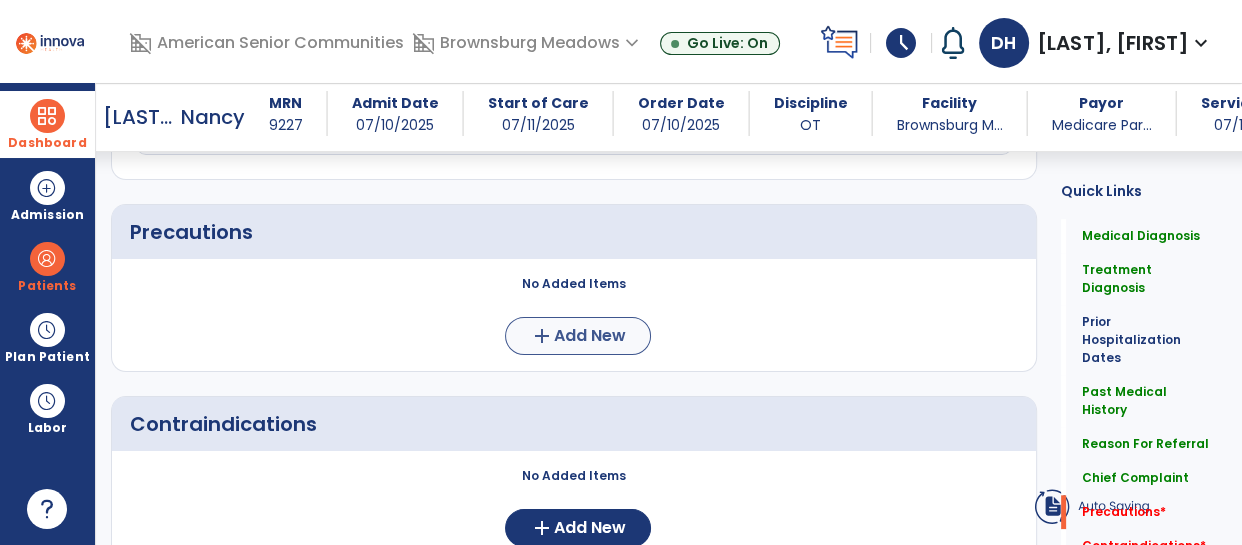 type on "**********" 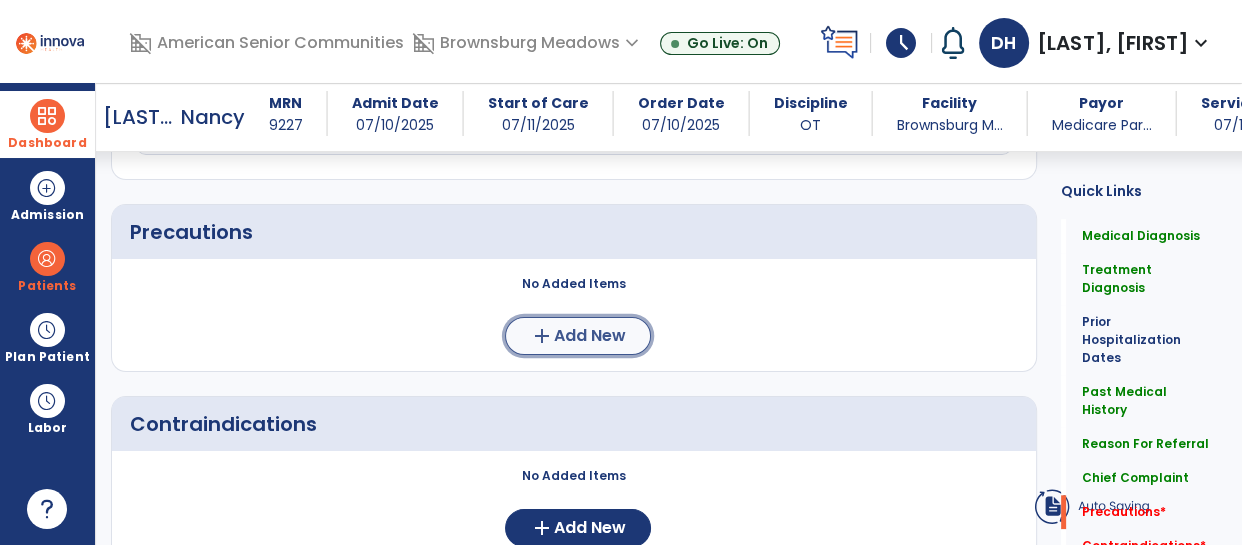 click on "Add New" 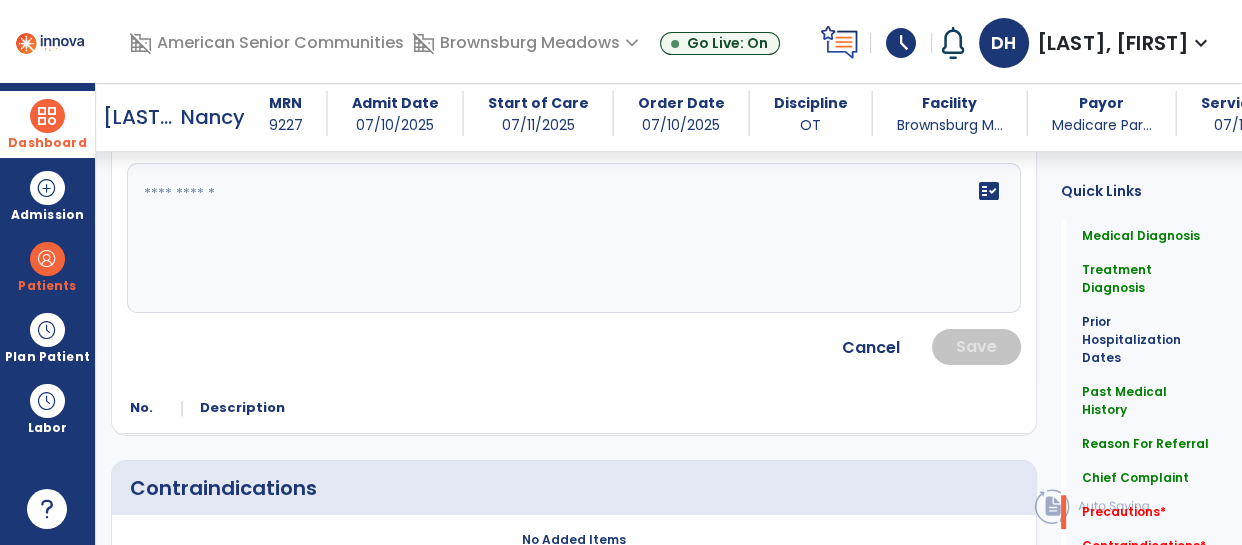 click 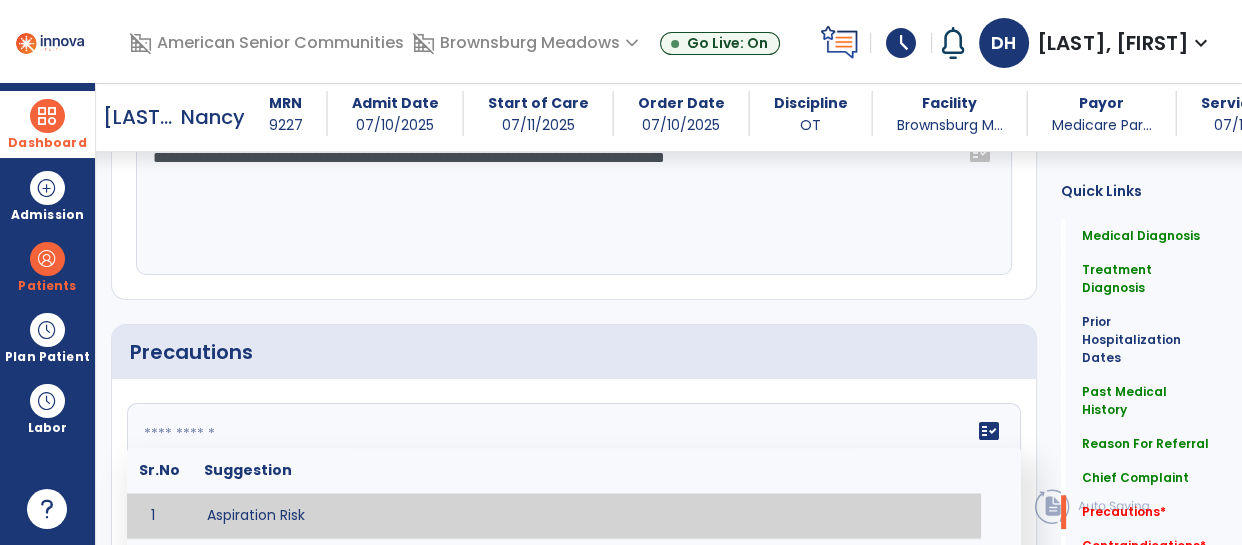 scroll, scrollTop: 1740, scrollLeft: 0, axis: vertical 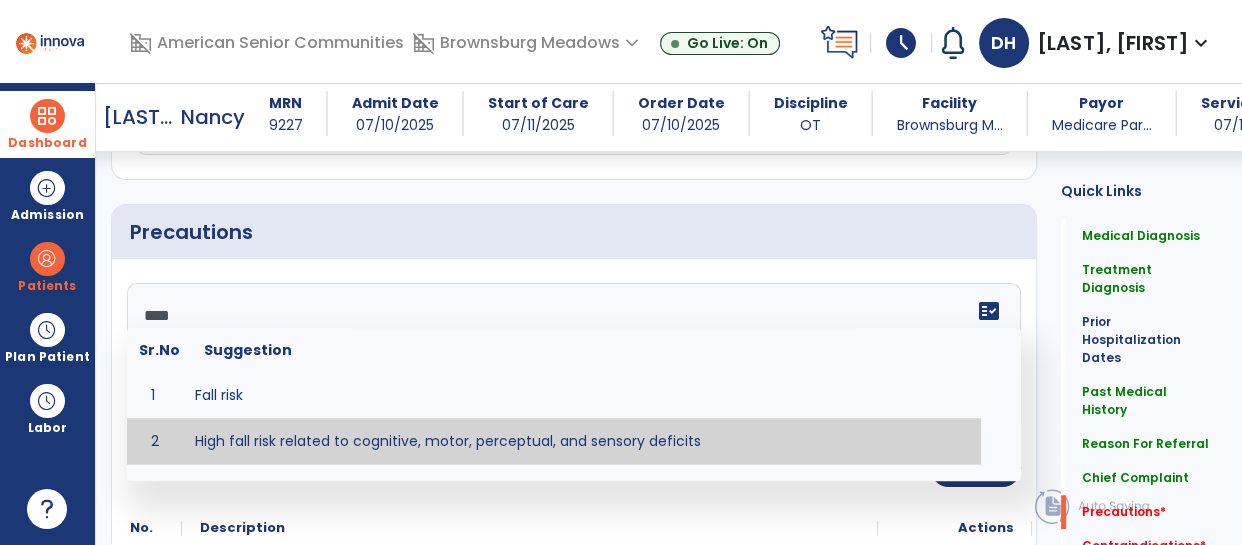 type on "**********" 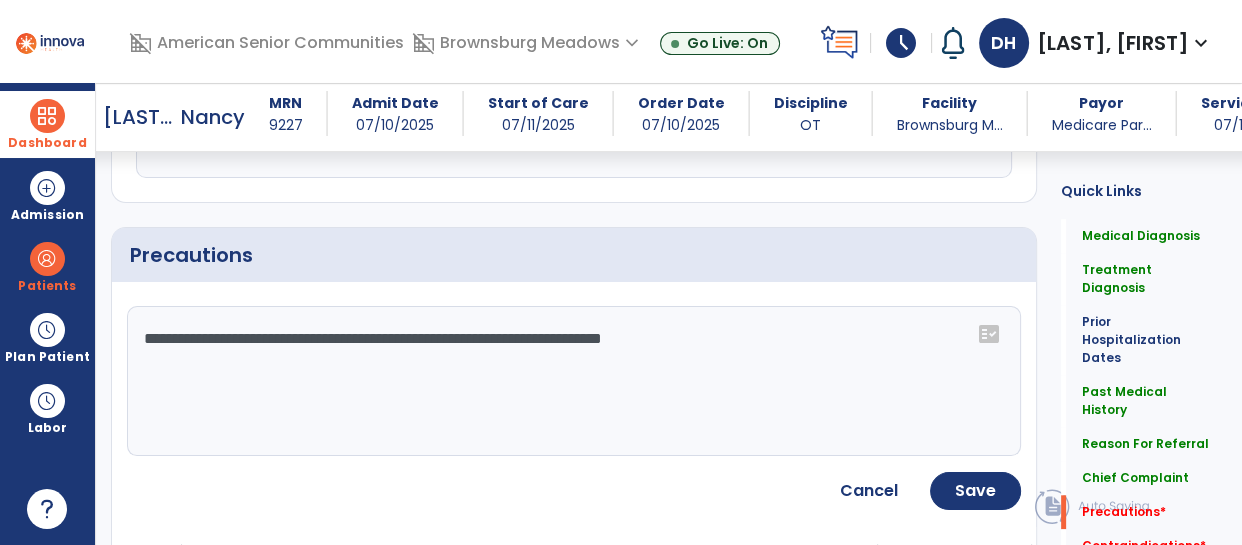 scroll, scrollTop: 1695, scrollLeft: 0, axis: vertical 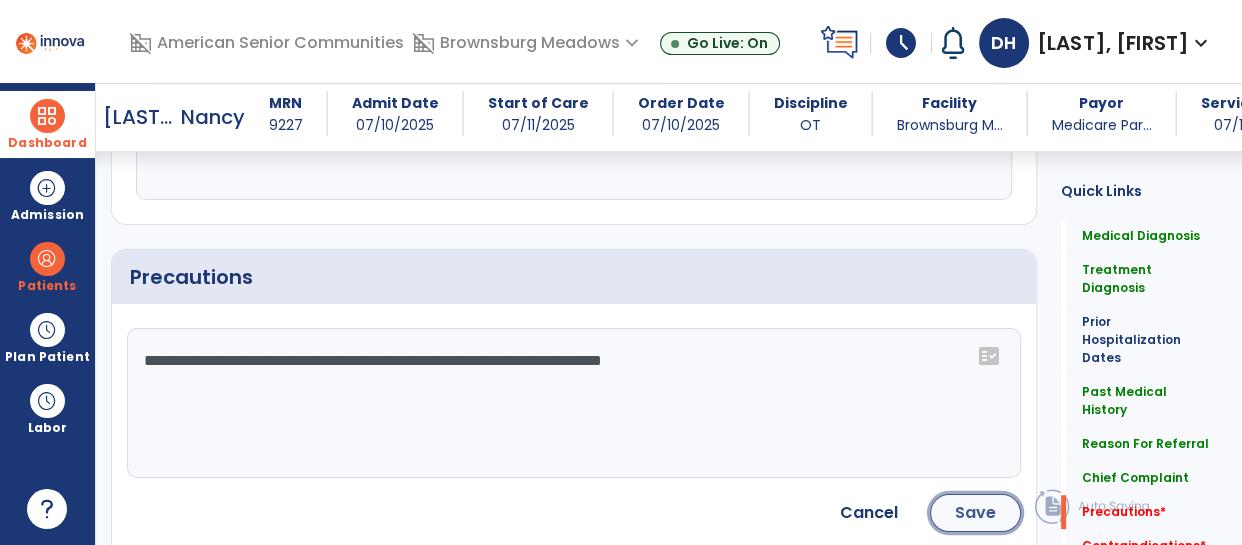 click on "Save" 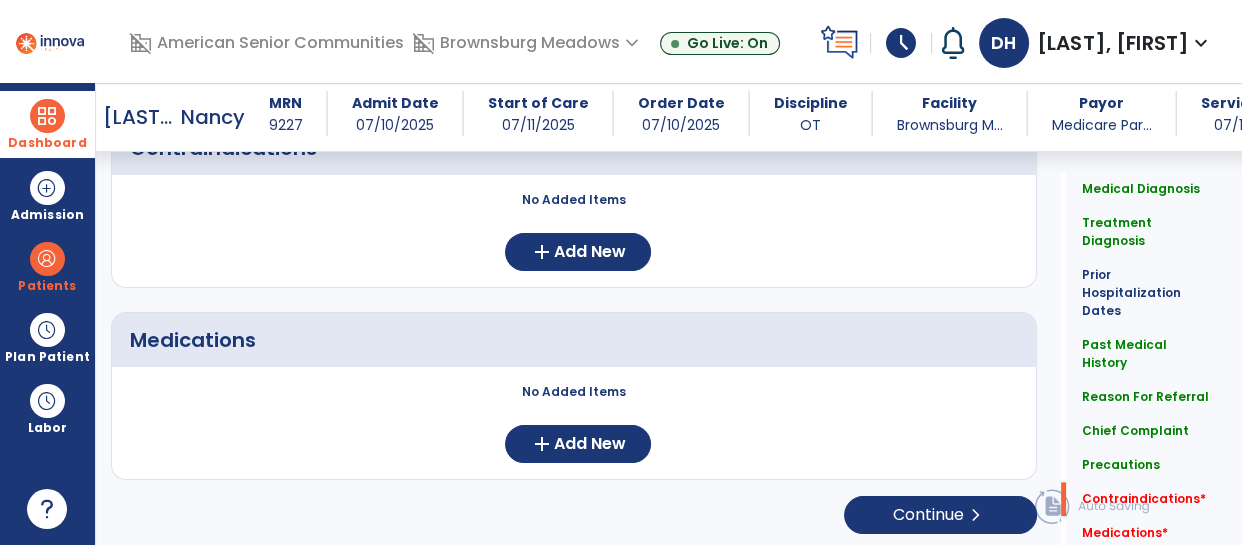 scroll, scrollTop: 2013, scrollLeft: 0, axis: vertical 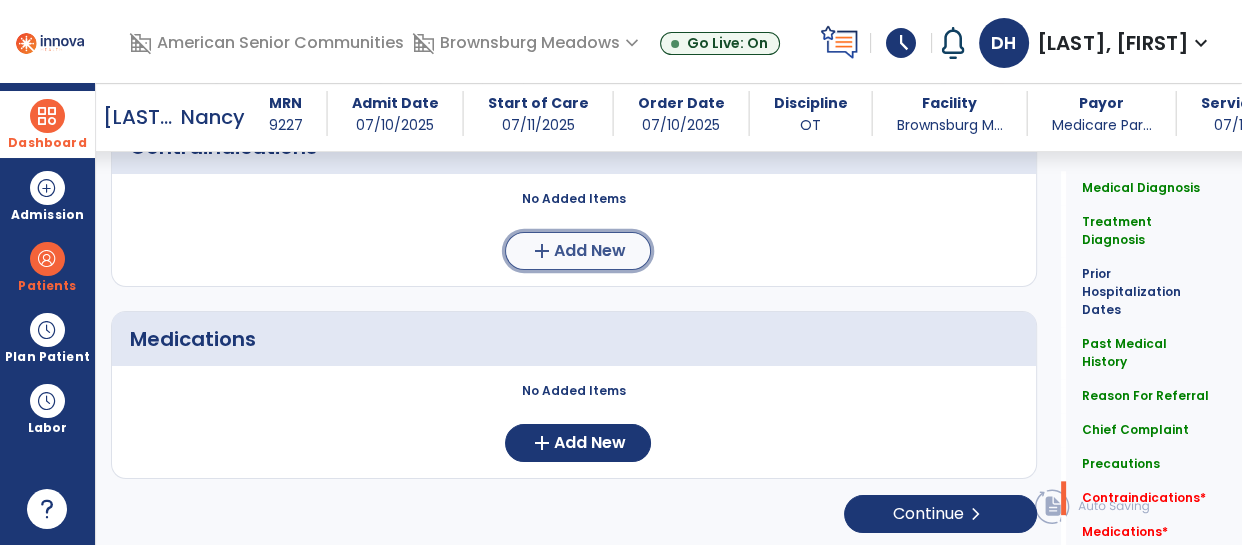click on "Add New" 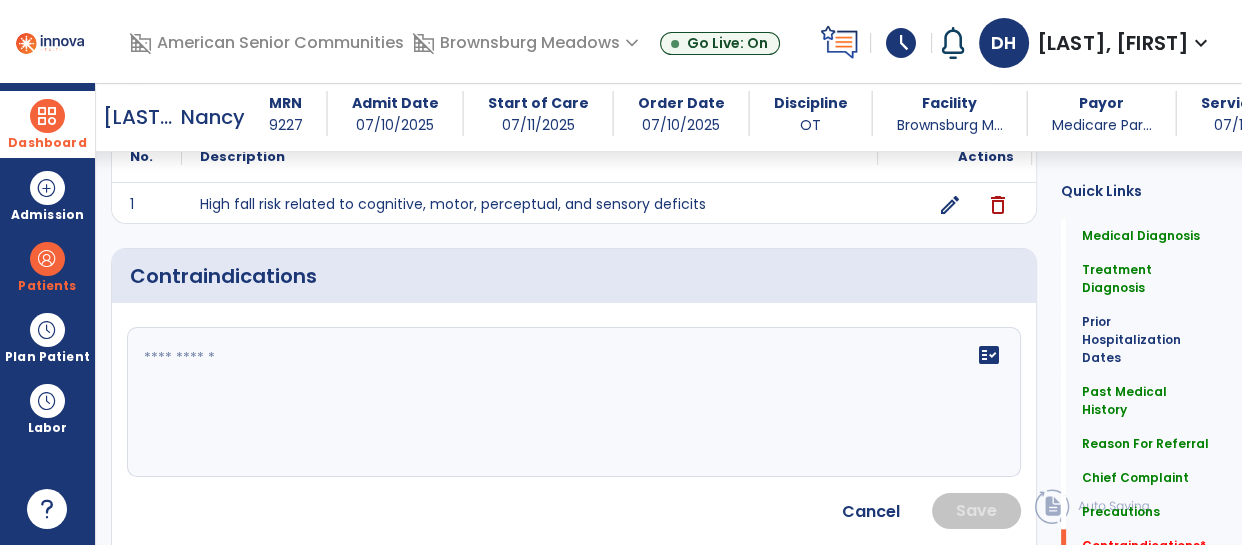 scroll, scrollTop: 1883, scrollLeft: 0, axis: vertical 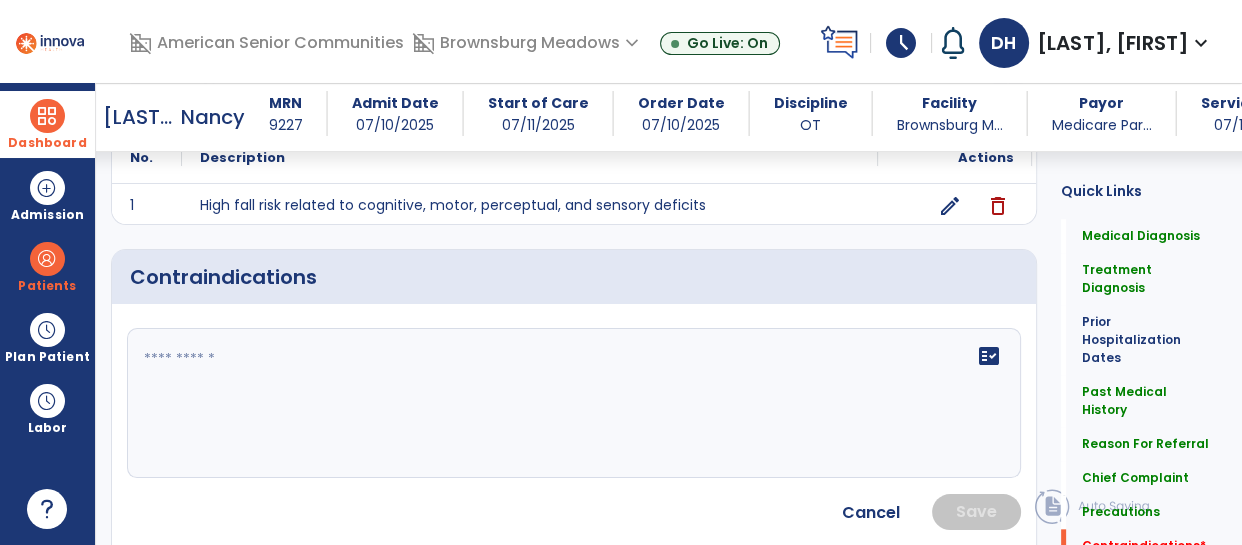 click 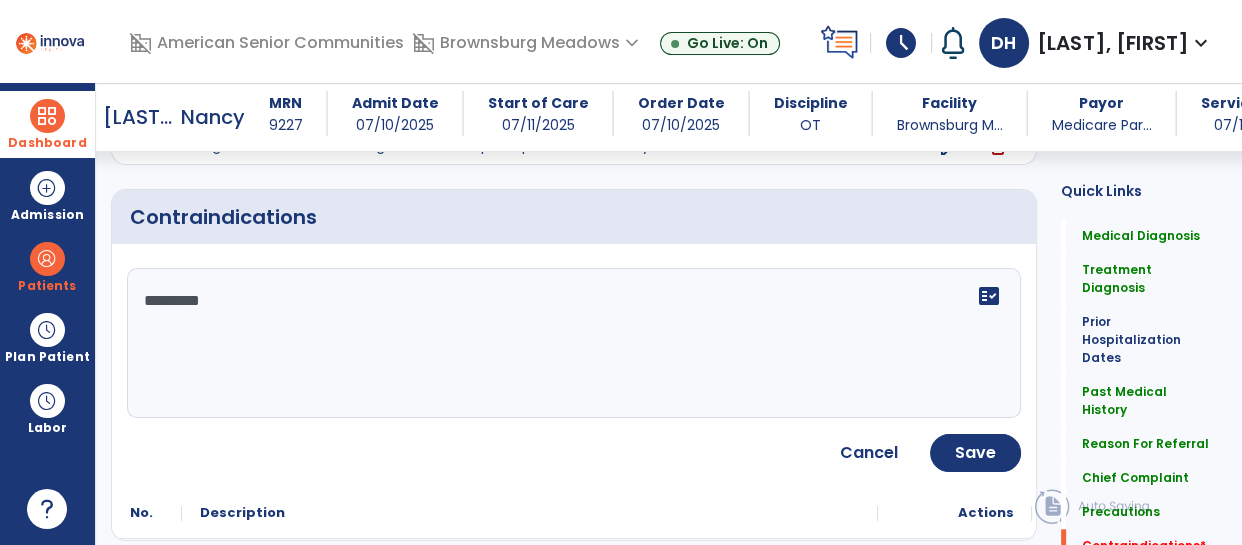 scroll, scrollTop: 1994, scrollLeft: 0, axis: vertical 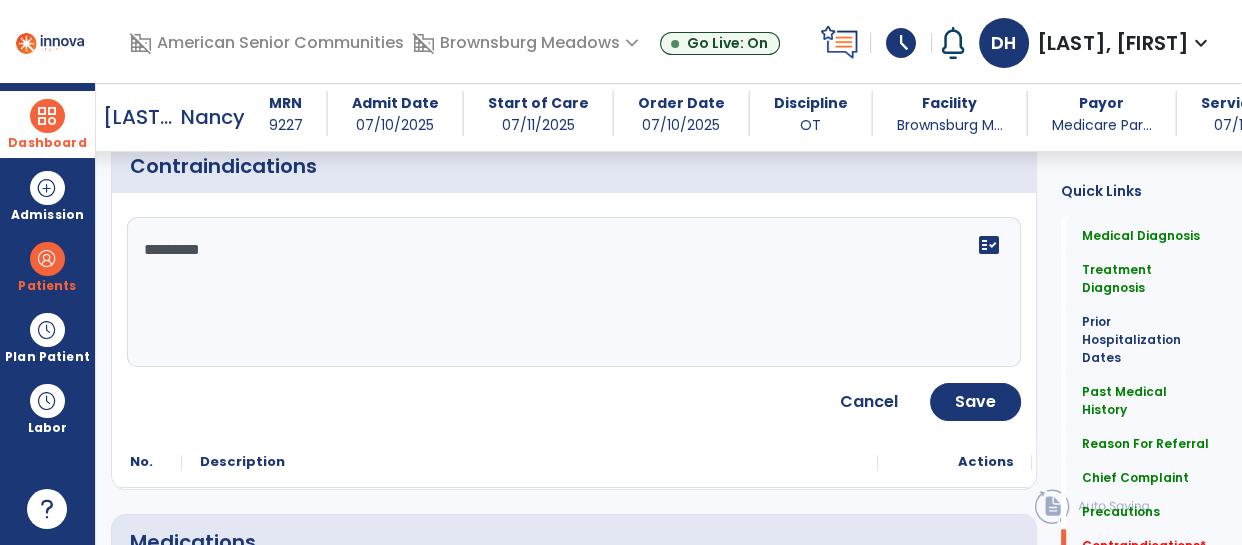 type on "**********" 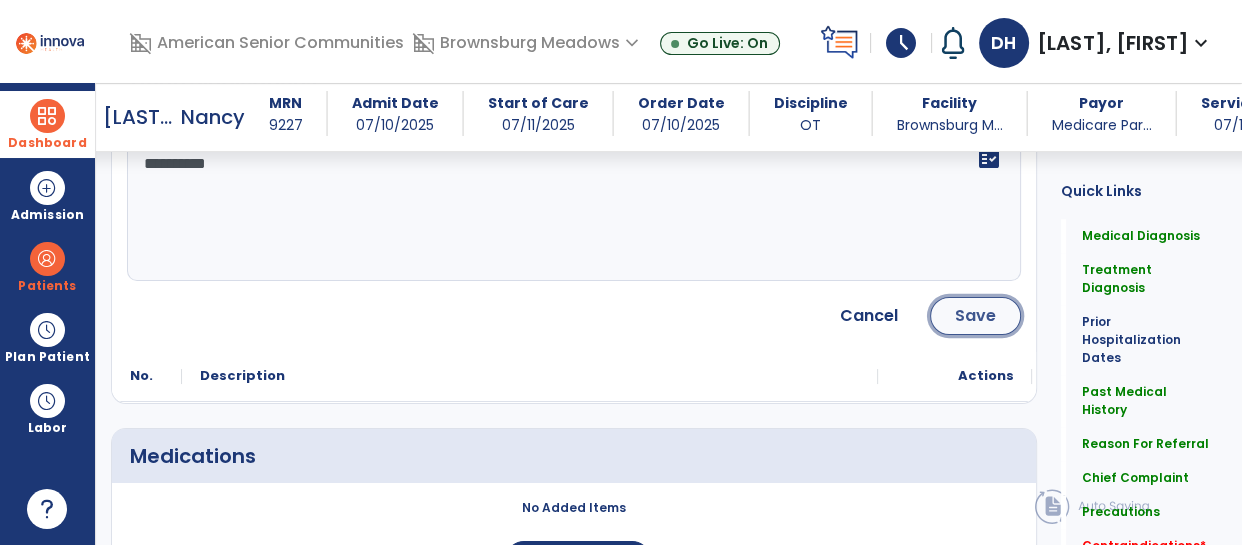 click on "Save" 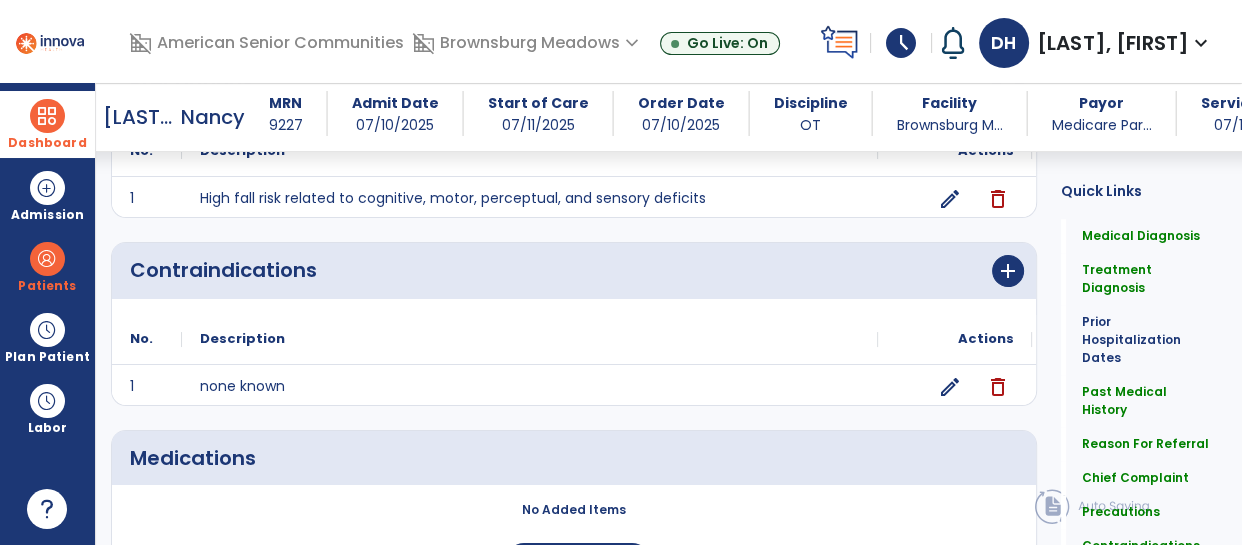 scroll, scrollTop: 2010, scrollLeft: 0, axis: vertical 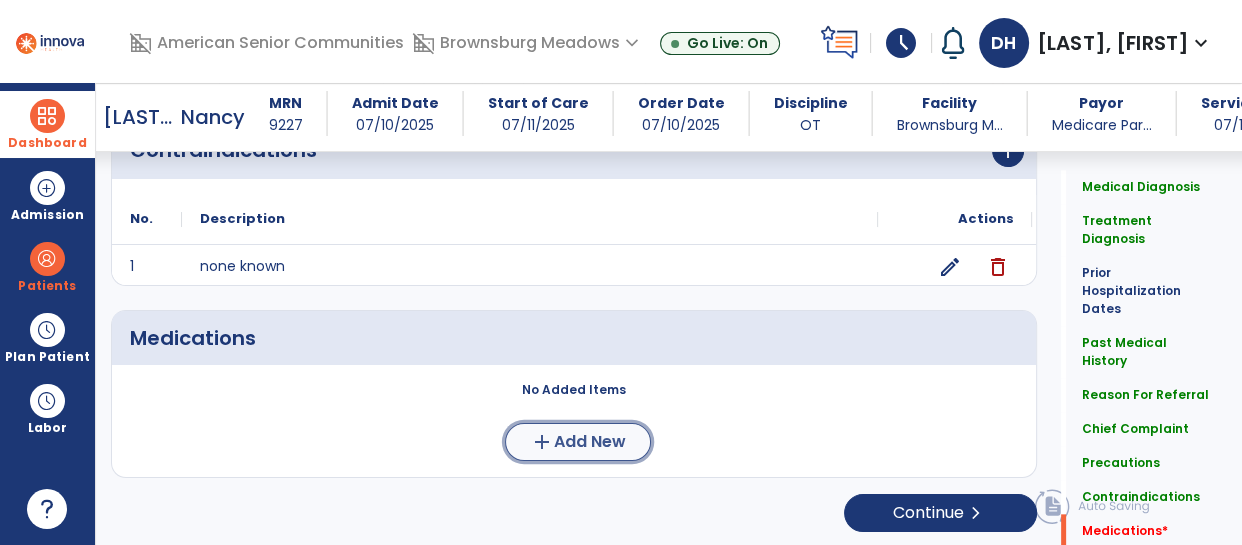 click on "Add New" 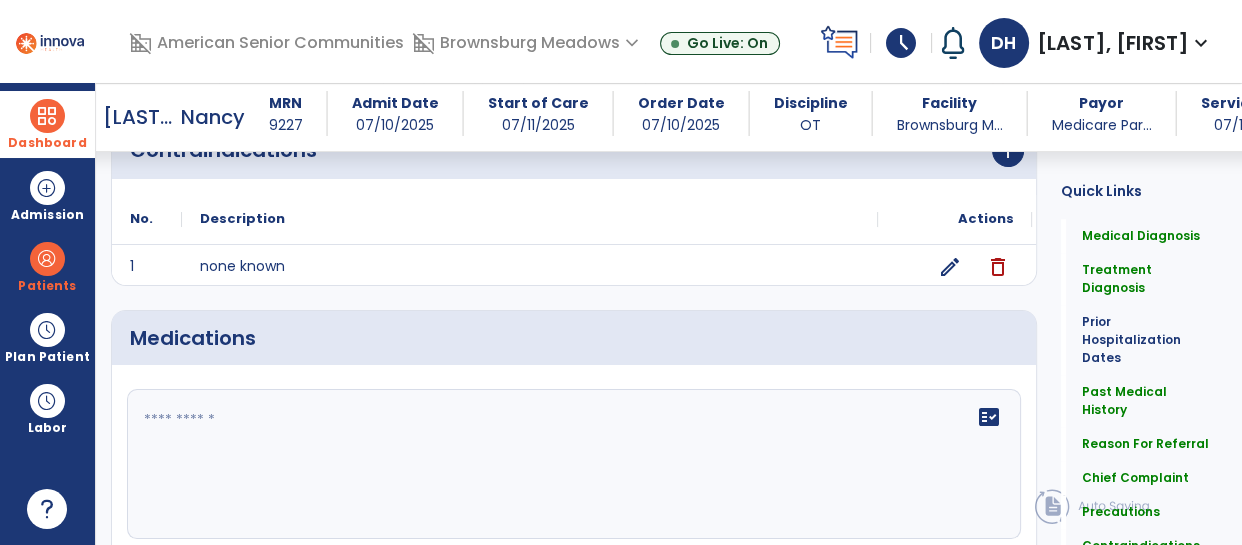 click 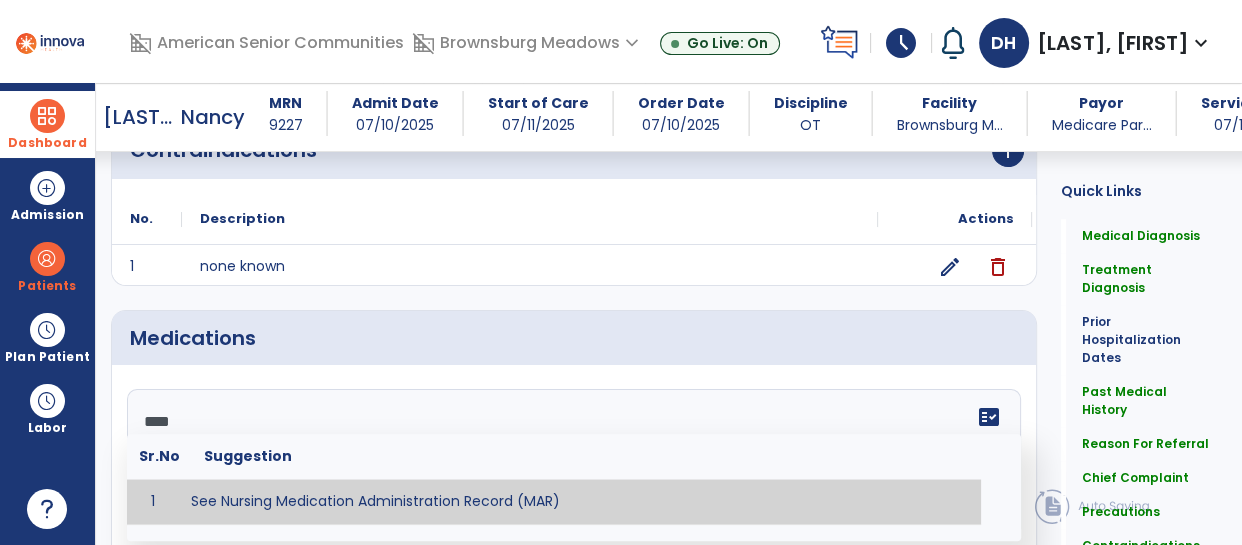 type on "**********" 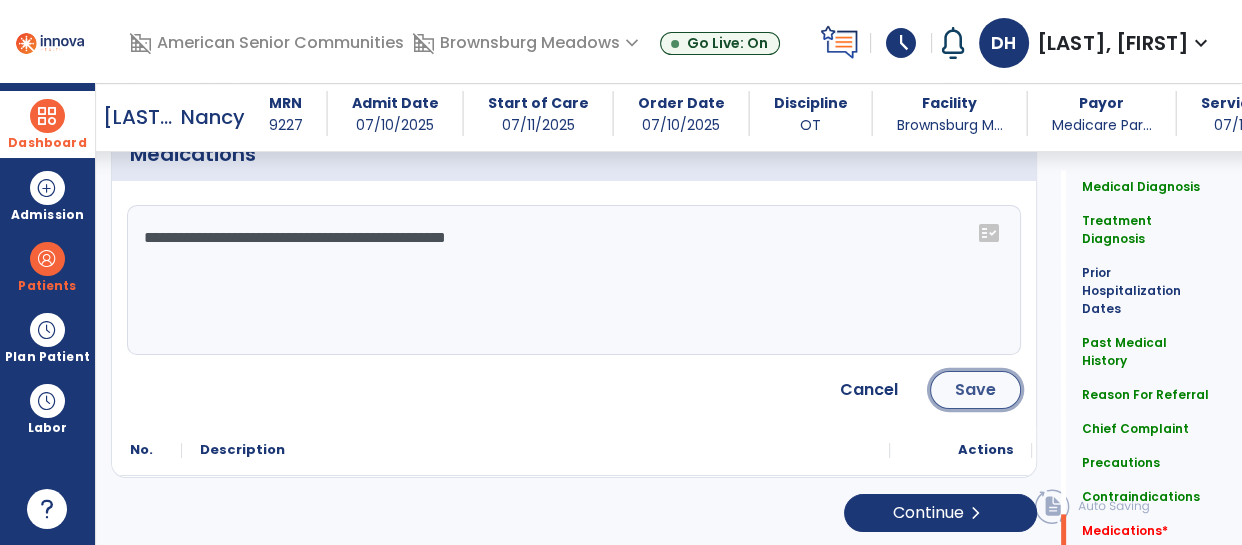 click on "Save" 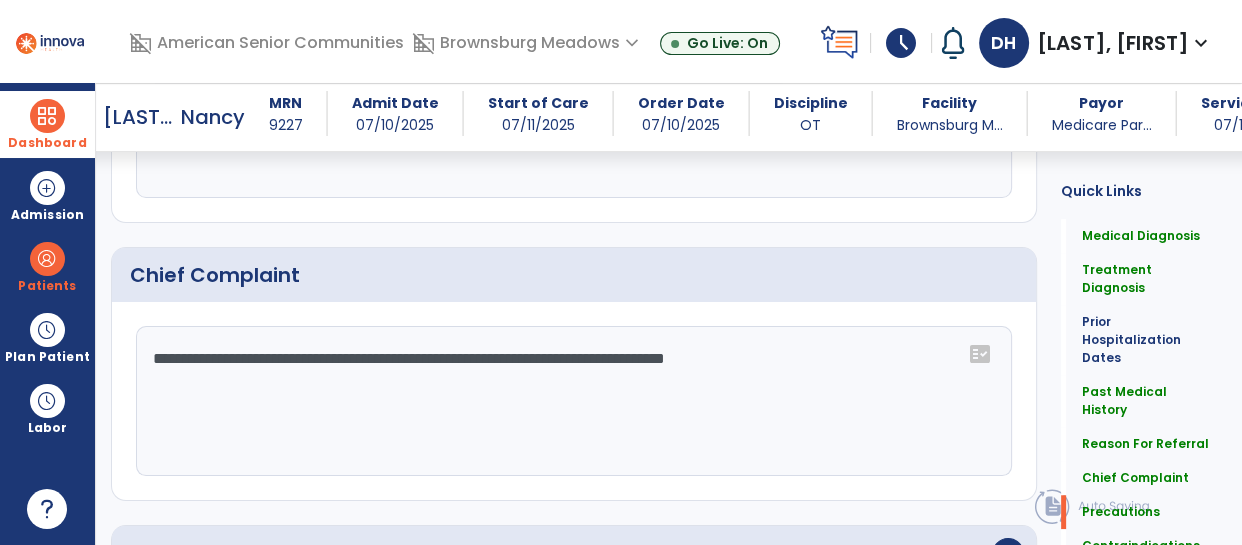 scroll, scrollTop: 2006, scrollLeft: 0, axis: vertical 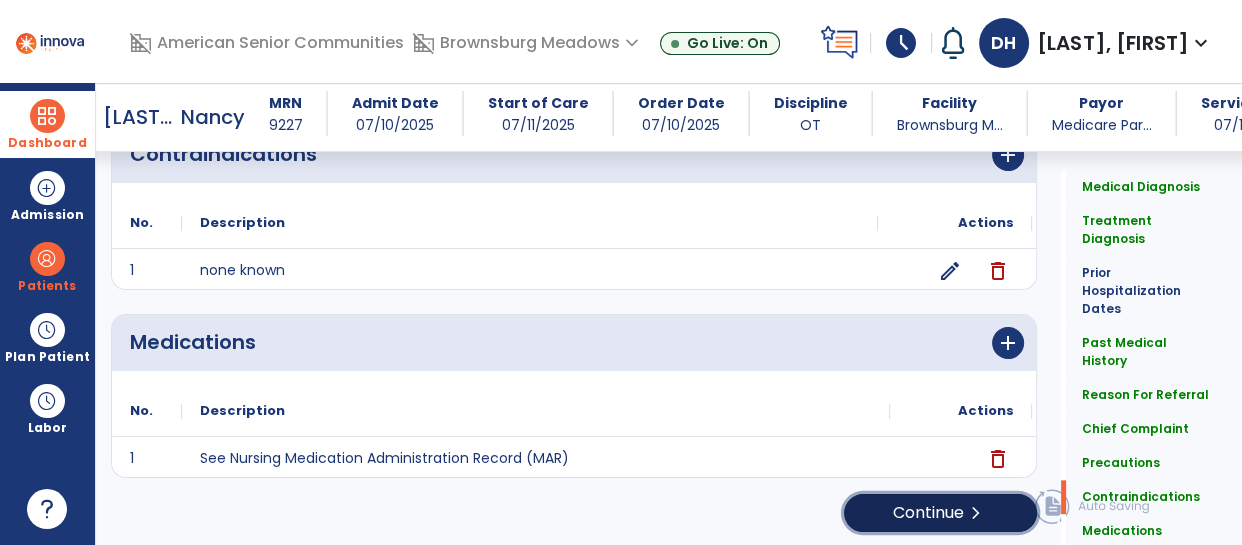 click on "Continue  chevron_right" 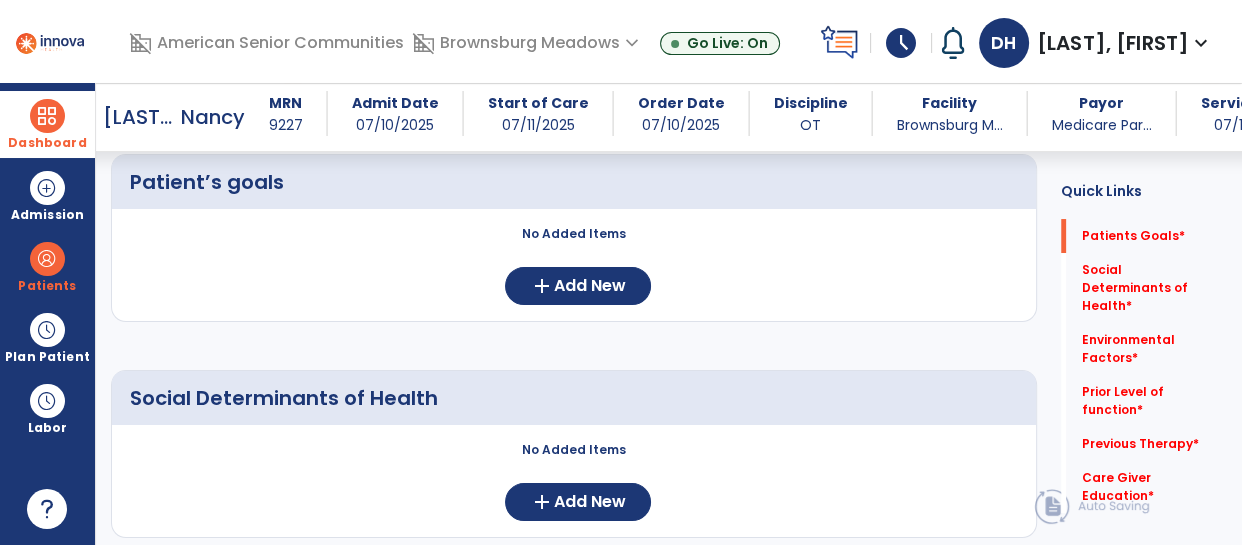 scroll, scrollTop: 197, scrollLeft: 0, axis: vertical 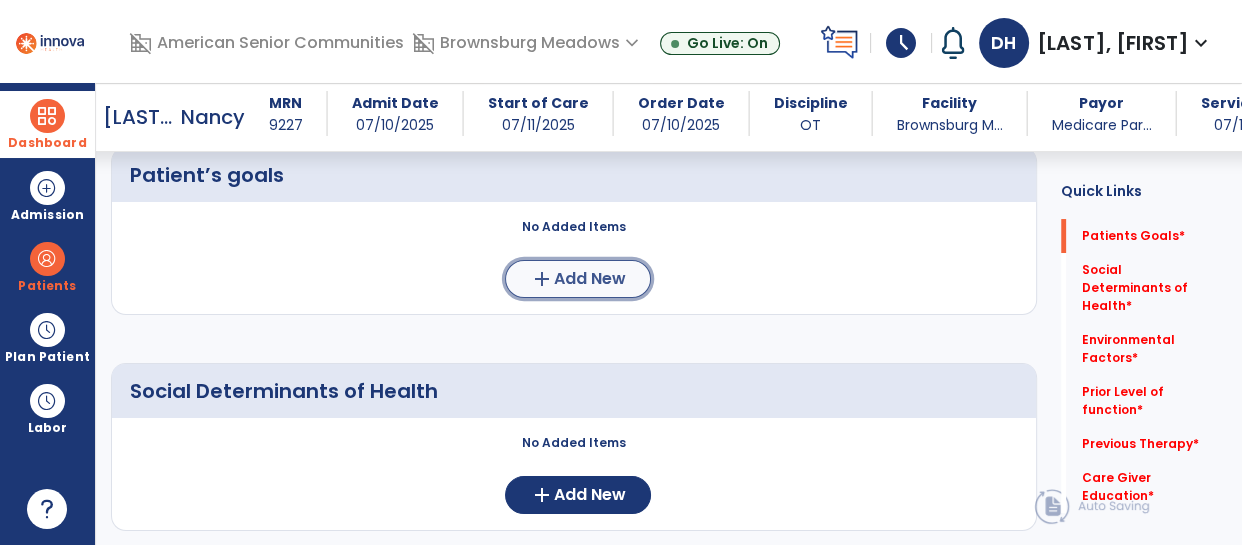 click on "Add New" 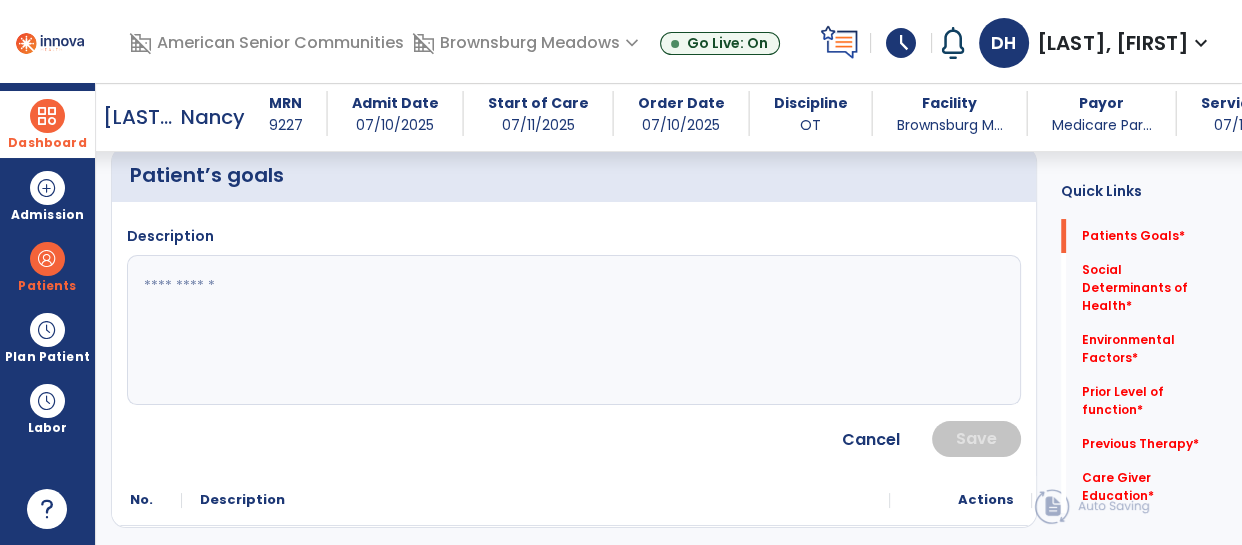 click 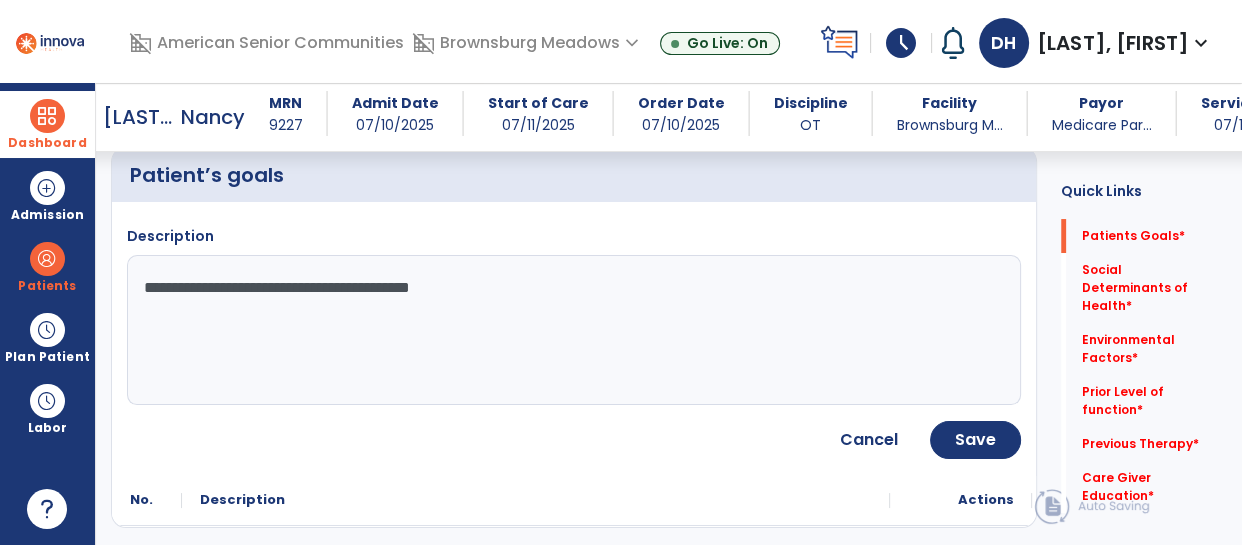 type on "**********" 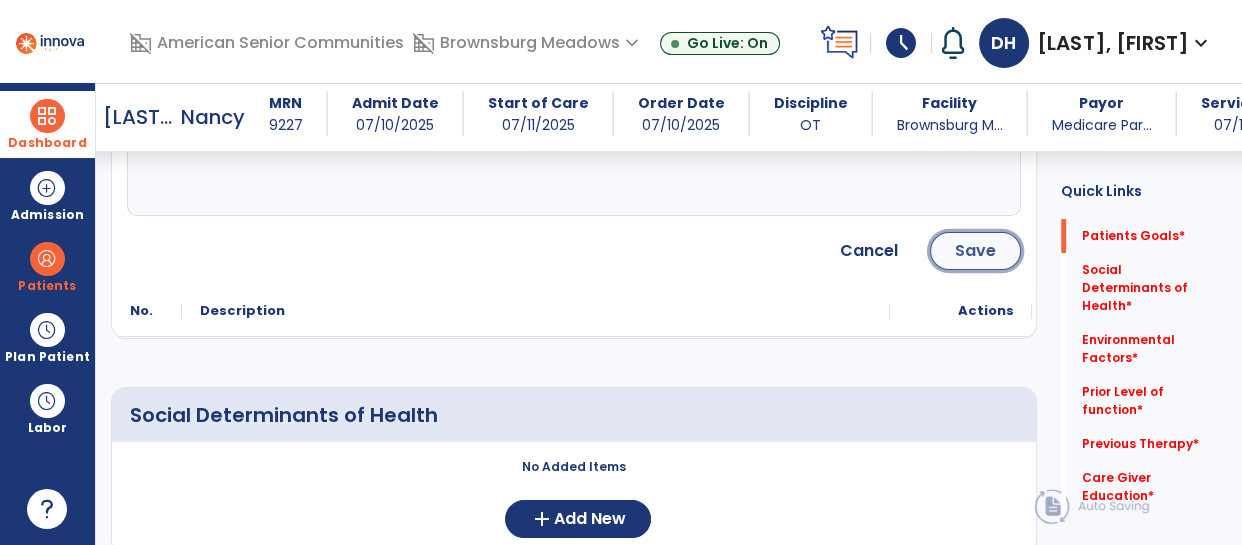 click on "Save" 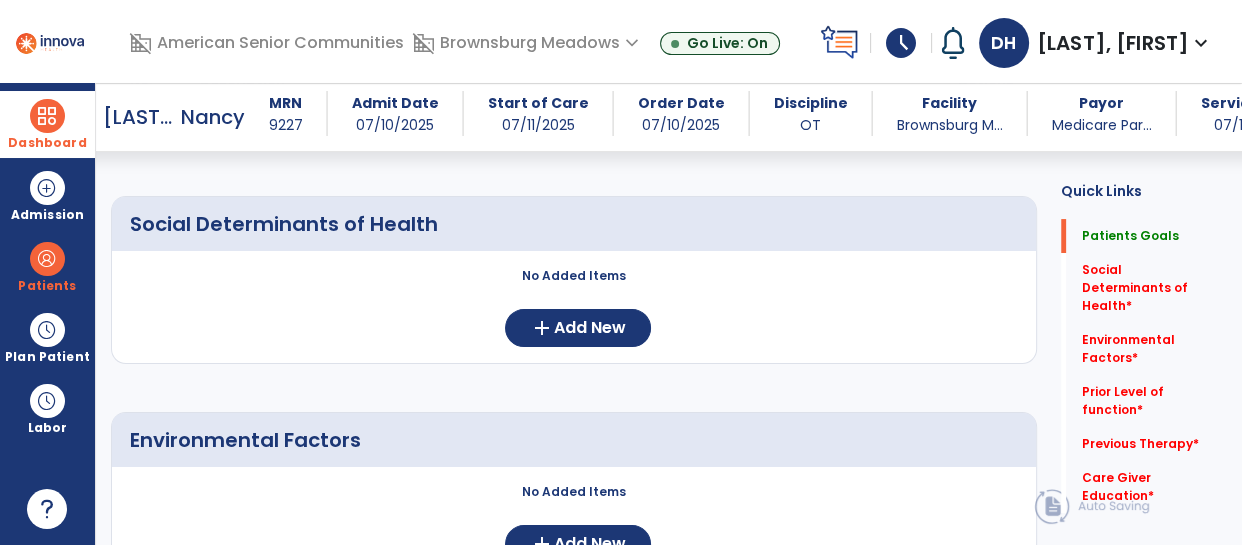 scroll, scrollTop: 377, scrollLeft: 0, axis: vertical 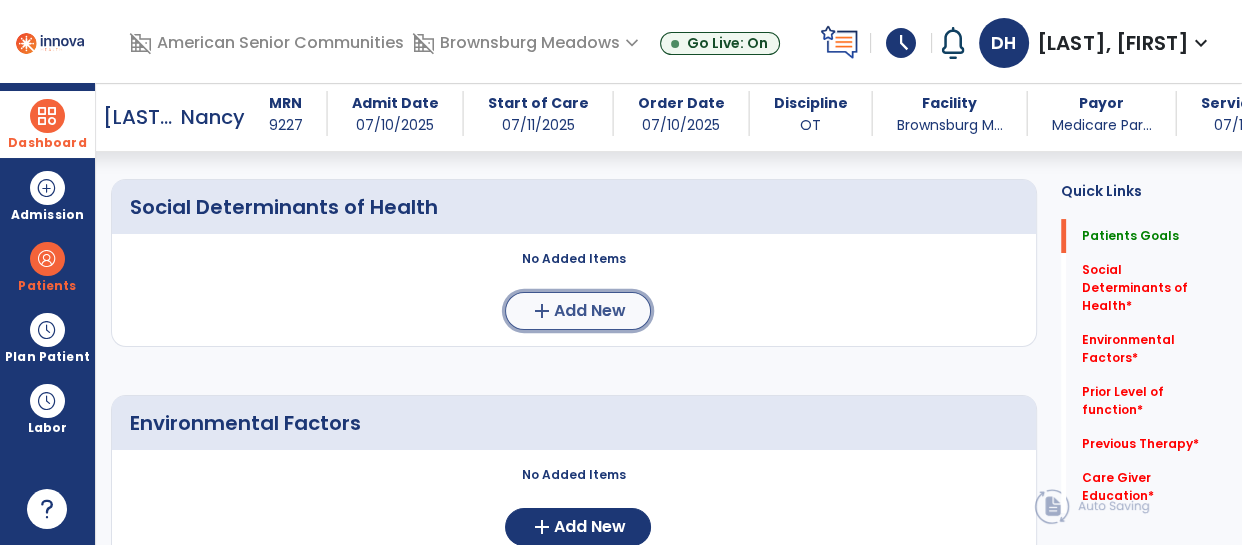 click on "Add New" 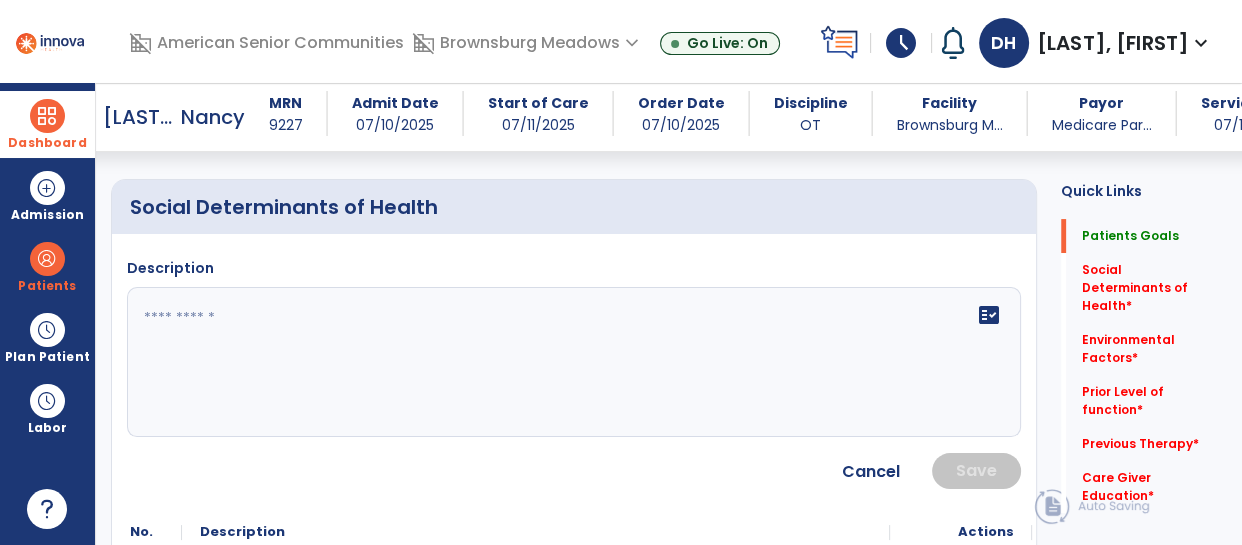 click on "fact_check" 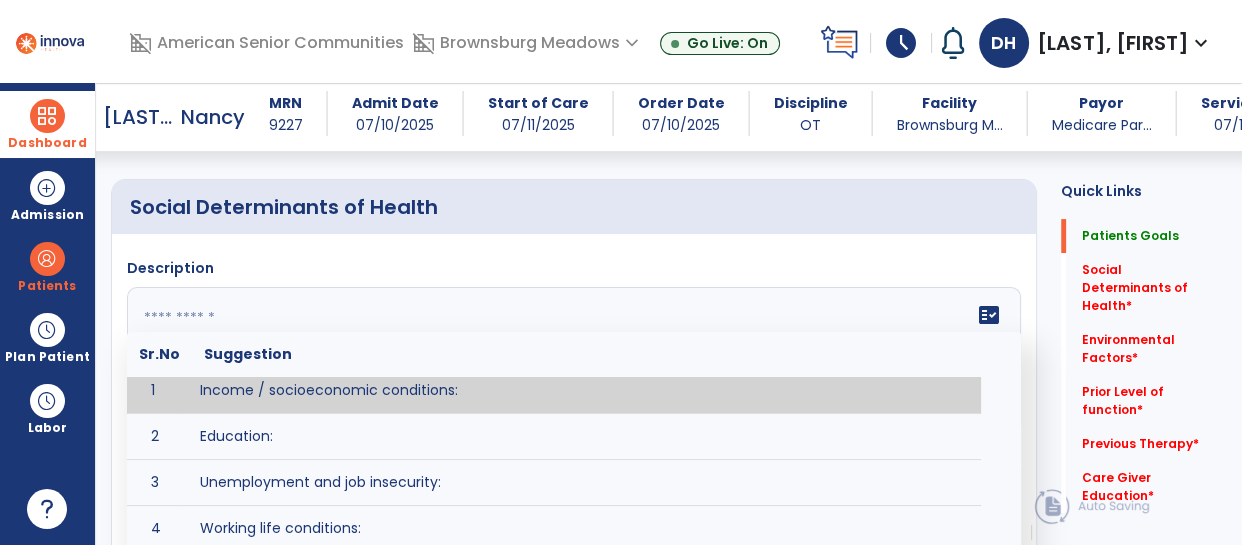scroll, scrollTop: 0, scrollLeft: 0, axis: both 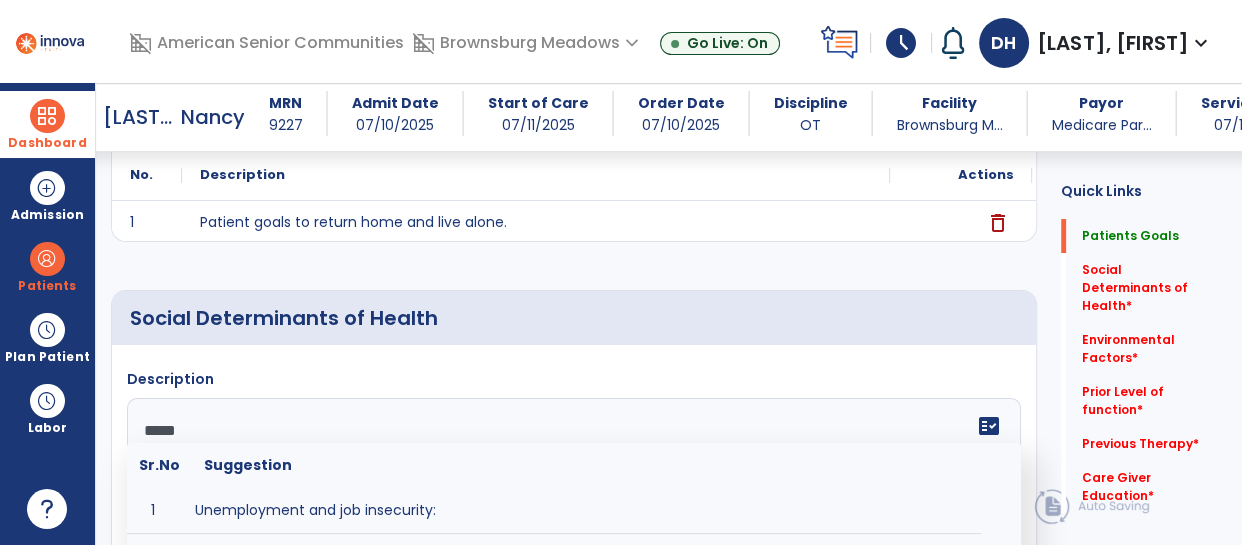 type on "******" 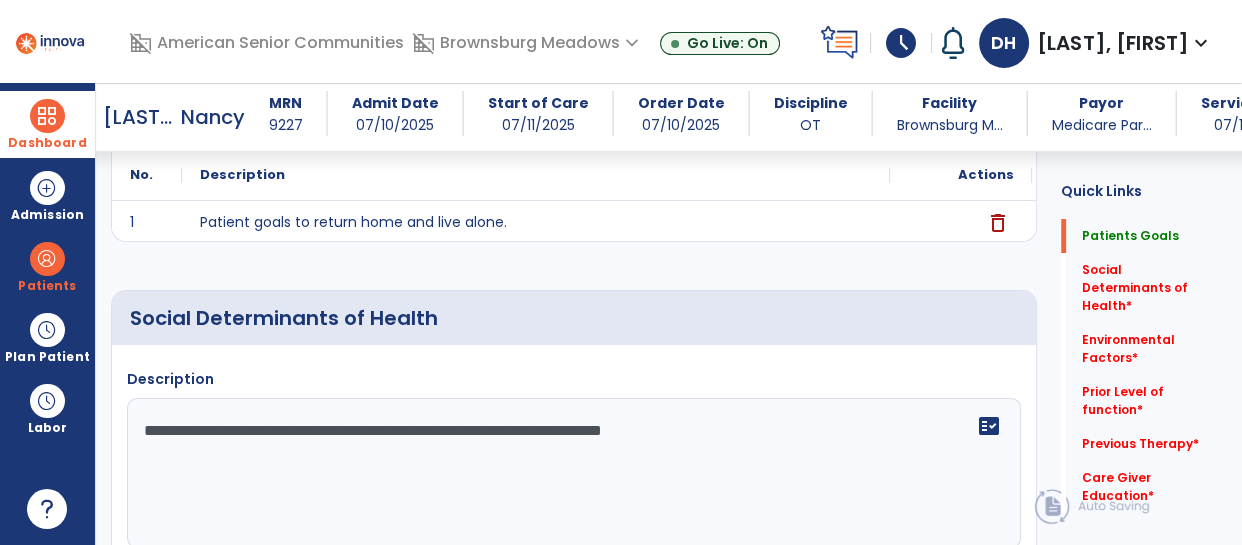 type on "**********" 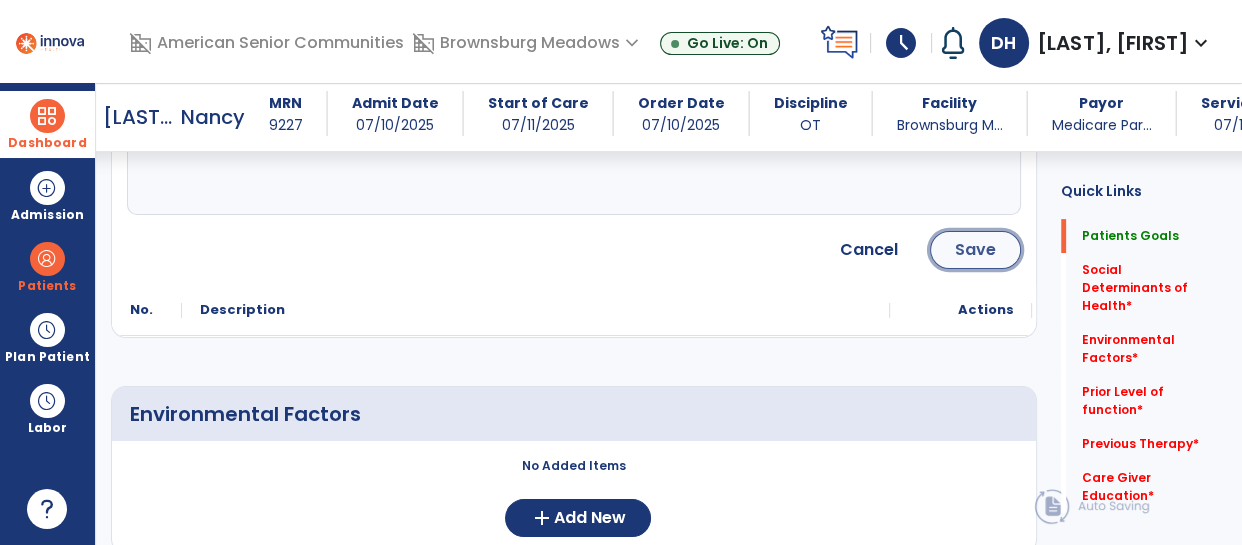 click on "Save" 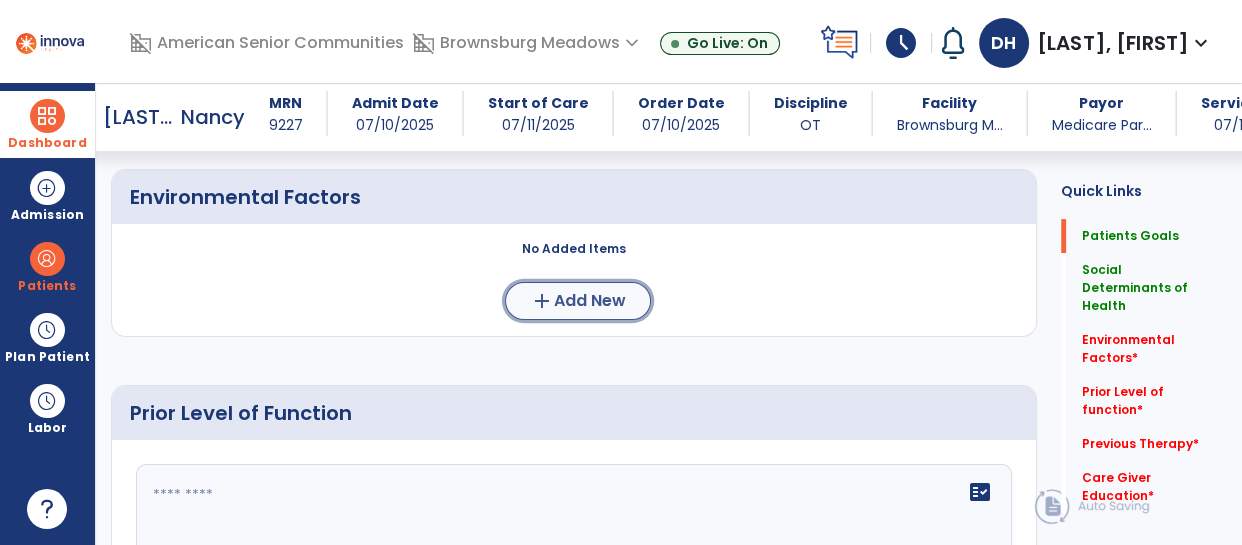 click on "add  Add New" 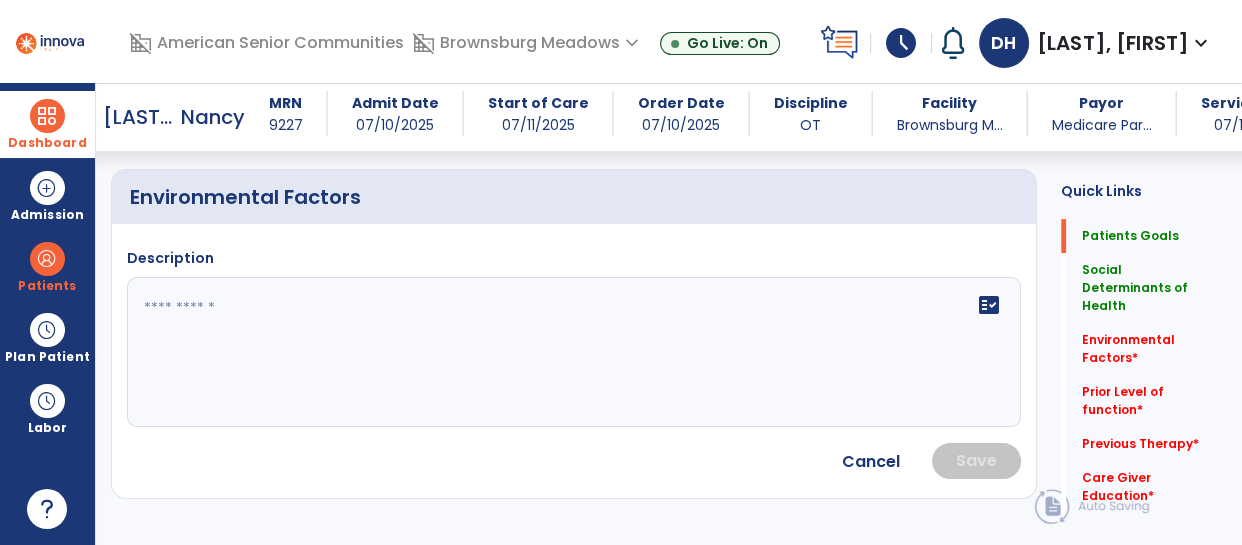 scroll, scrollTop: 629, scrollLeft: 0, axis: vertical 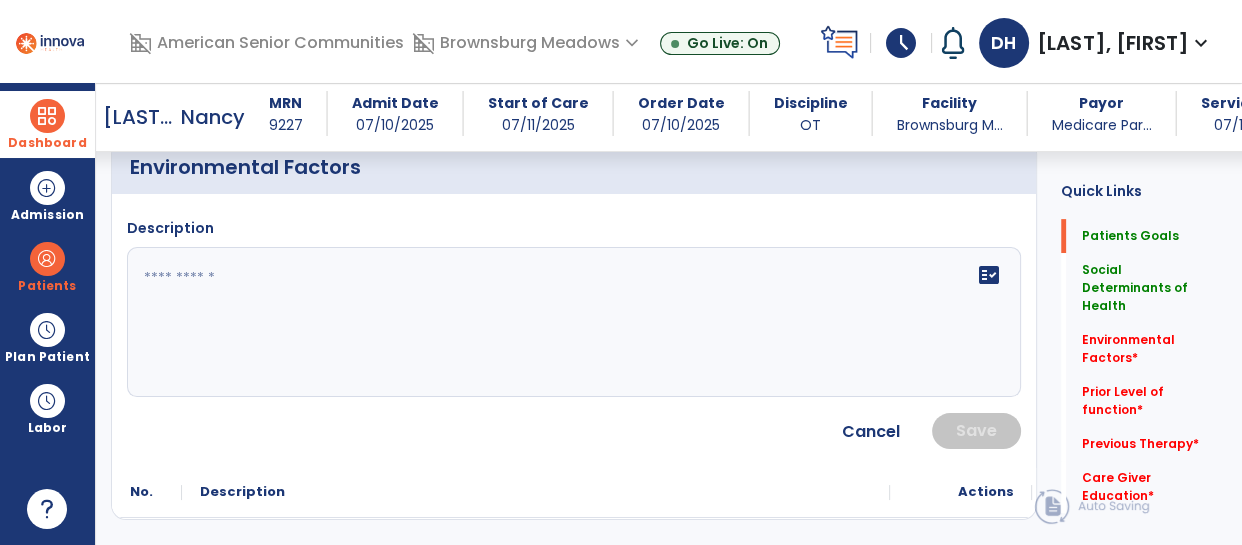 click 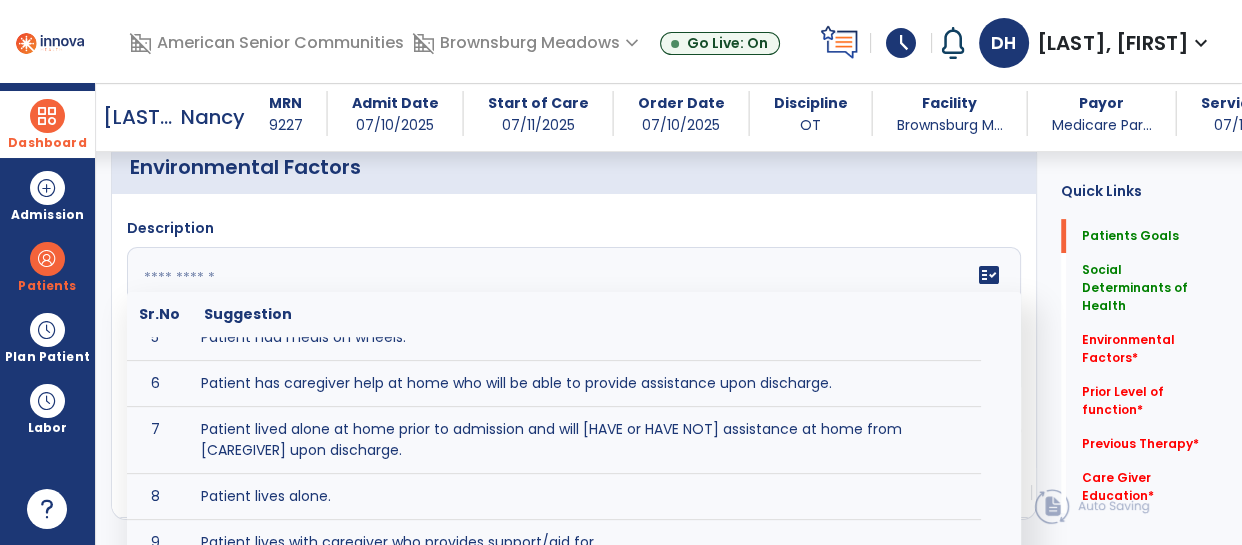 scroll, scrollTop: 220, scrollLeft: 0, axis: vertical 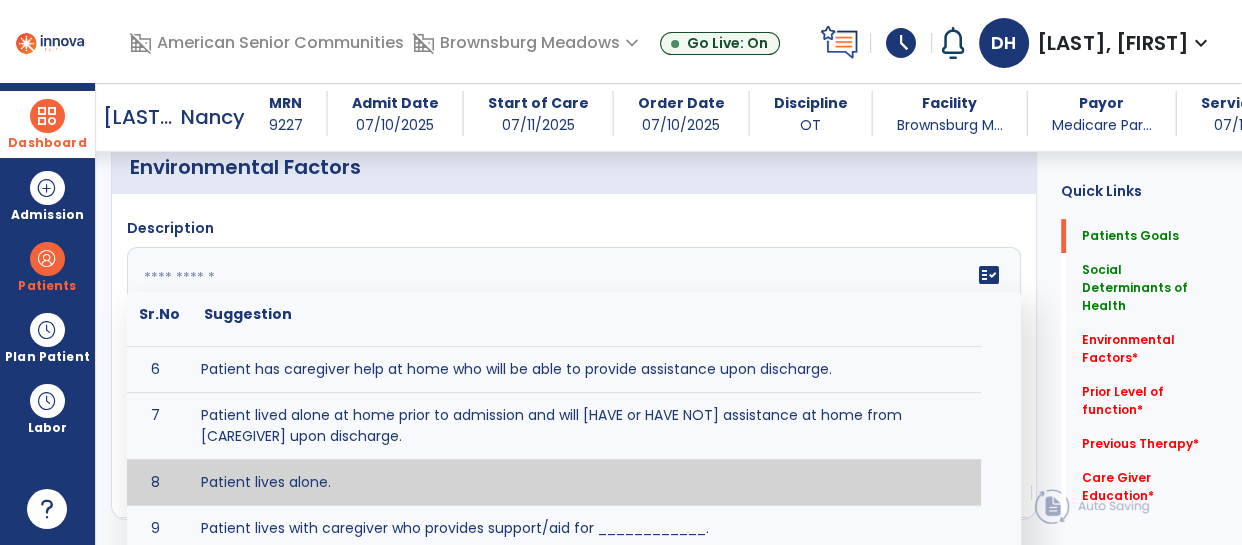 type on "**********" 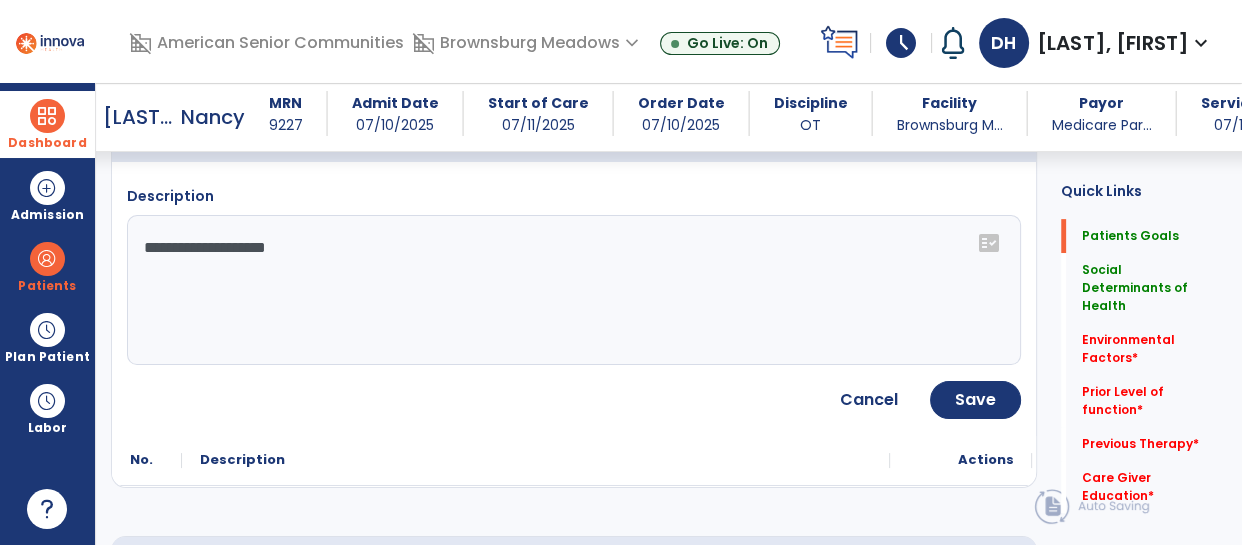 click on "**********" 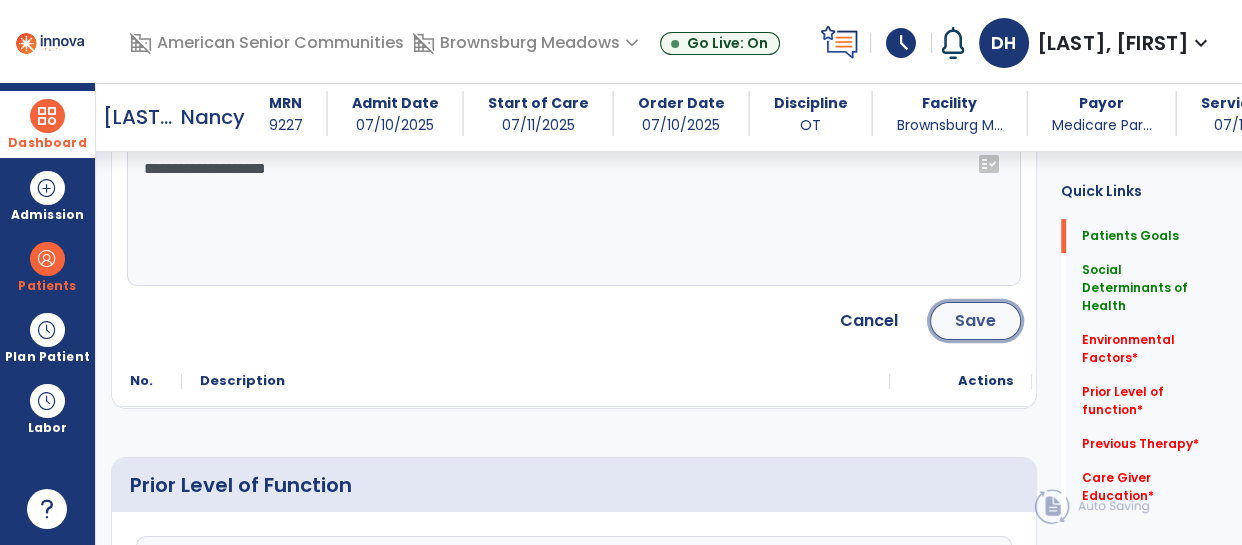 click on "Save" 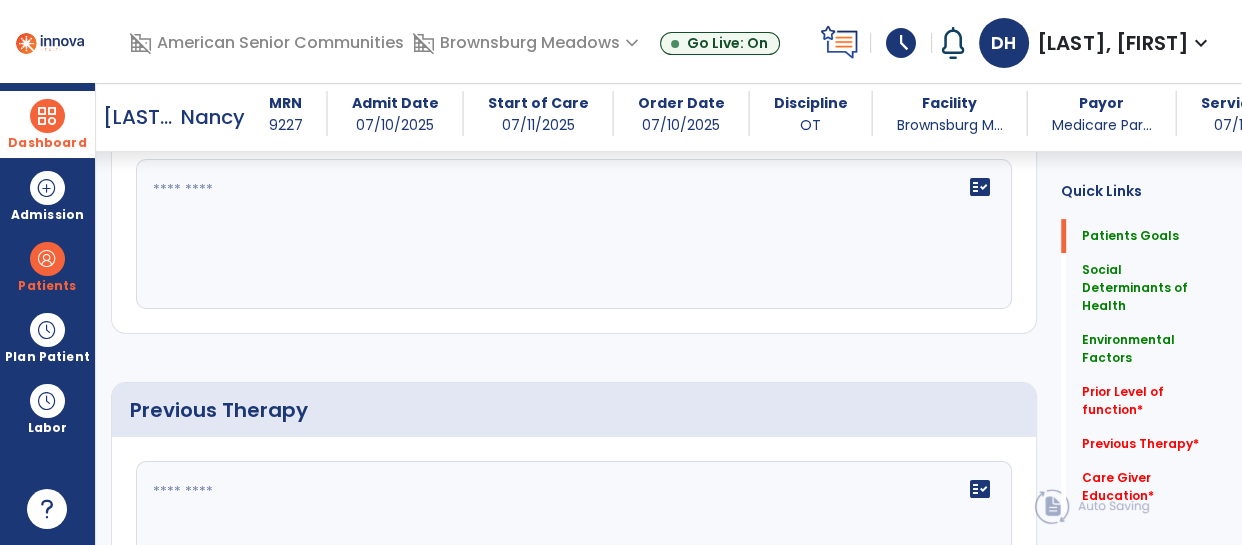 scroll, scrollTop: 929, scrollLeft: 0, axis: vertical 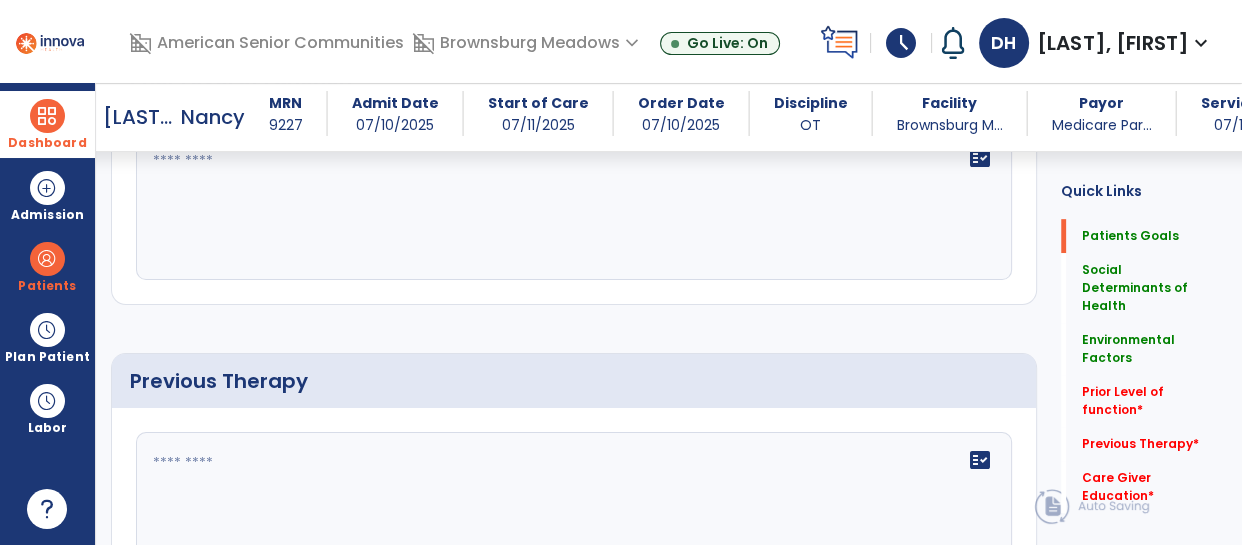 click on "fact_check" 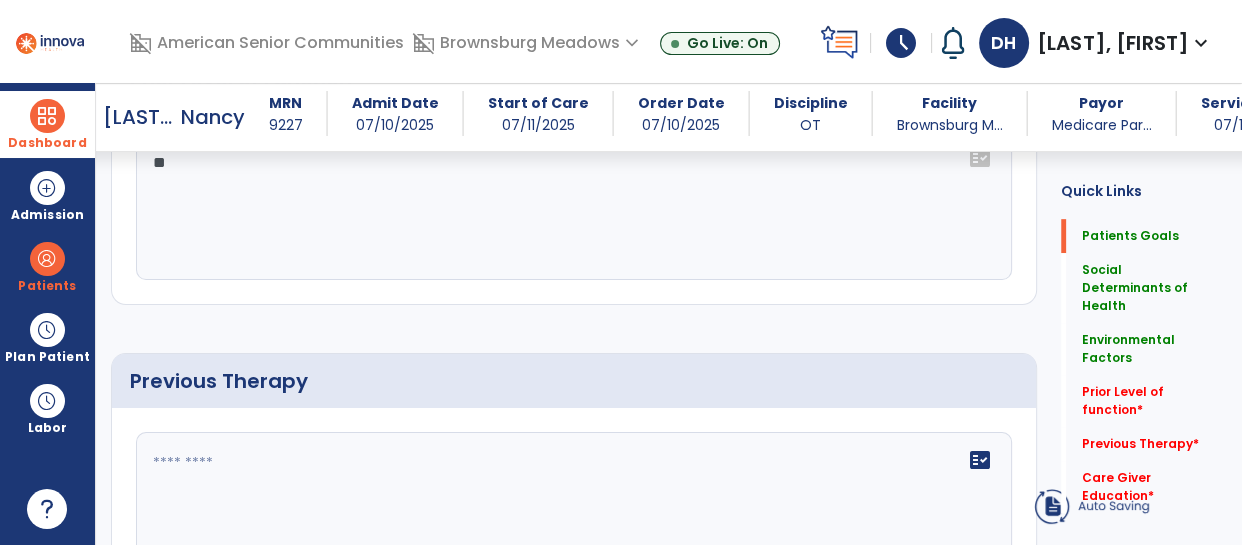 type on "*" 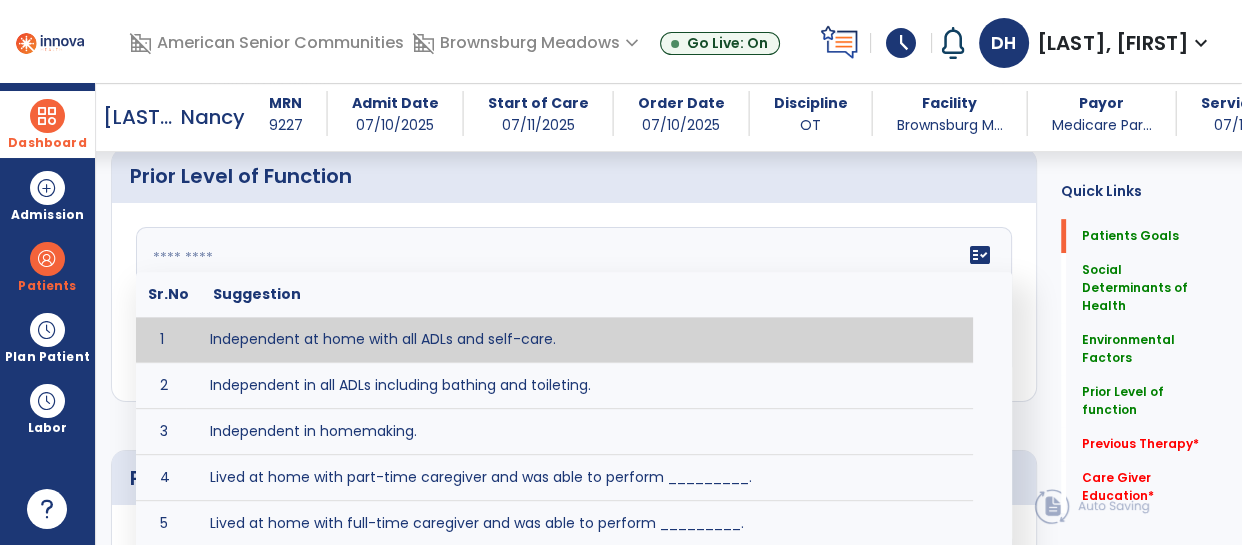 scroll, scrollTop: 830, scrollLeft: 0, axis: vertical 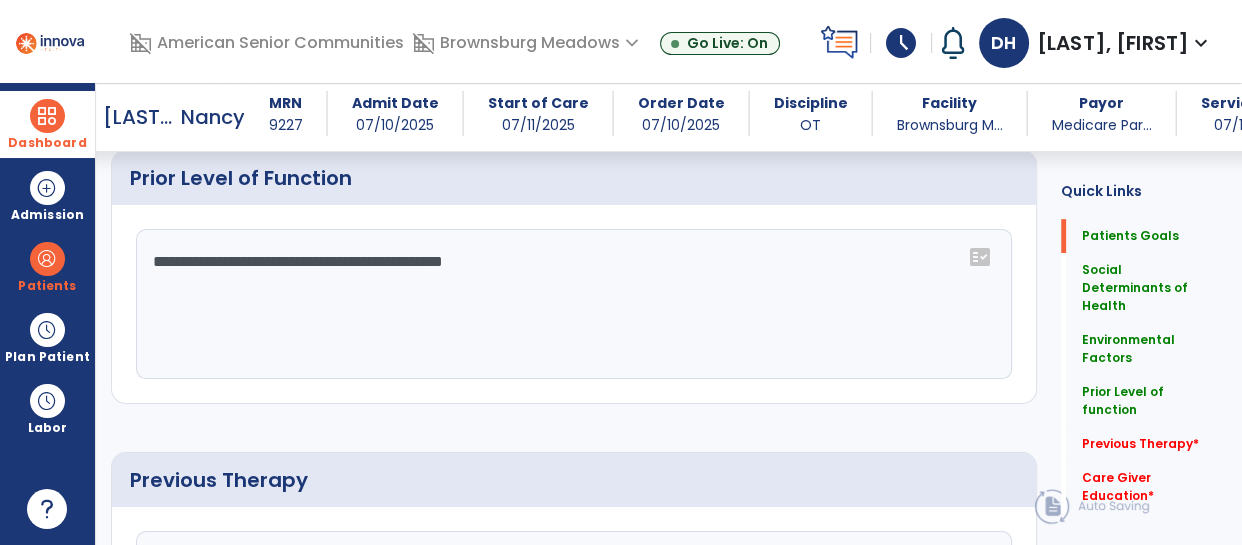 click on "**********" 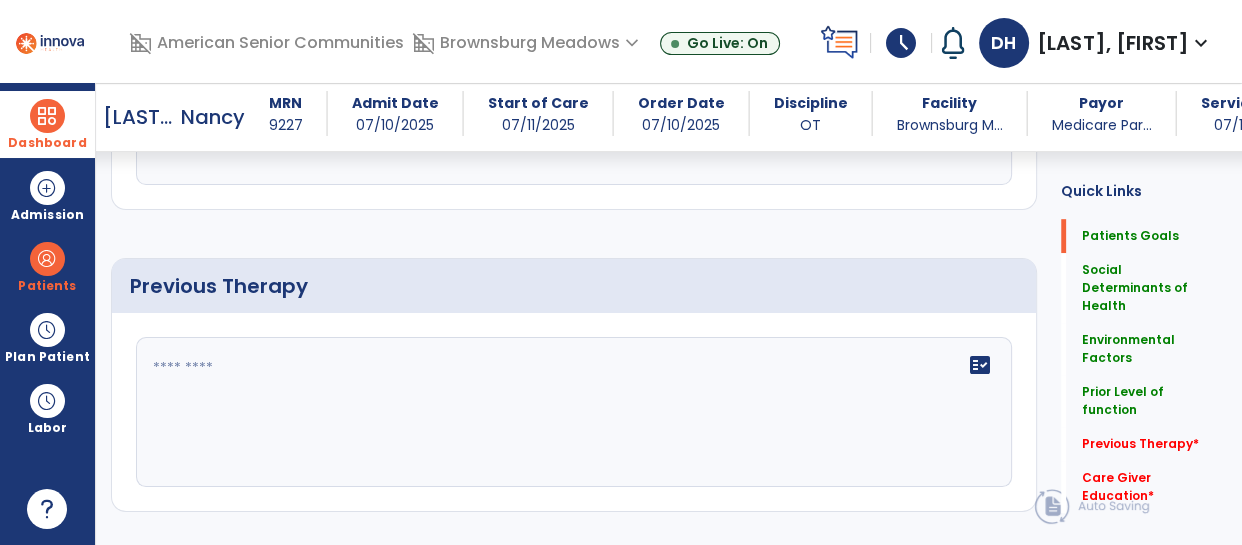scroll, scrollTop: 1052, scrollLeft: 0, axis: vertical 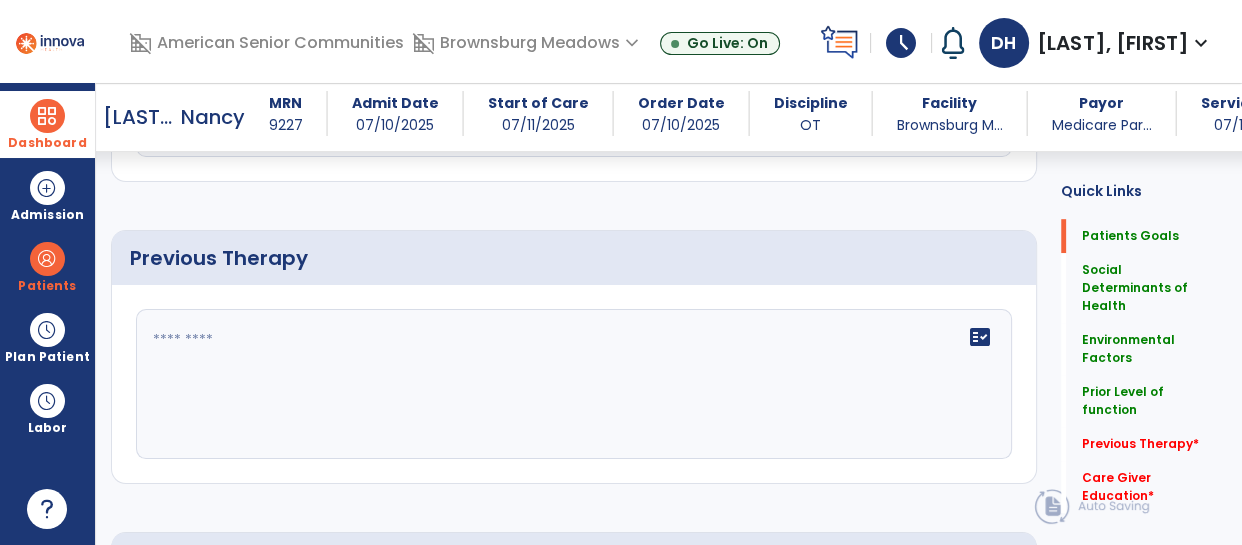 type on "**********" 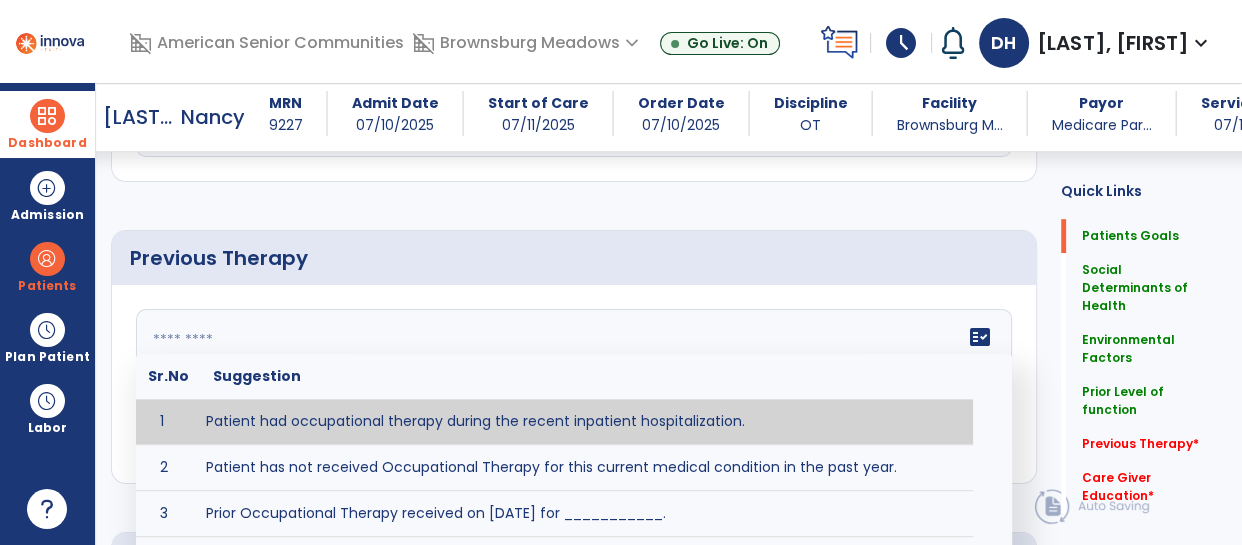 type on "**********" 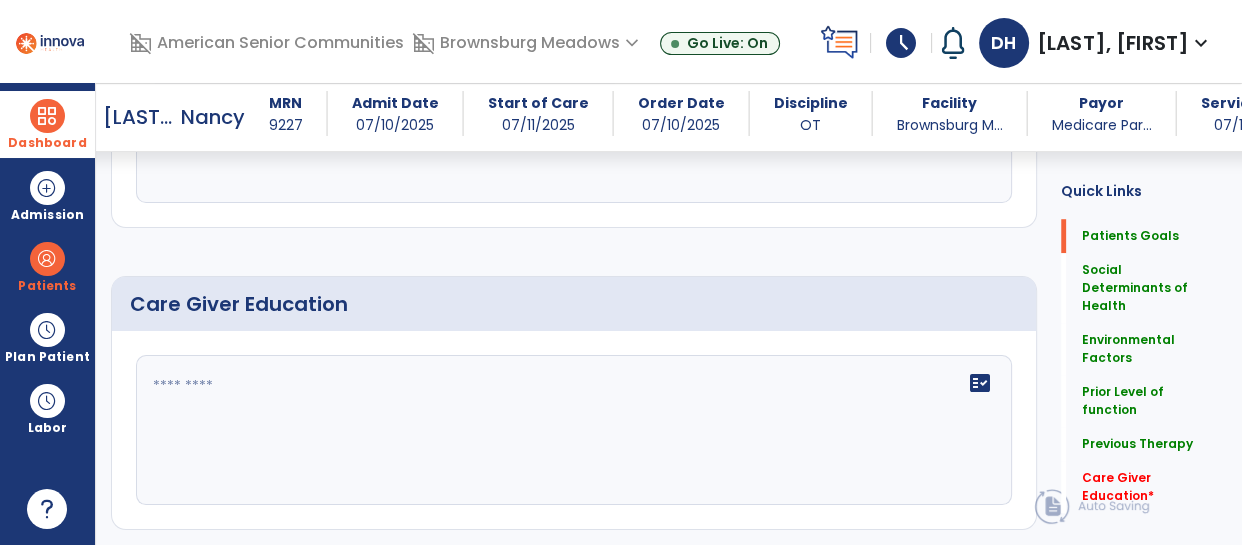 scroll, scrollTop: 1360, scrollLeft: 0, axis: vertical 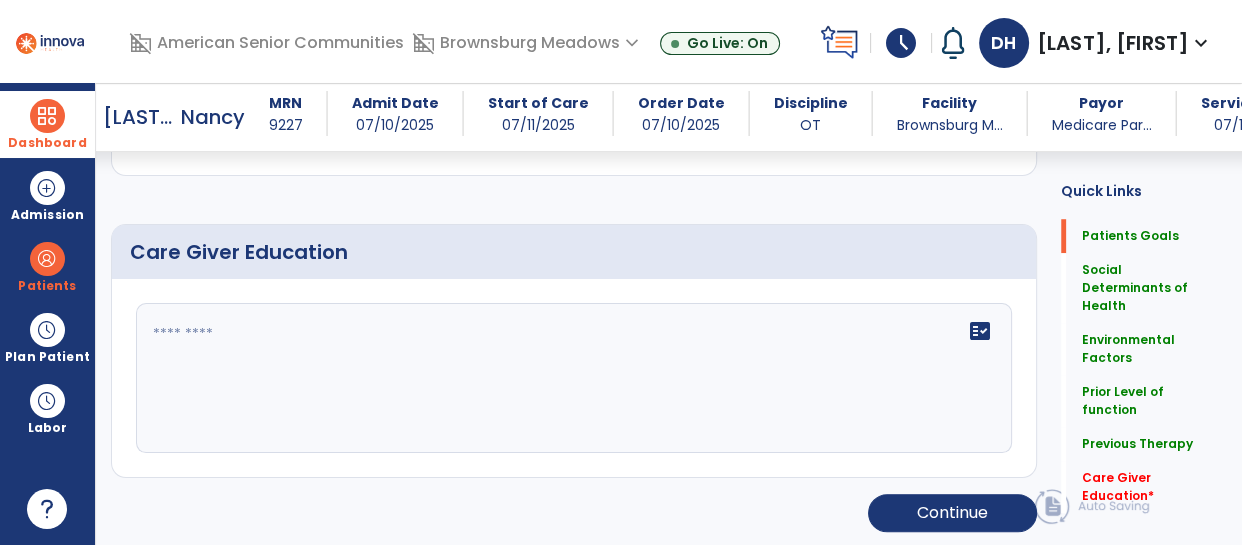 click 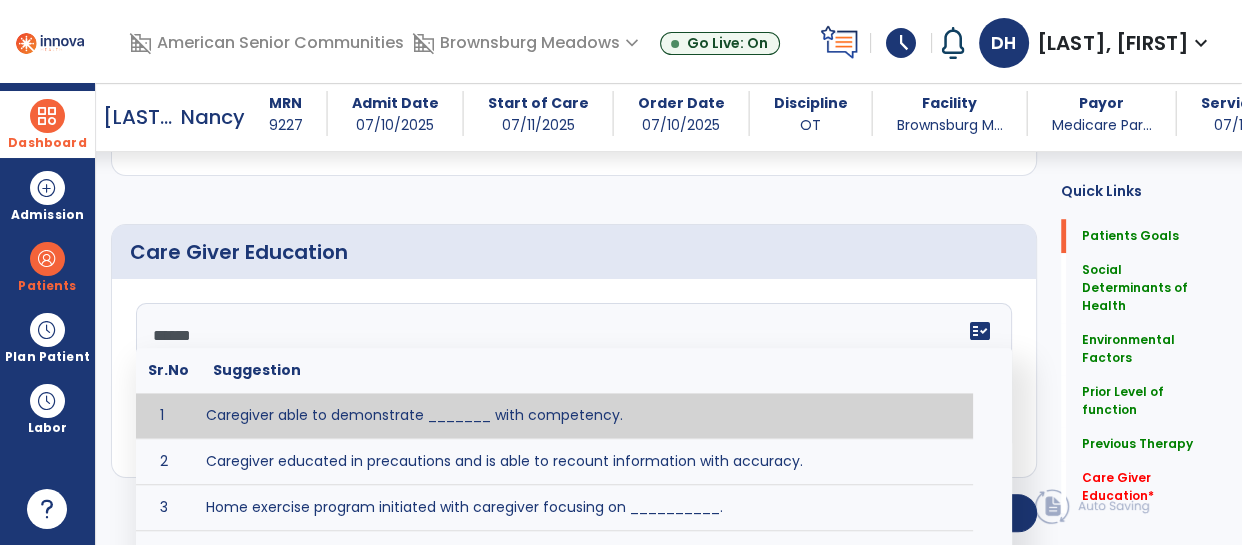 type on "*******" 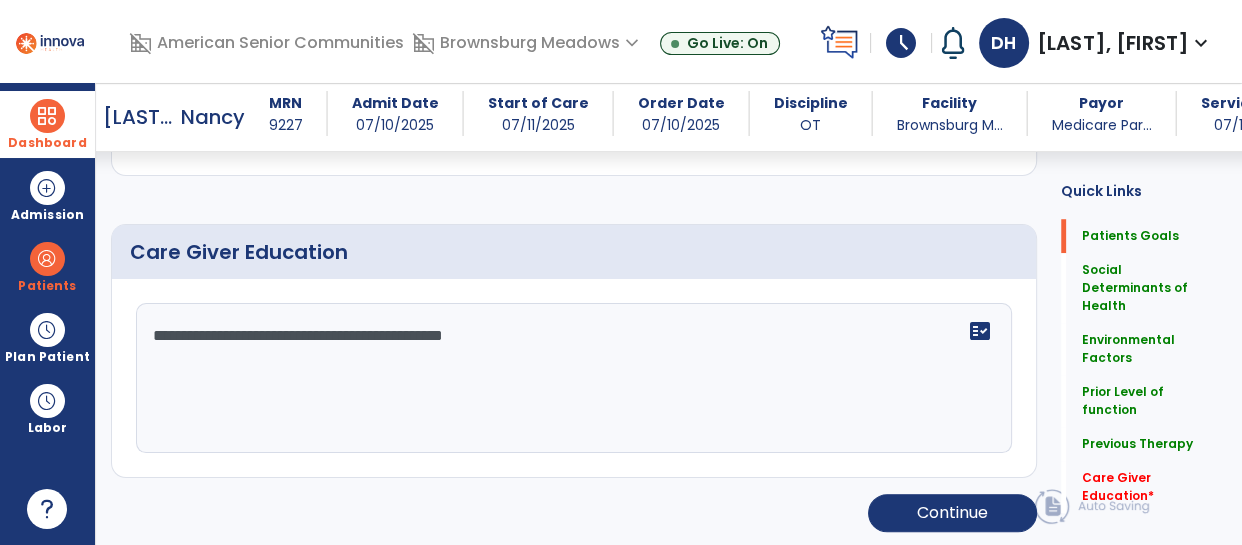 type on "**********" 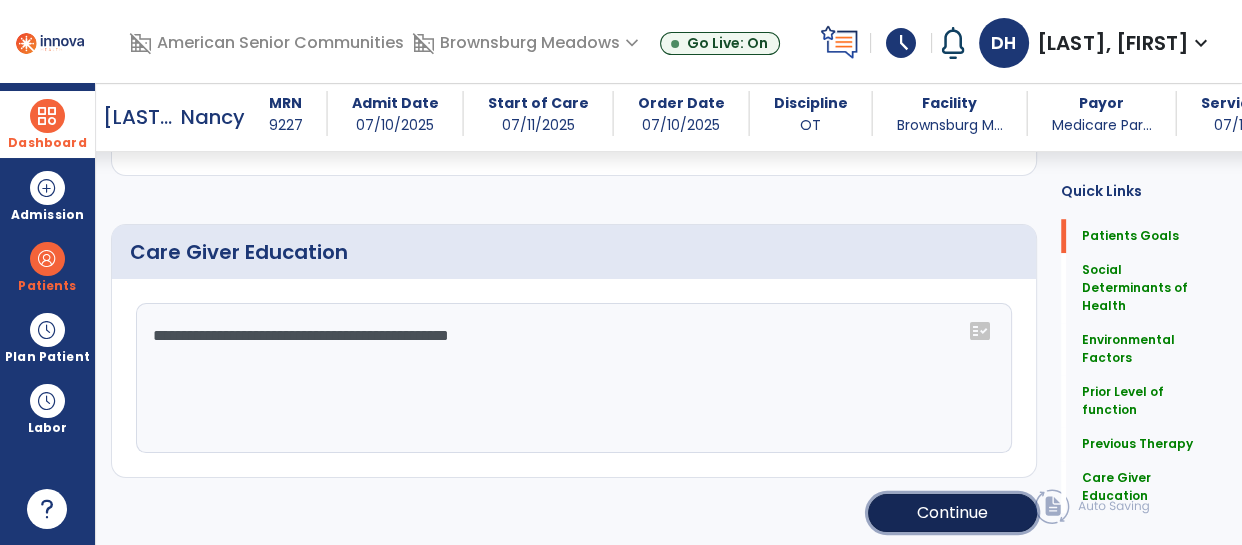 click on "Continue" 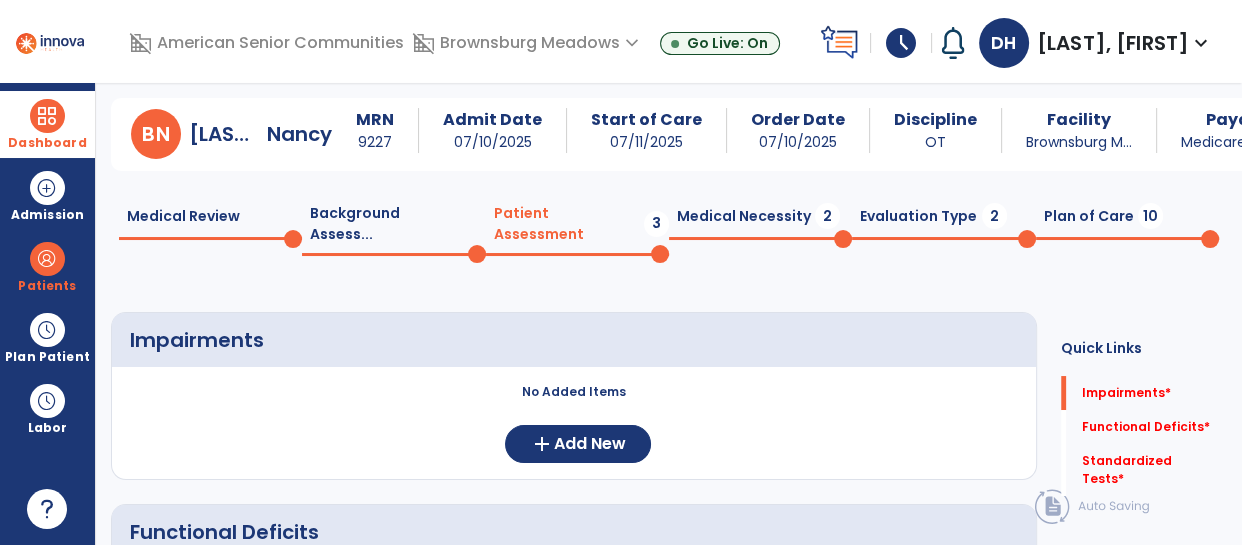 scroll, scrollTop: 0, scrollLeft: 0, axis: both 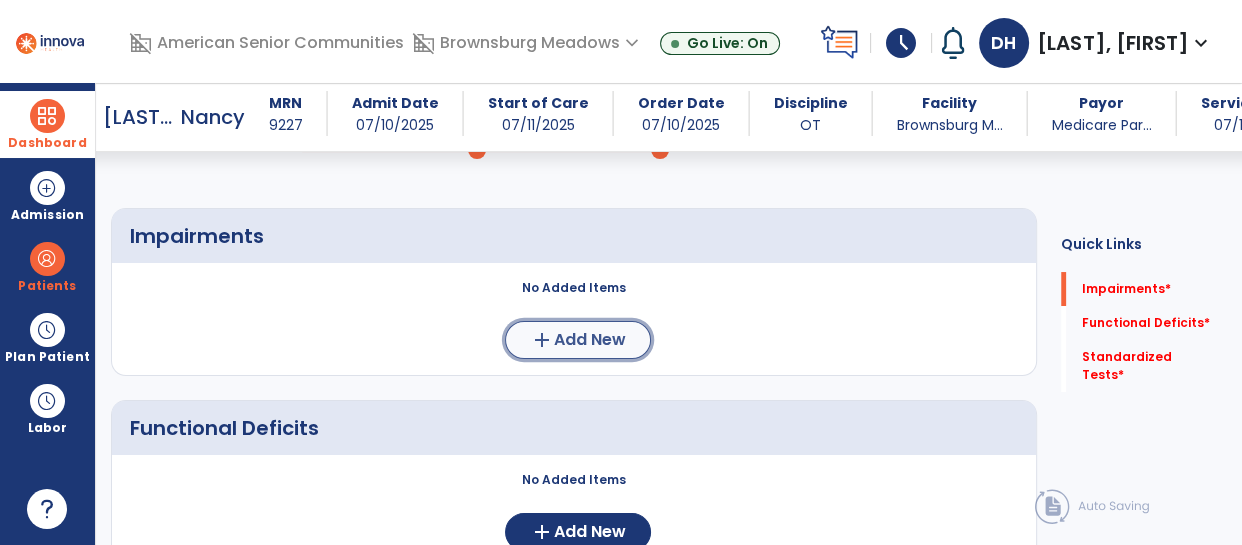 click on "Add New" 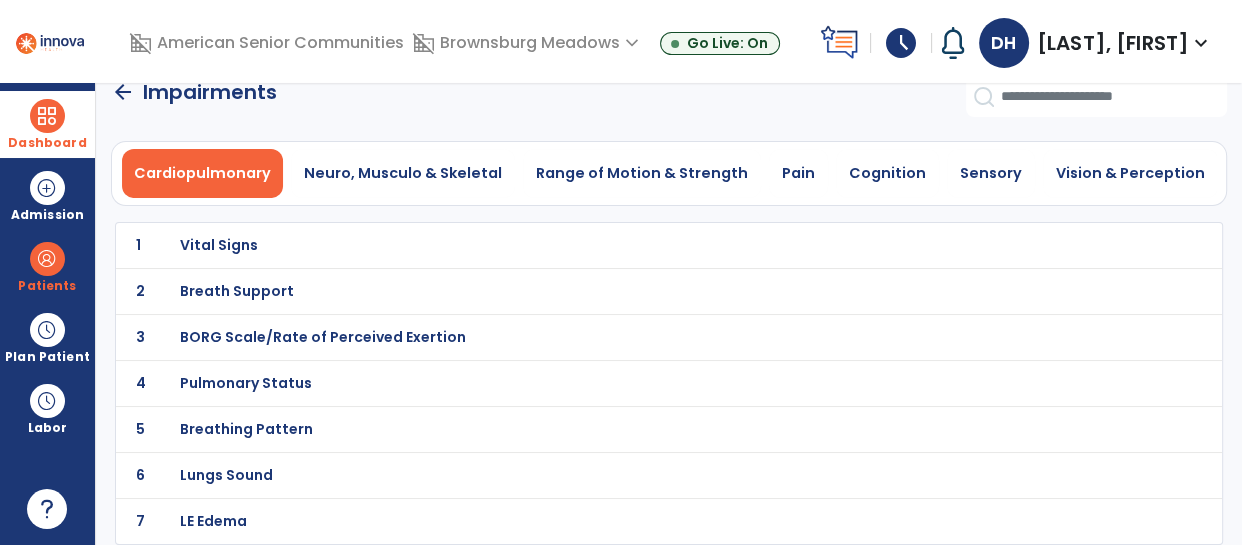 scroll, scrollTop: 25, scrollLeft: 0, axis: vertical 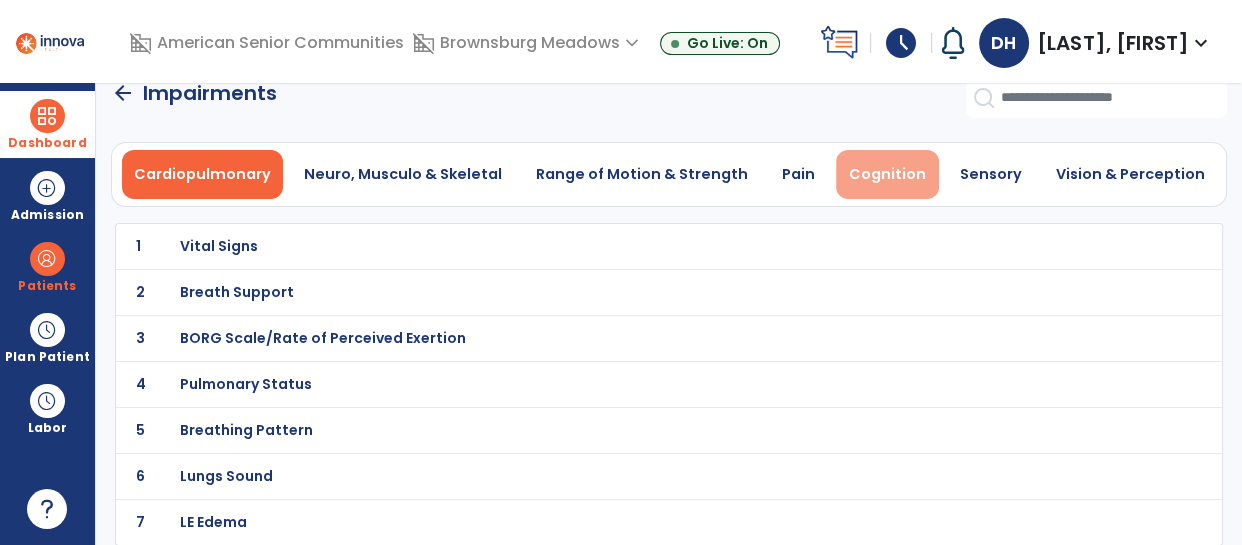 click on "Cognition" at bounding box center (887, 174) 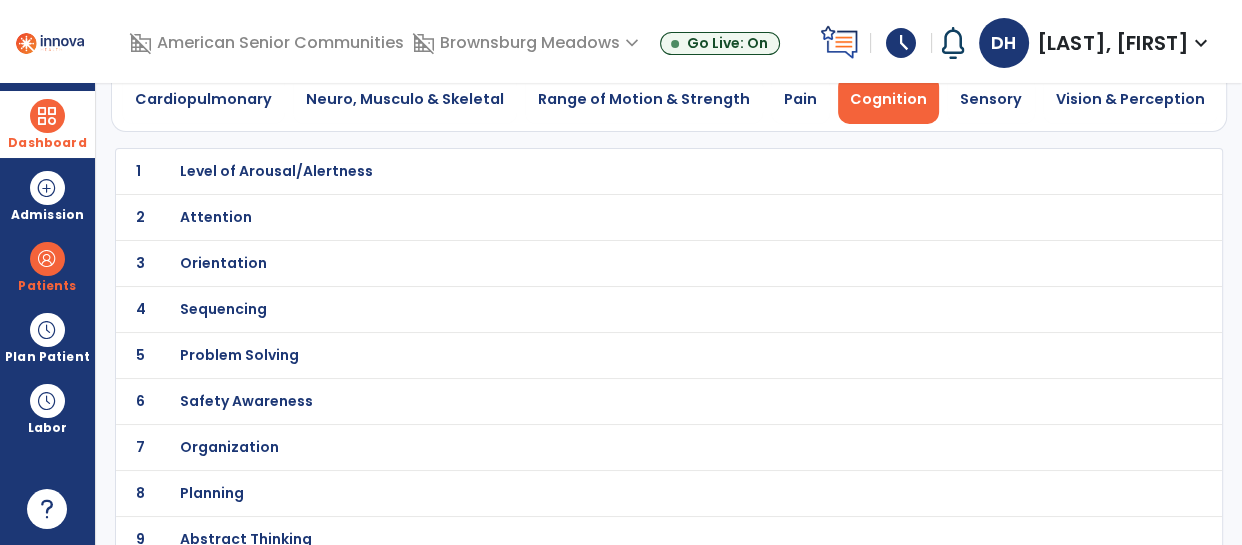 scroll, scrollTop: 101, scrollLeft: 0, axis: vertical 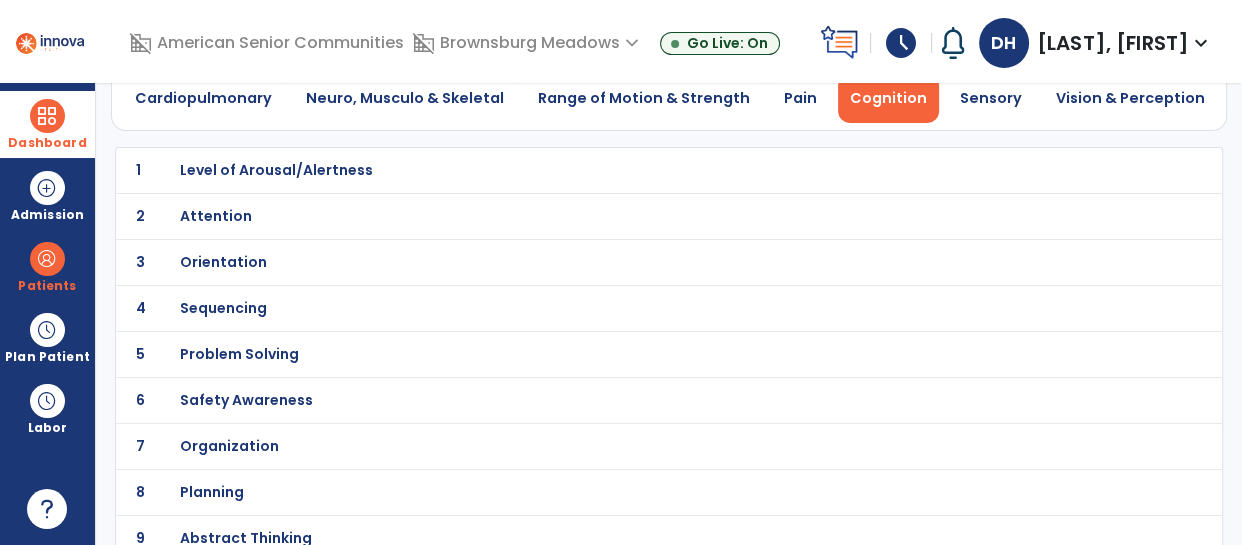 click on "Problem Solving" at bounding box center [625, 170] 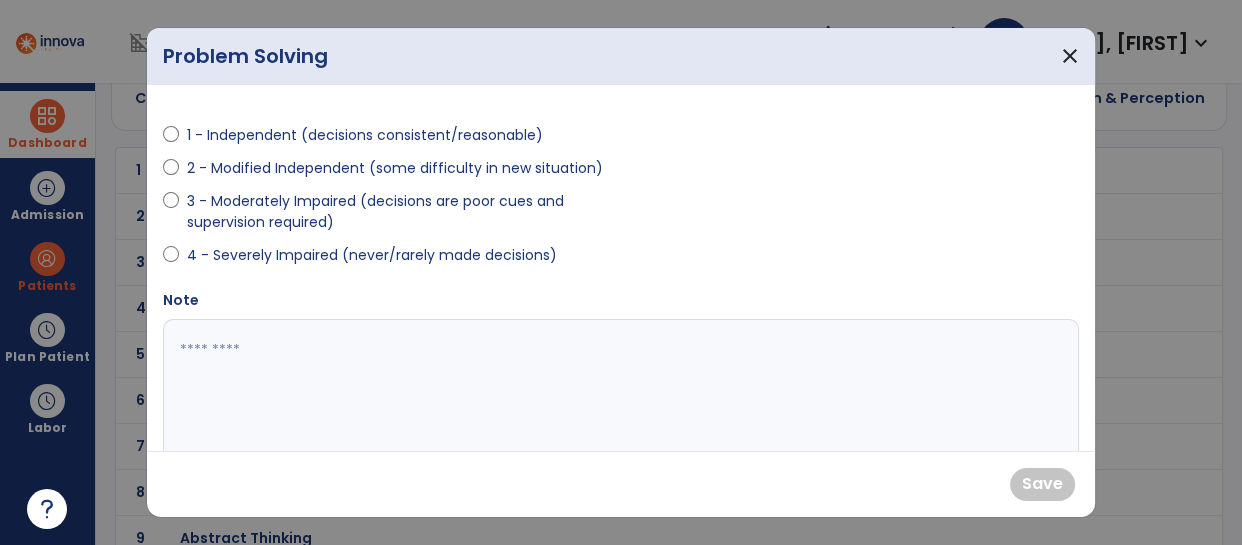 click on "2 - Modified Independent (some difficulty in new situation)" at bounding box center (395, 168) 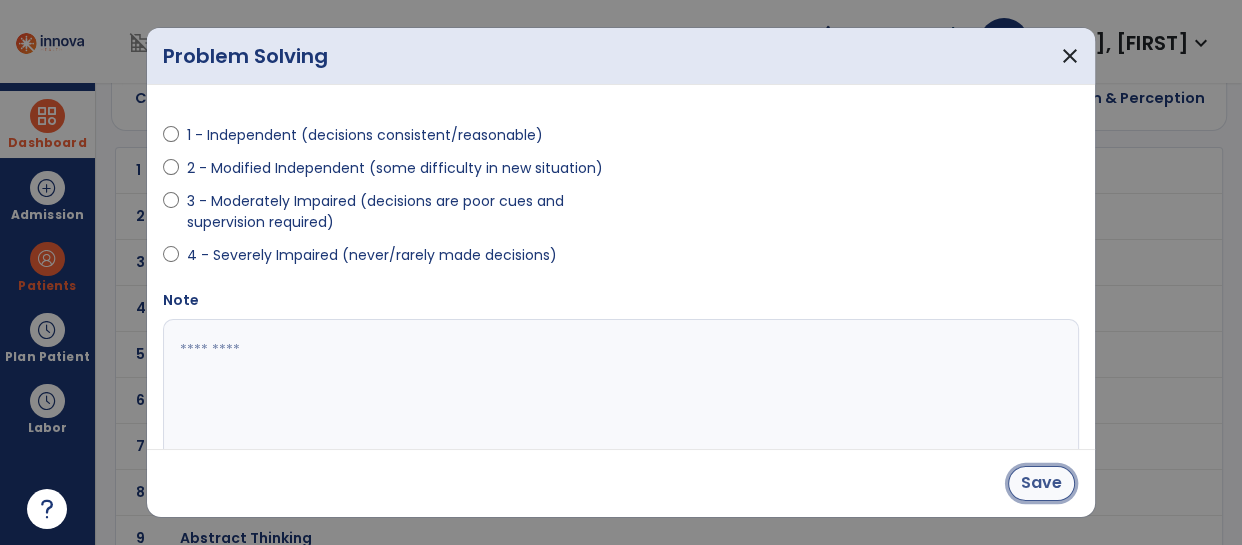 click on "Save" at bounding box center [1041, 483] 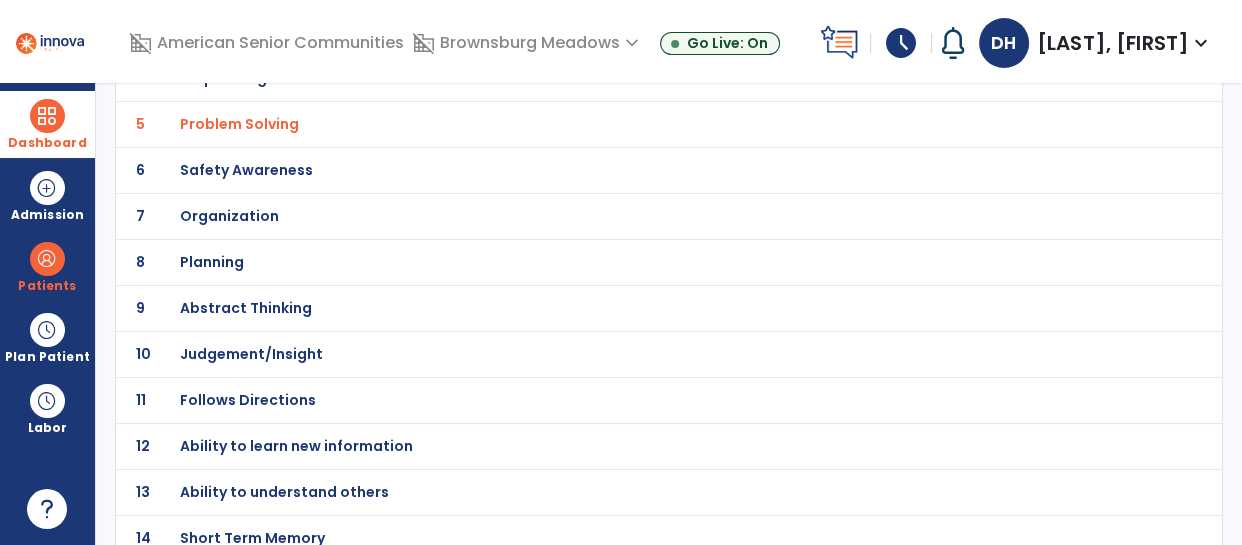scroll, scrollTop: 392, scrollLeft: 0, axis: vertical 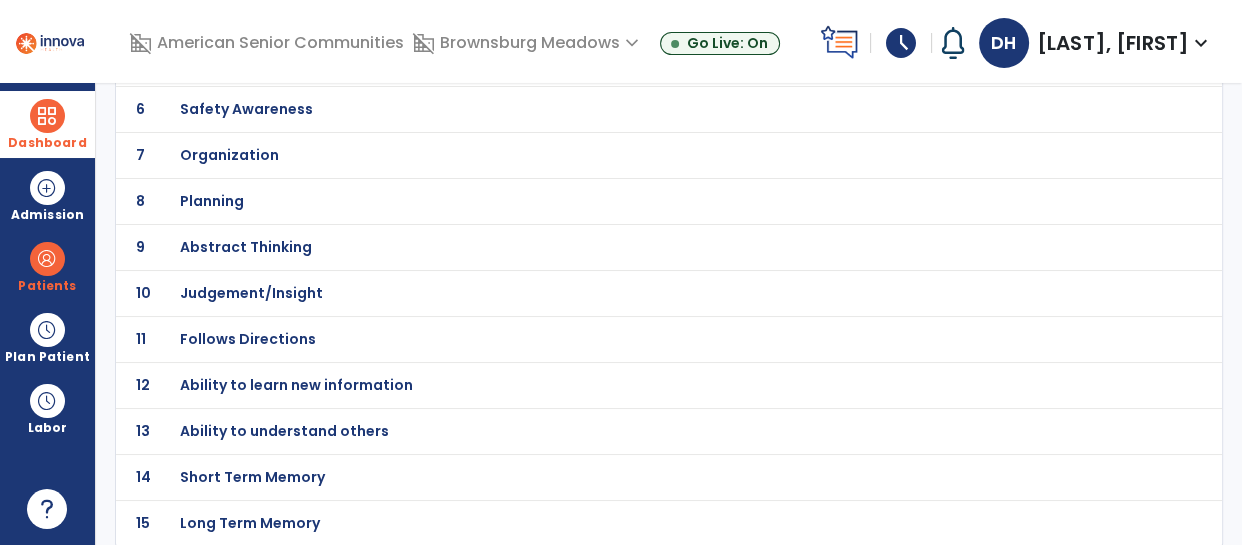 click on "Short Term Memory" at bounding box center [625, -121] 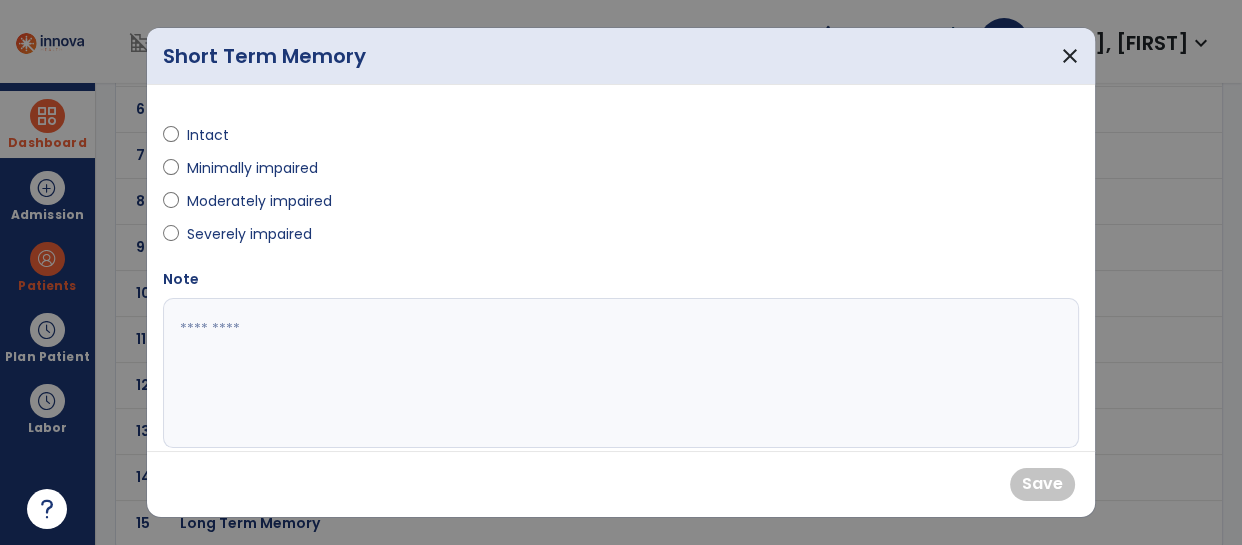 click on "Moderately impaired" at bounding box center (259, 201) 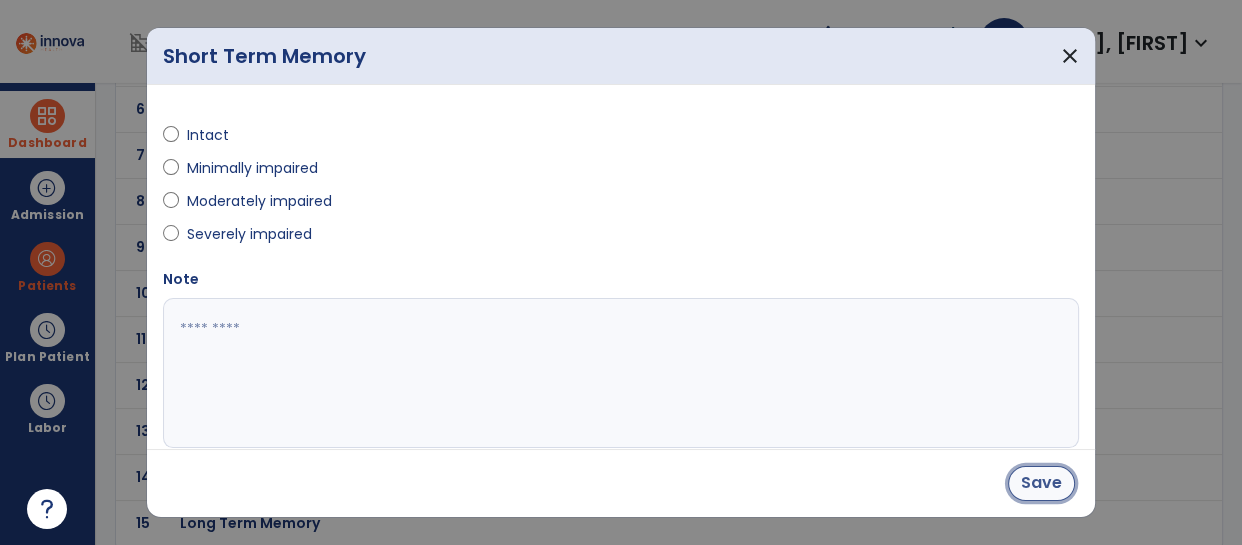 click on "Save" at bounding box center [1041, 483] 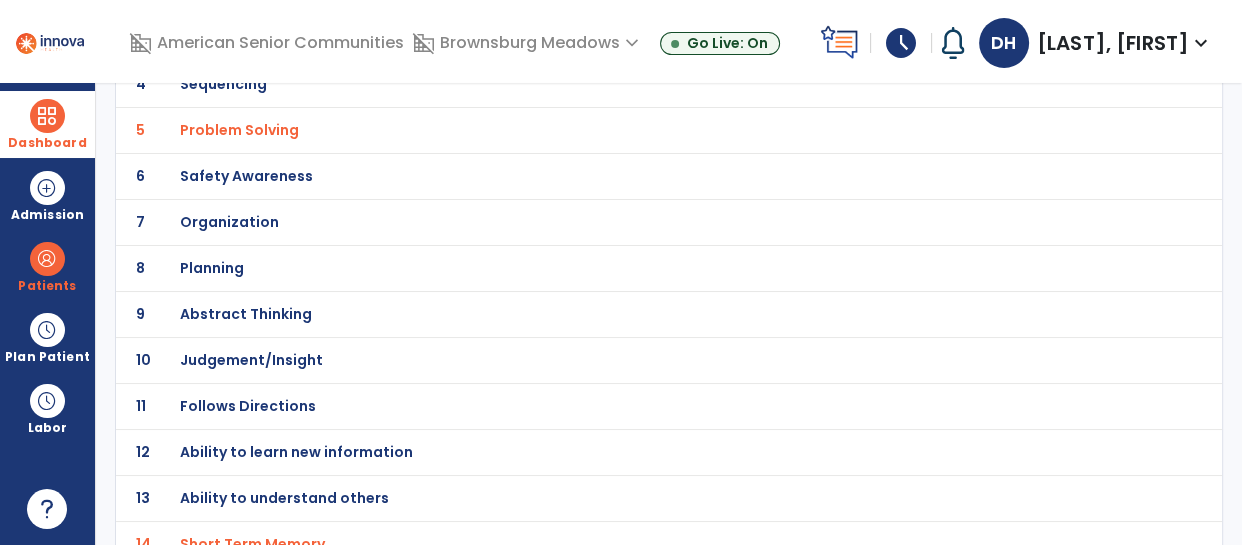 scroll, scrollTop: 323, scrollLeft: 0, axis: vertical 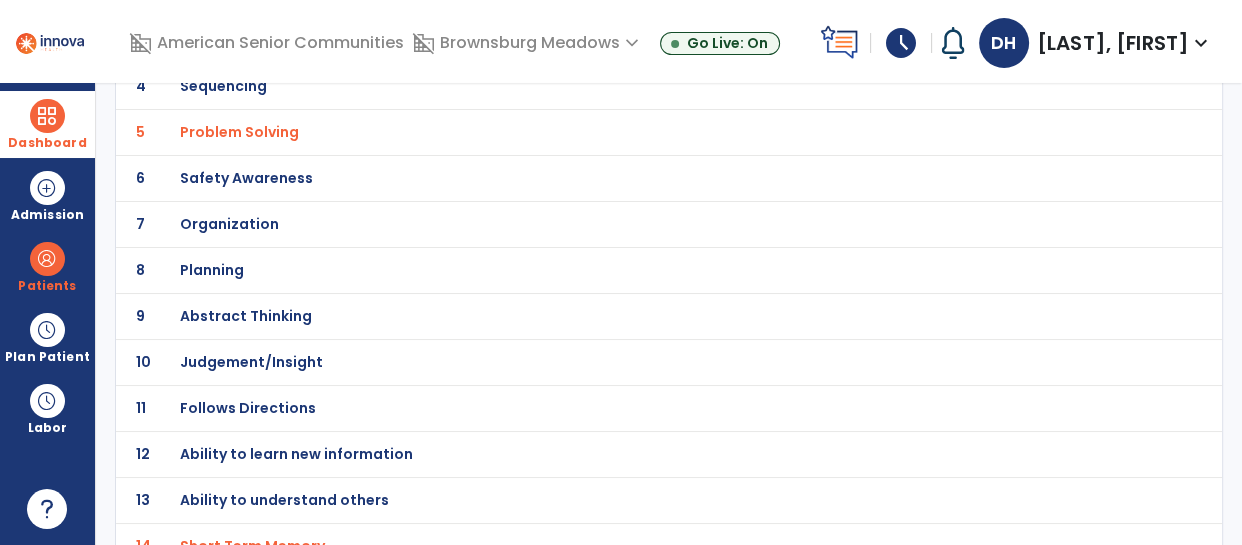 click on "Ability to learn new information" at bounding box center [625, -52] 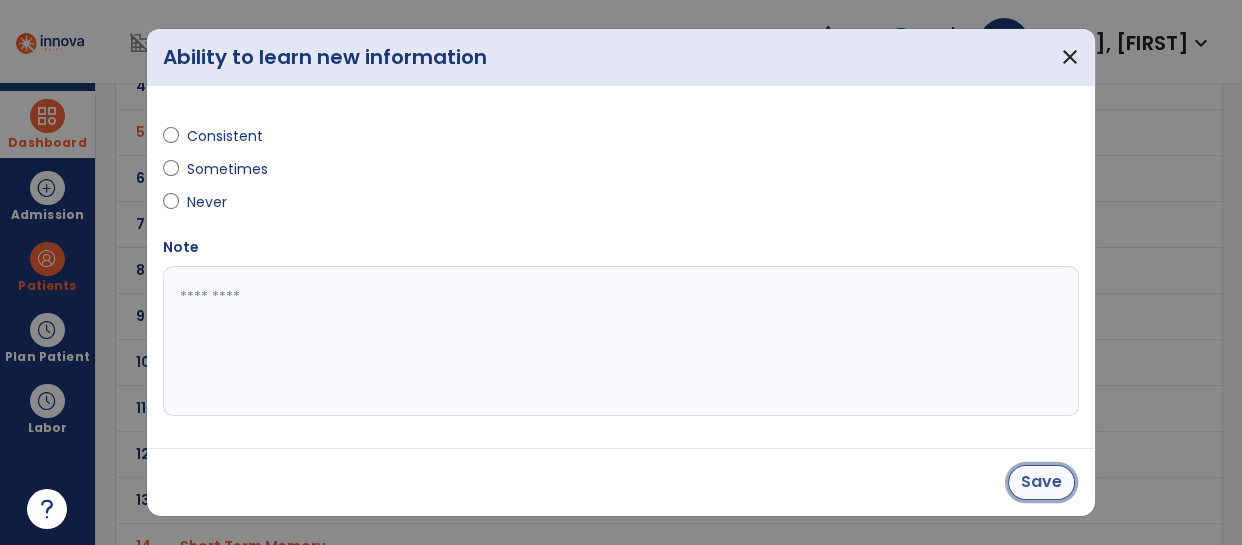 click on "Save" at bounding box center [1041, 482] 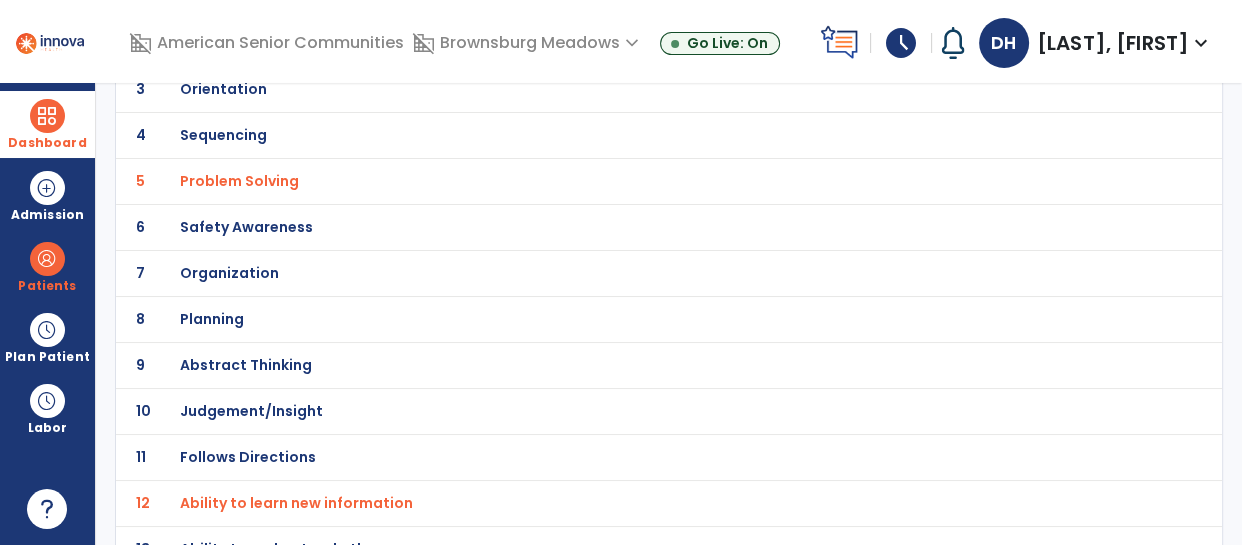scroll, scrollTop: 271, scrollLeft: 0, axis: vertical 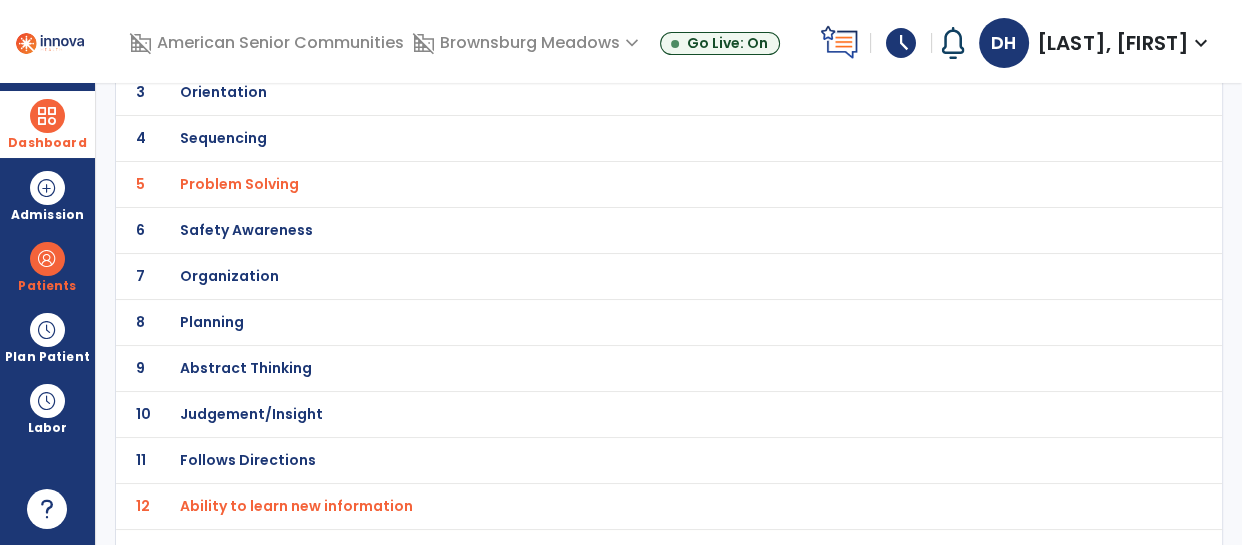 click on "10 Judgement/Insight" 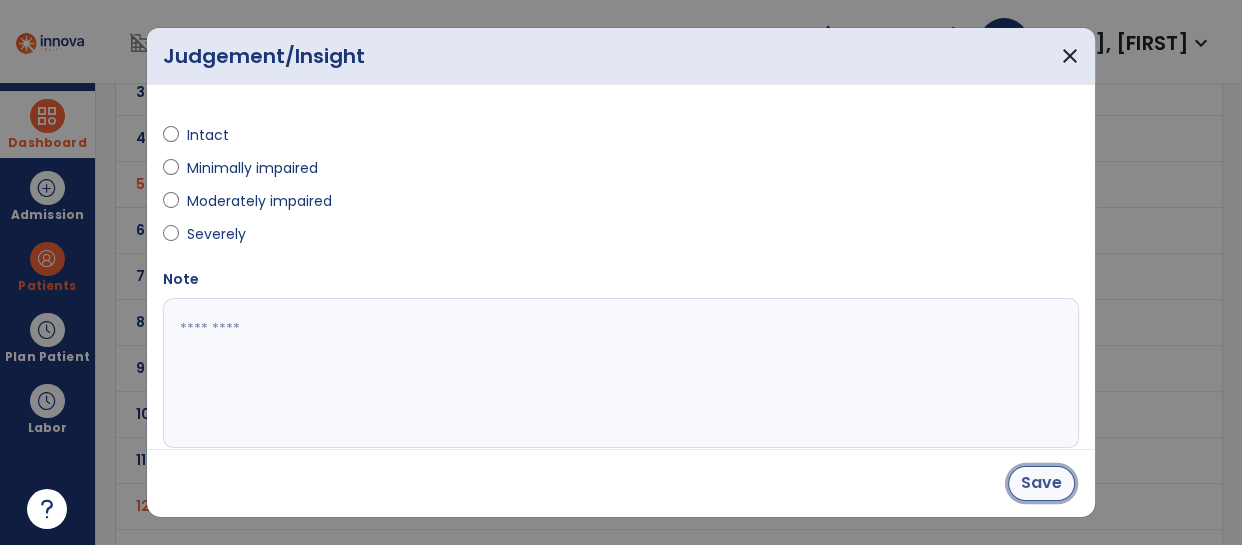click on "Save" at bounding box center [1041, 483] 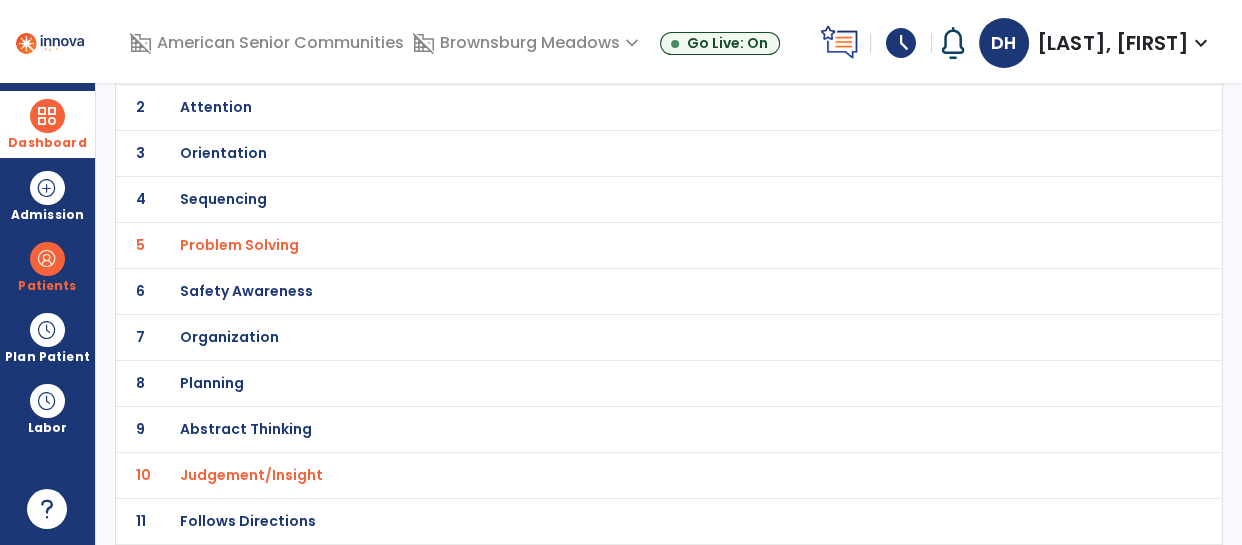 scroll, scrollTop: 202, scrollLeft: 0, axis: vertical 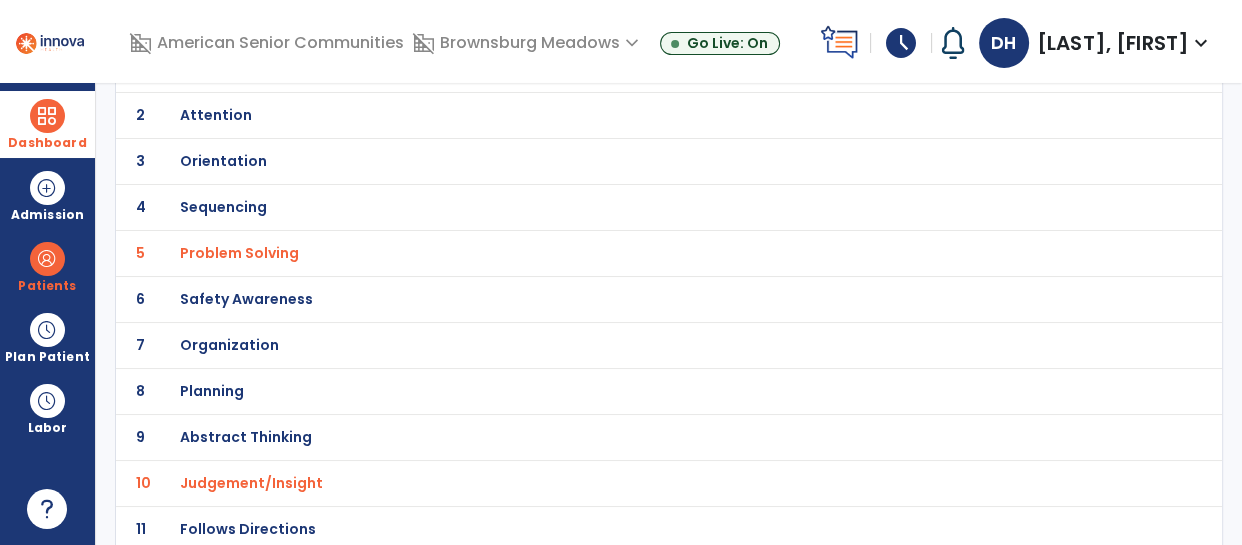 click on "Safety Awareness" at bounding box center [625, 69] 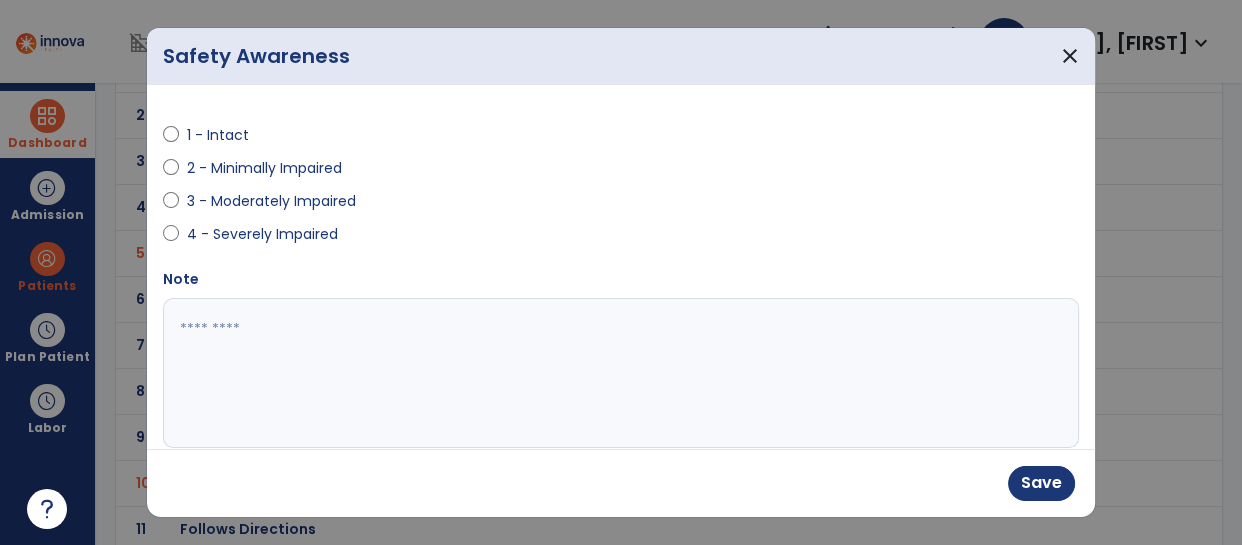 click at bounding box center (619, 373) 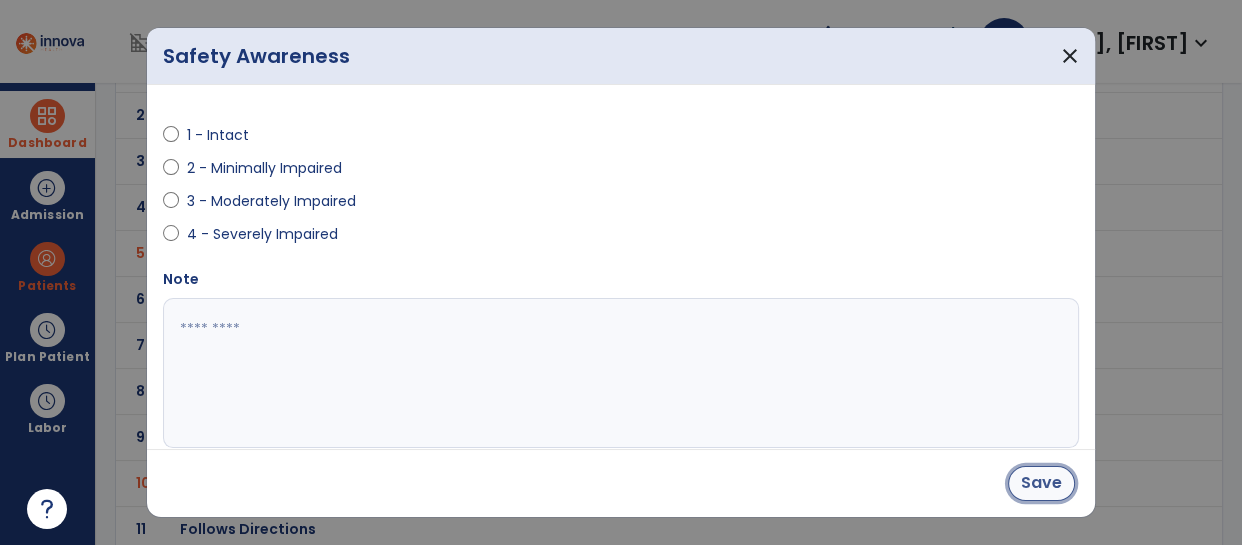 click on "Save" at bounding box center (1041, 483) 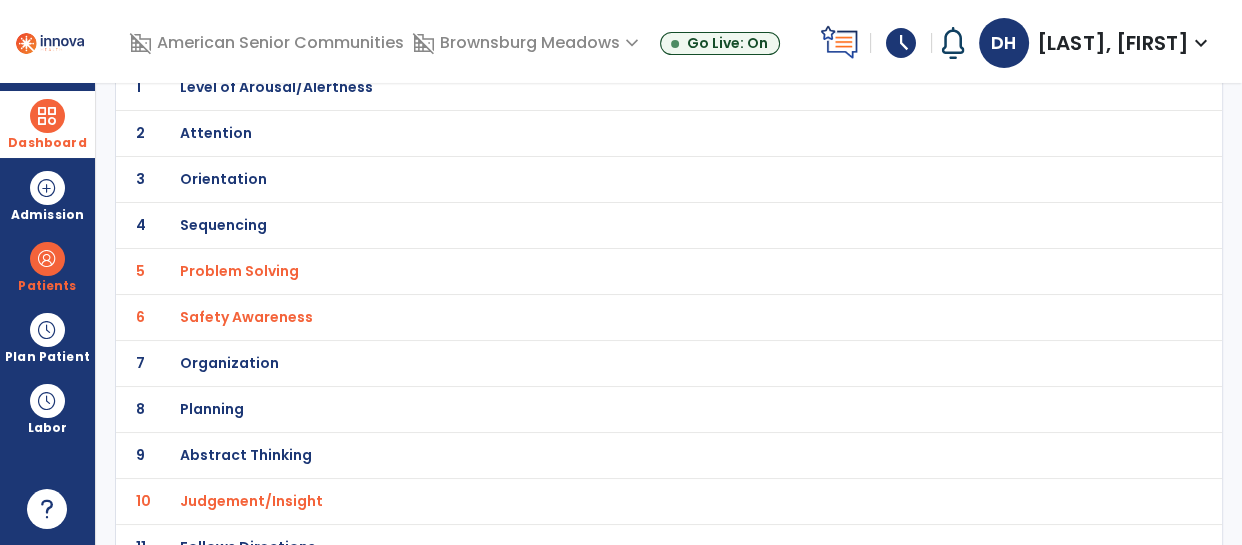 scroll, scrollTop: 185, scrollLeft: 0, axis: vertical 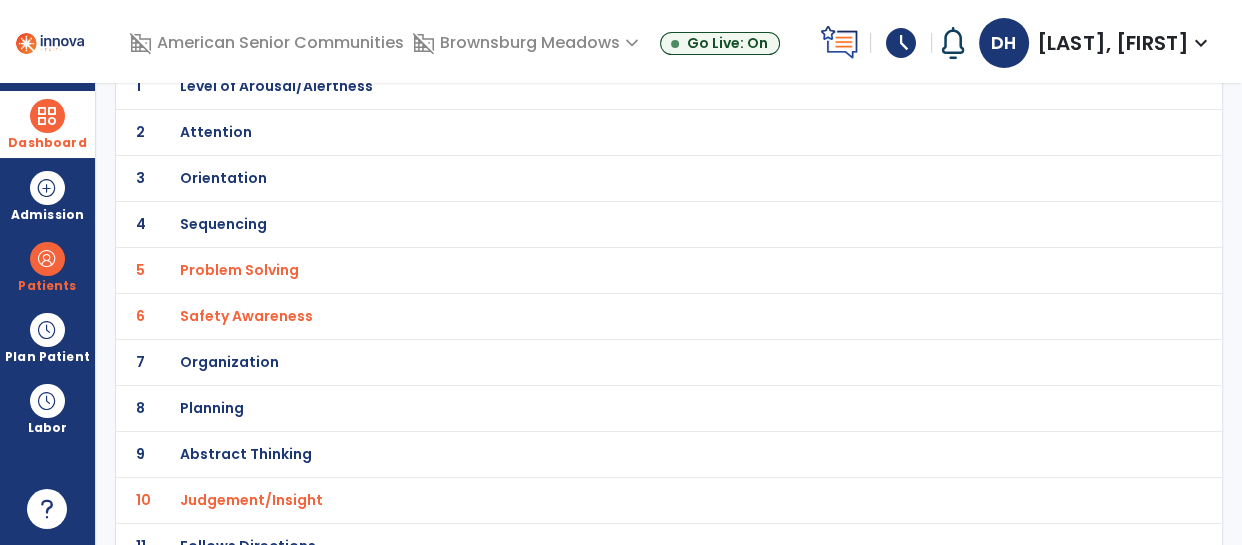 click on "Abstract Thinking" at bounding box center [625, 86] 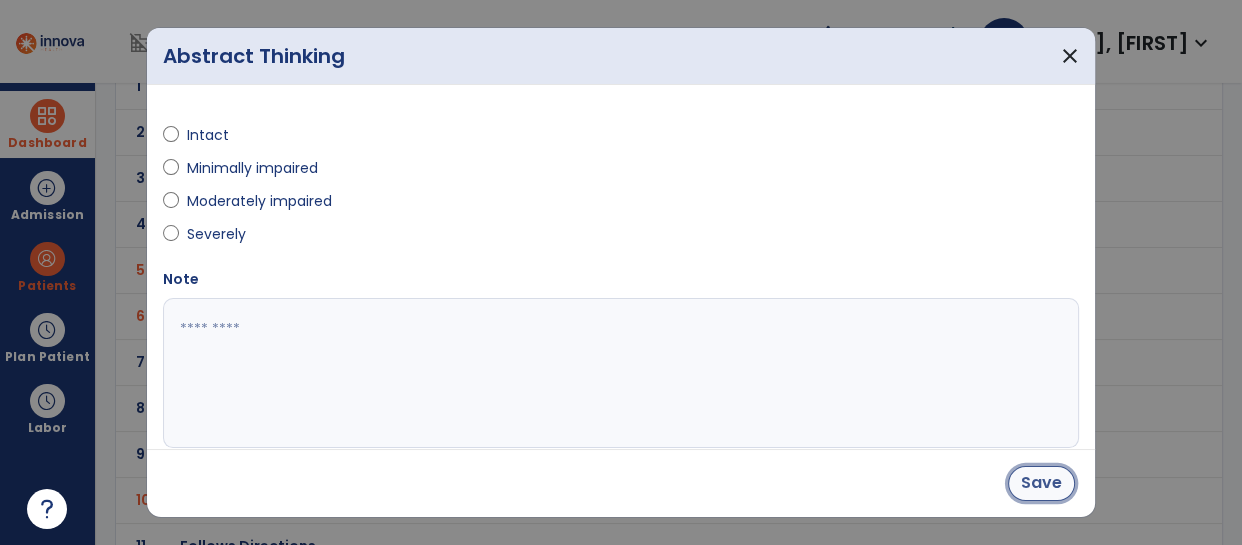 click on "Save" at bounding box center (1041, 483) 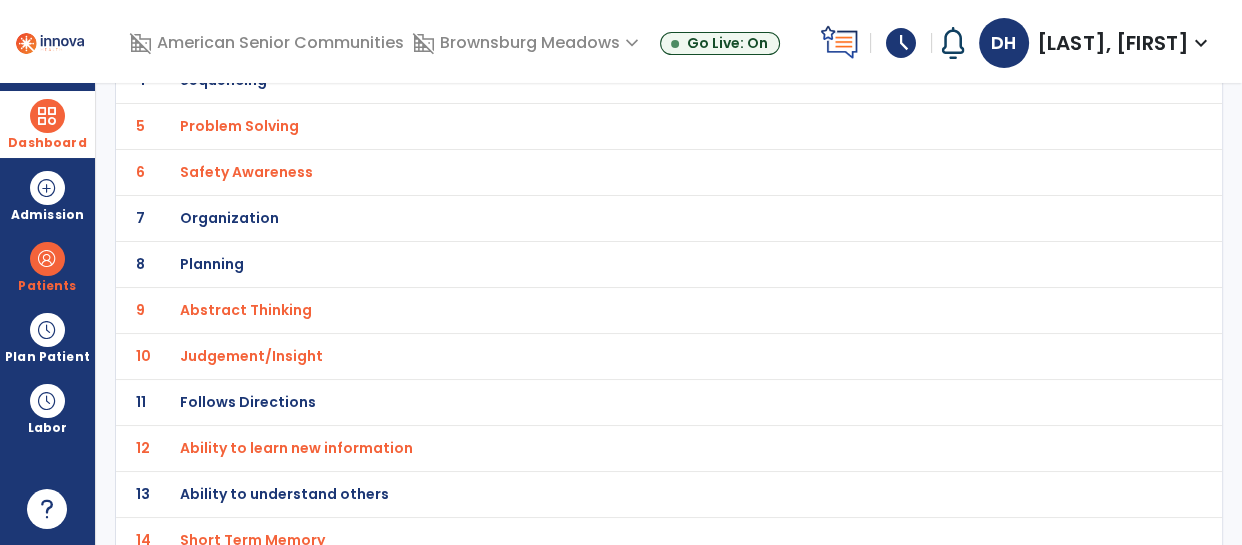 scroll, scrollTop: 362, scrollLeft: 0, axis: vertical 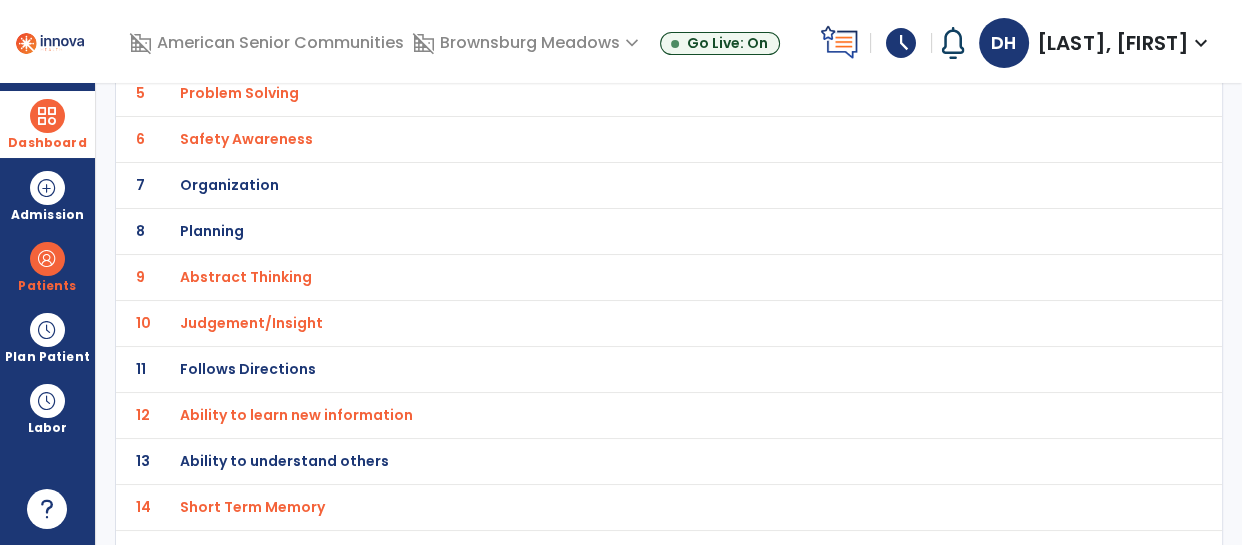 click on "13 Ability to understand others" 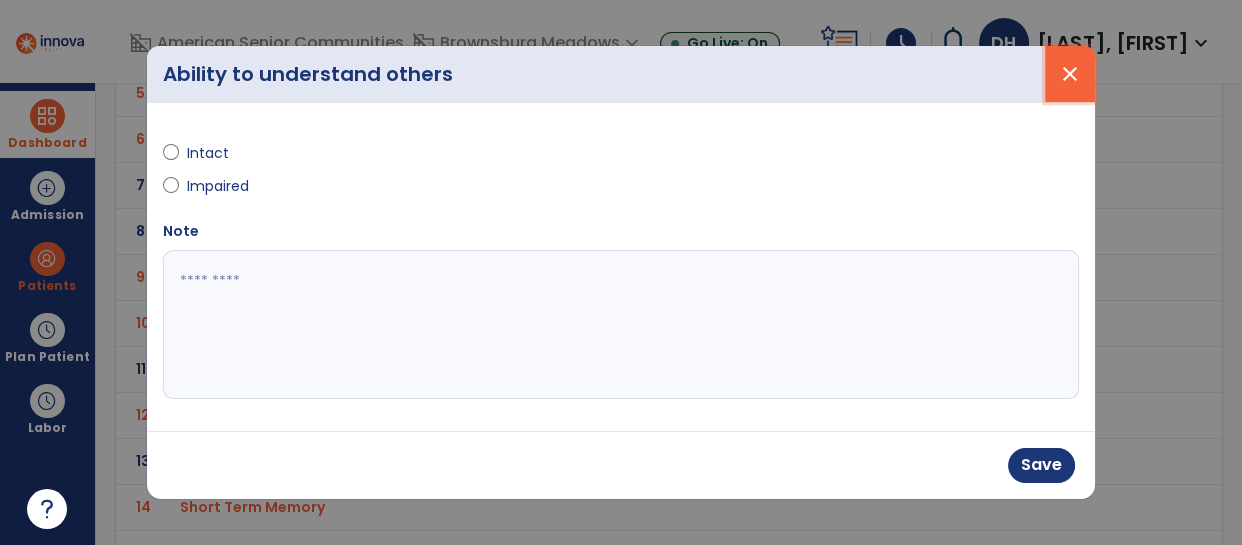 click on "close" at bounding box center [1070, 74] 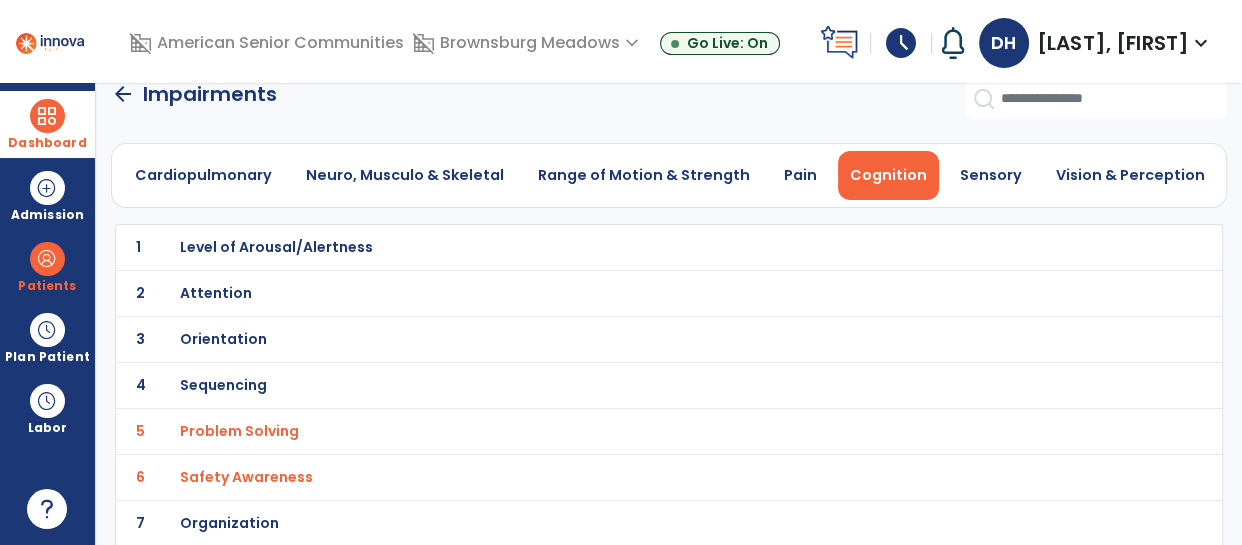 scroll, scrollTop: 0, scrollLeft: 0, axis: both 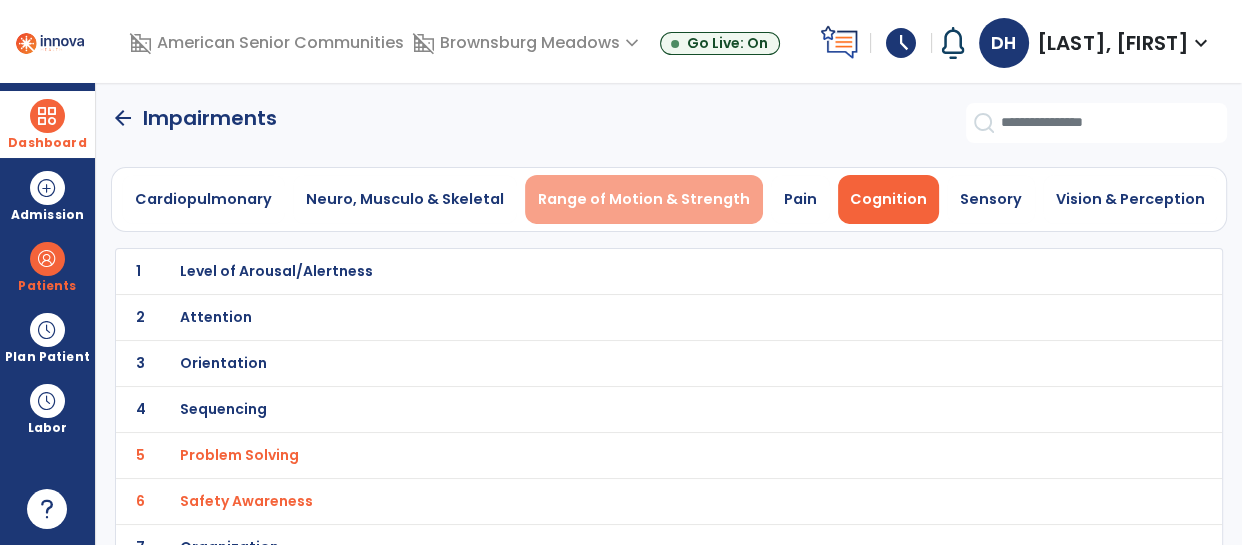 click on "Range of Motion & Strength" at bounding box center (644, 199) 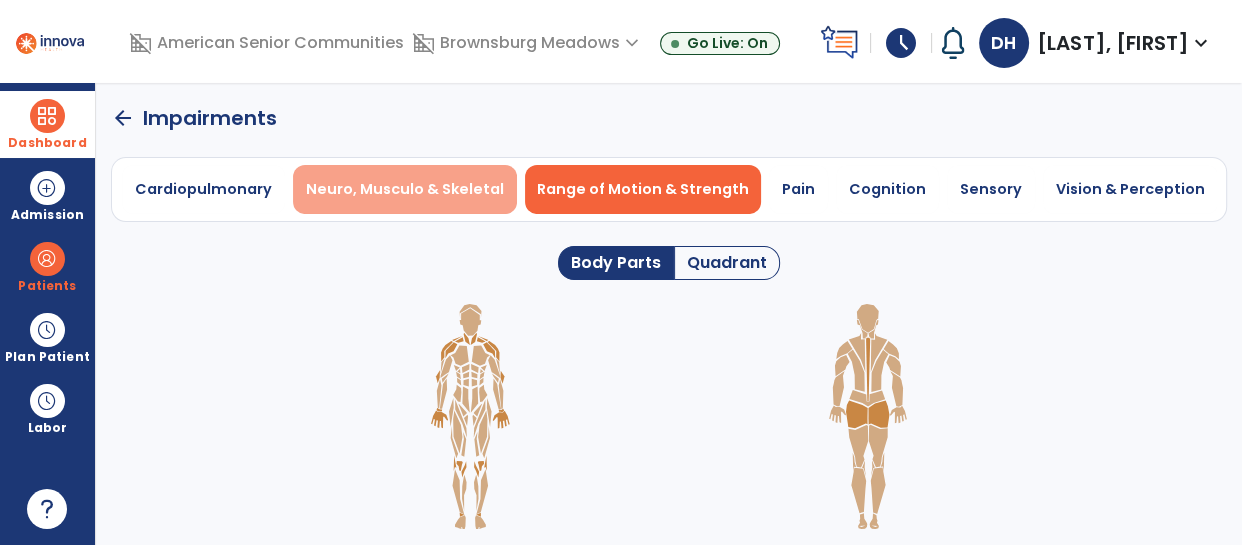 click on "Neuro, Musculo & Skeletal" at bounding box center [405, 189] 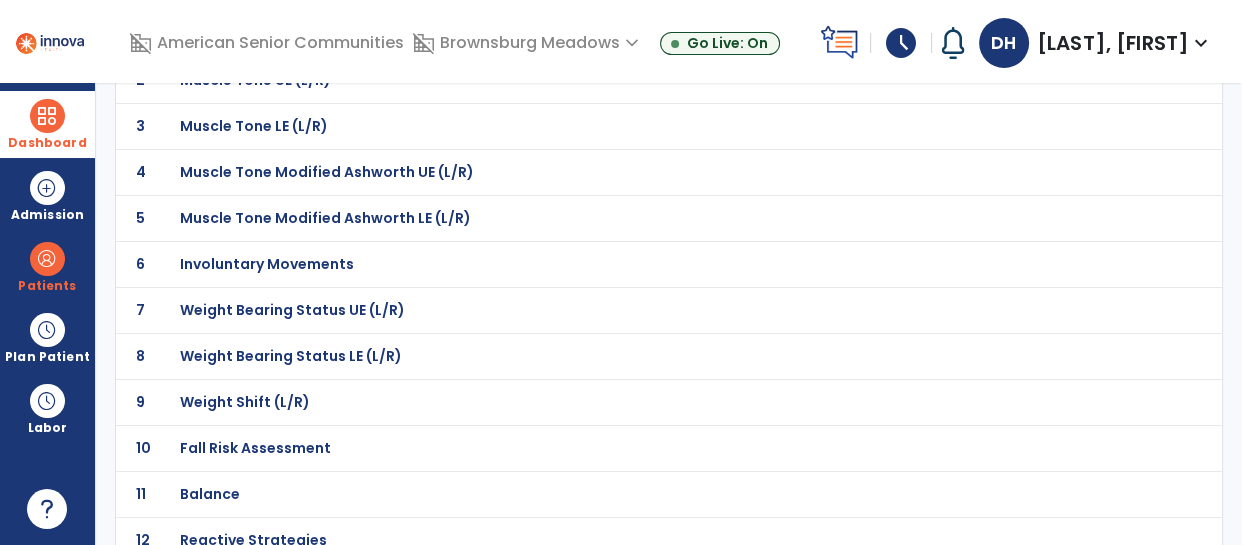 scroll, scrollTop: 242, scrollLeft: 0, axis: vertical 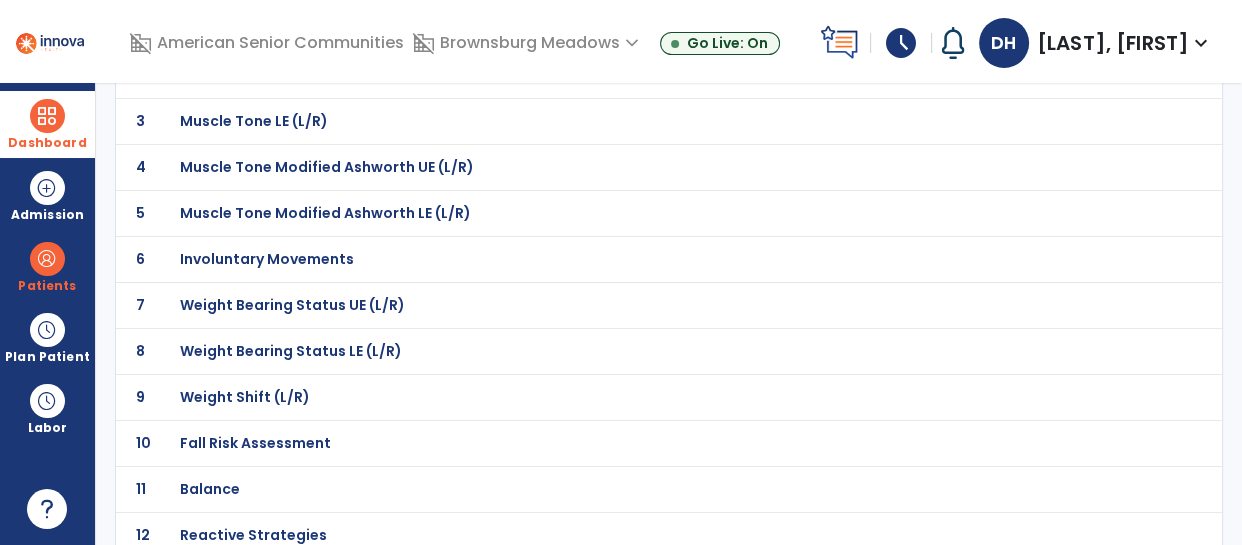 click on "Fall Risk Assessment" at bounding box center [625, 29] 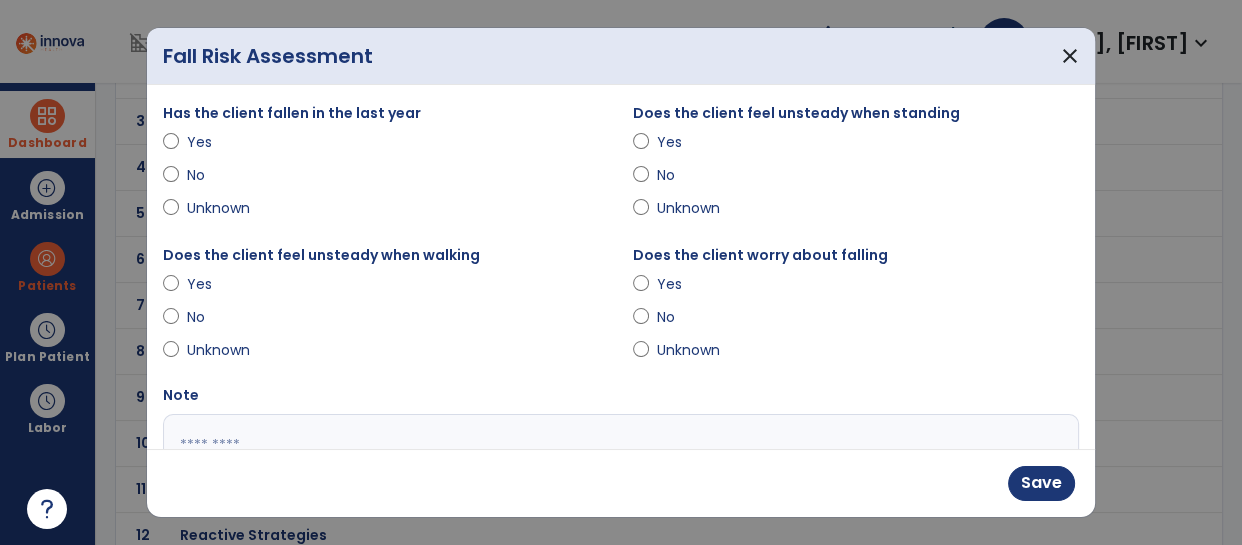 click on "Yes" at bounding box center (692, 142) 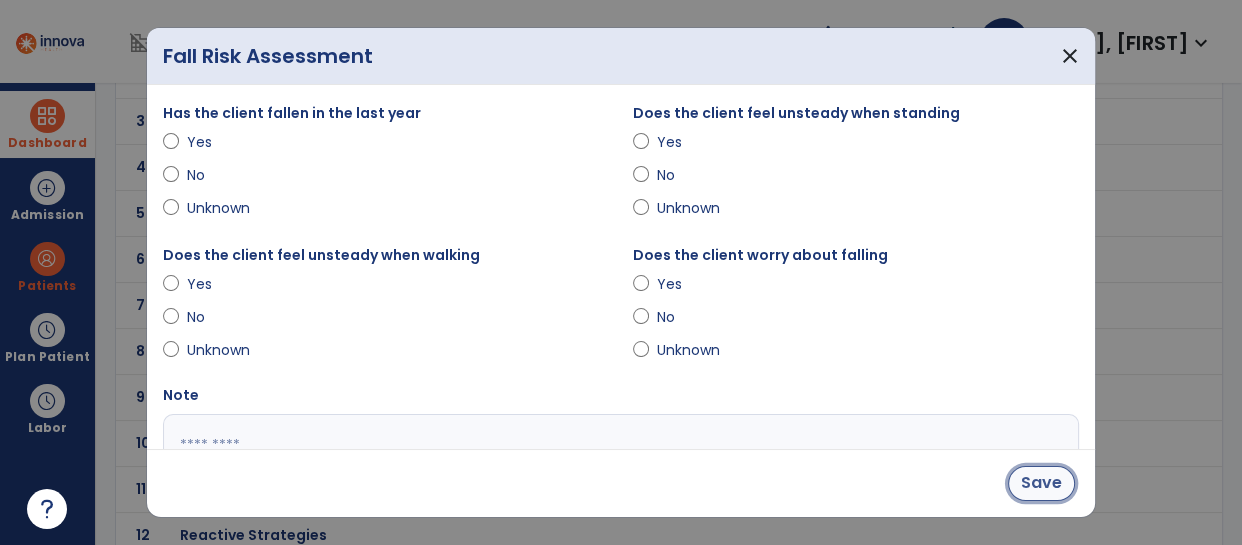 click on "Save" at bounding box center (1041, 483) 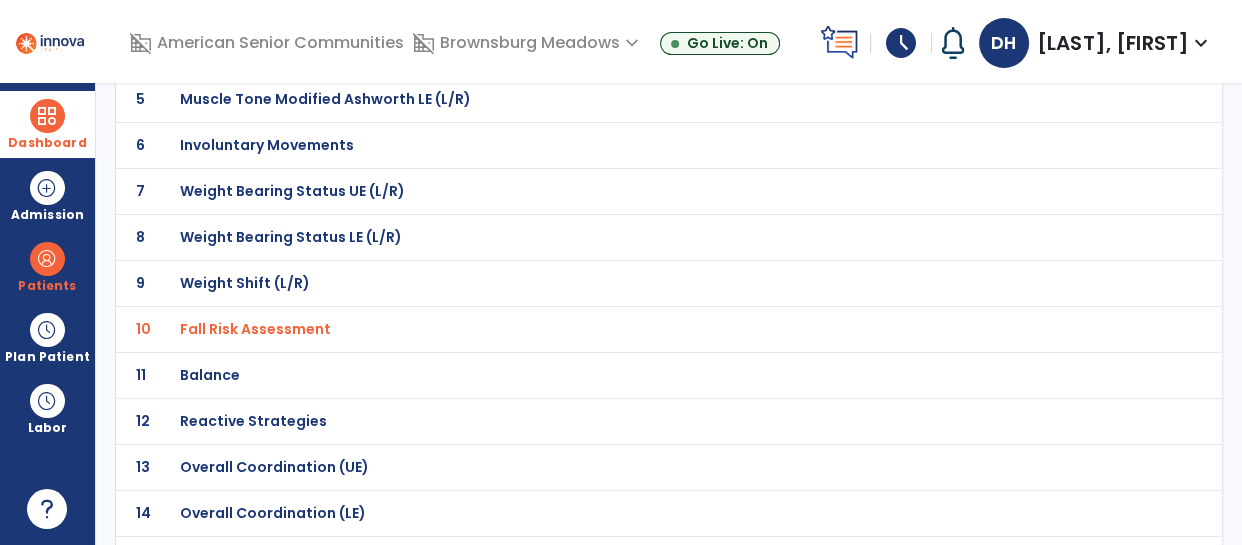 scroll, scrollTop: 357, scrollLeft: 0, axis: vertical 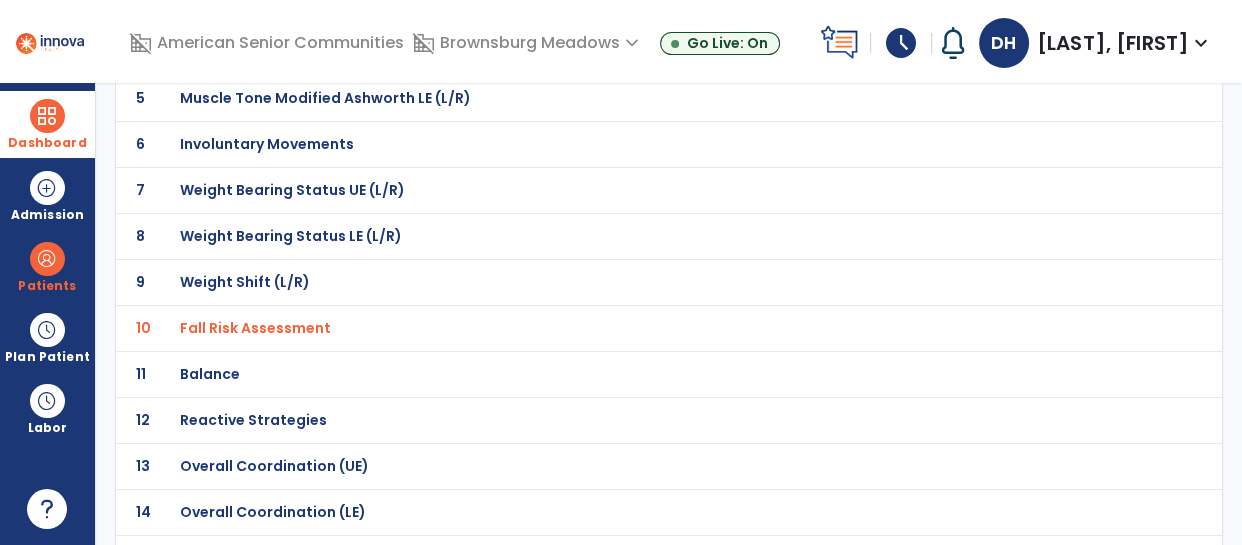 click on "Balance" at bounding box center [625, -86] 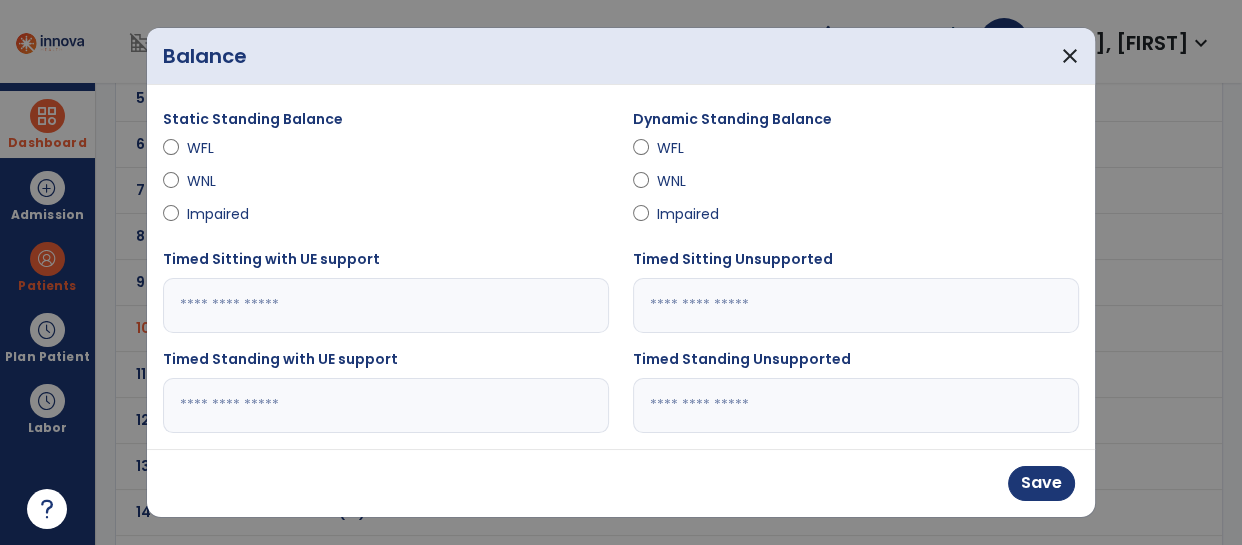 scroll, scrollTop: 147, scrollLeft: 0, axis: vertical 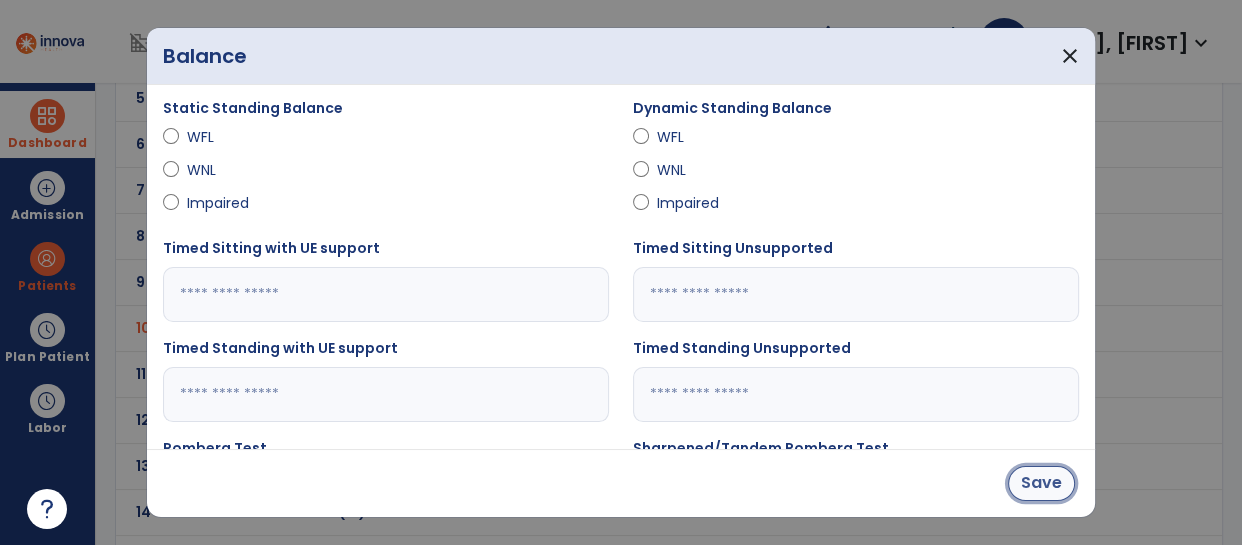 click on "Save" at bounding box center (1041, 483) 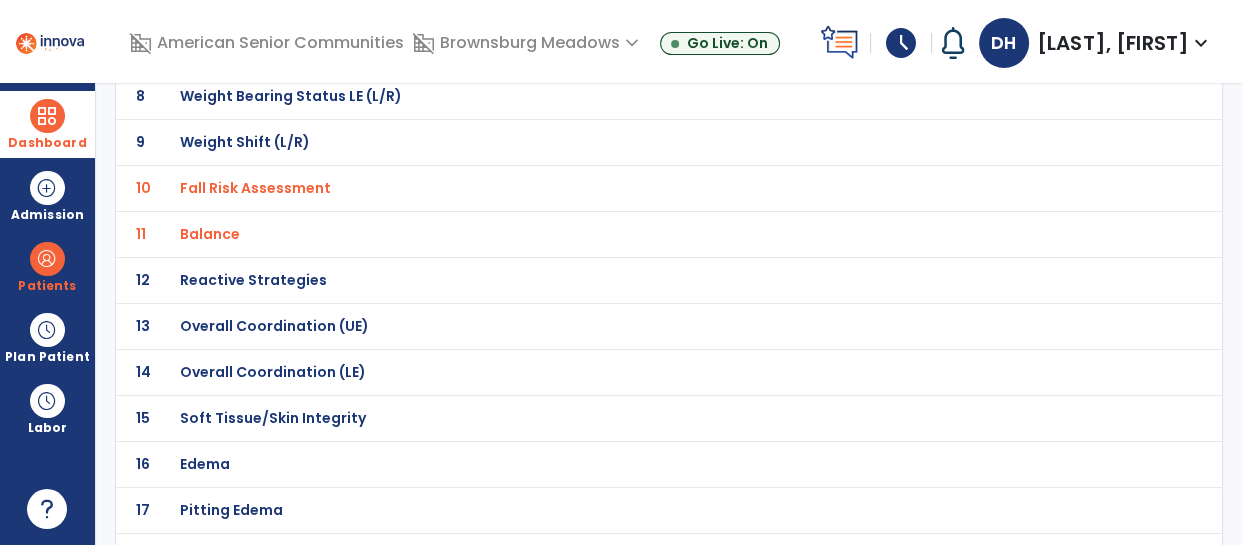 scroll, scrollTop: 500, scrollLeft: 0, axis: vertical 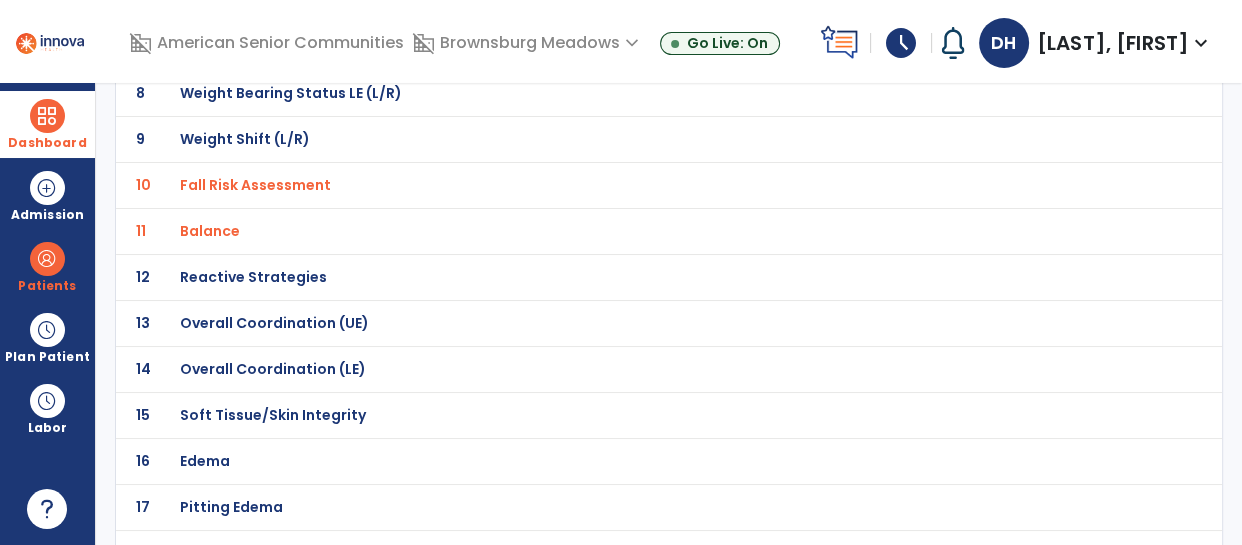 click on "Overall Coordination (UE)" at bounding box center (625, -229) 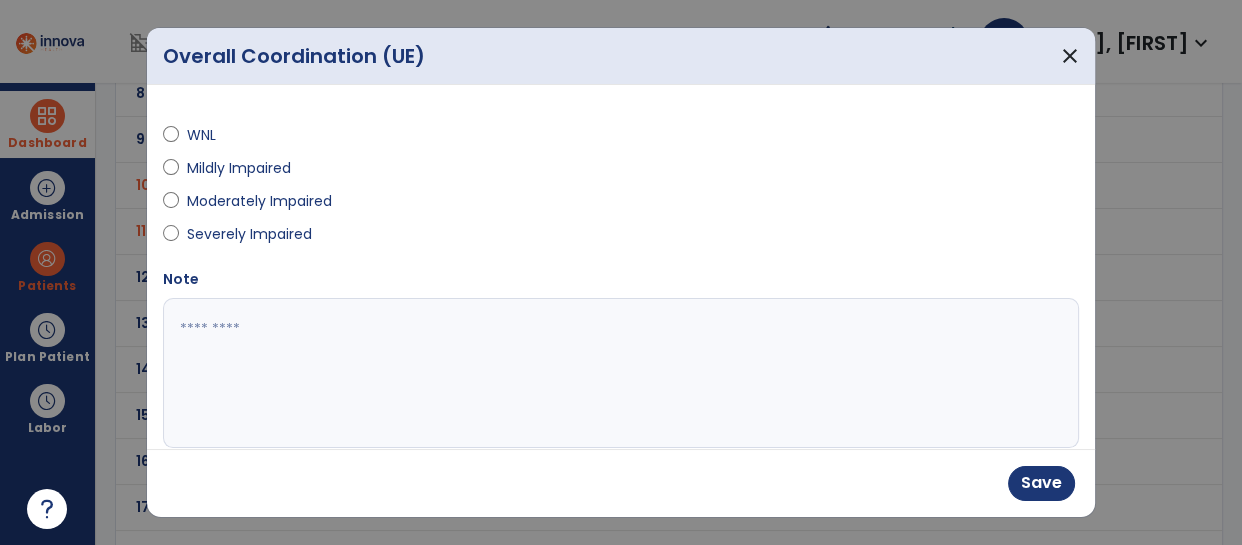 click at bounding box center (619, 373) 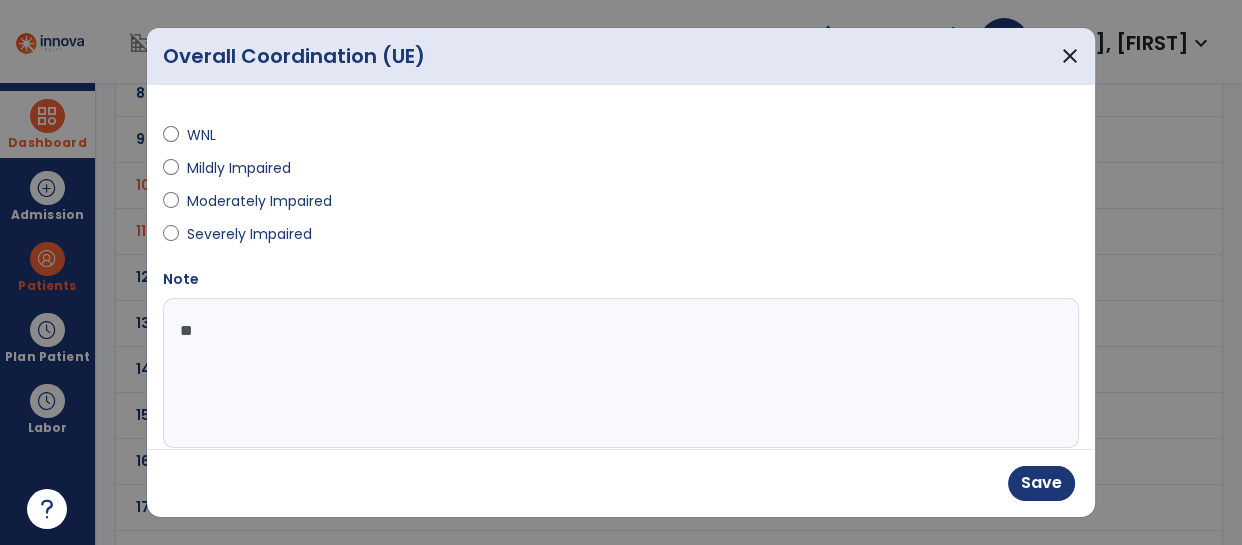 type on "*" 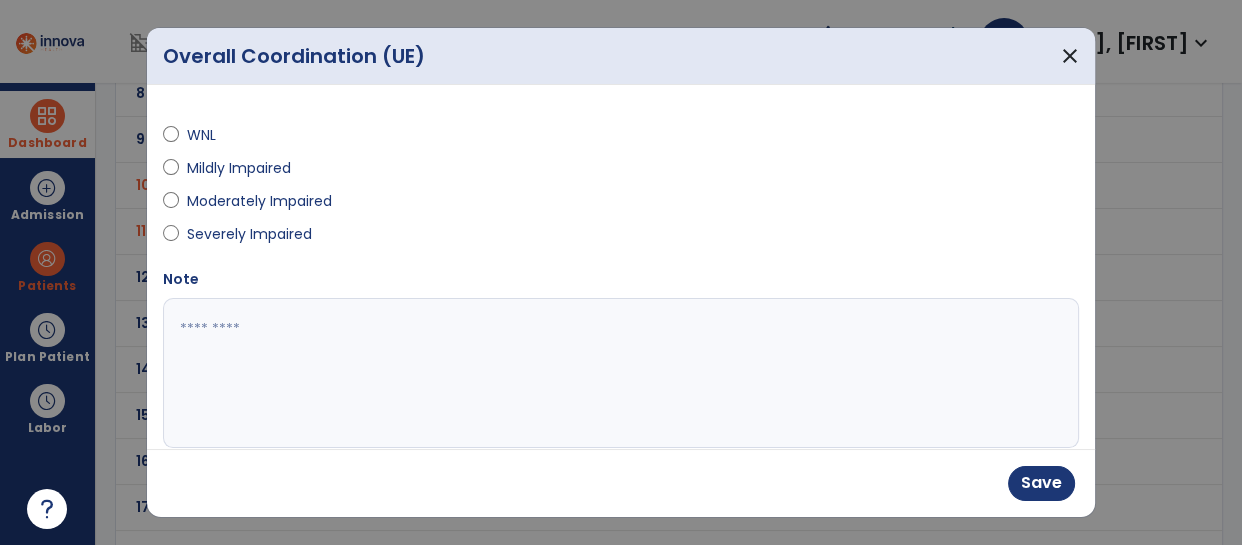type on "*" 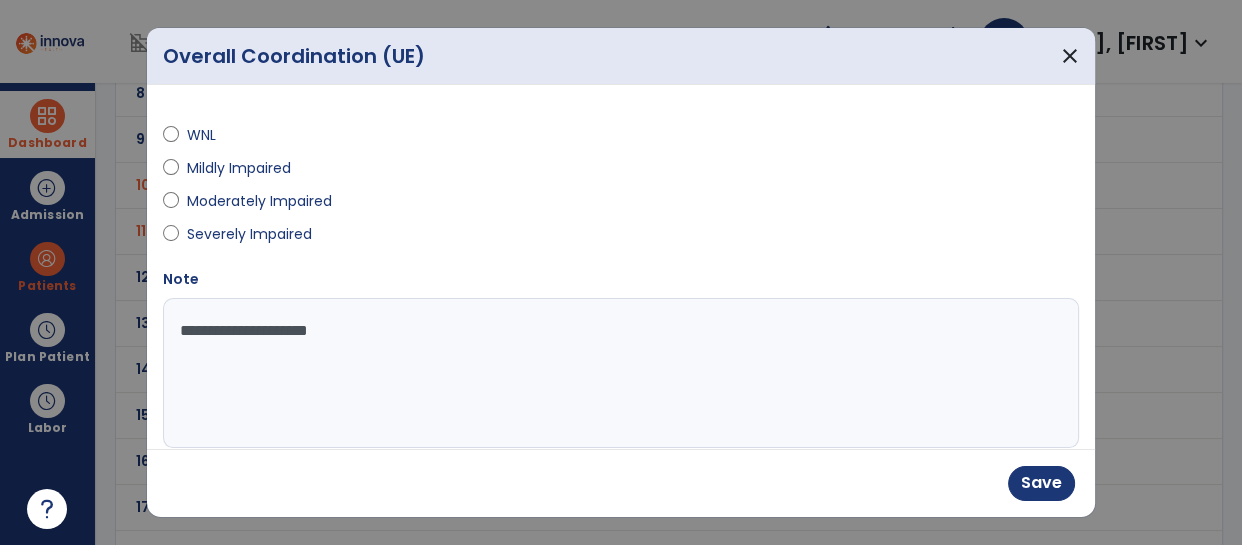 type on "**********" 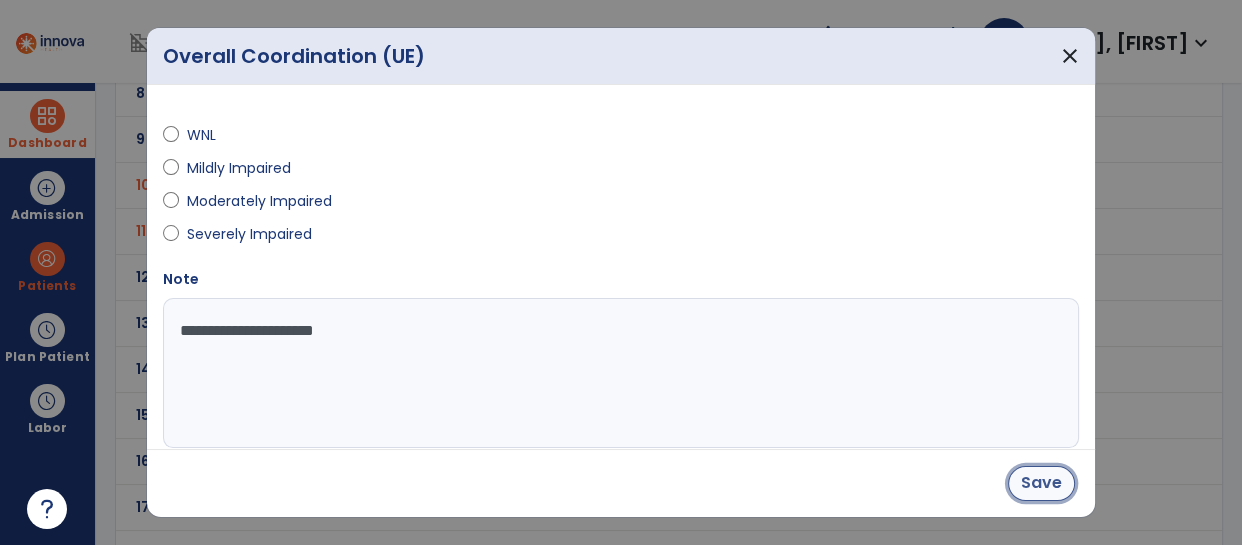 click on "Save" at bounding box center (1041, 483) 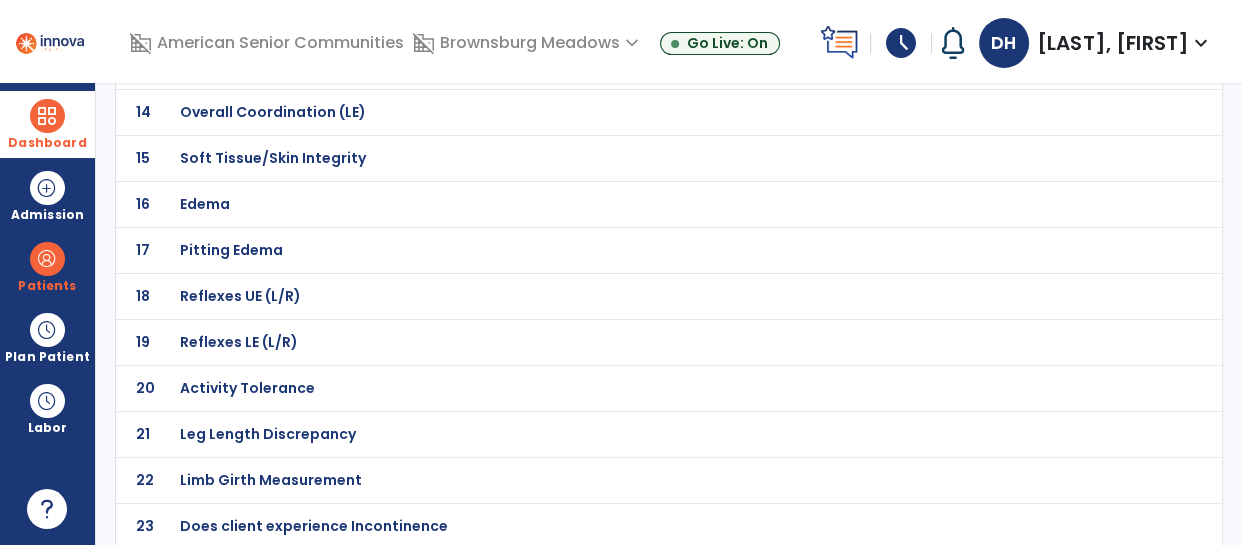 scroll, scrollTop: 759, scrollLeft: 0, axis: vertical 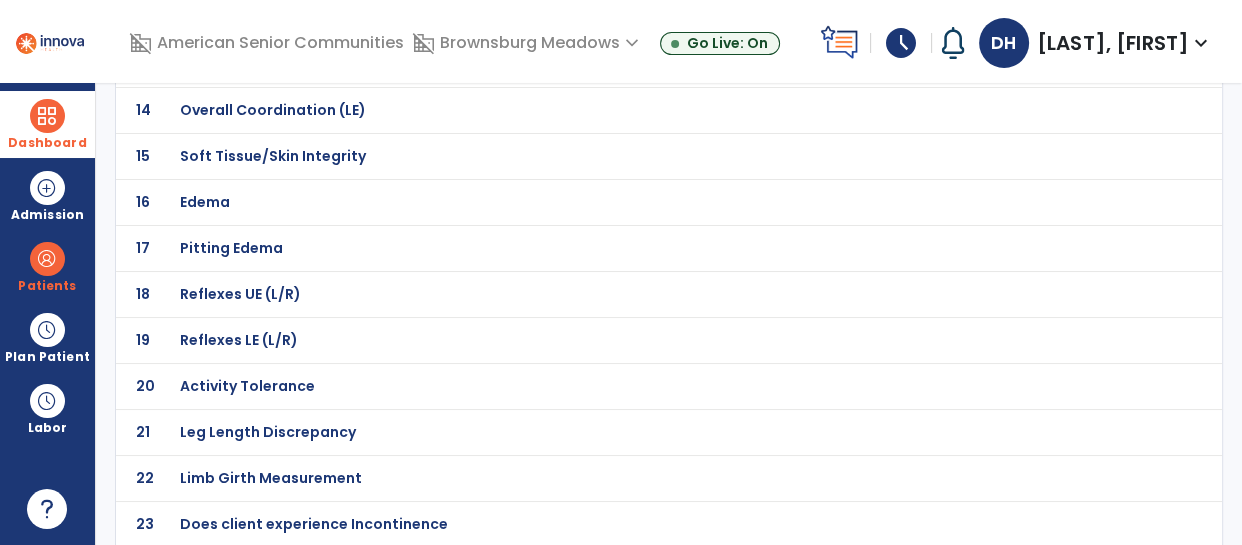 click on "Activity Tolerance" at bounding box center [625, -488] 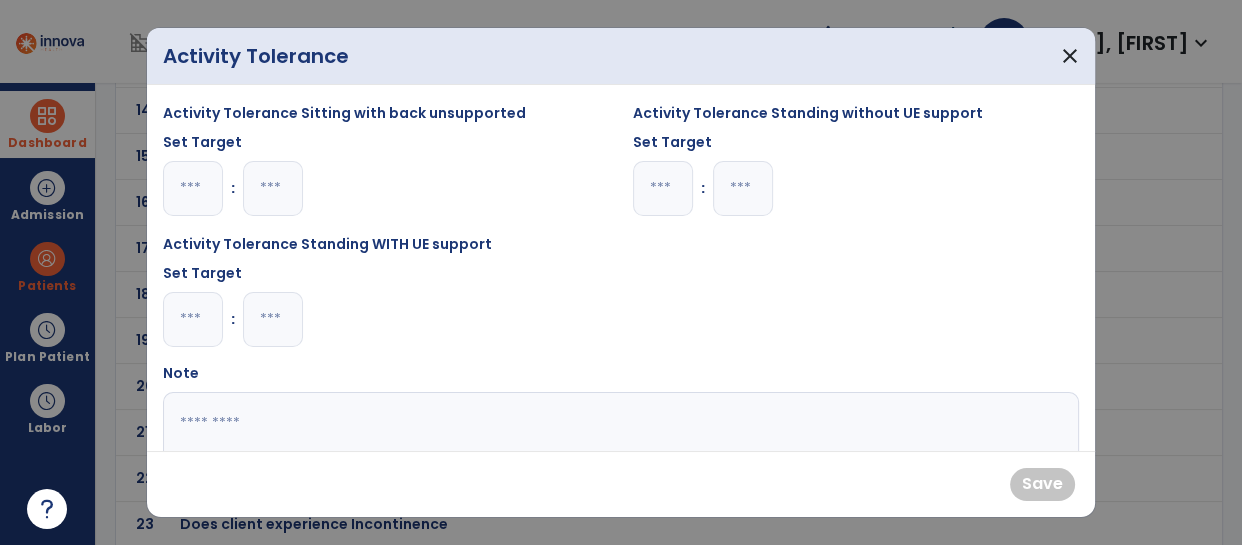 click at bounding box center (193, 319) 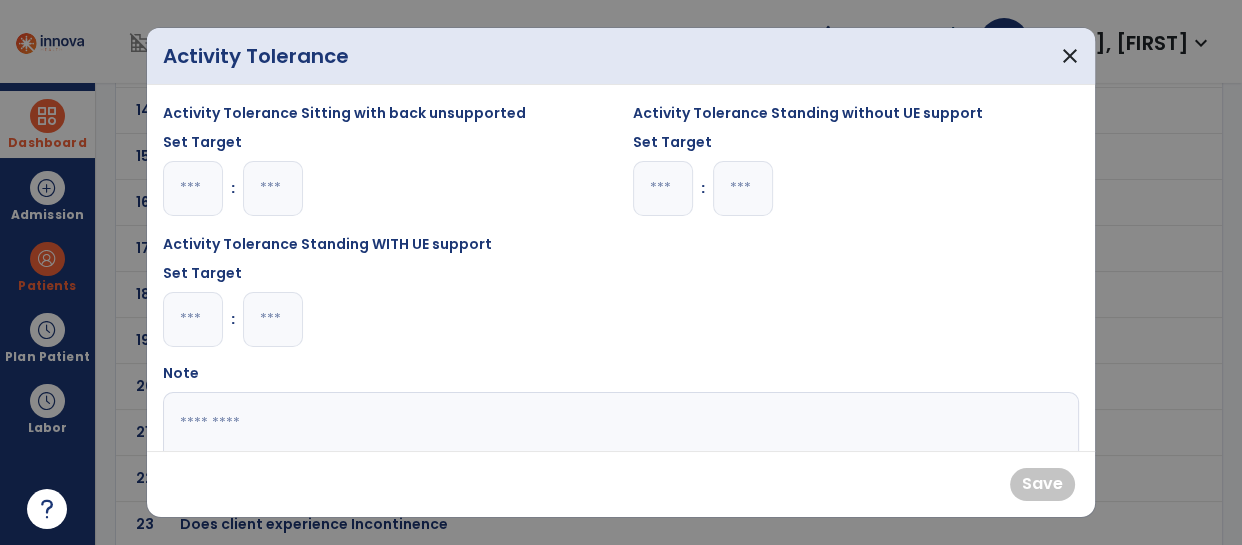 type on "*" 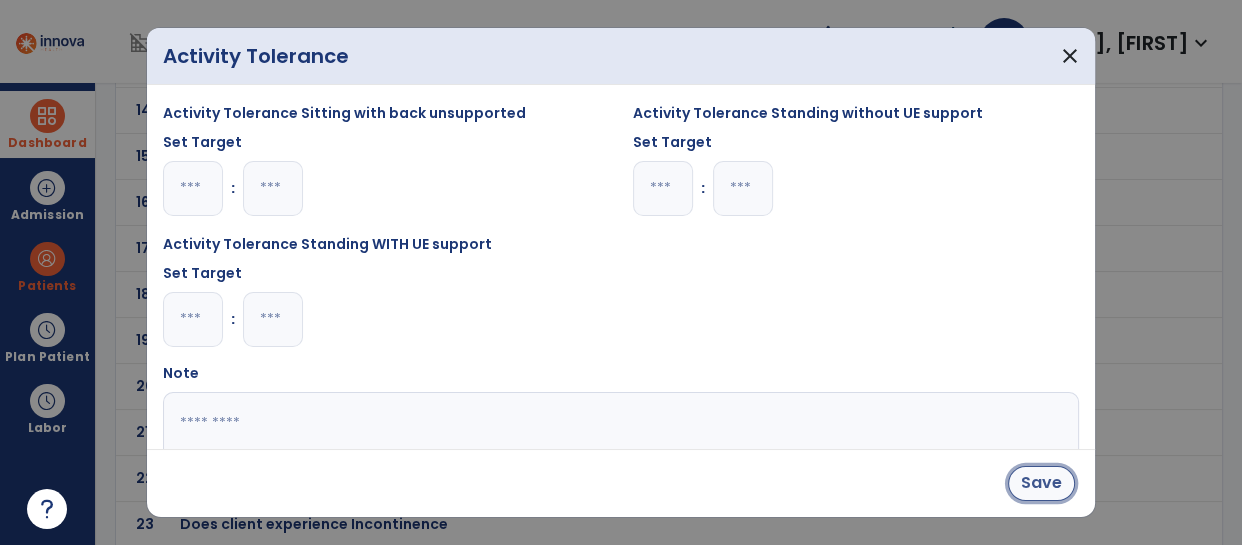 click on "Save" at bounding box center [1041, 483] 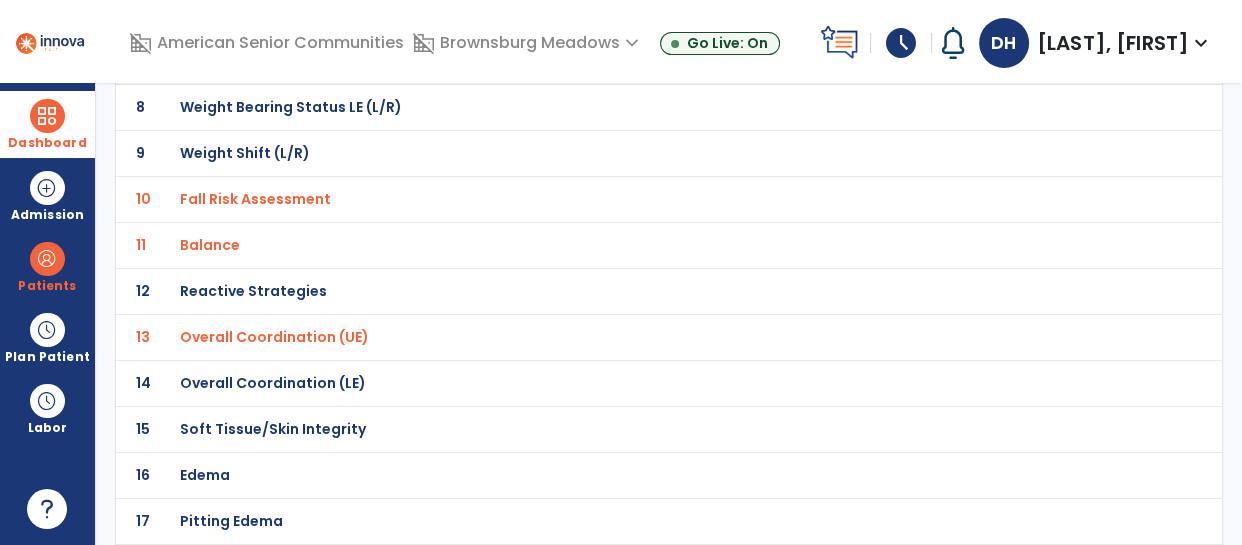 scroll, scrollTop: 0, scrollLeft: 0, axis: both 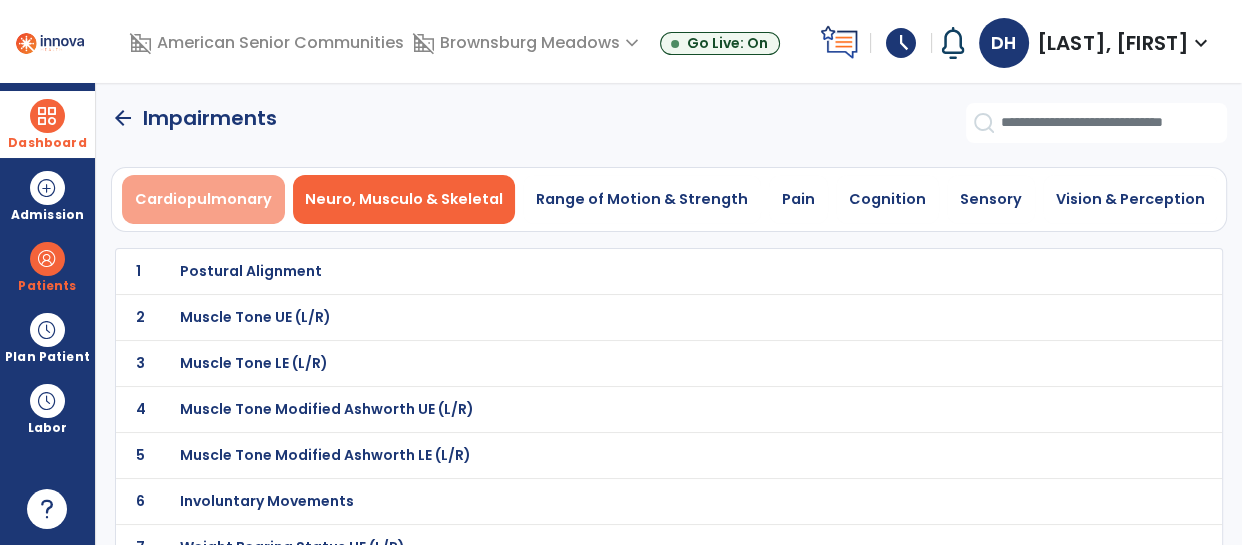 click on "Cardiopulmonary" at bounding box center (203, 199) 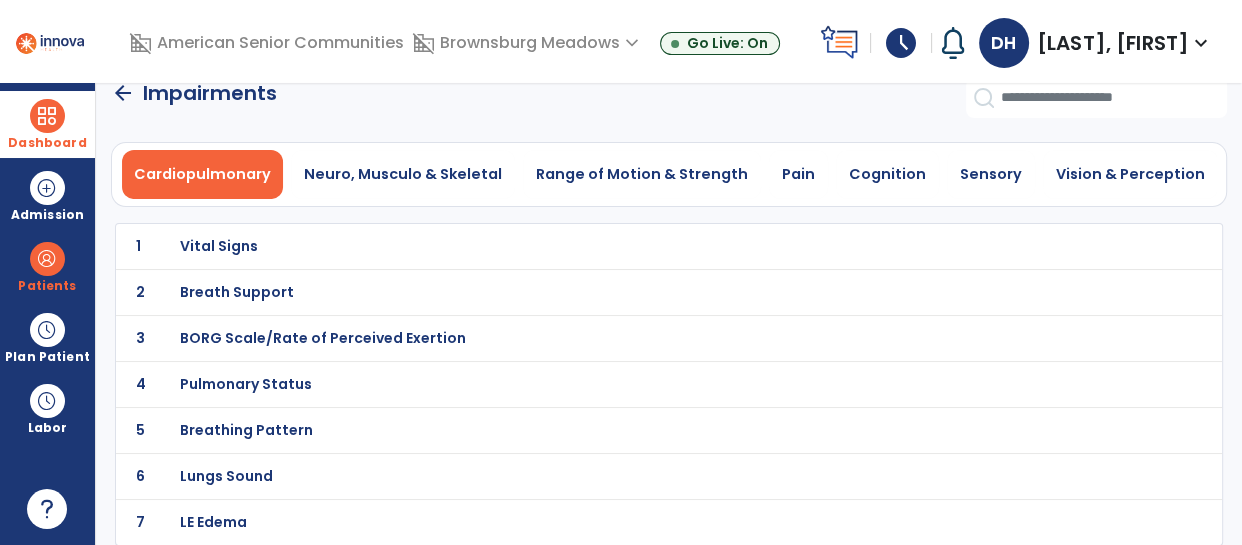 scroll, scrollTop: 0, scrollLeft: 0, axis: both 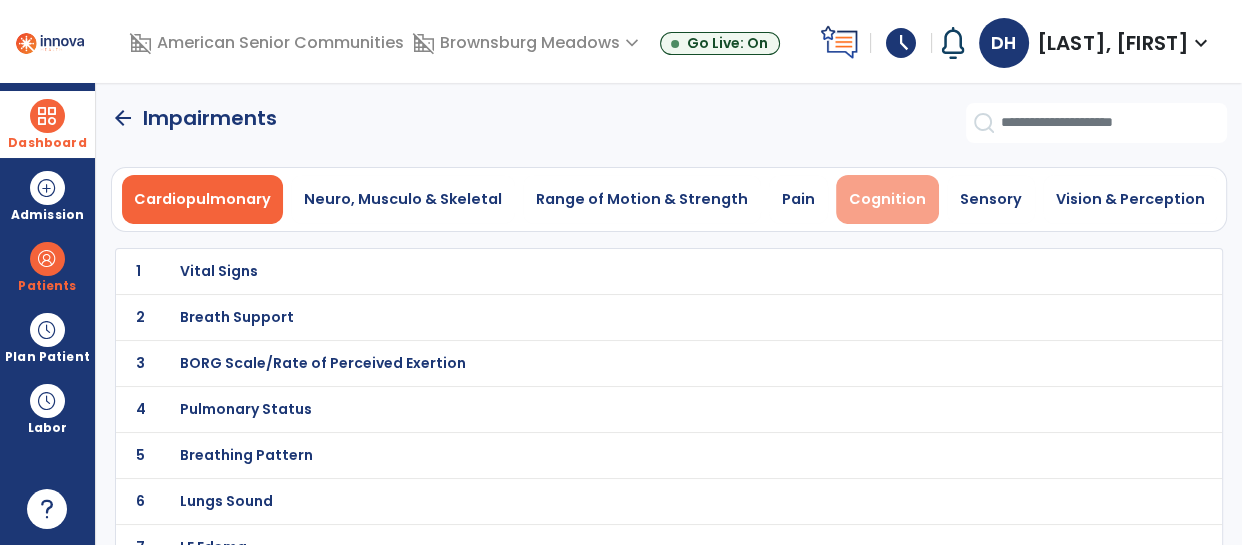 click on "Cognition" at bounding box center [887, 199] 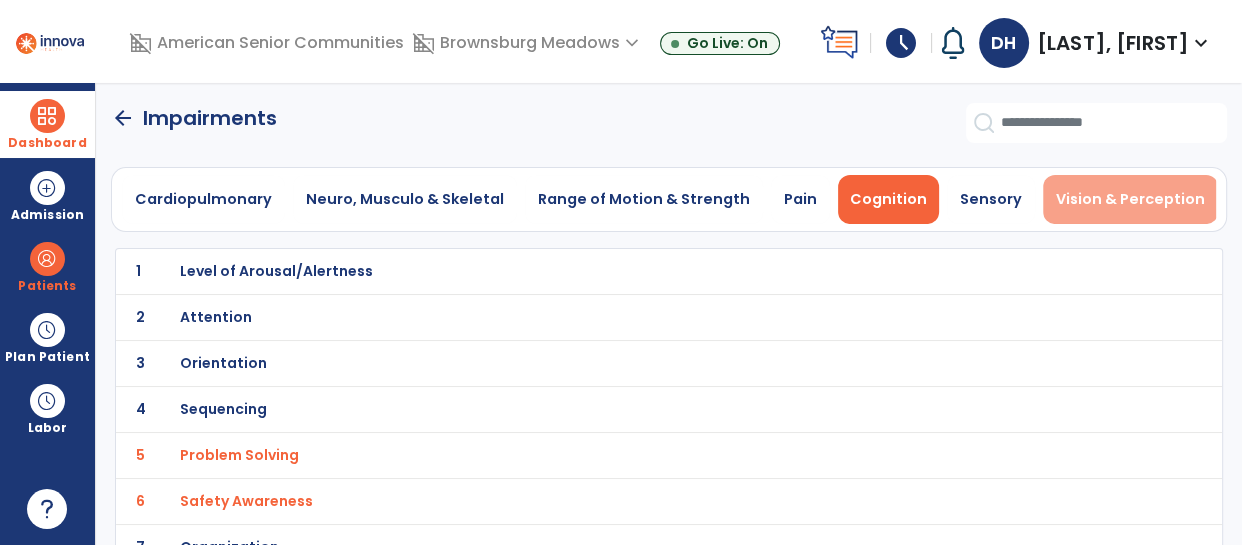 click on "Vision & Perception" at bounding box center [1130, 199] 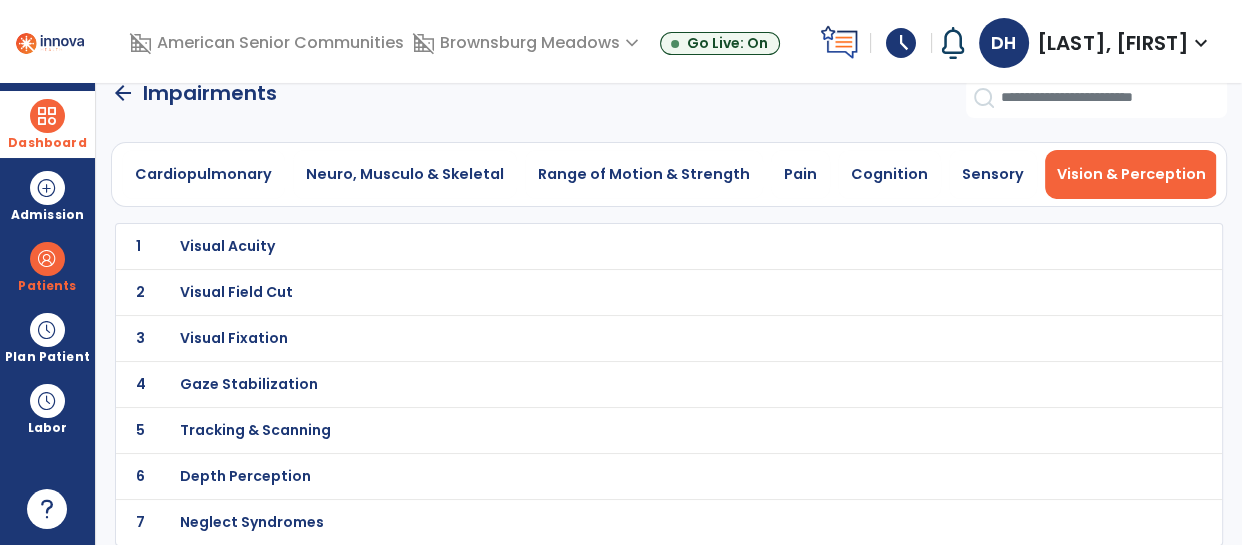 scroll, scrollTop: 0, scrollLeft: 0, axis: both 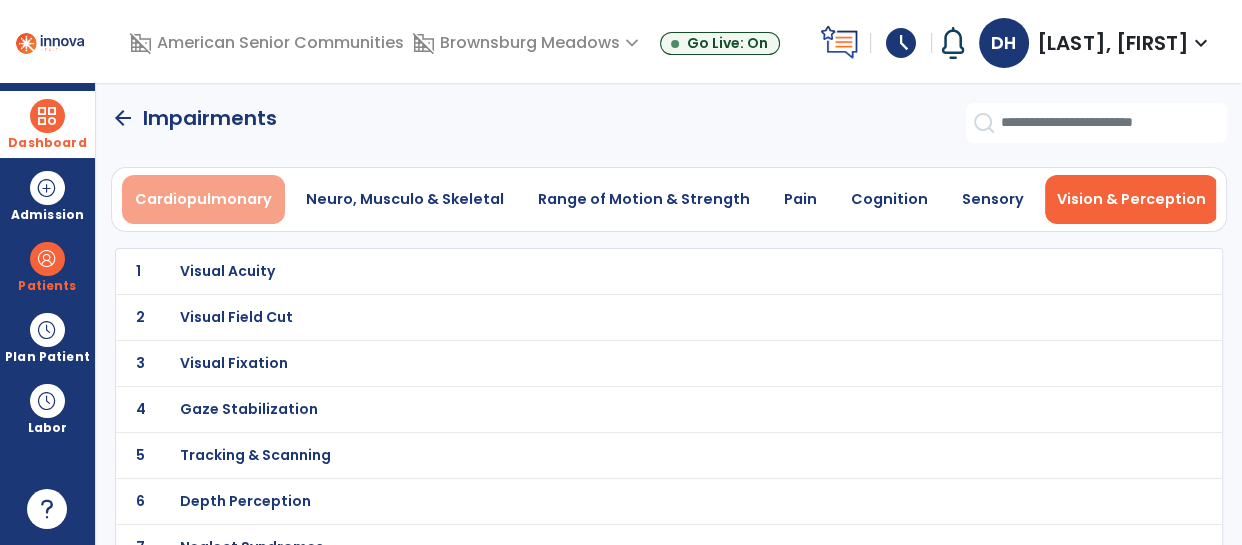 click on "Cardiopulmonary" at bounding box center [203, 199] 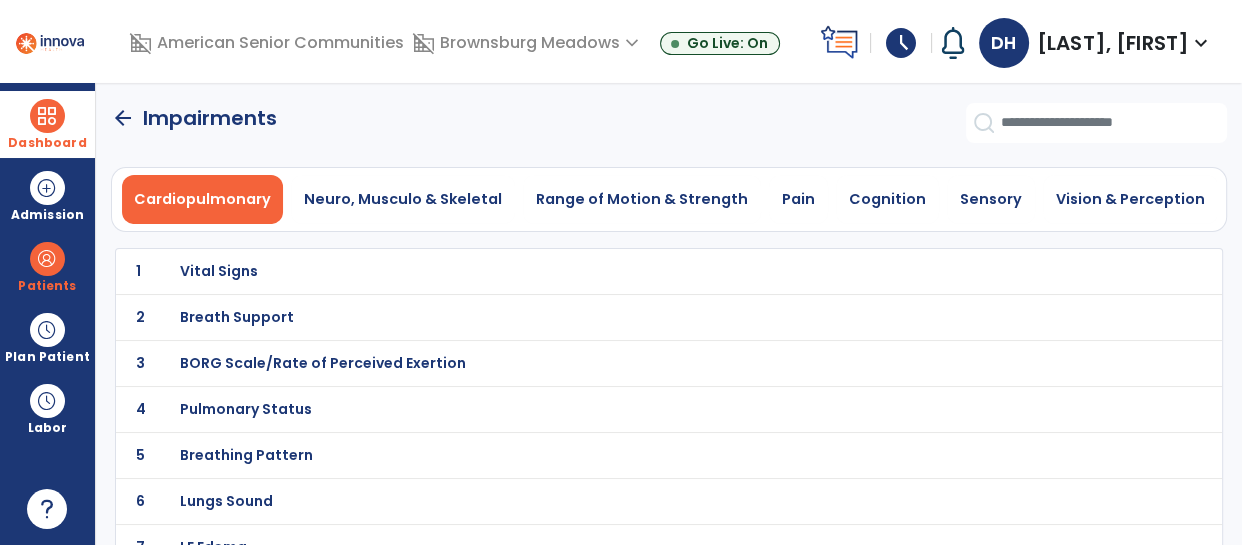 click on "arrow_back" 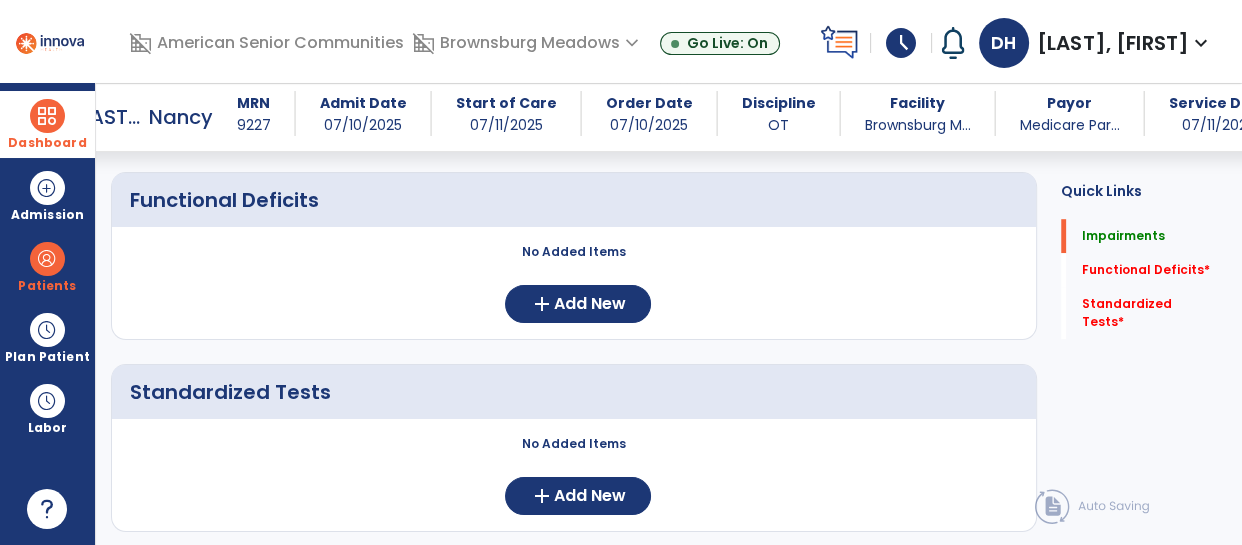 scroll, scrollTop: 1210, scrollLeft: 0, axis: vertical 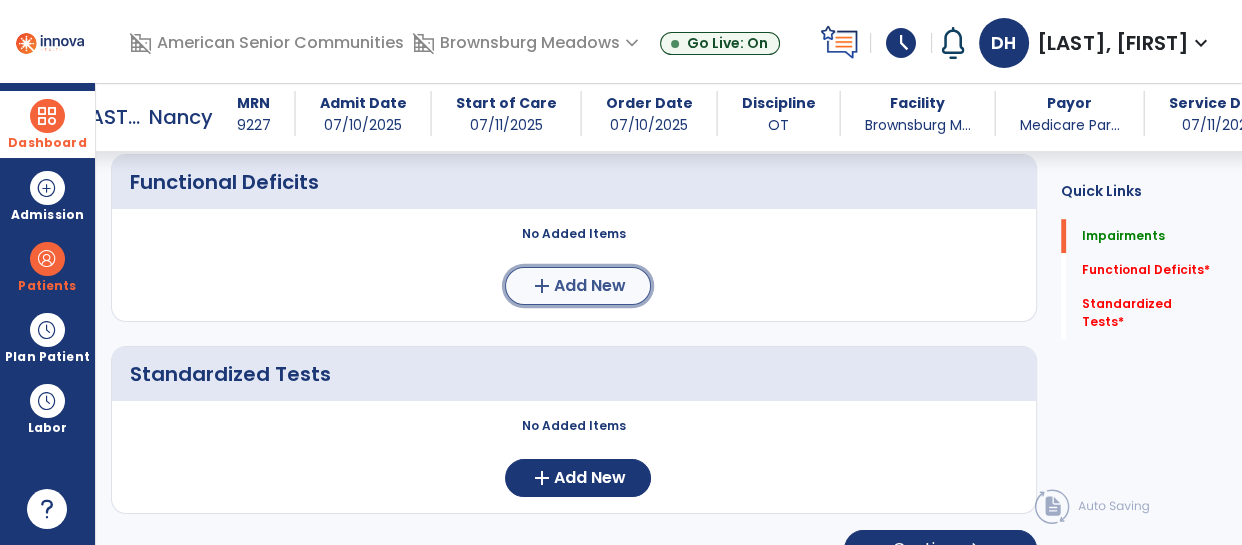 click on "Add New" 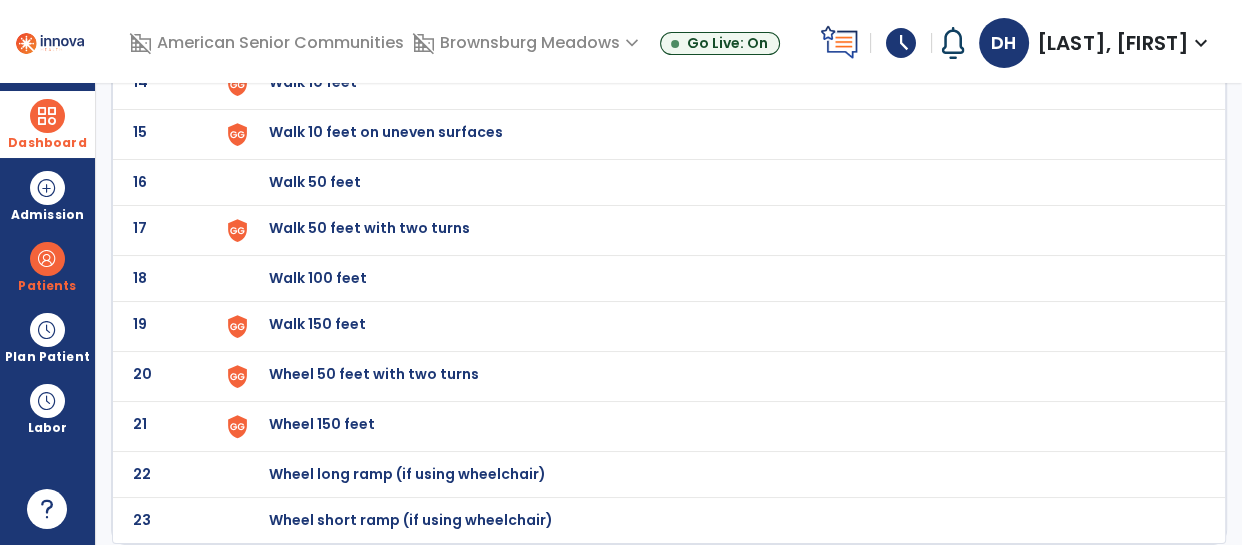 scroll, scrollTop: 0, scrollLeft: 0, axis: both 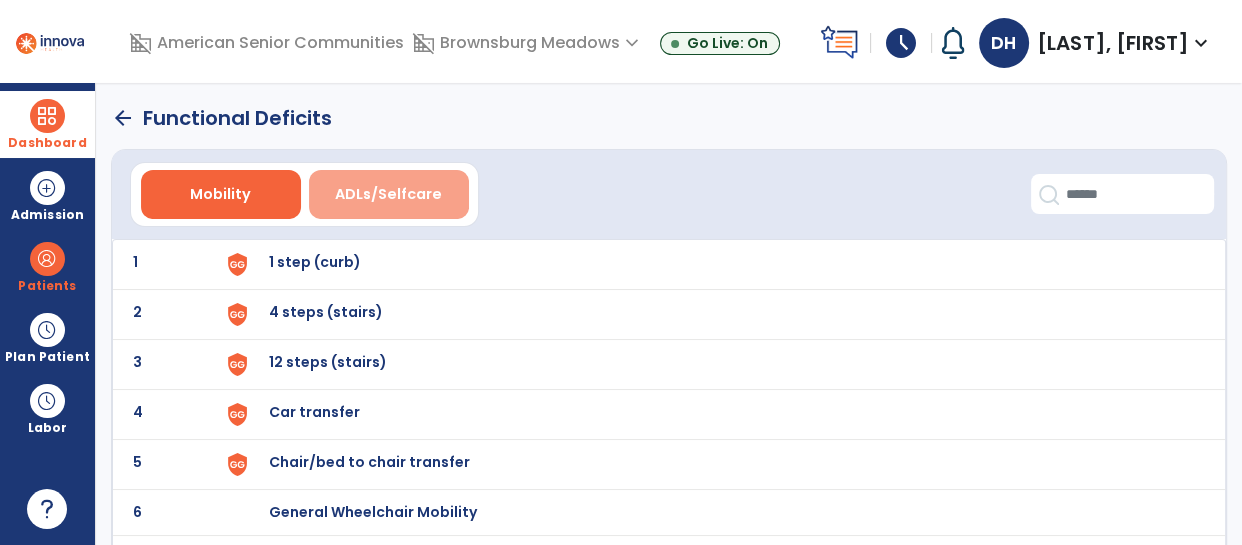 click on "ADLs/Selfcare" at bounding box center [388, 194] 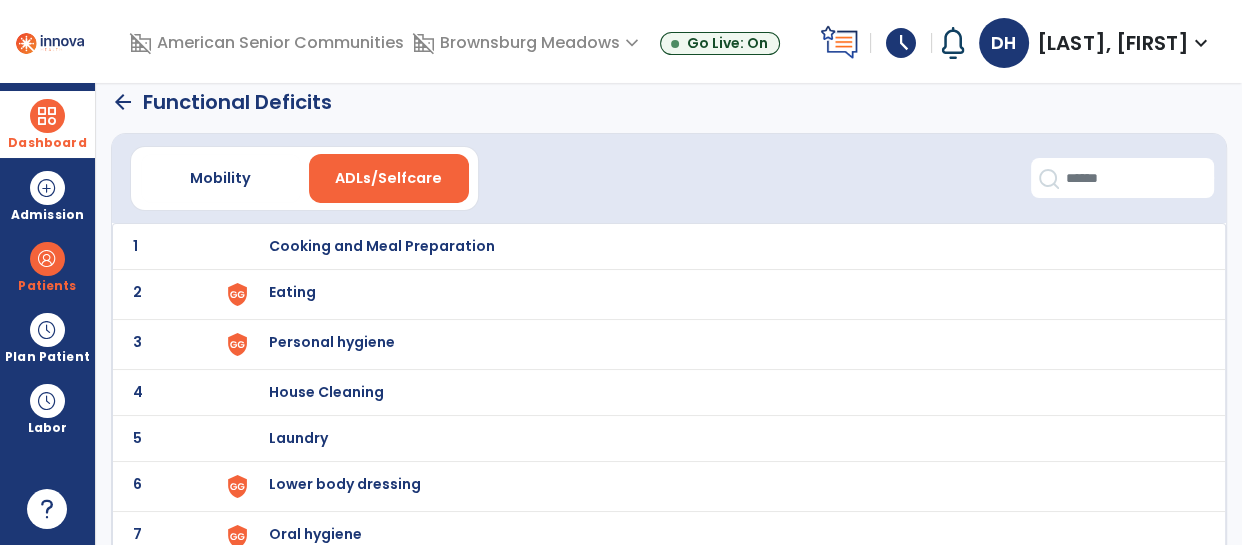 scroll, scrollTop: 20, scrollLeft: 0, axis: vertical 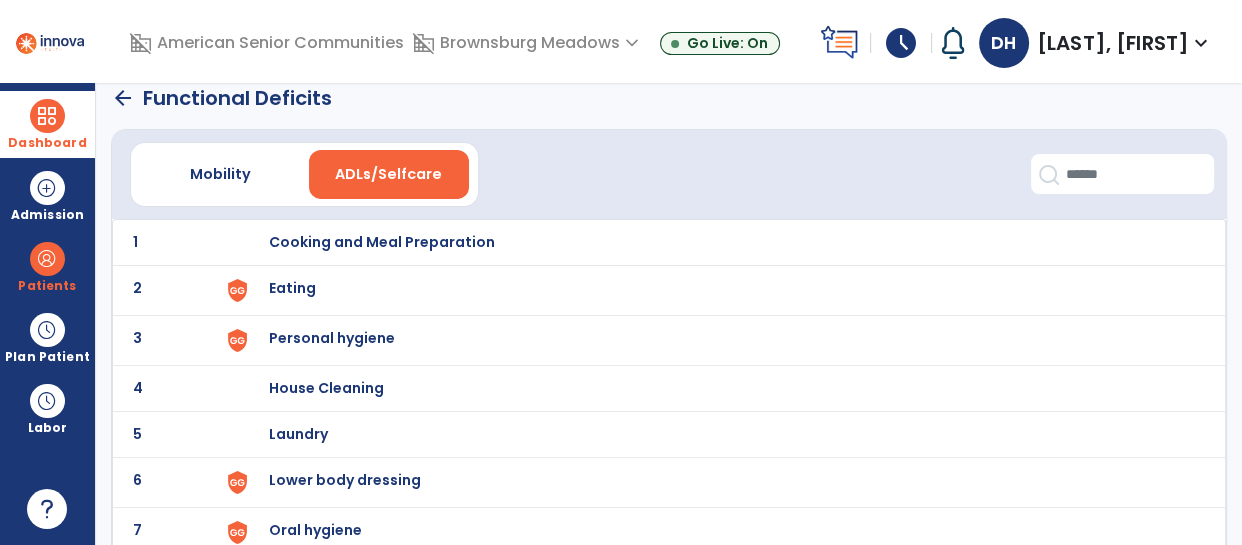 click on "Cooking and Meal Preparation" at bounding box center [717, 242] 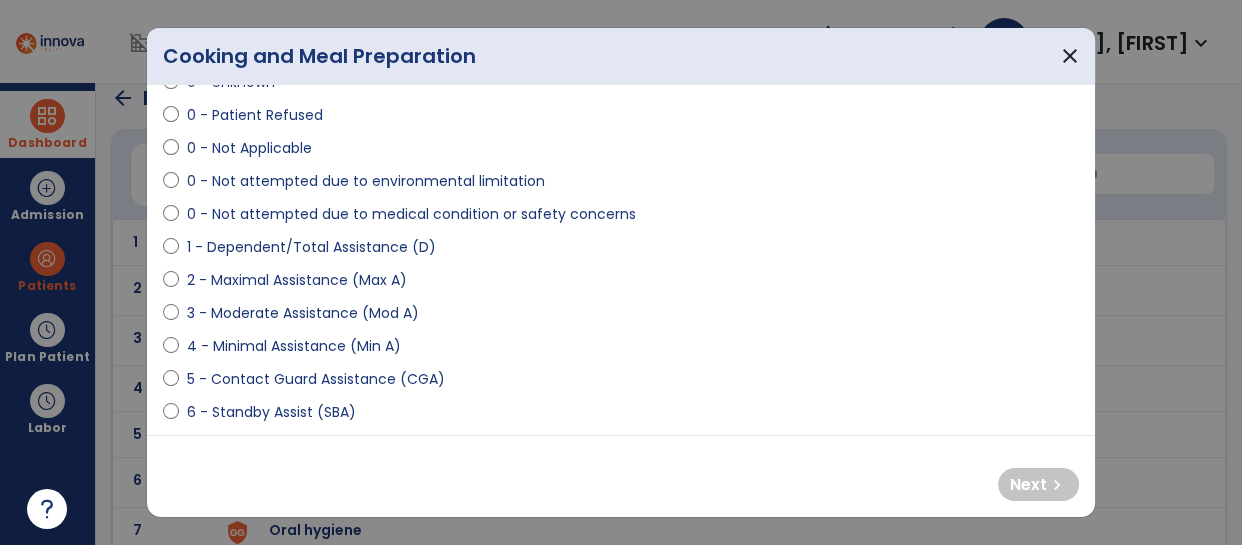 scroll, scrollTop: 110, scrollLeft: 0, axis: vertical 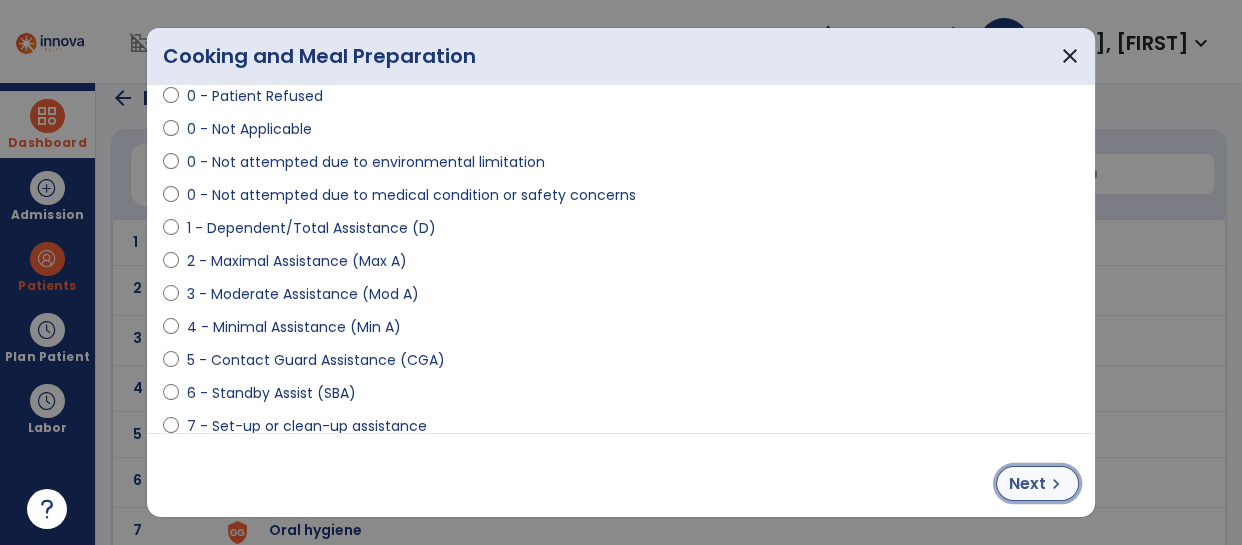 click on "Next" at bounding box center [1027, 484] 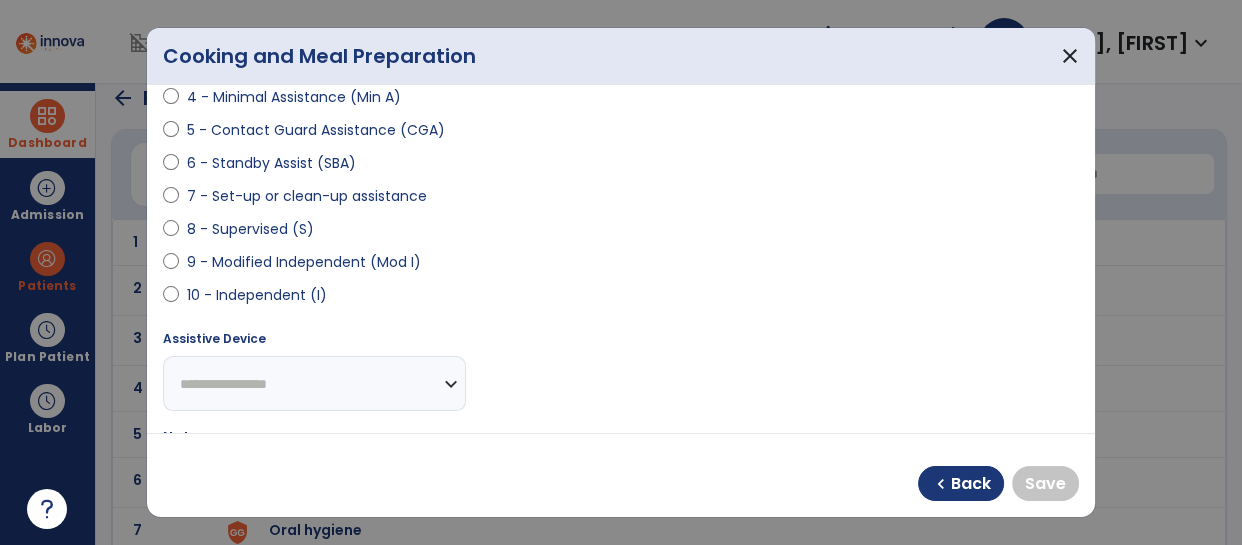 scroll, scrollTop: 346, scrollLeft: 0, axis: vertical 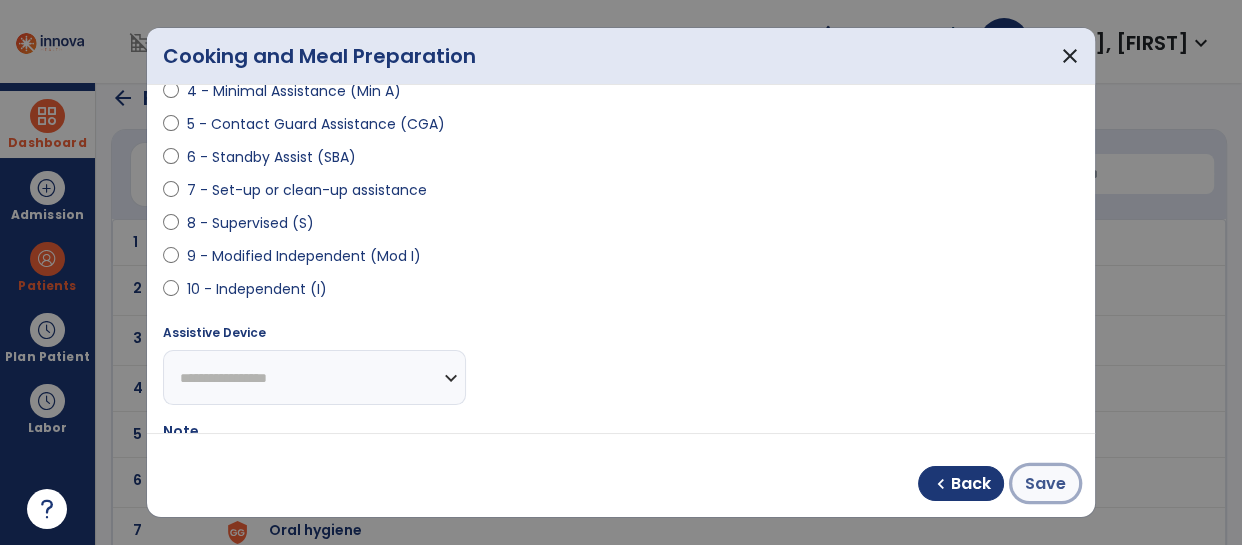 click on "Save" at bounding box center (1045, 484) 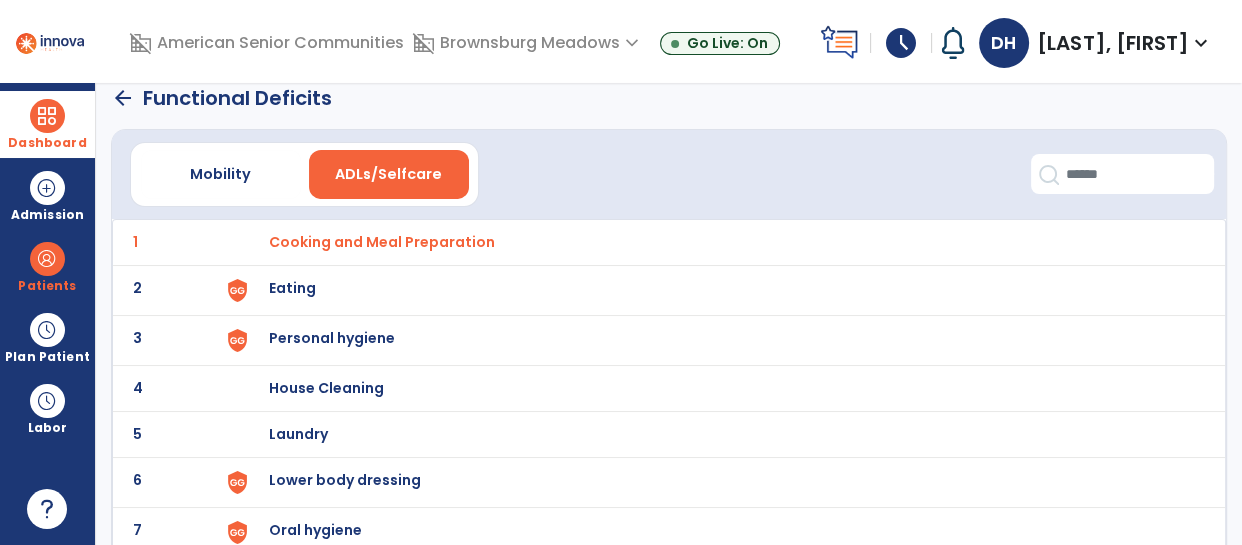 click on "Eating" at bounding box center [717, 242] 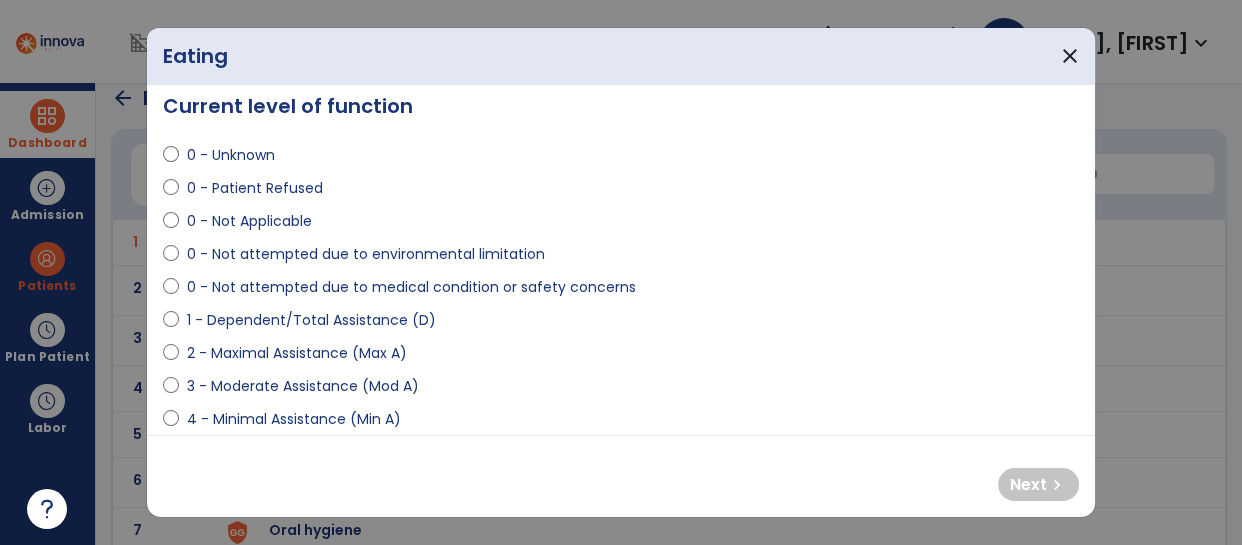 scroll, scrollTop: 0, scrollLeft: 0, axis: both 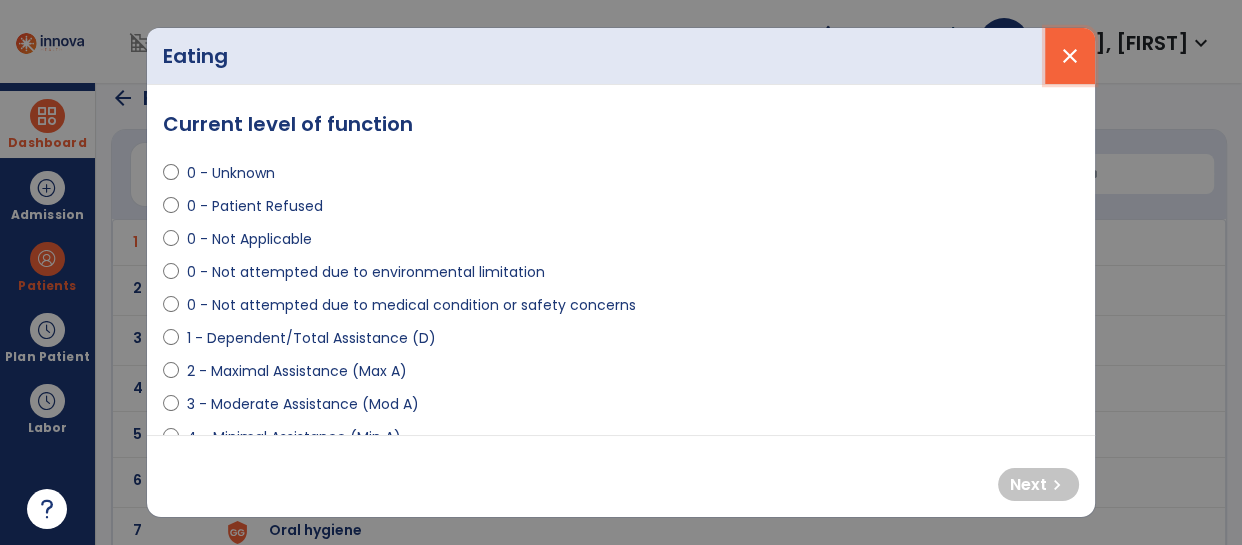 click on "close" at bounding box center (1070, 56) 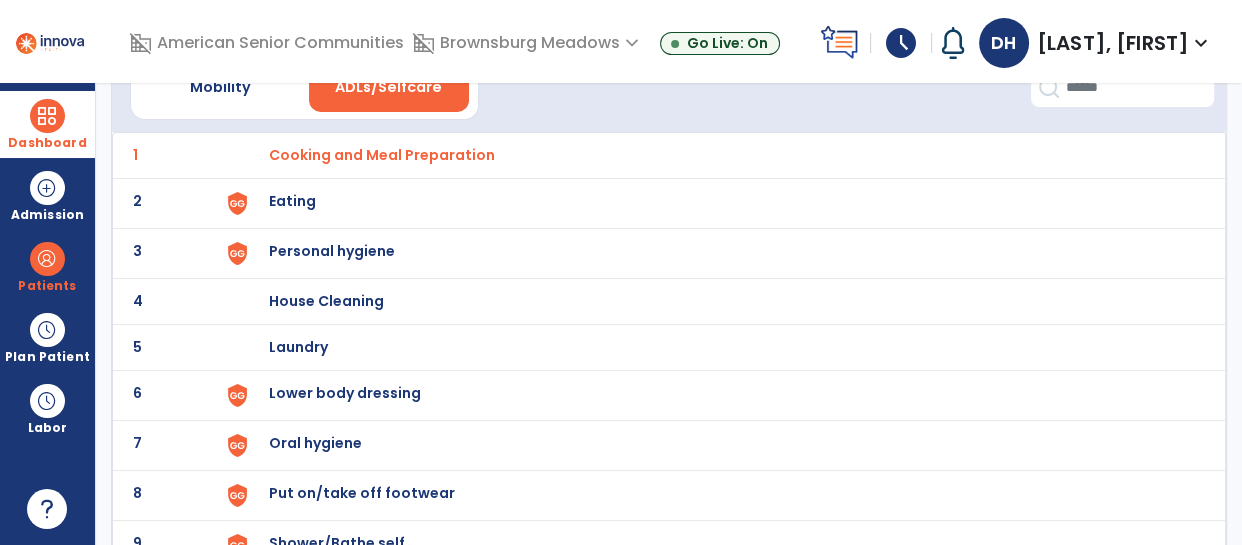 scroll, scrollTop: 111, scrollLeft: 0, axis: vertical 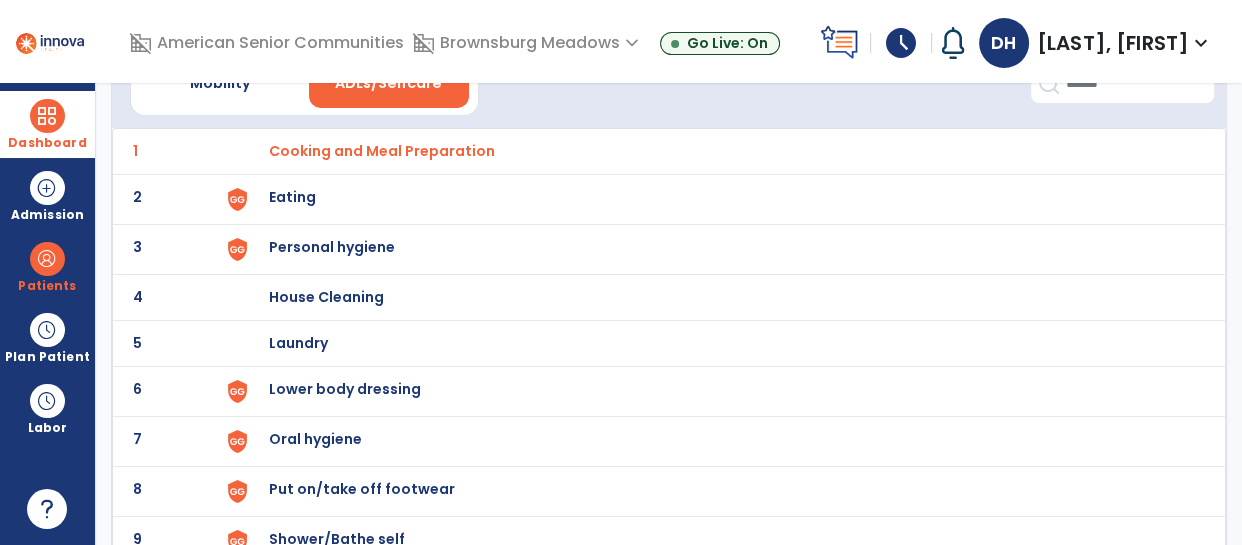 click on "Personal hygiene" at bounding box center (717, 151) 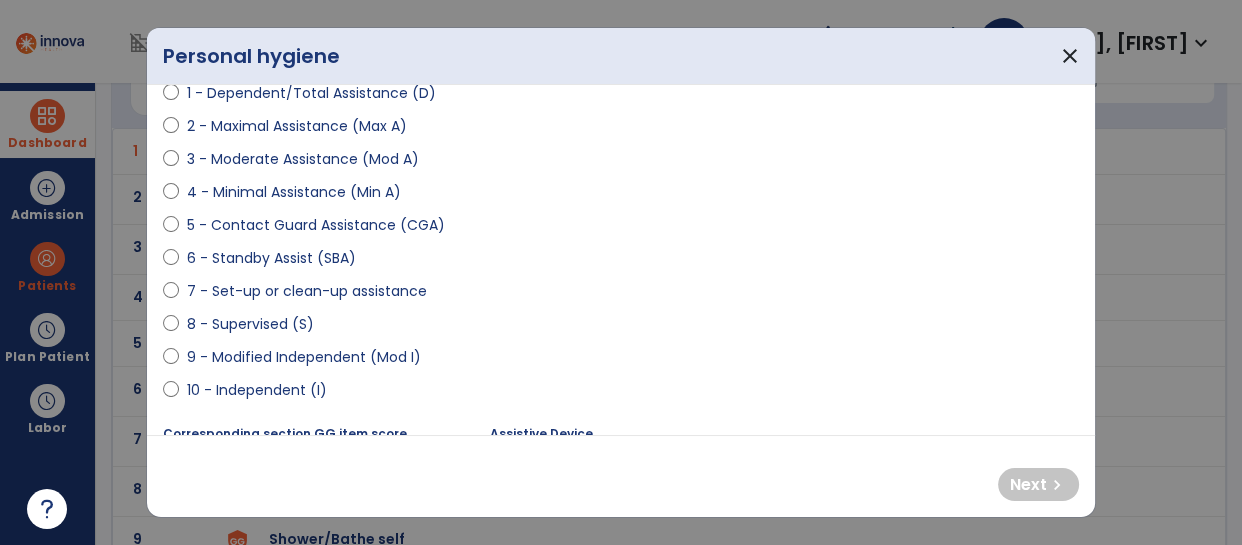 scroll, scrollTop: 248, scrollLeft: 0, axis: vertical 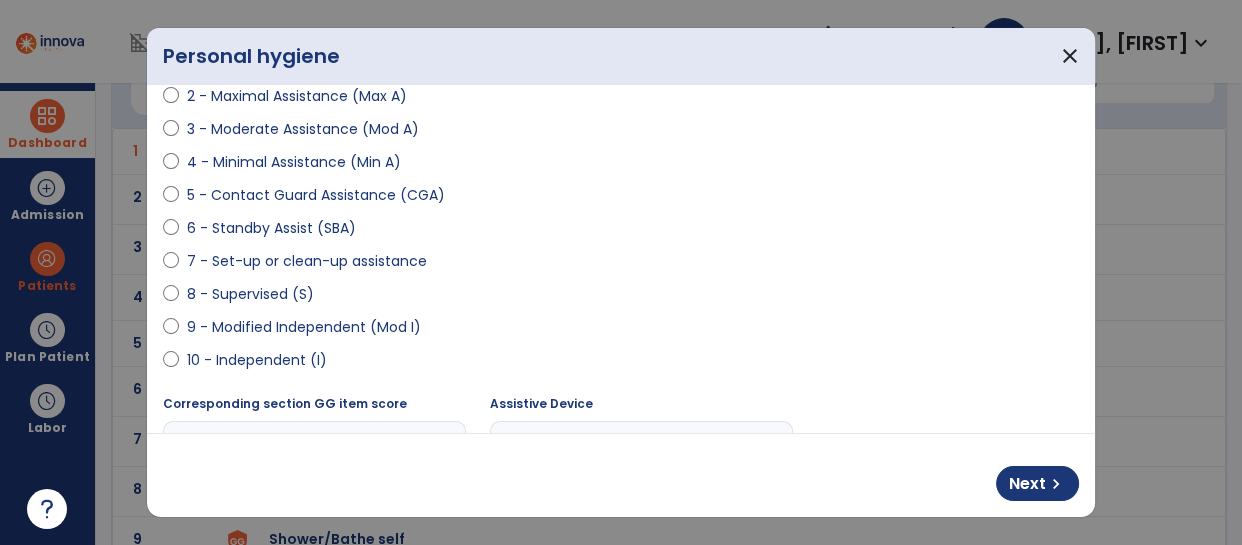 select on "**********" 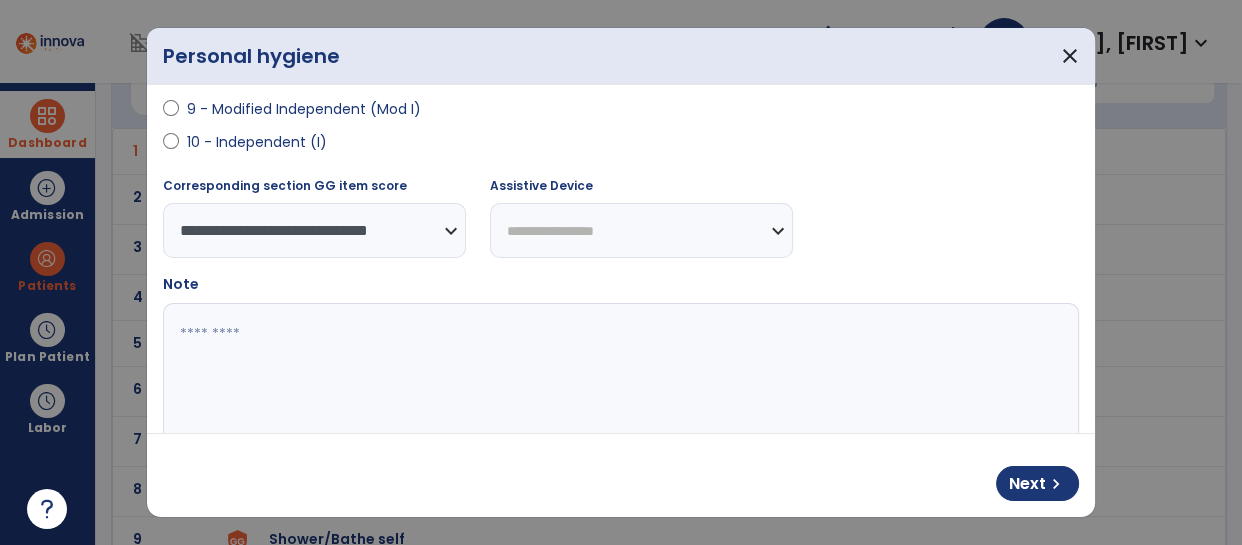 scroll, scrollTop: 495, scrollLeft: 0, axis: vertical 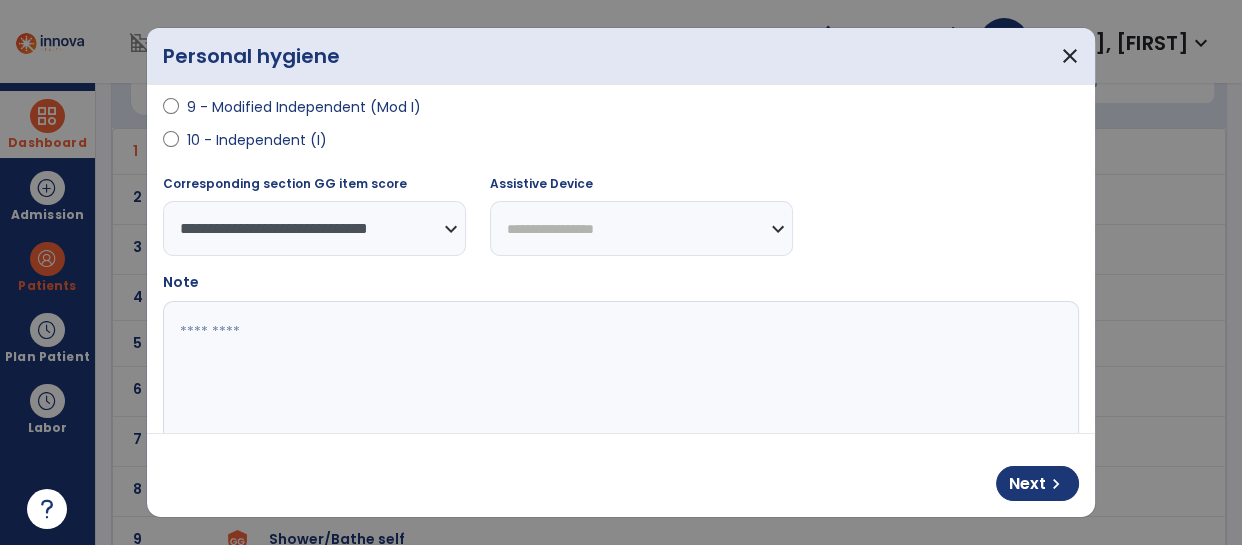 click on "**********" at bounding box center (641, 228) 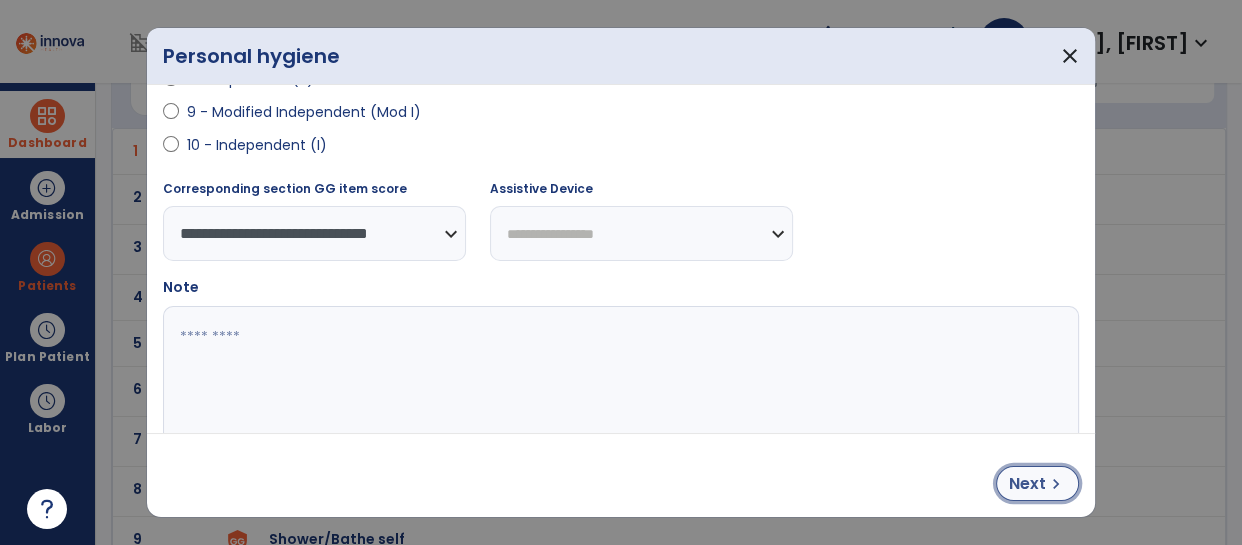 click on "Next" at bounding box center [1027, 484] 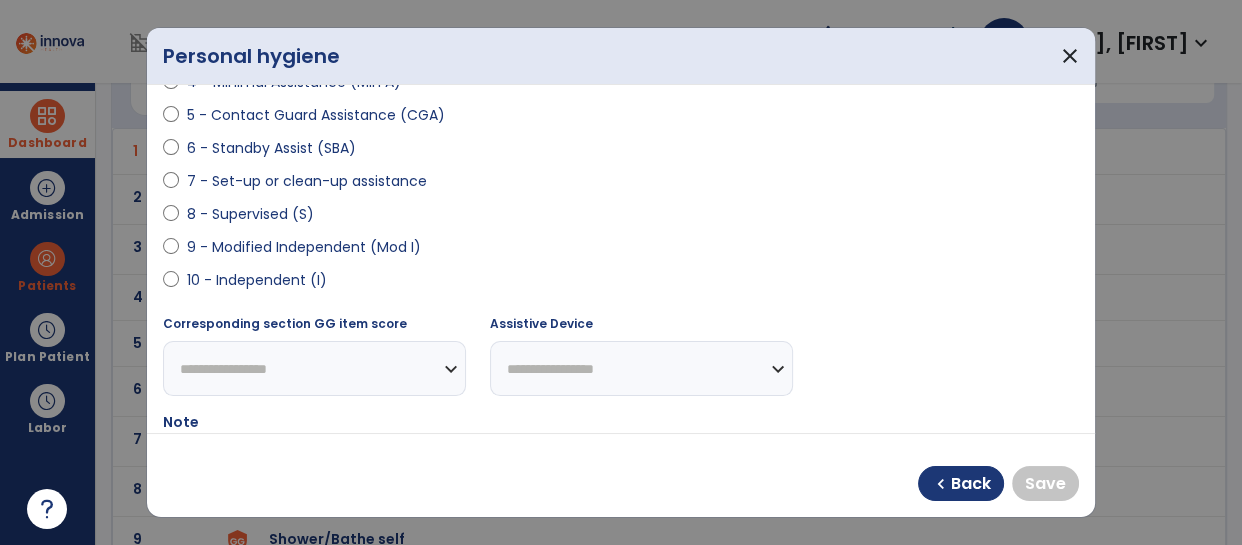 scroll, scrollTop: 351, scrollLeft: 0, axis: vertical 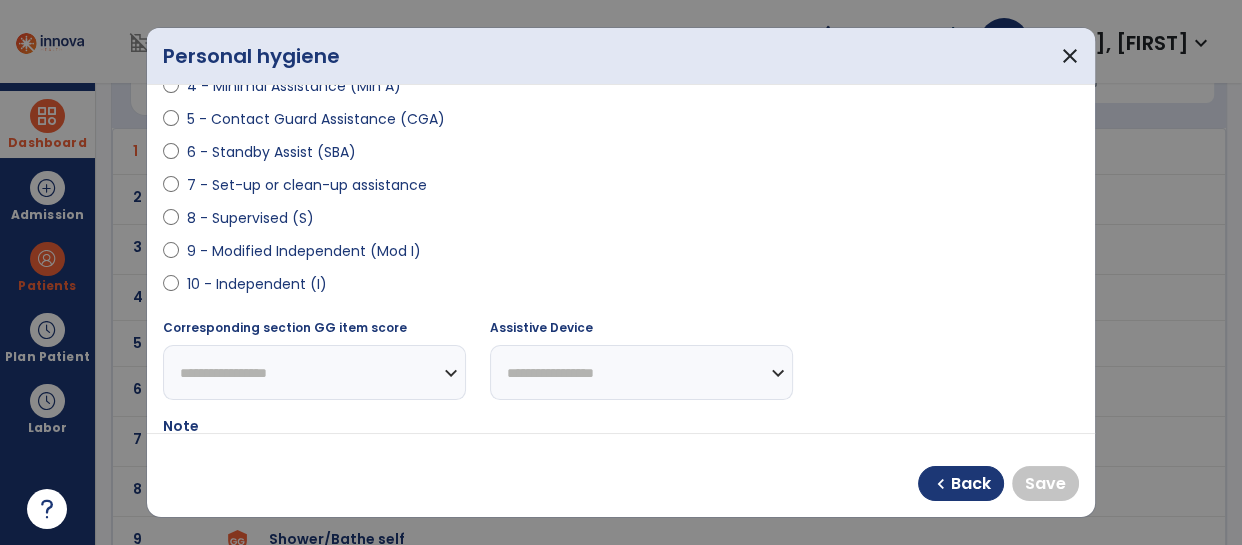 select on "**********" 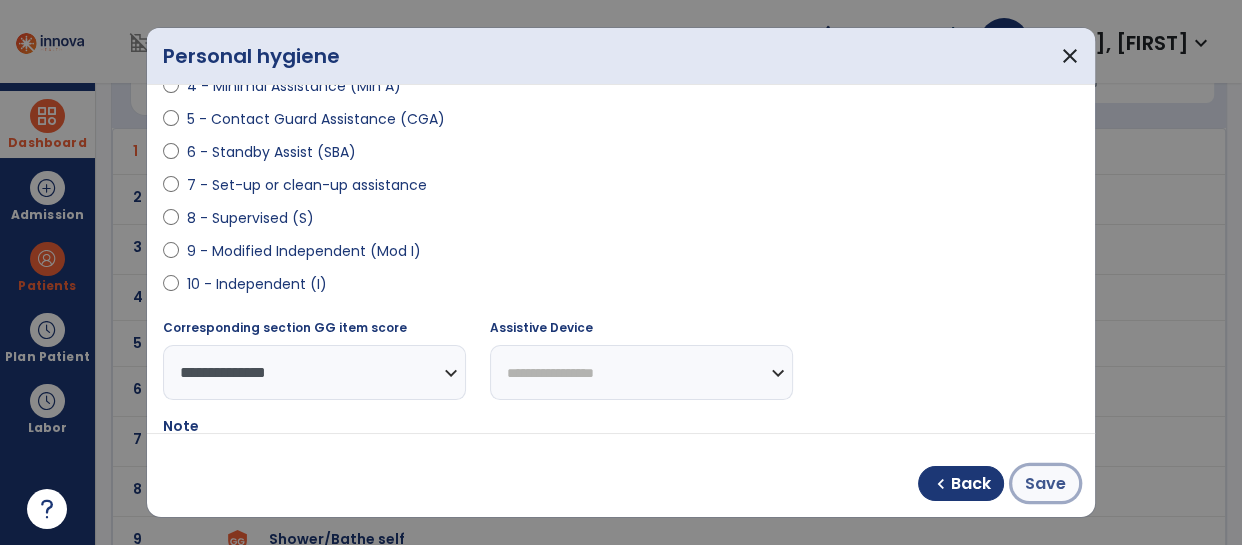 click on "Save" at bounding box center [1045, 484] 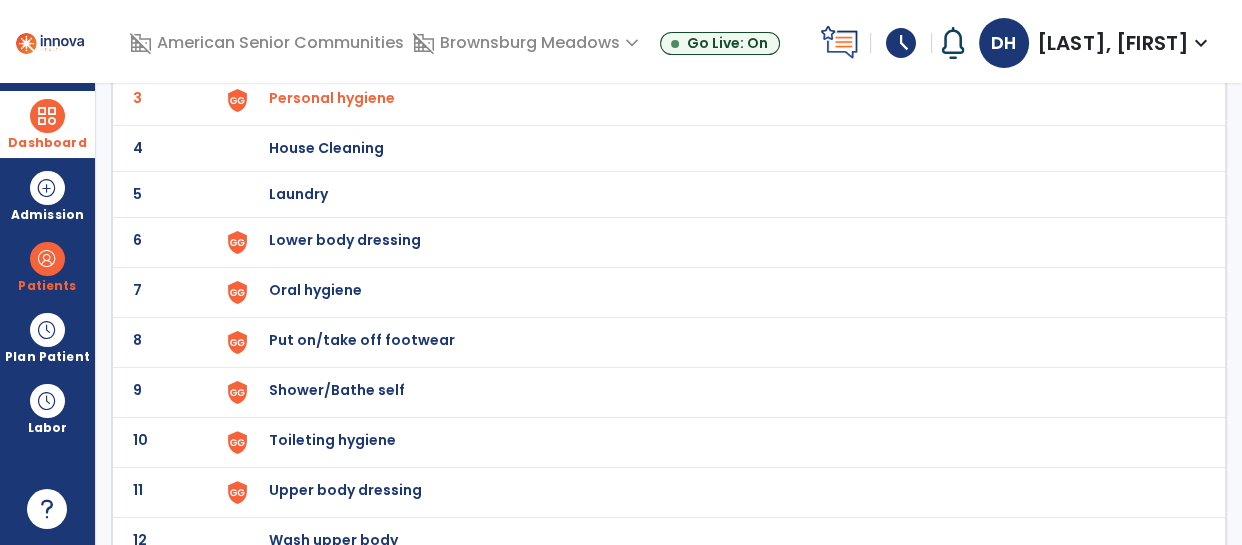 scroll, scrollTop: 263, scrollLeft: 0, axis: vertical 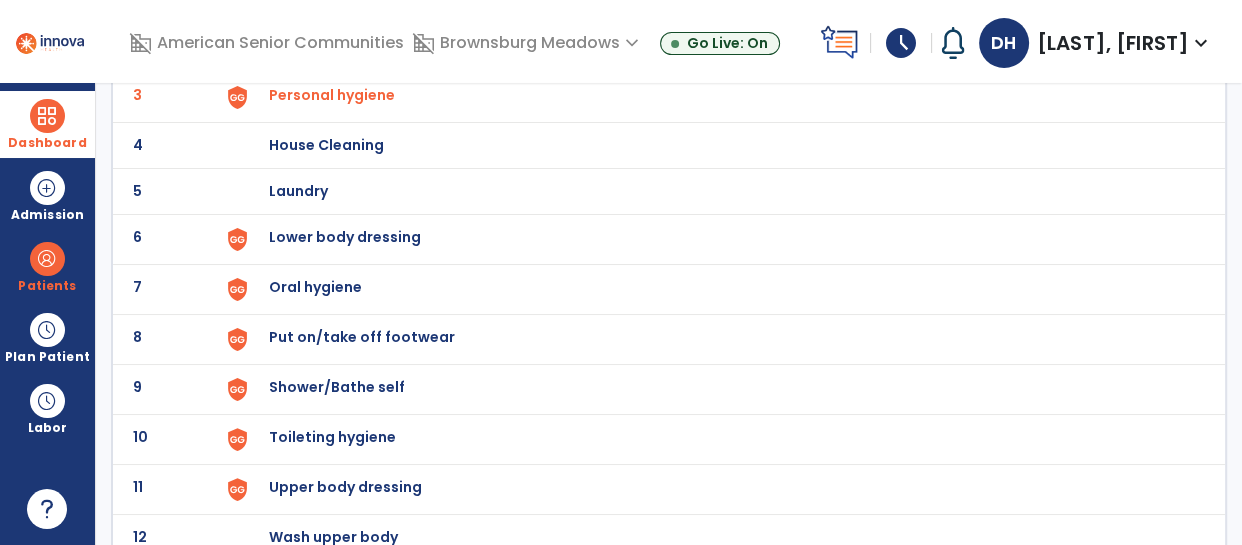 click on "Toileting hygiene" at bounding box center [717, -1] 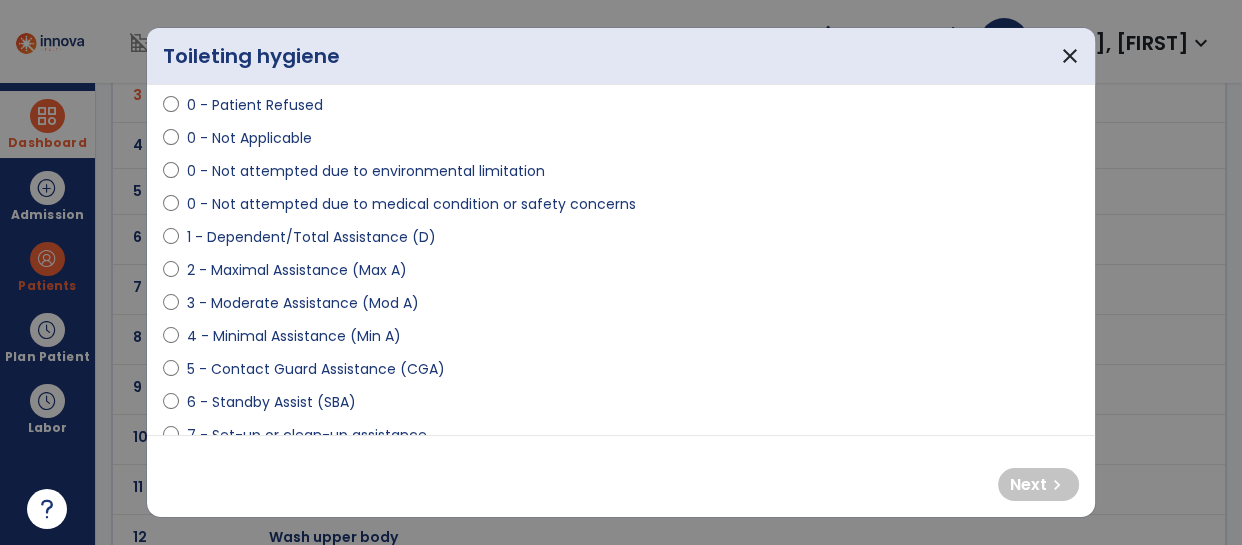 scroll, scrollTop: 120, scrollLeft: 0, axis: vertical 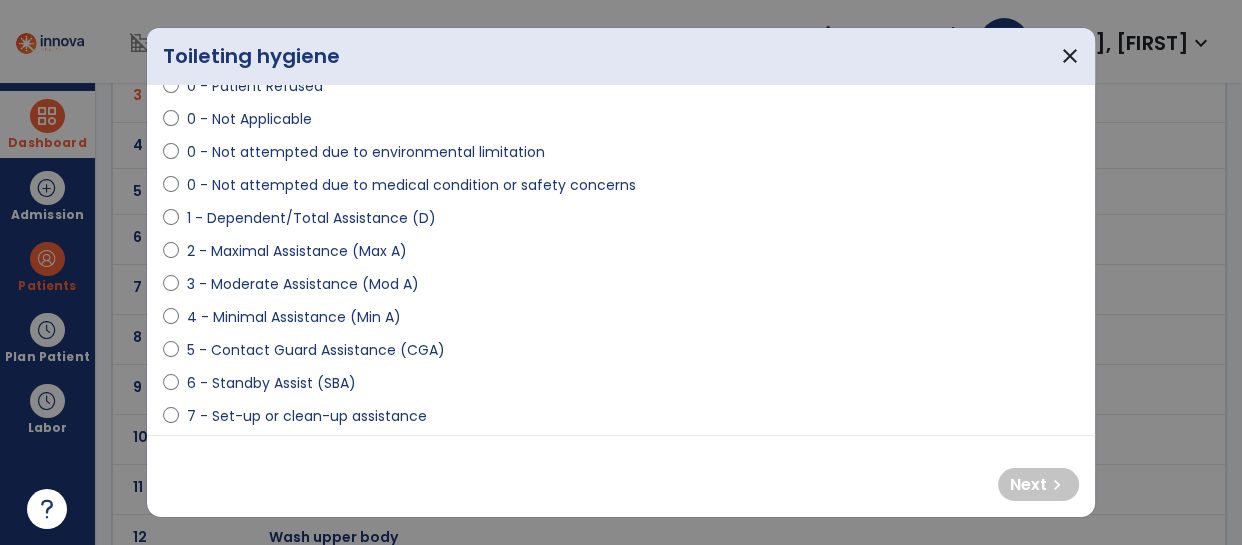 select on "**********" 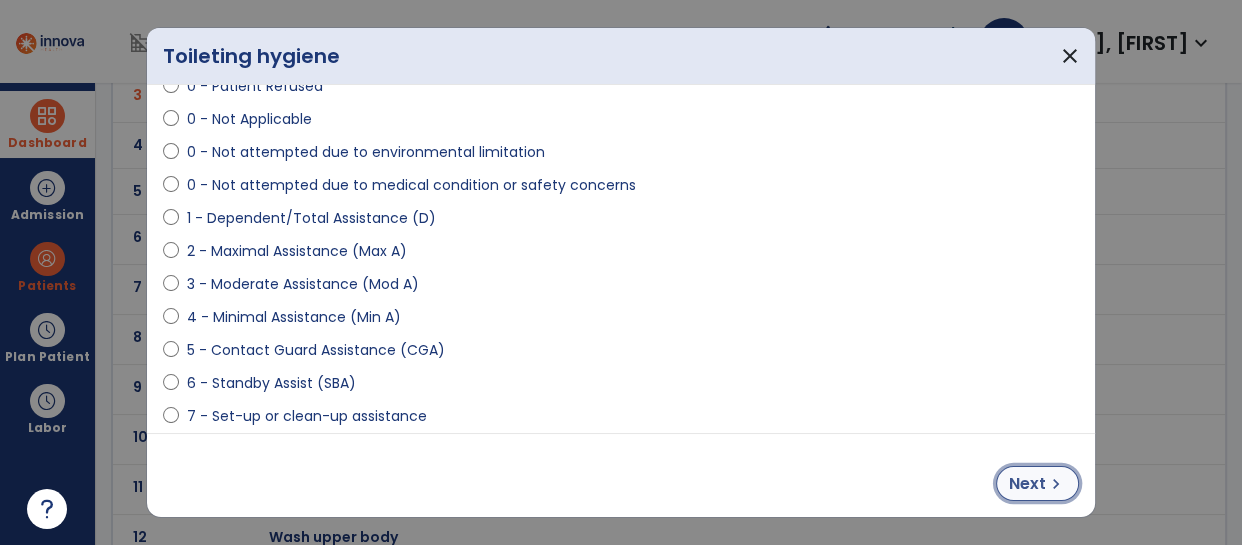 click on "chevron_right" at bounding box center [1056, 484] 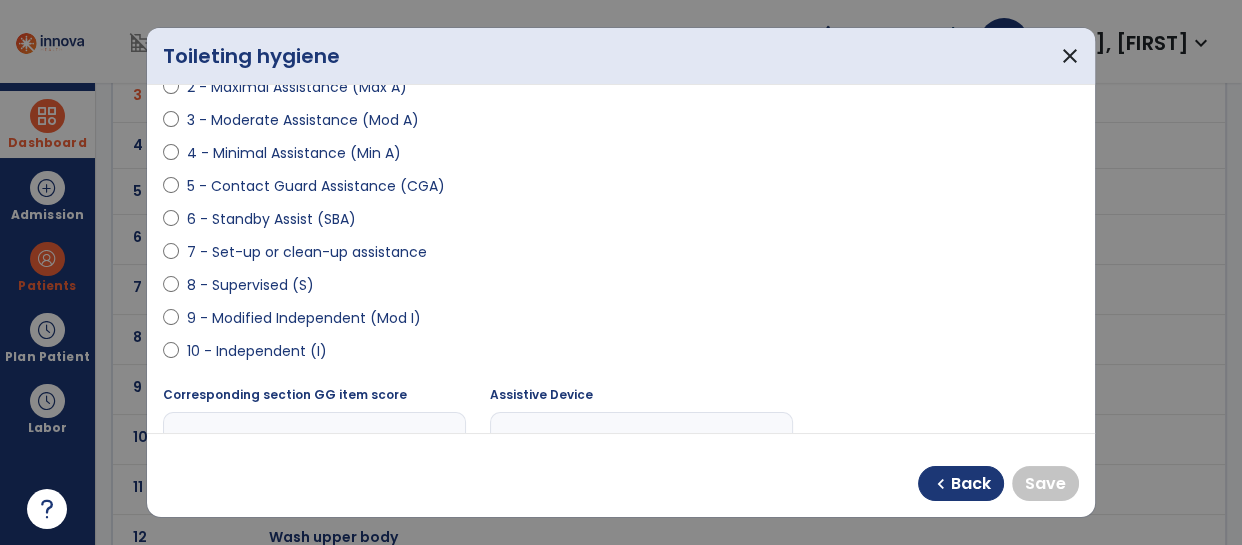 scroll, scrollTop: 287, scrollLeft: 0, axis: vertical 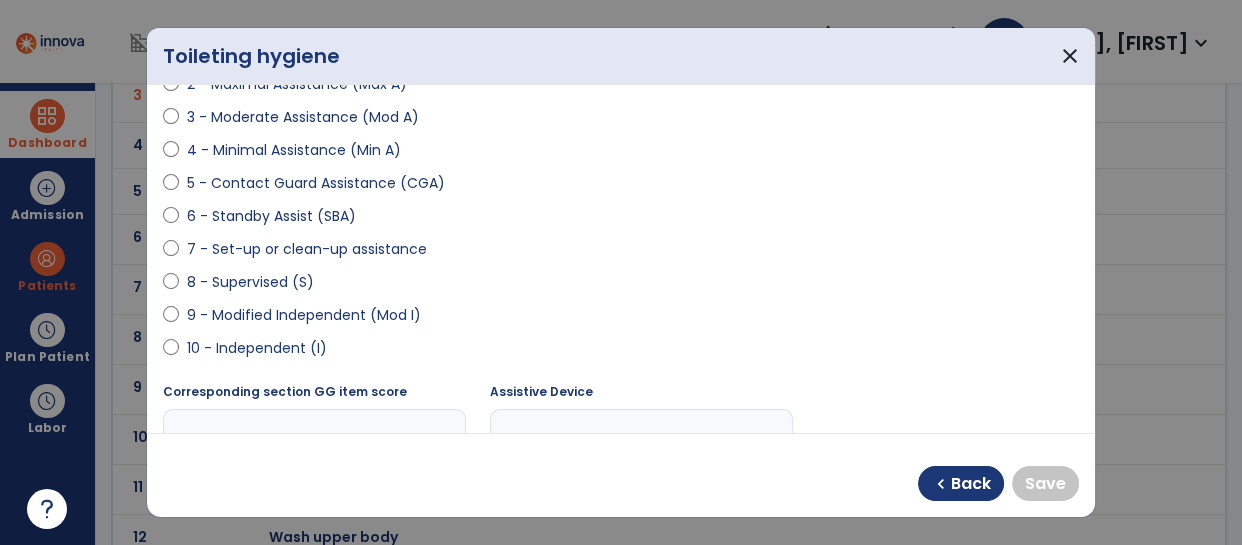 select on "**********" 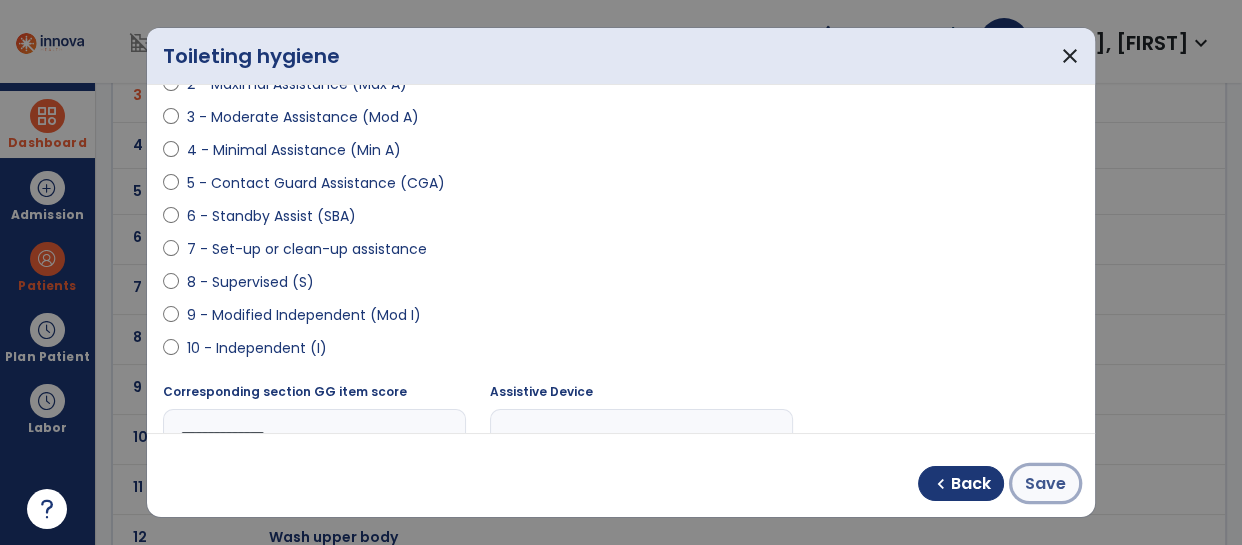 click on "Save" at bounding box center [1045, 484] 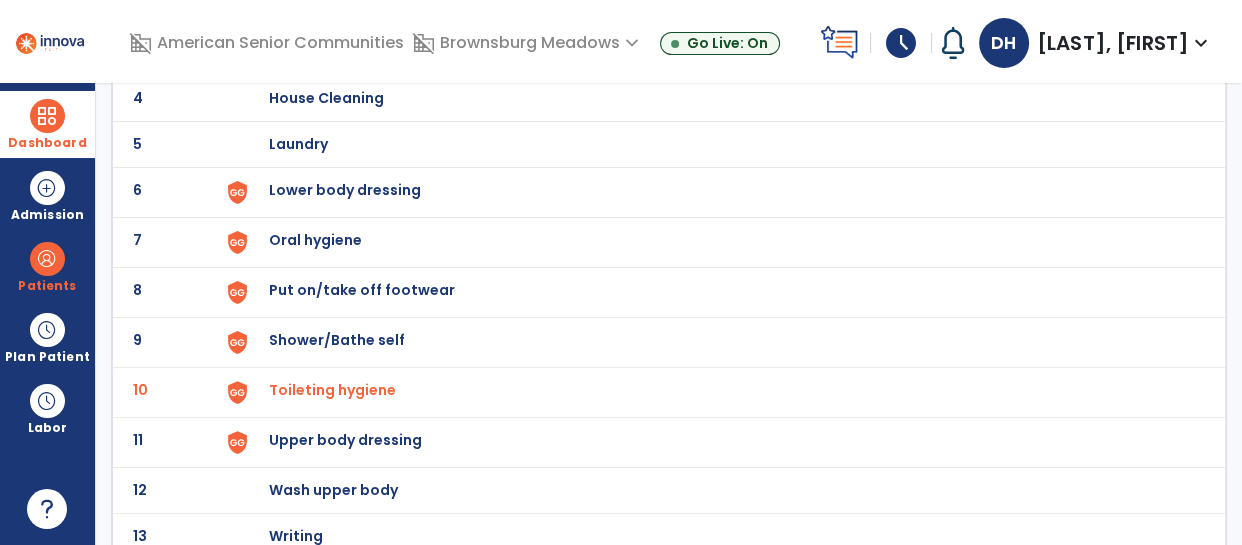 scroll, scrollTop: 324, scrollLeft: 0, axis: vertical 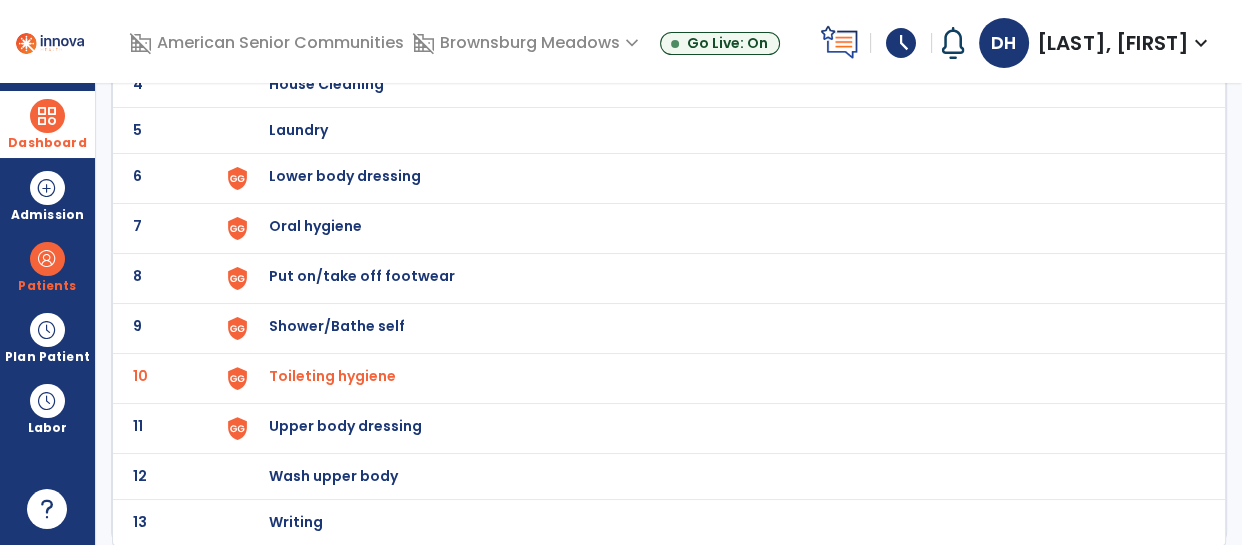 click on "Upper body dressing" at bounding box center [717, -62] 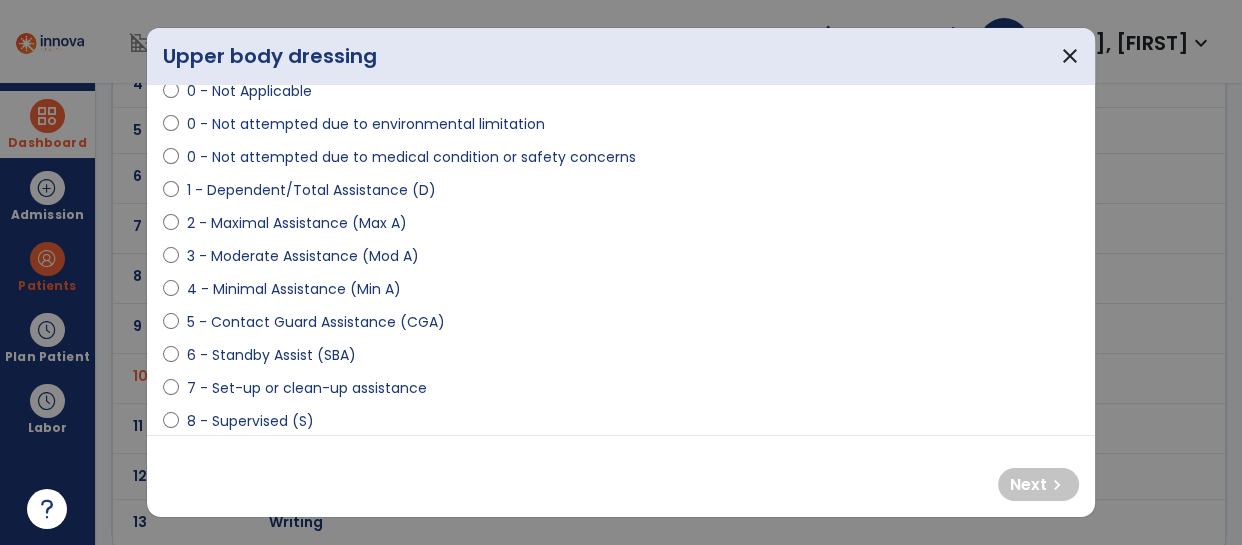 scroll, scrollTop: 150, scrollLeft: 0, axis: vertical 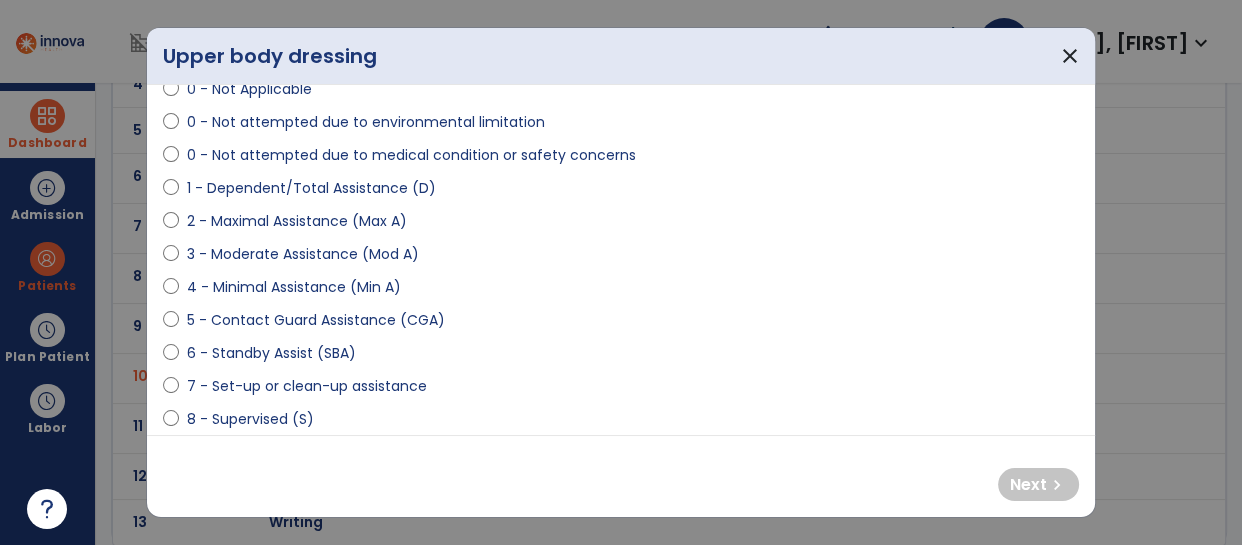 select on "**********" 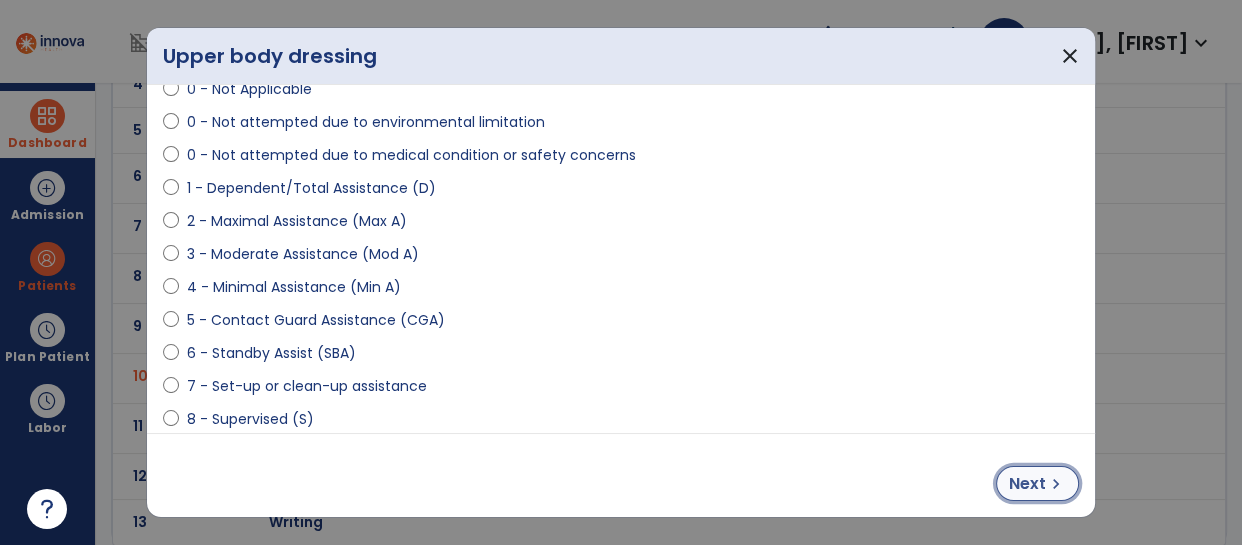 click on "Next  chevron_right" at bounding box center [1037, 483] 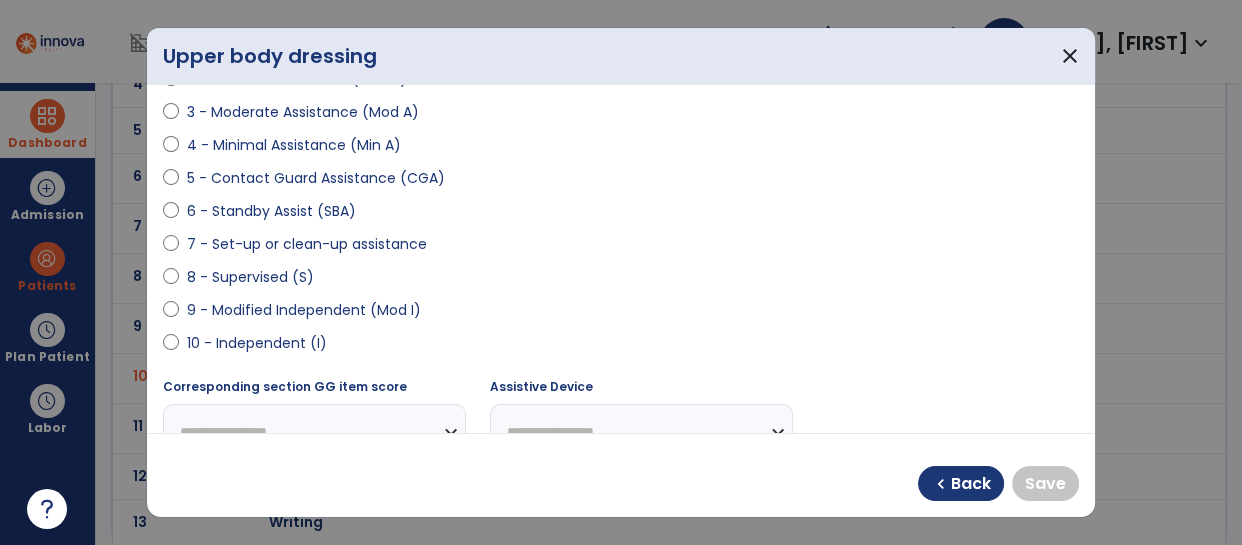 scroll, scrollTop: 296, scrollLeft: 0, axis: vertical 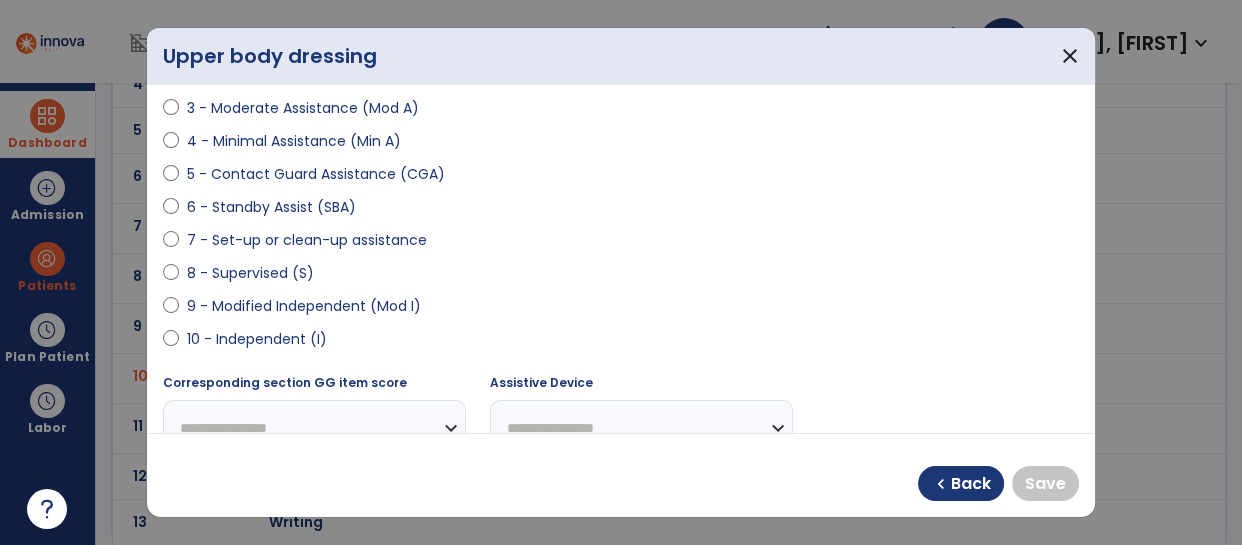 select on "**********" 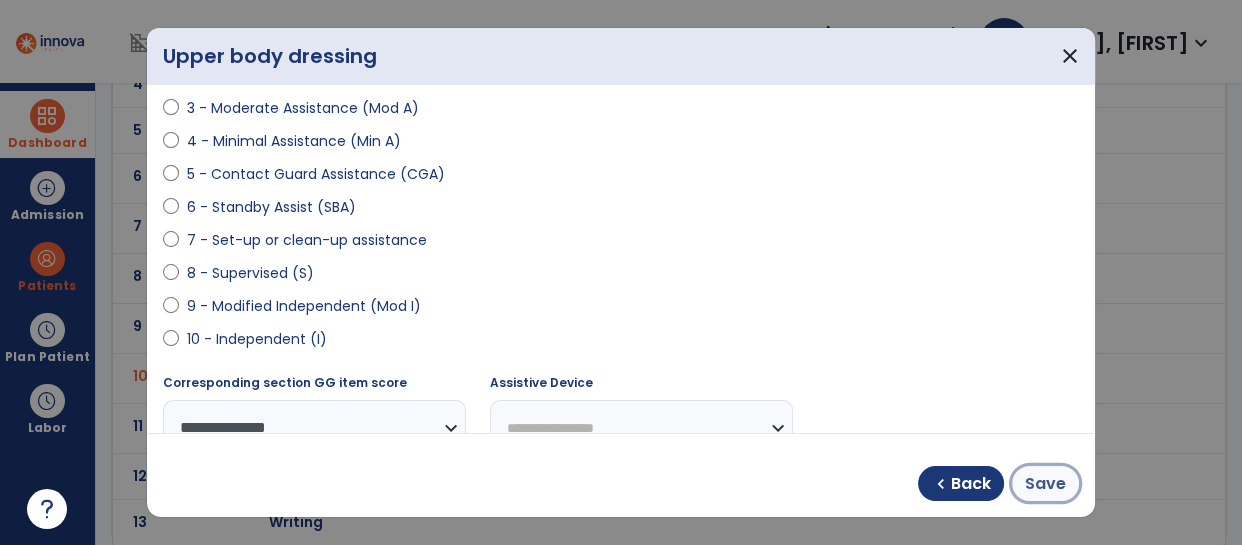 click on "Save" at bounding box center (1045, 484) 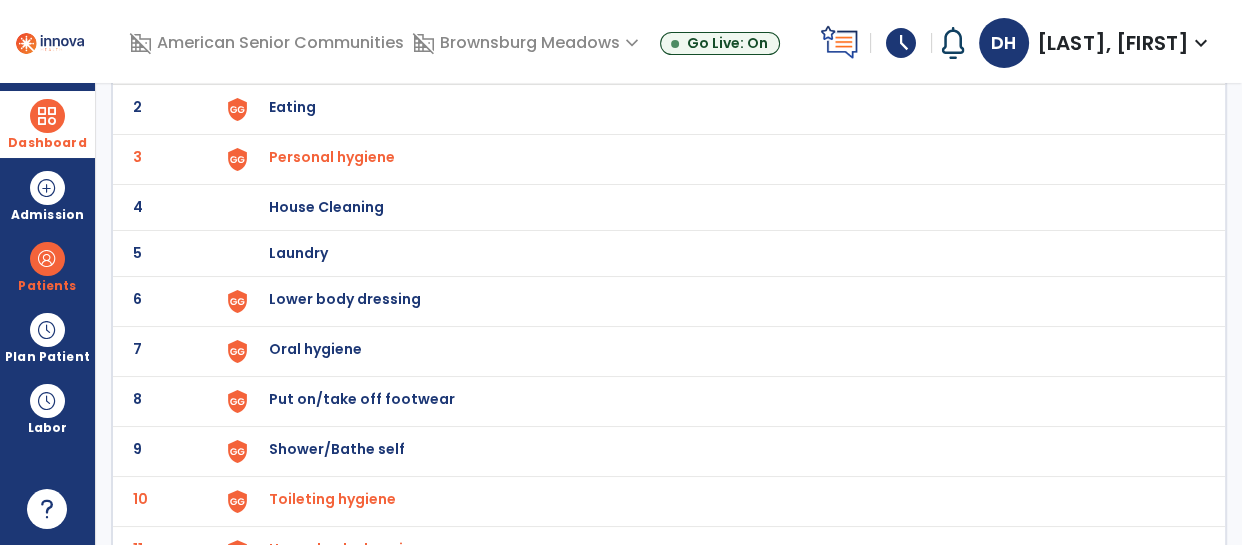 scroll, scrollTop: 192, scrollLeft: 0, axis: vertical 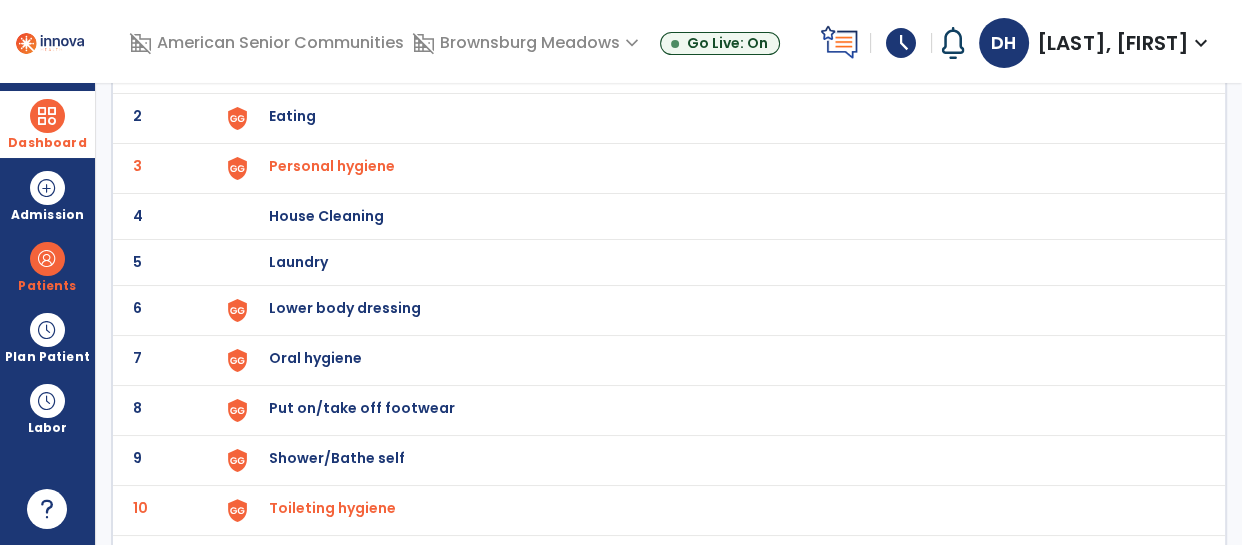 click on "Put on/take off footwear" at bounding box center [717, 70] 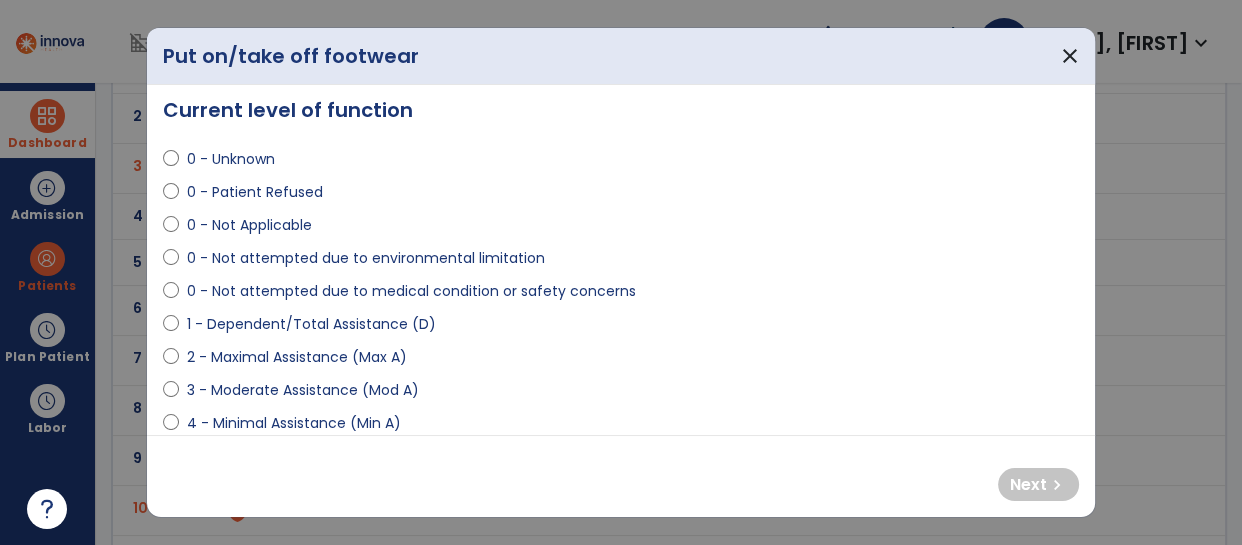 scroll, scrollTop: 0, scrollLeft: 0, axis: both 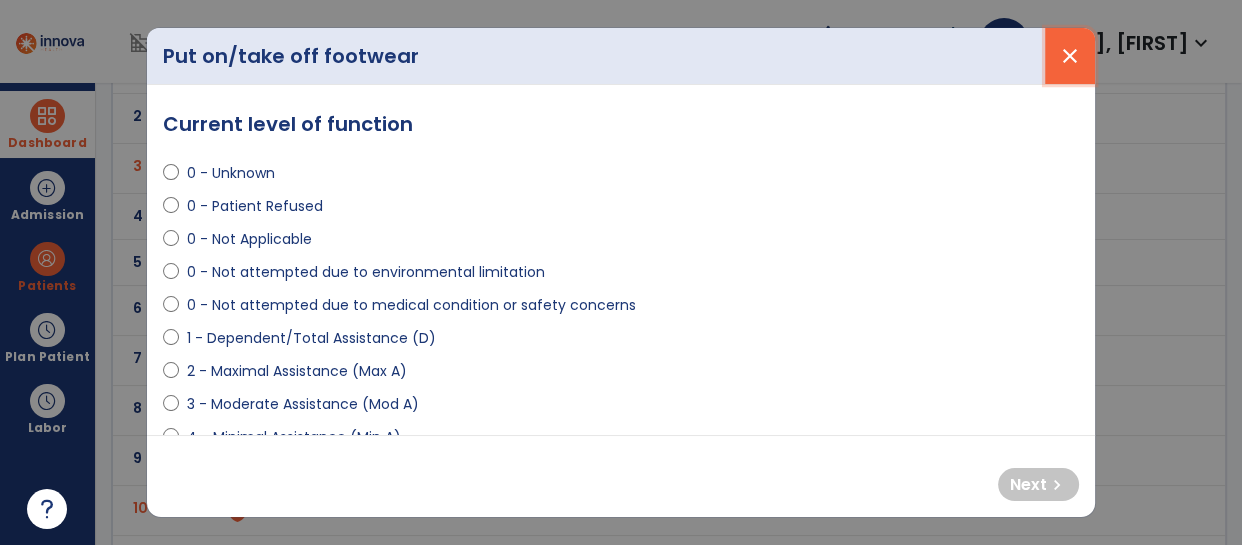 click on "close" at bounding box center [1070, 56] 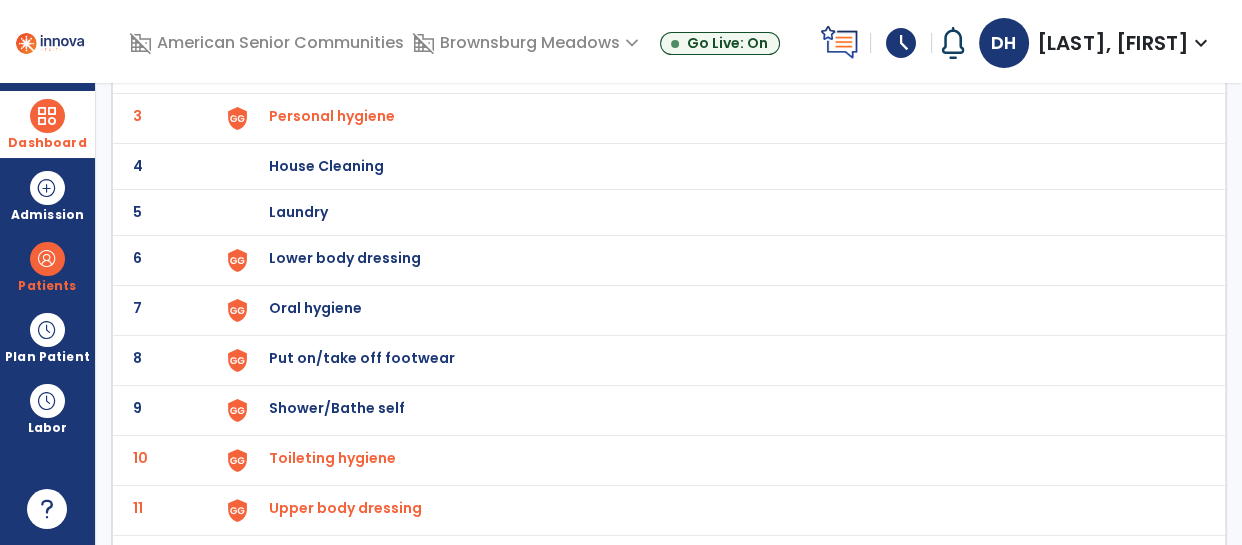 scroll, scrollTop: 262, scrollLeft: 0, axis: vertical 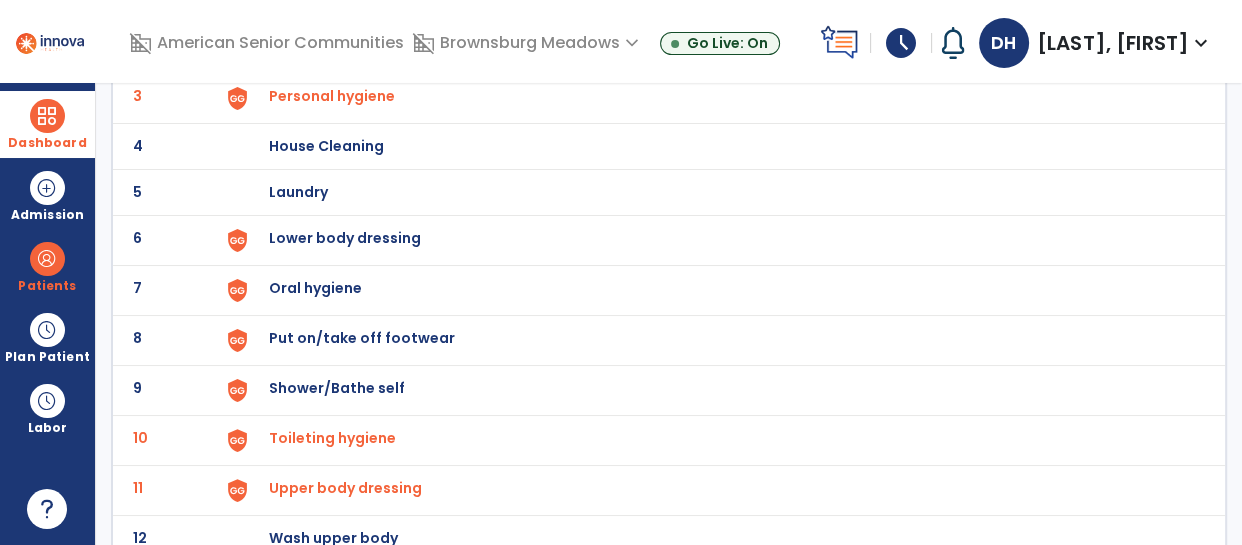 click on "Shower/Bathe self" at bounding box center (717, 0) 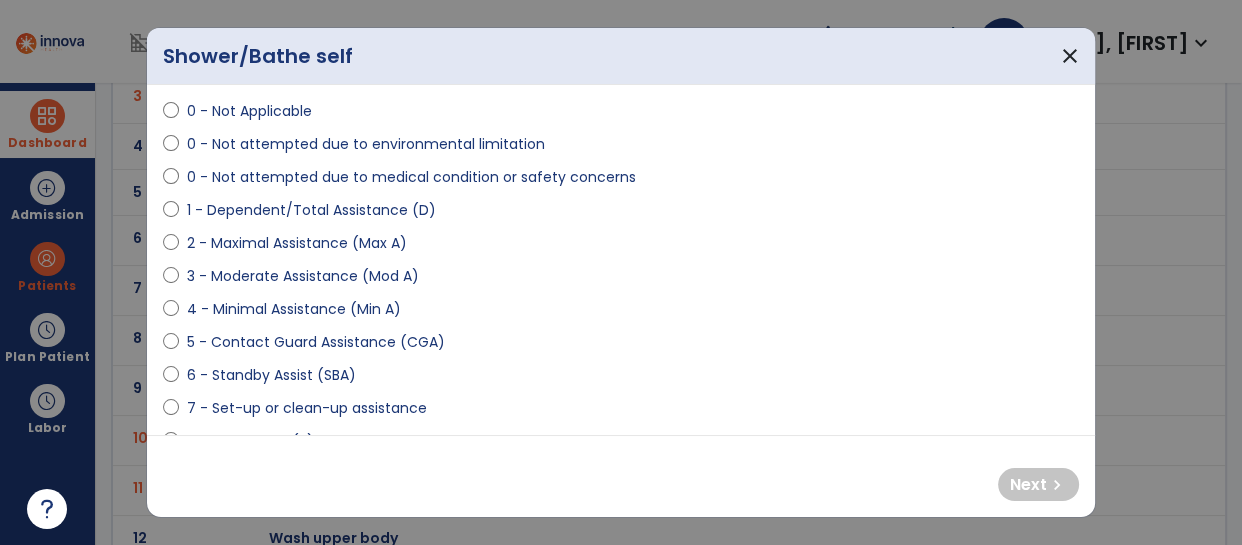 scroll, scrollTop: 135, scrollLeft: 0, axis: vertical 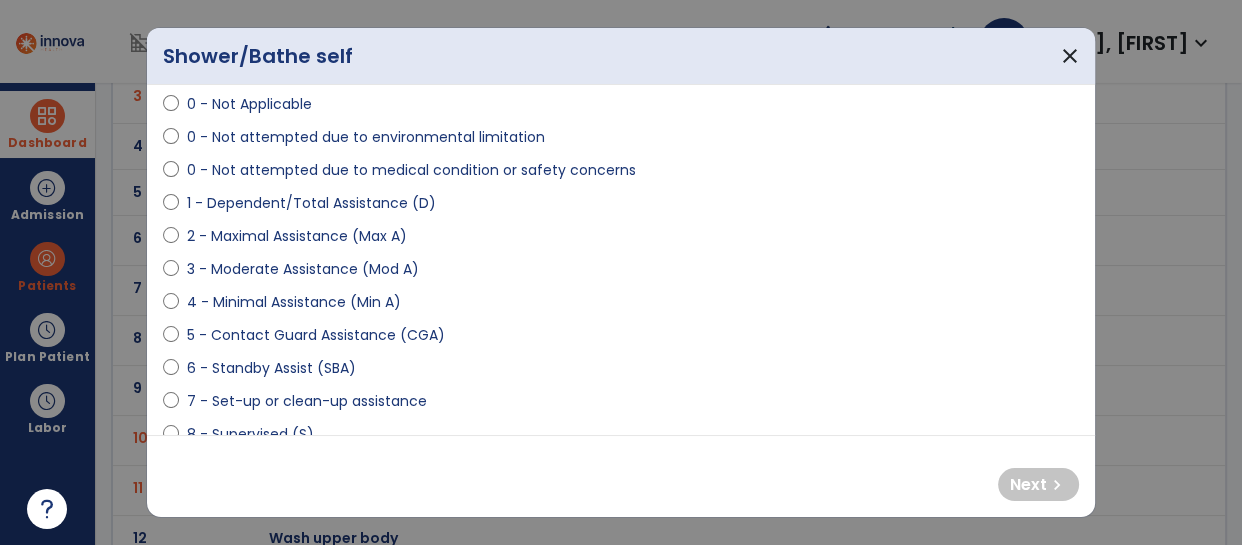 select on "**********" 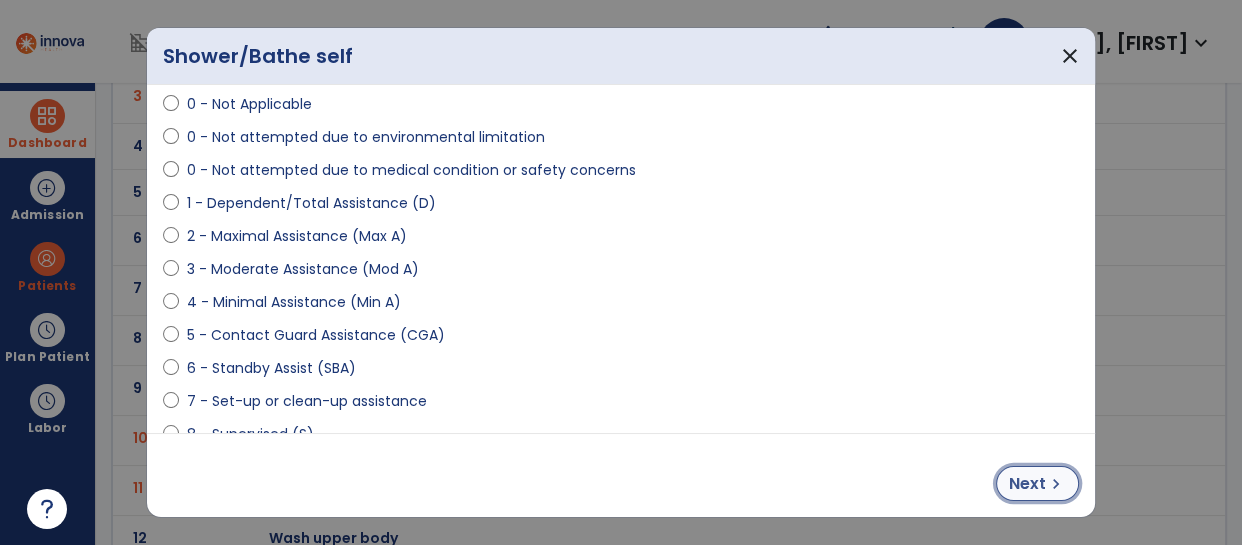 click on "Next" at bounding box center (1027, 484) 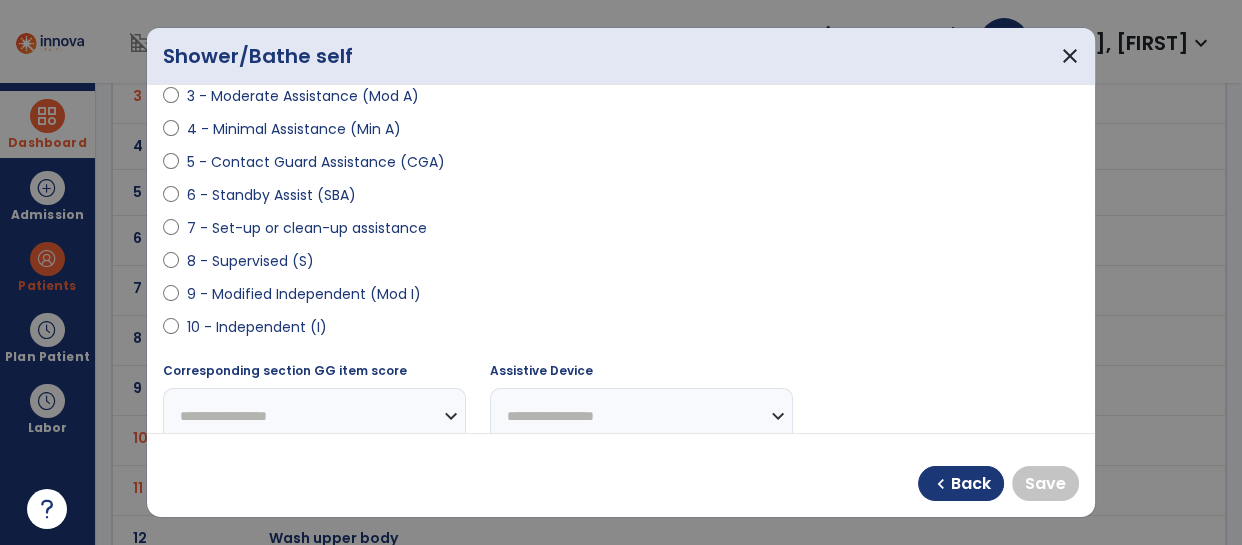 scroll, scrollTop: 310, scrollLeft: 0, axis: vertical 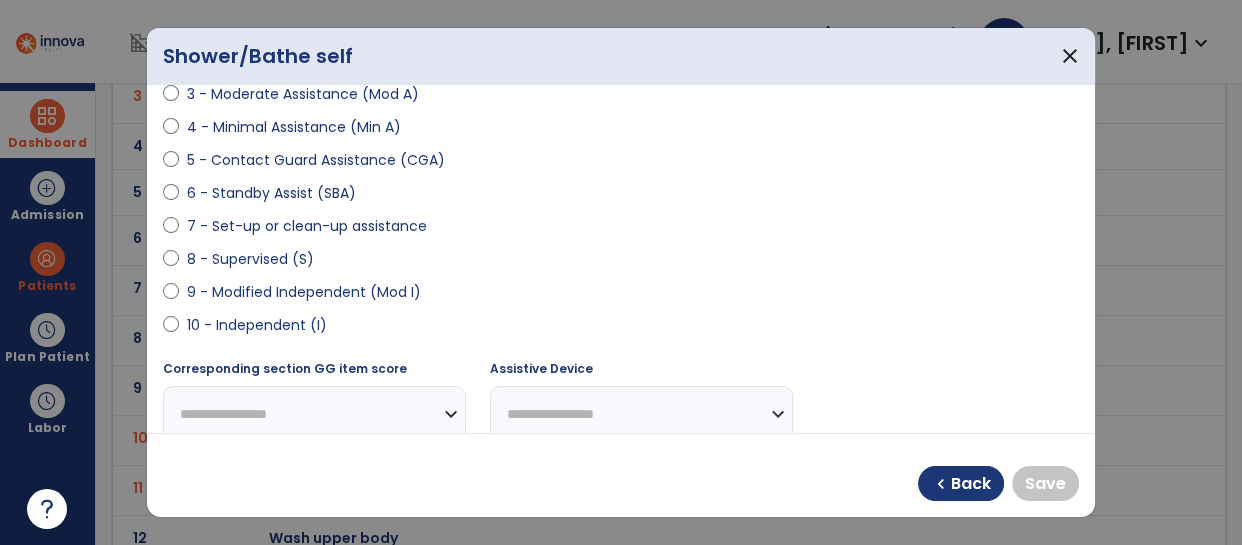 select on "**********" 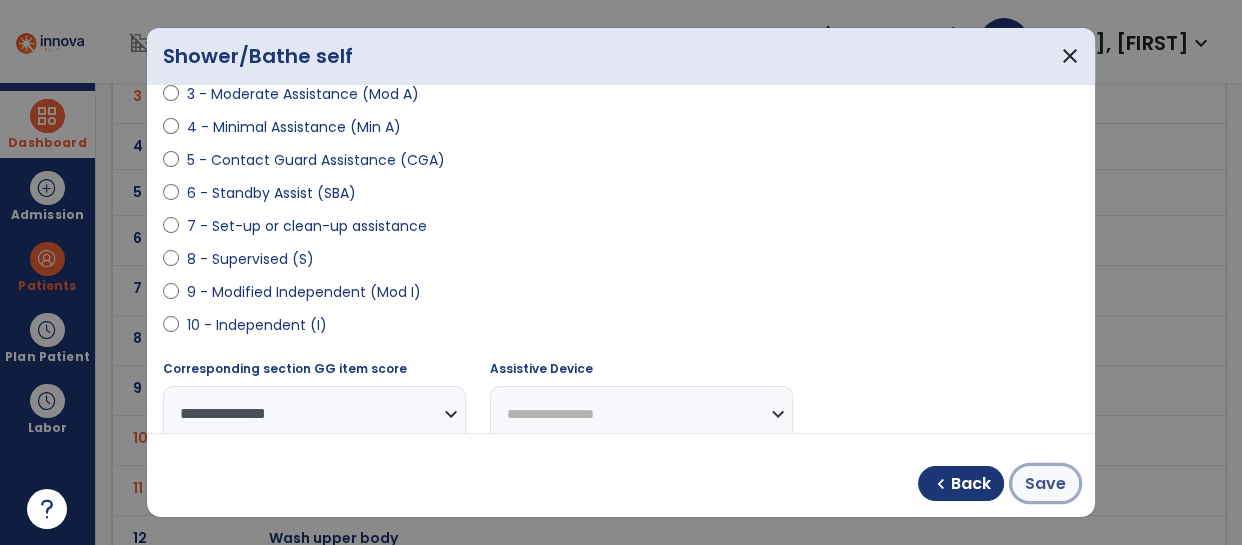 click on "Save" at bounding box center (1045, 484) 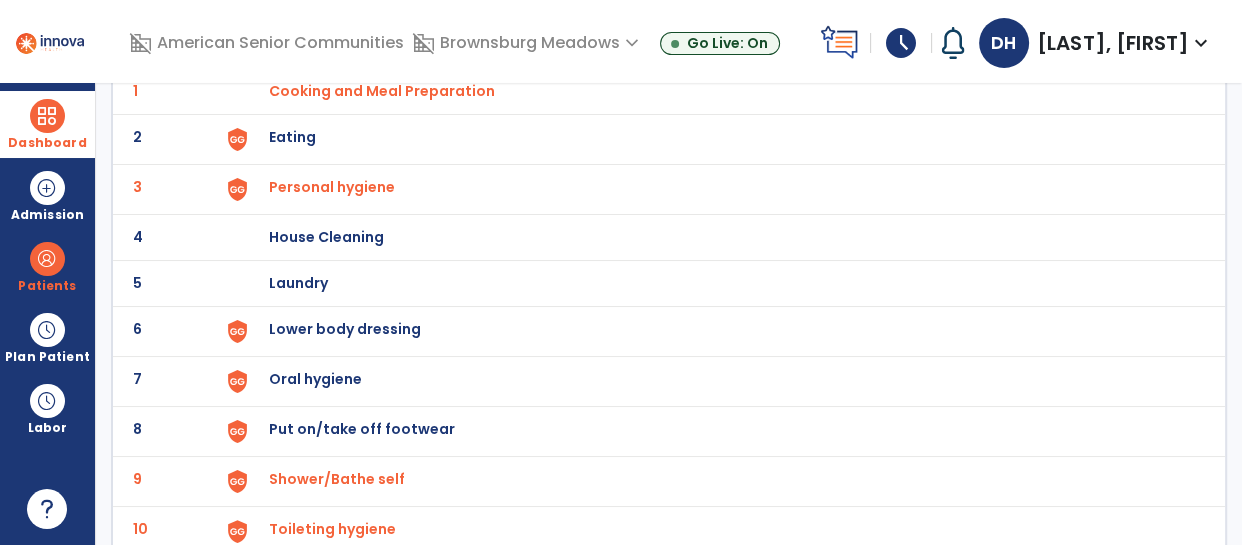 scroll, scrollTop: 170, scrollLeft: 0, axis: vertical 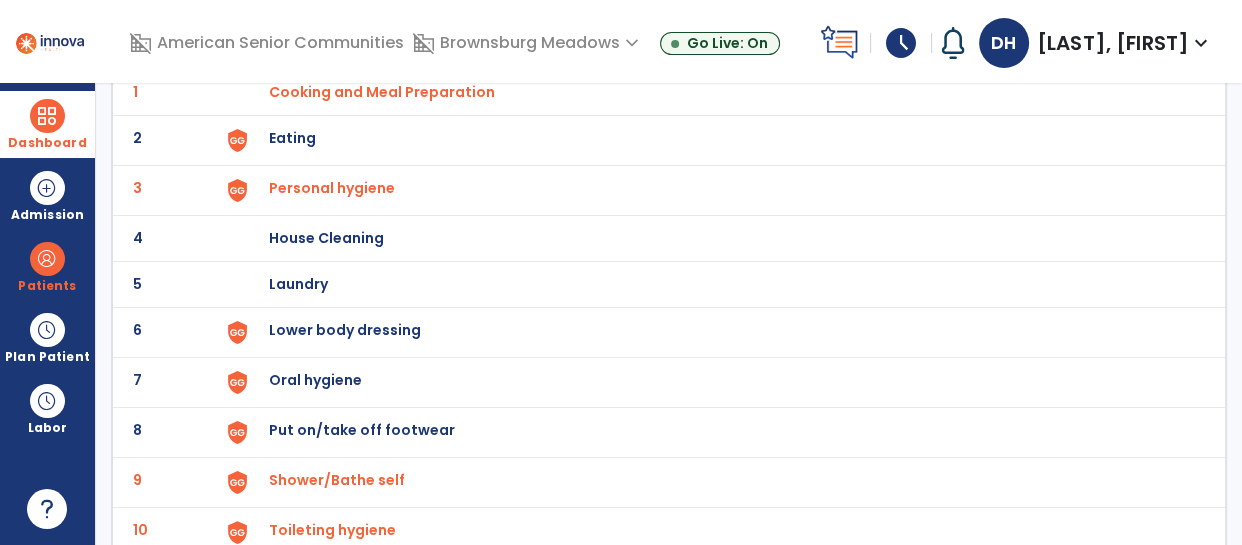 click on "Lower body dressing" at bounding box center (717, 92) 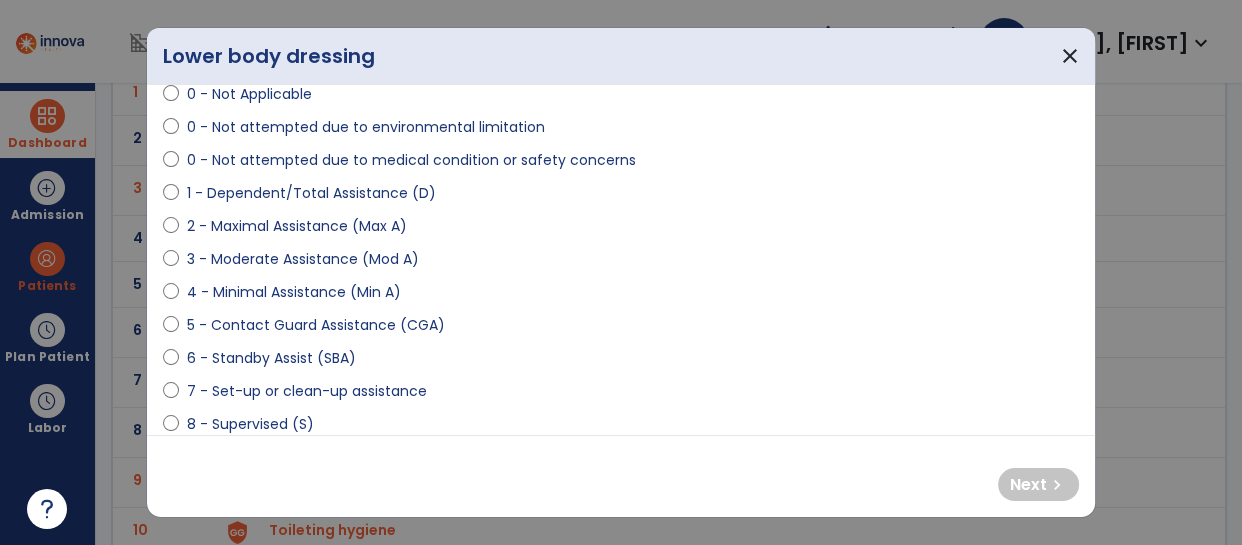 scroll, scrollTop: 146, scrollLeft: 0, axis: vertical 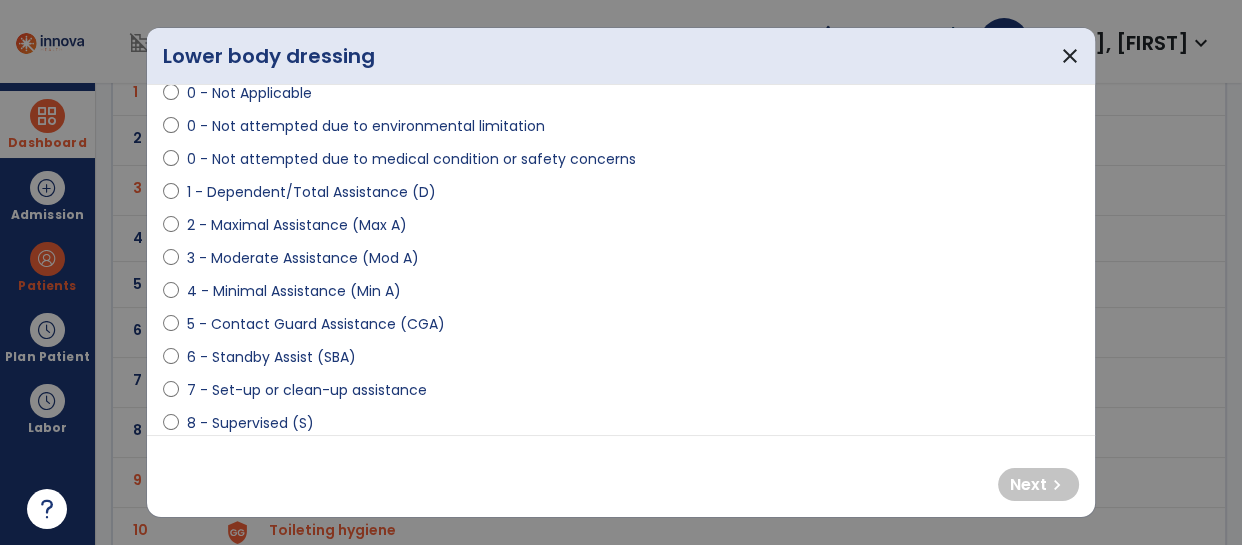 select on "**********" 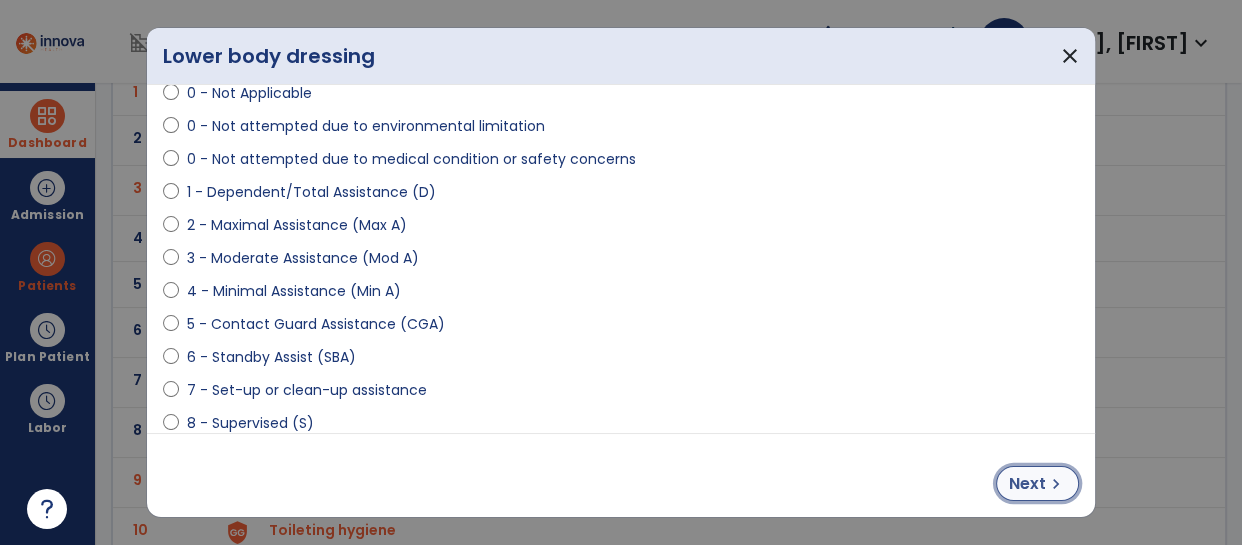 click on "Next" at bounding box center [1027, 484] 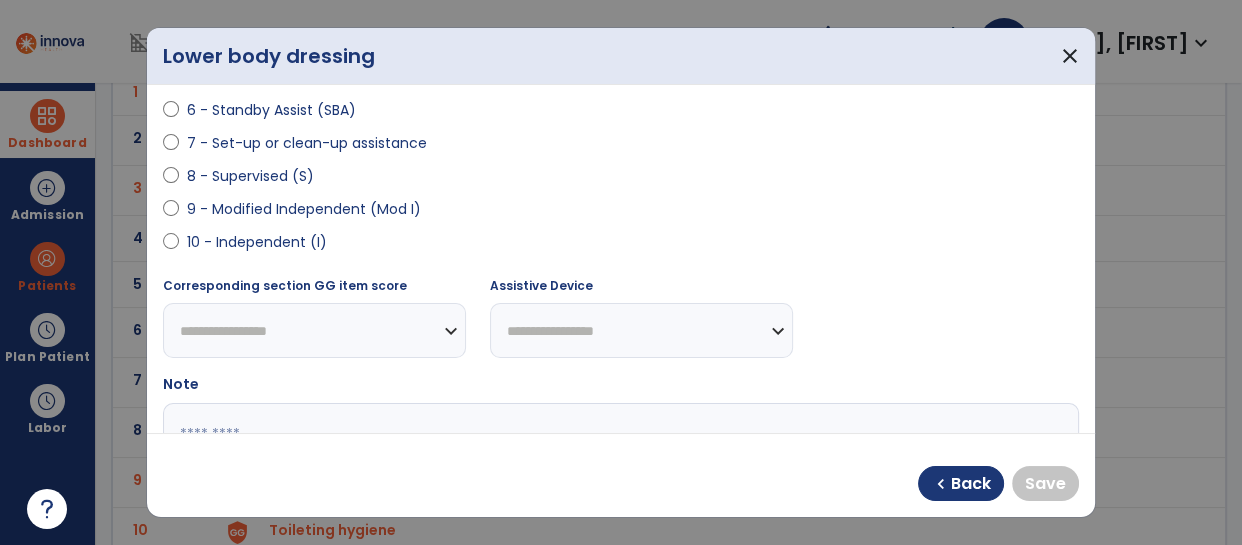 scroll, scrollTop: 395, scrollLeft: 0, axis: vertical 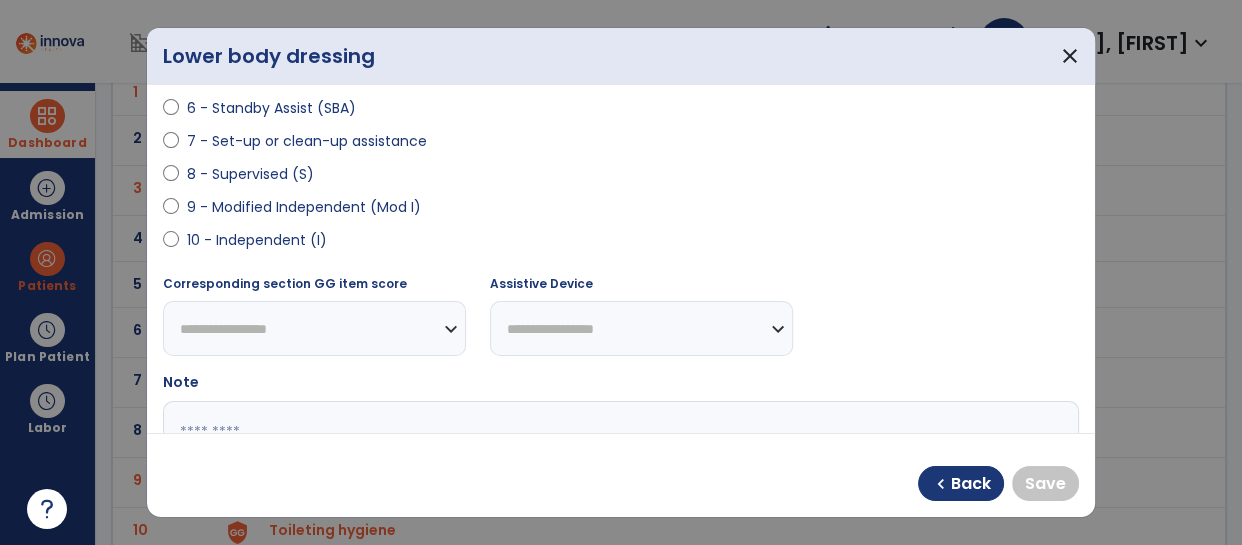 select on "**********" 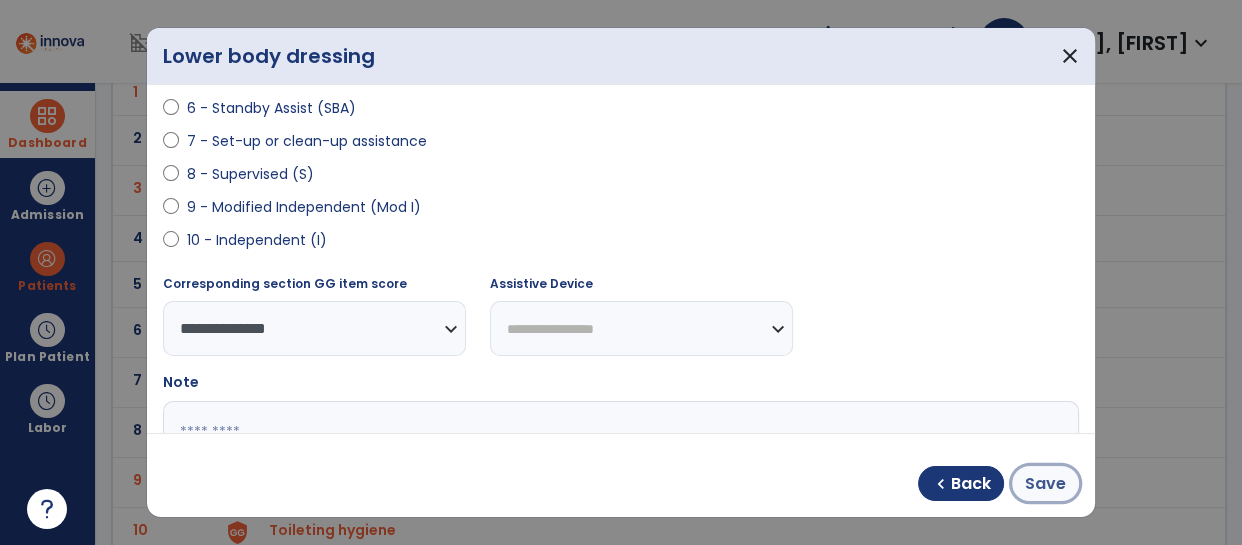 click on "Save" at bounding box center (1045, 484) 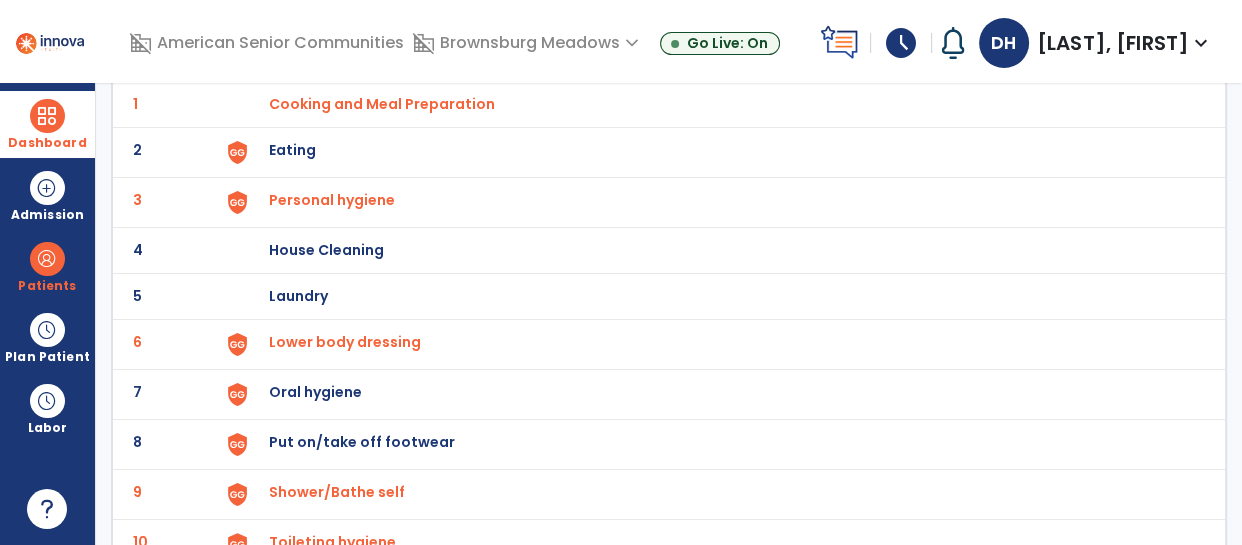 scroll, scrollTop: 0, scrollLeft: 0, axis: both 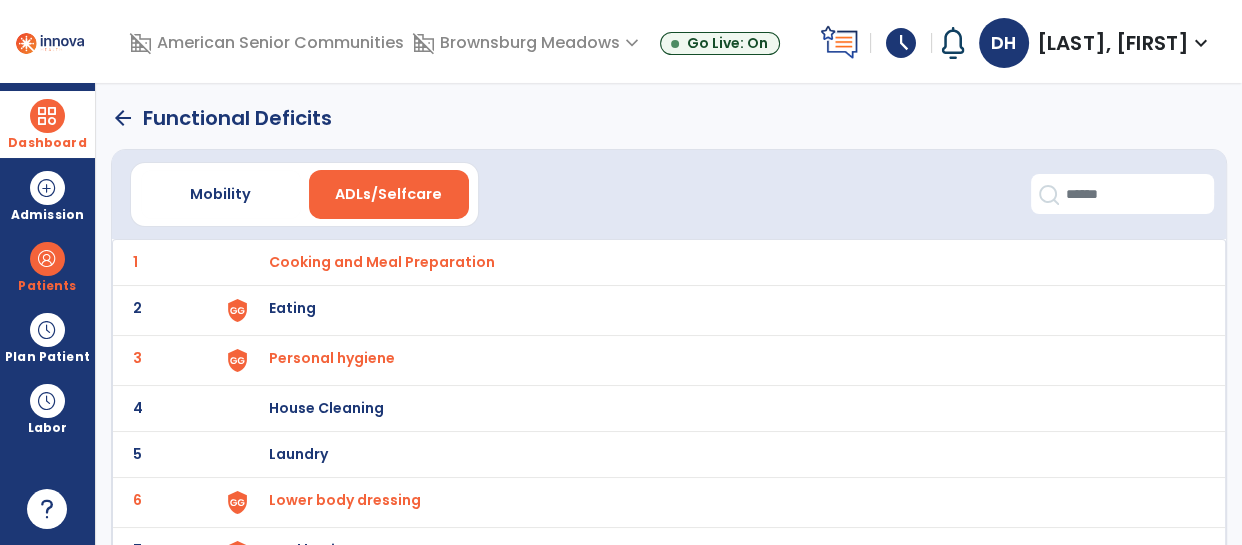 click on "arrow_back" 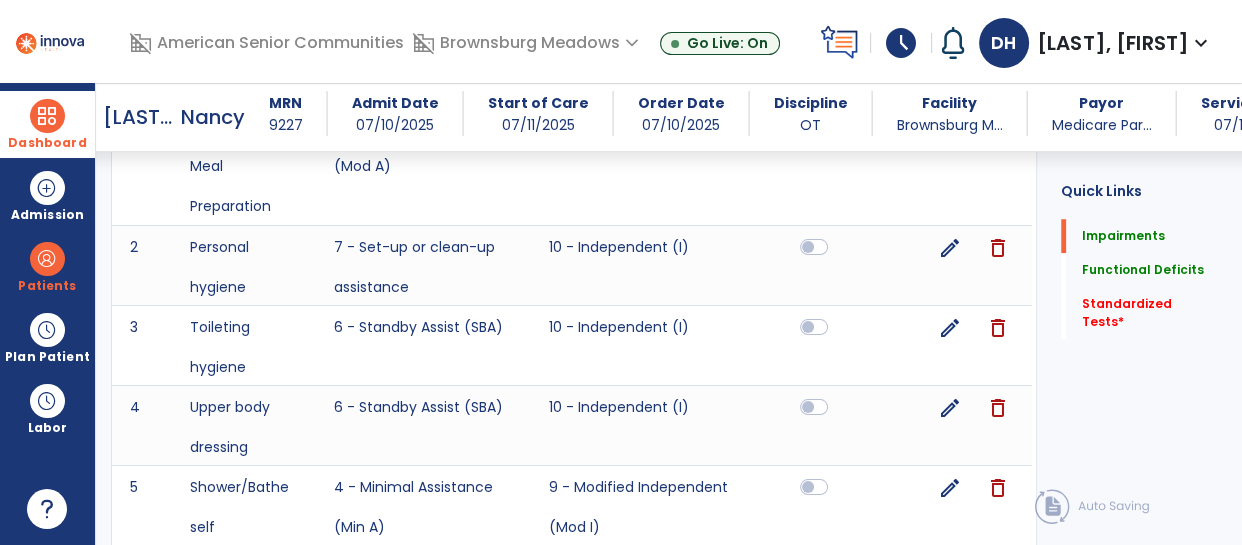 scroll, scrollTop: 1716, scrollLeft: 0, axis: vertical 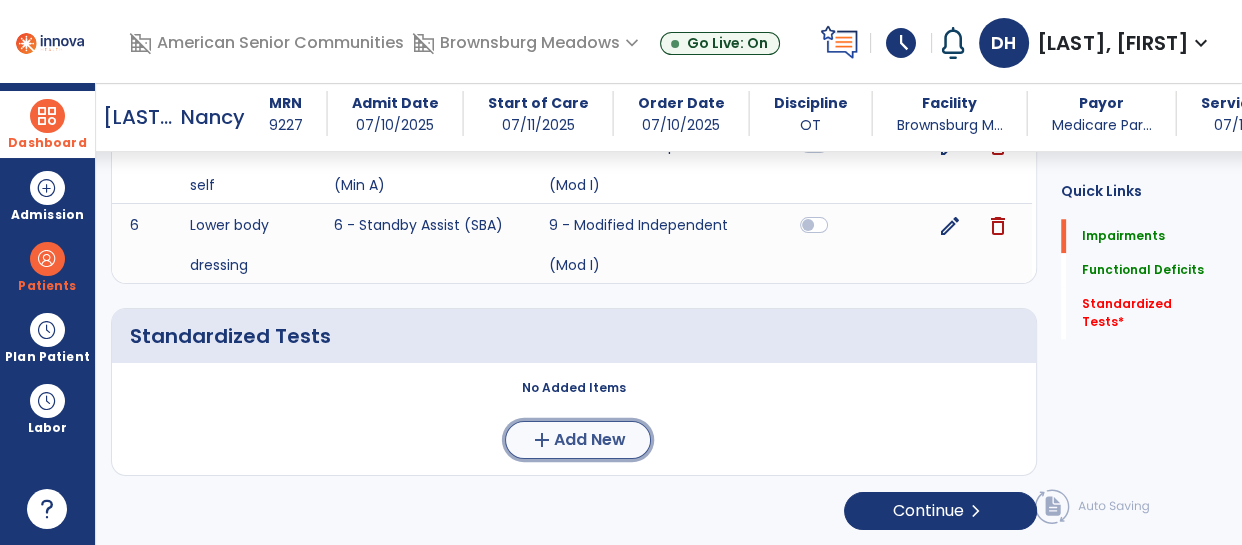 click on "Add New" 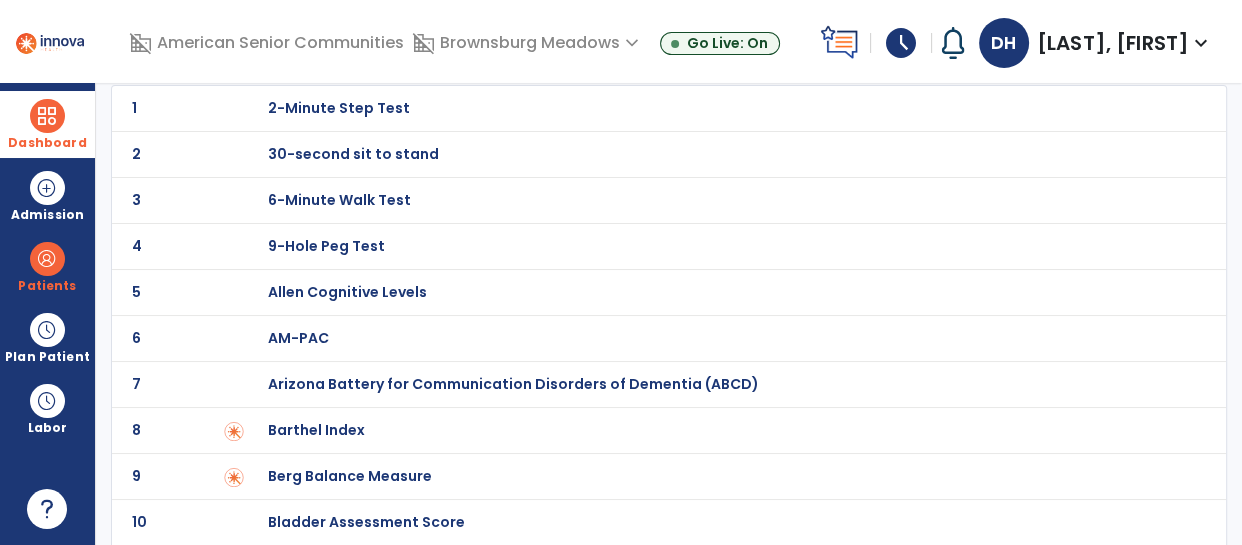 scroll, scrollTop: 0, scrollLeft: 0, axis: both 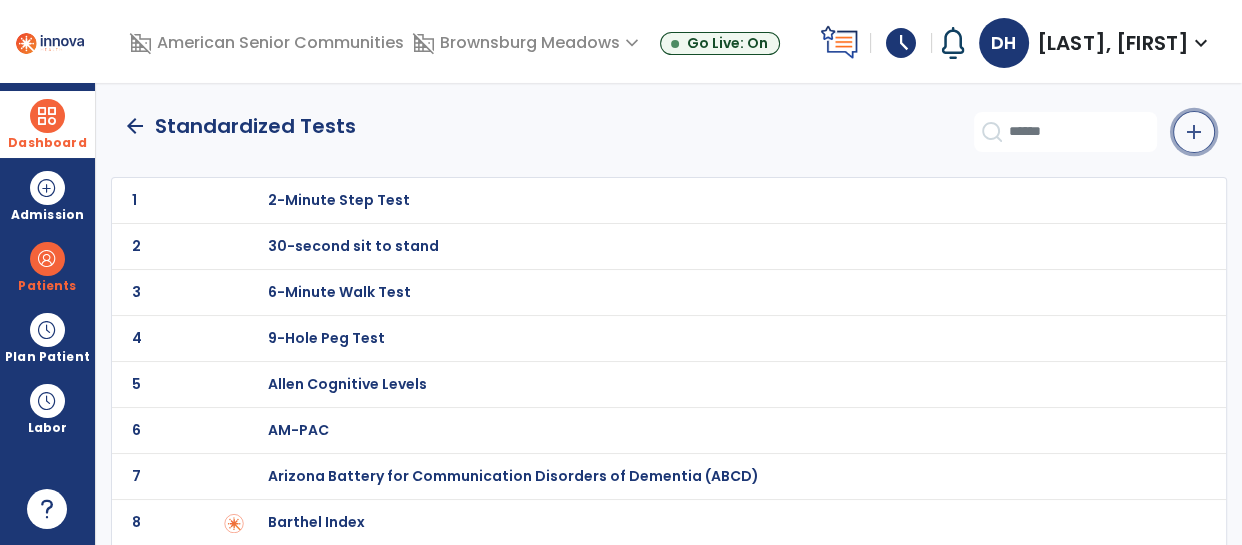 click on "add" 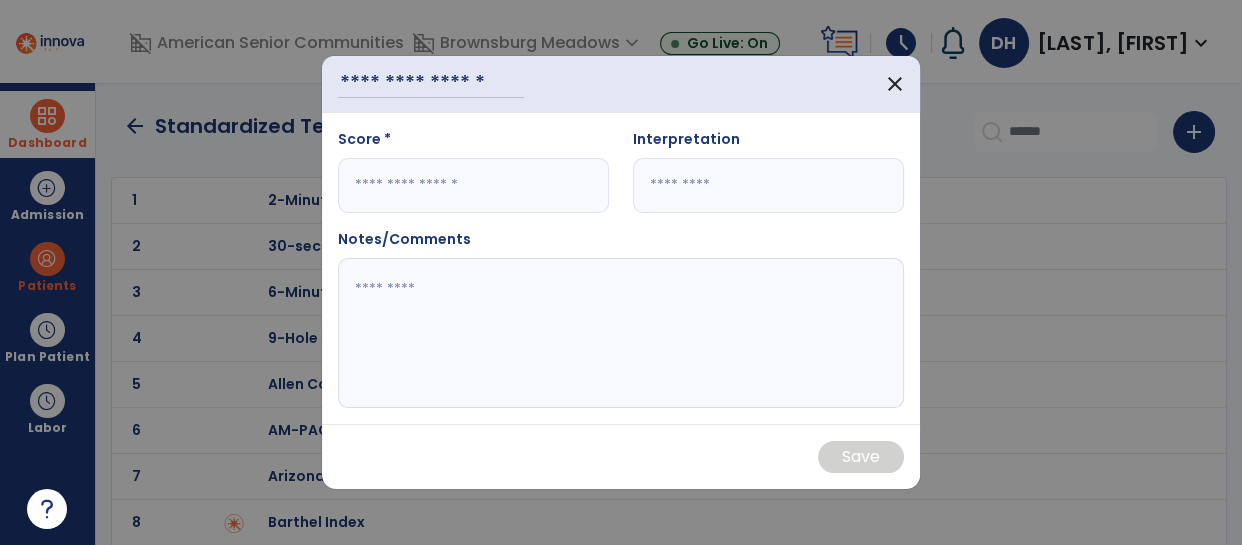 click on "close" at bounding box center (621, 84) 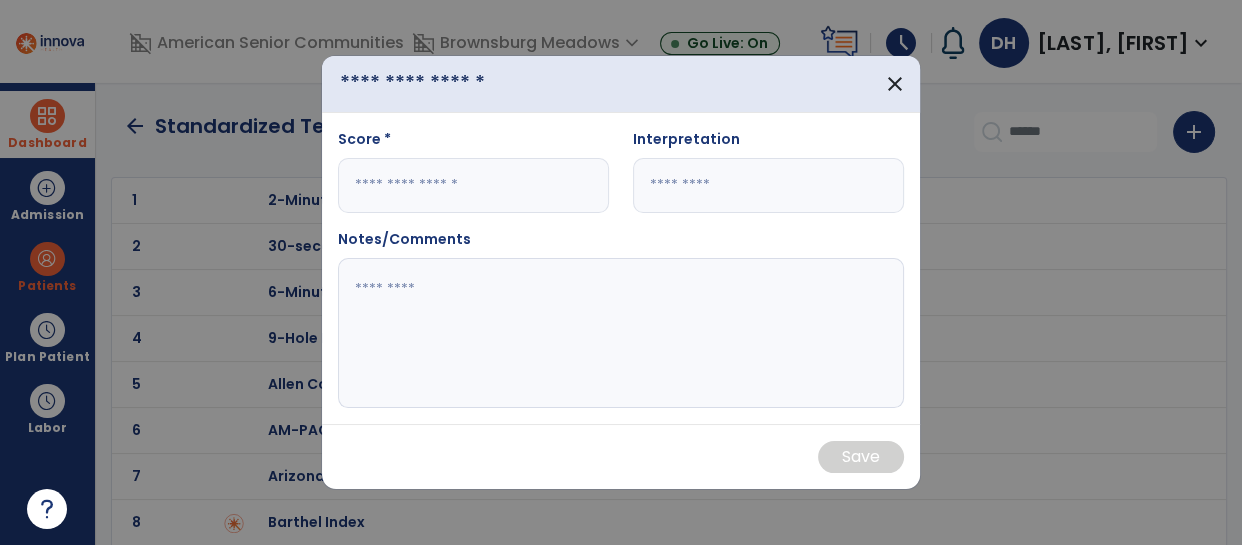 click at bounding box center [431, 83] 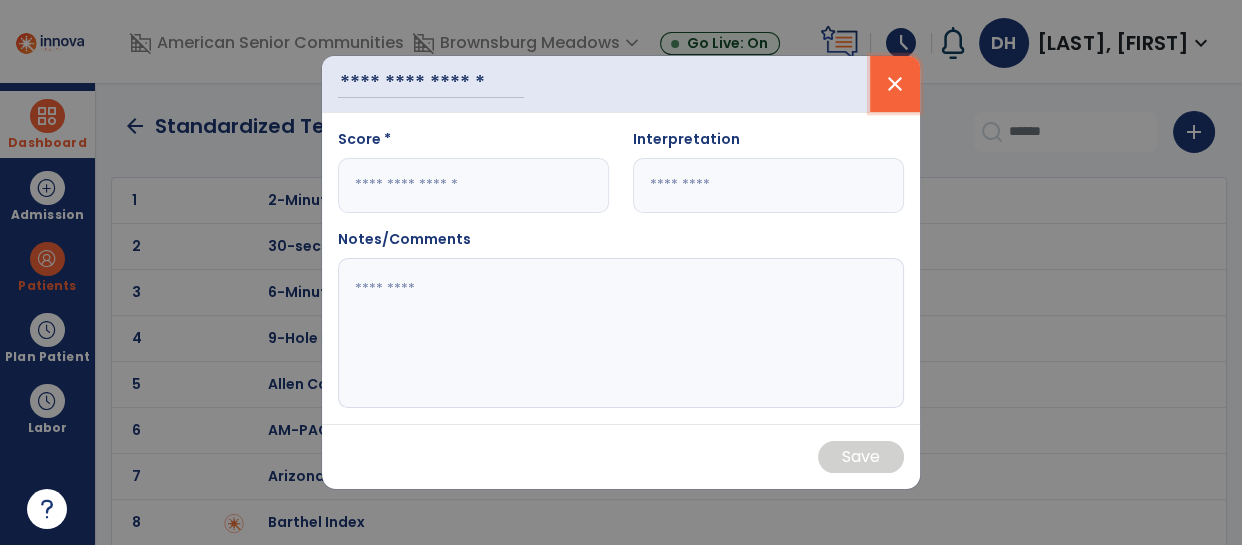 click on "close" at bounding box center [895, 84] 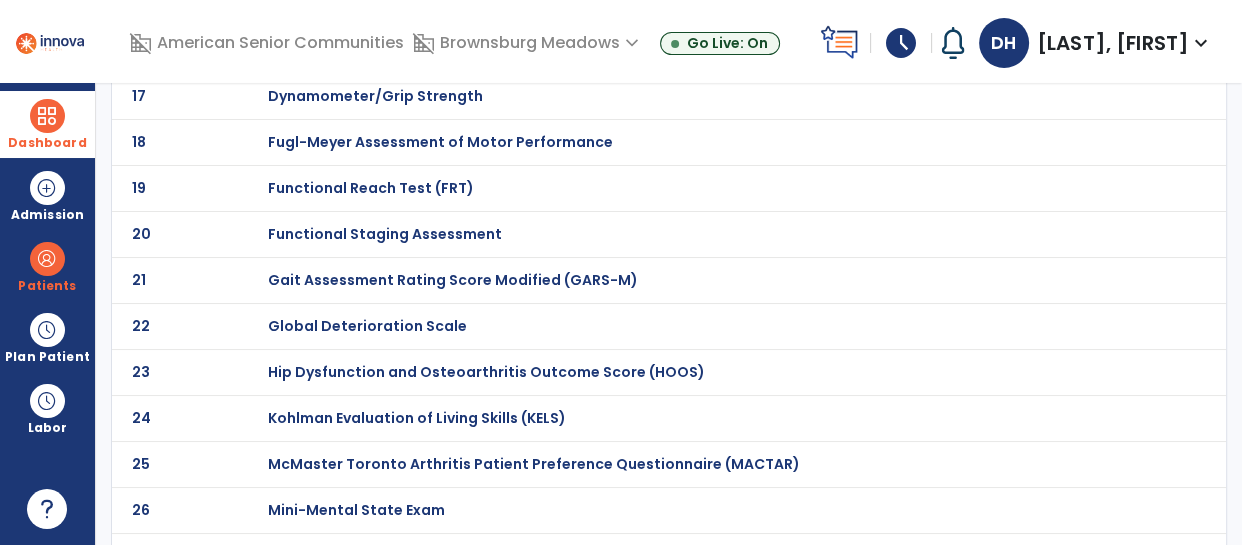 scroll, scrollTop: 844, scrollLeft: 0, axis: vertical 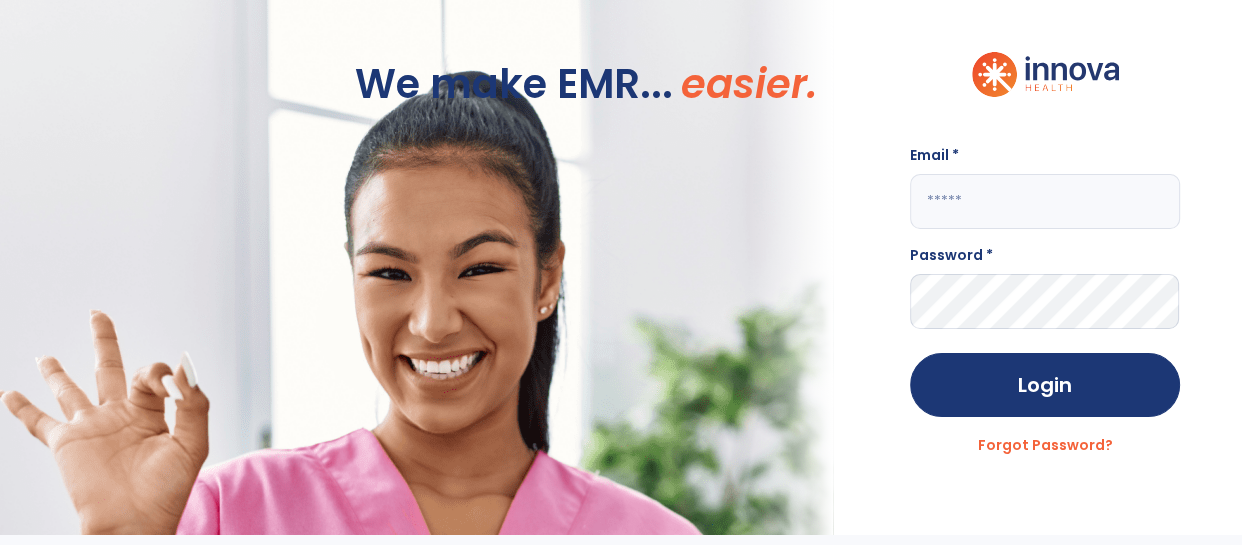 click 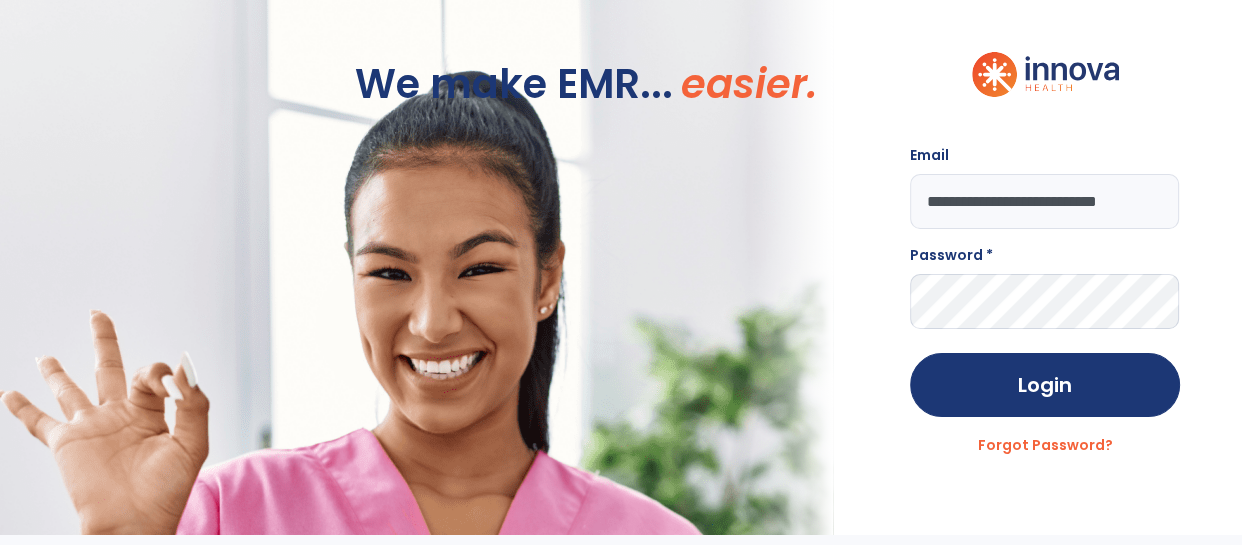 scroll, scrollTop: 0, scrollLeft: 28, axis: horizontal 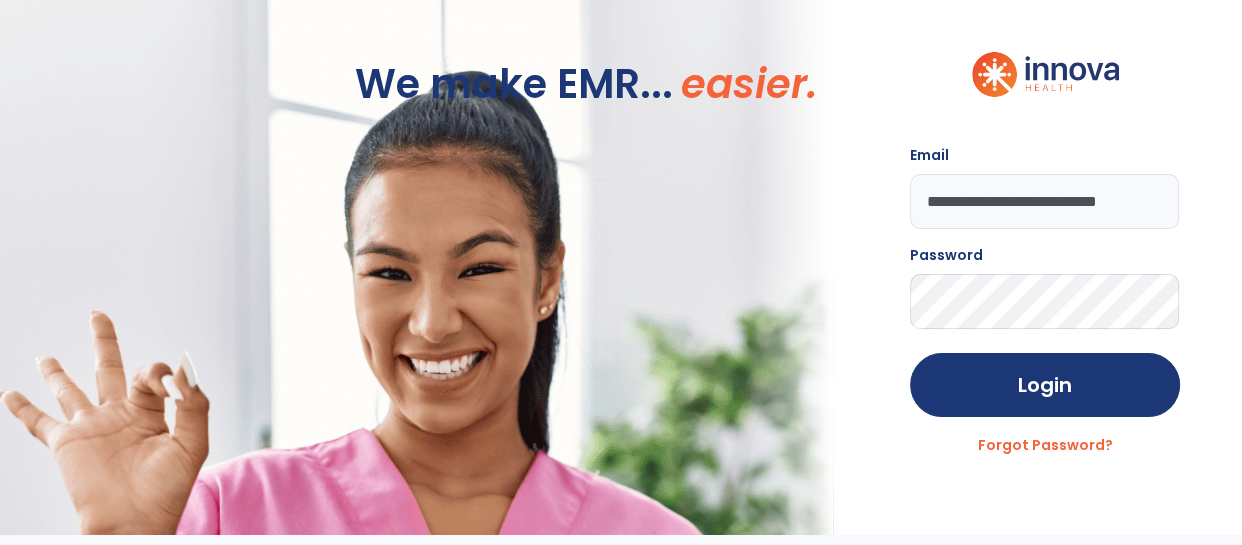 click on "Login" 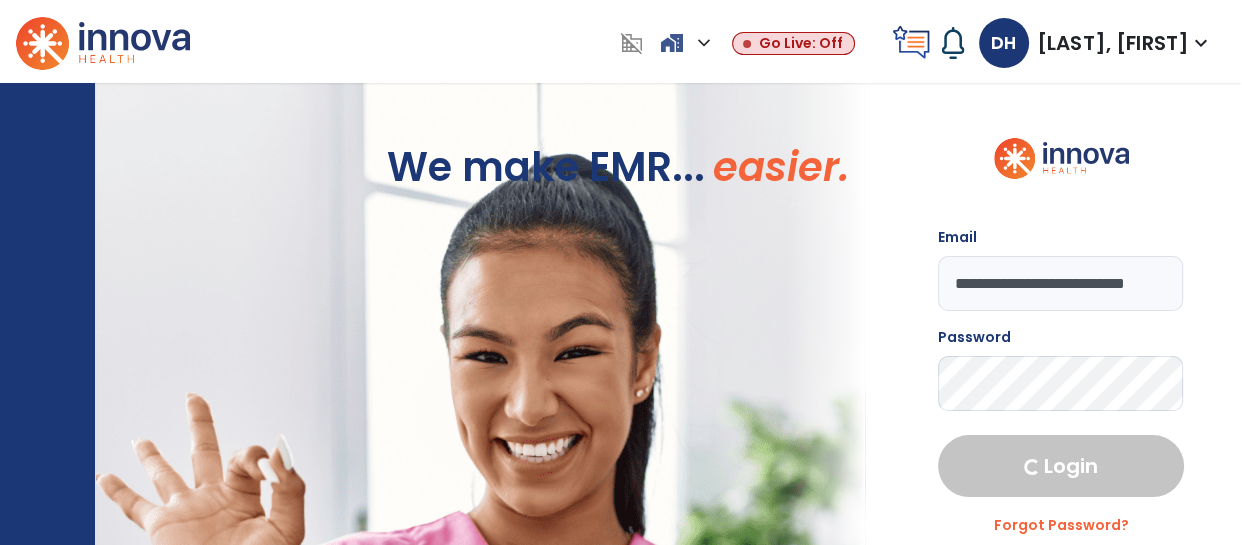 select on "****" 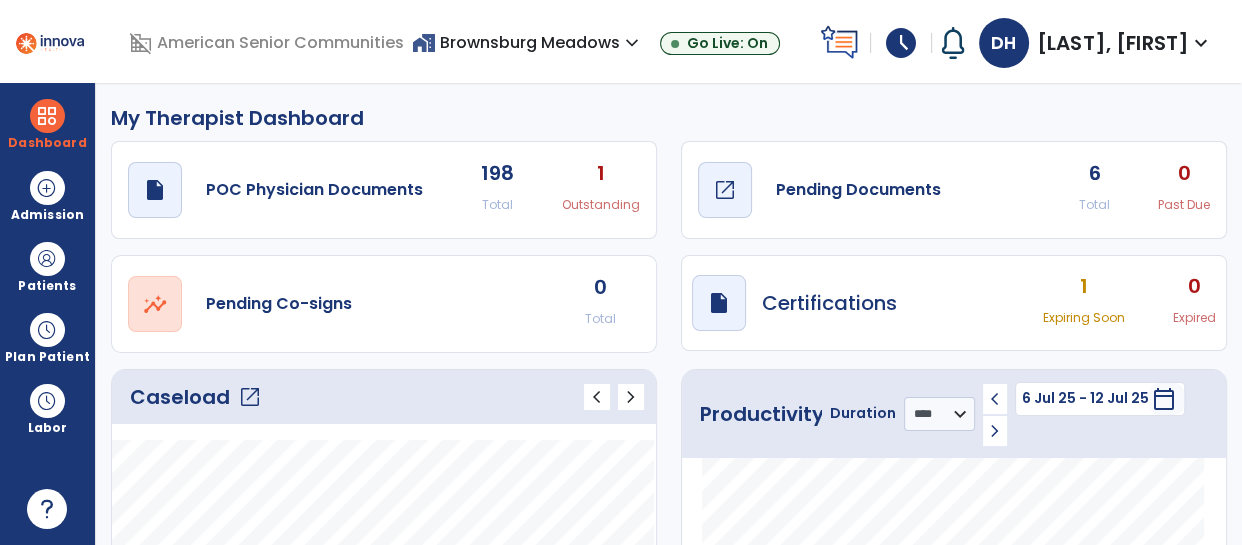click on "draft   open_in_new  Pending Documents" 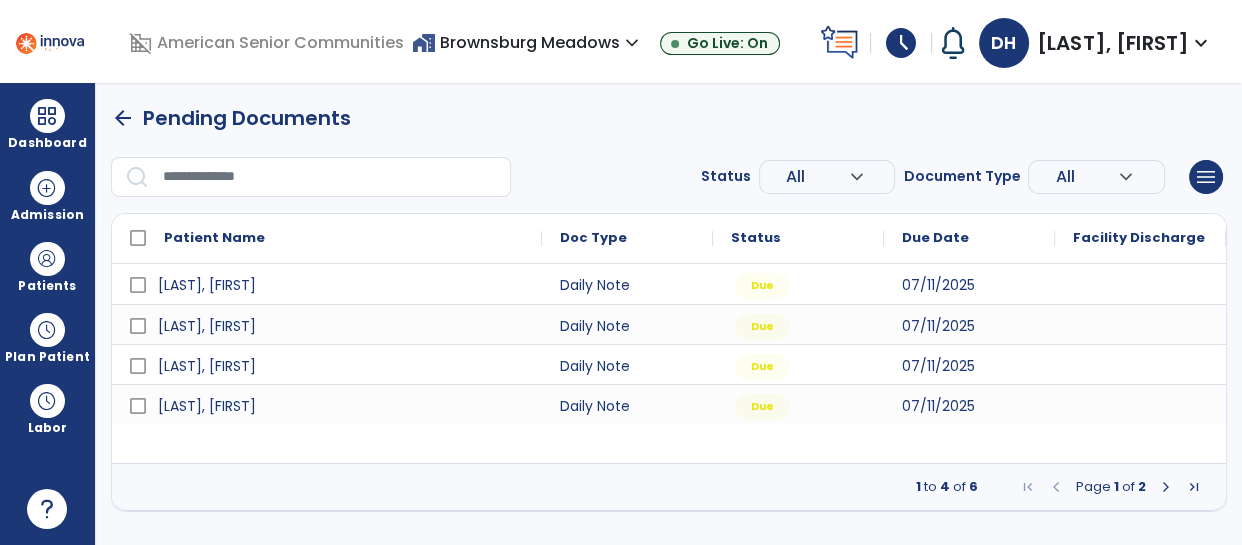 click at bounding box center [1166, 487] 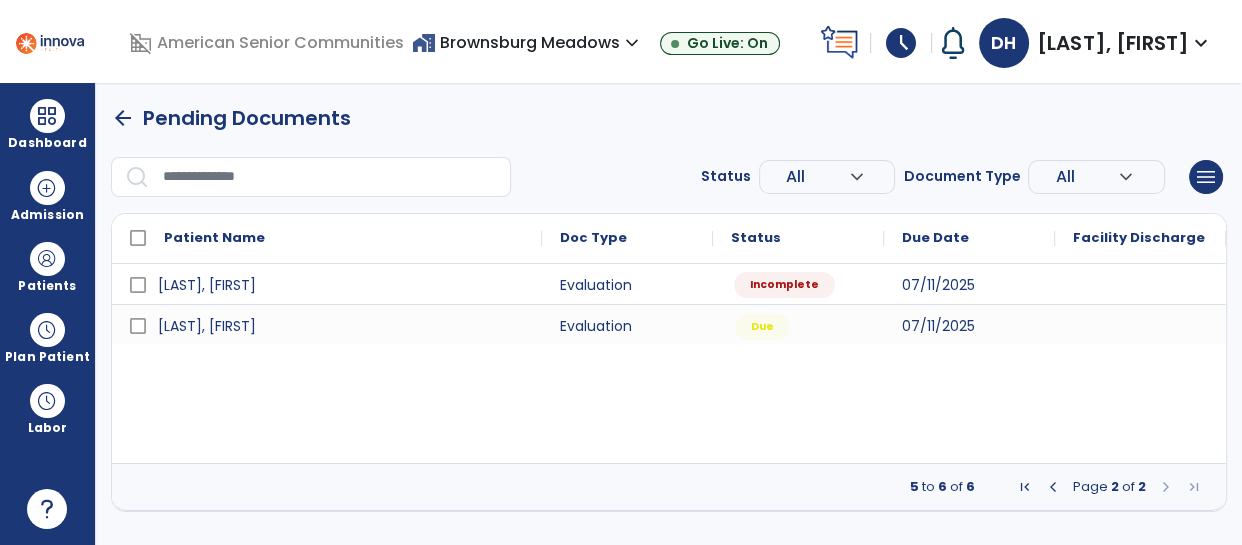 click on "Incomplete" at bounding box center [784, 285] 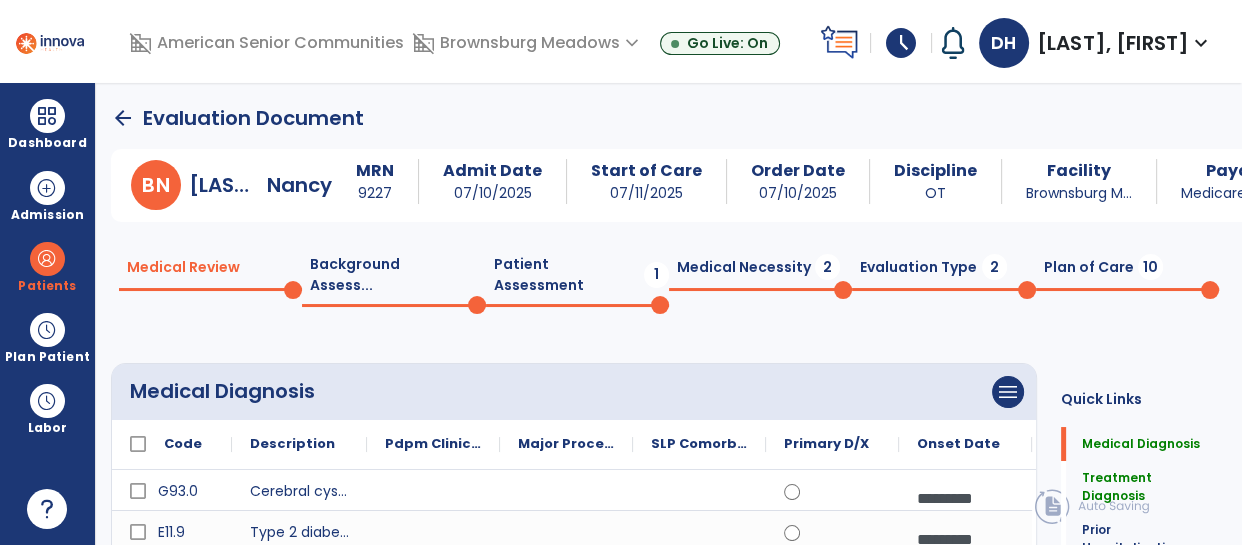 click on "Background Assess...  0" 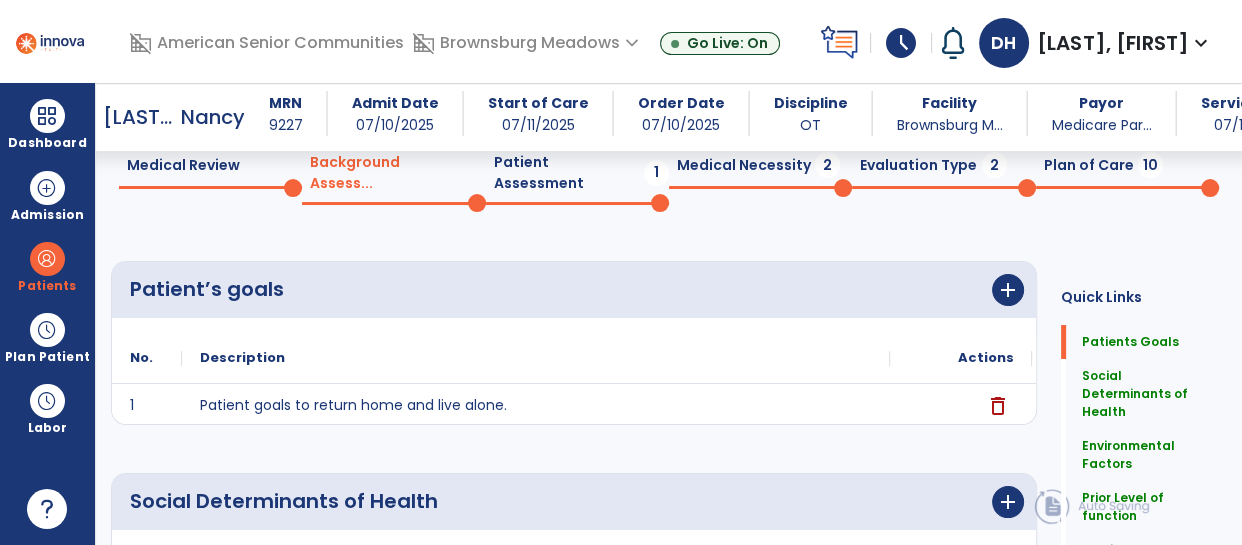 scroll, scrollTop: 0, scrollLeft: 0, axis: both 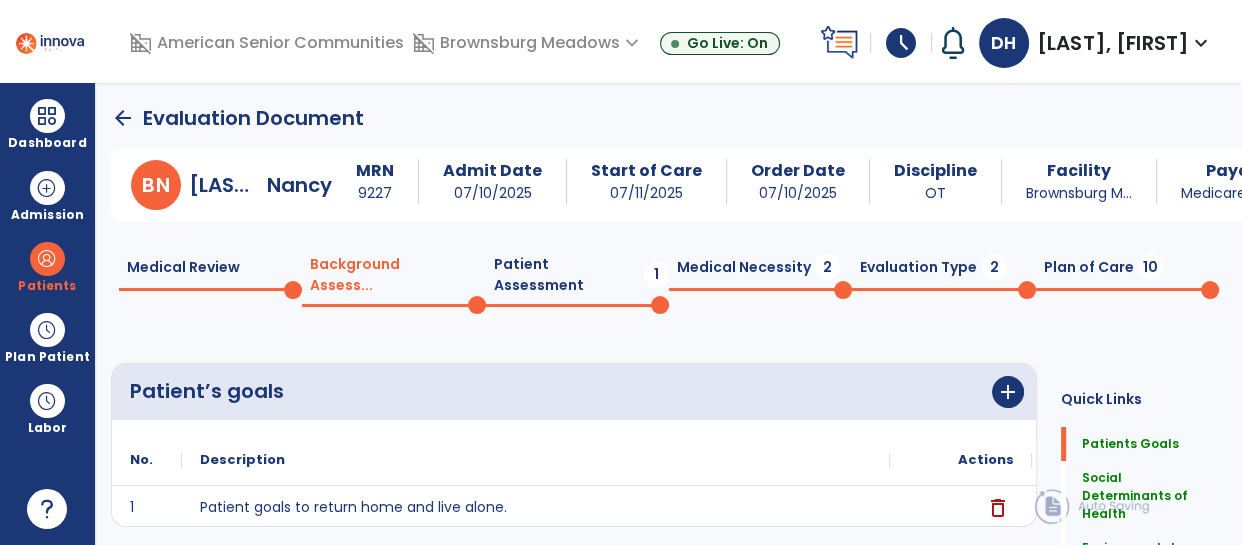 click on "Patient Assessment  1" 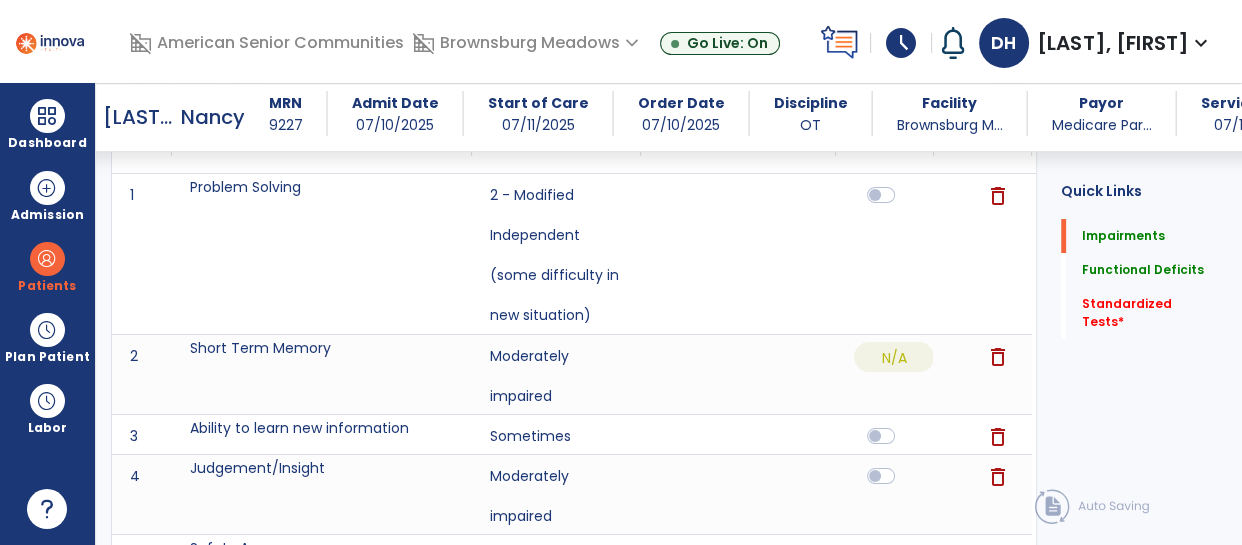 scroll, scrollTop: 1716, scrollLeft: 0, axis: vertical 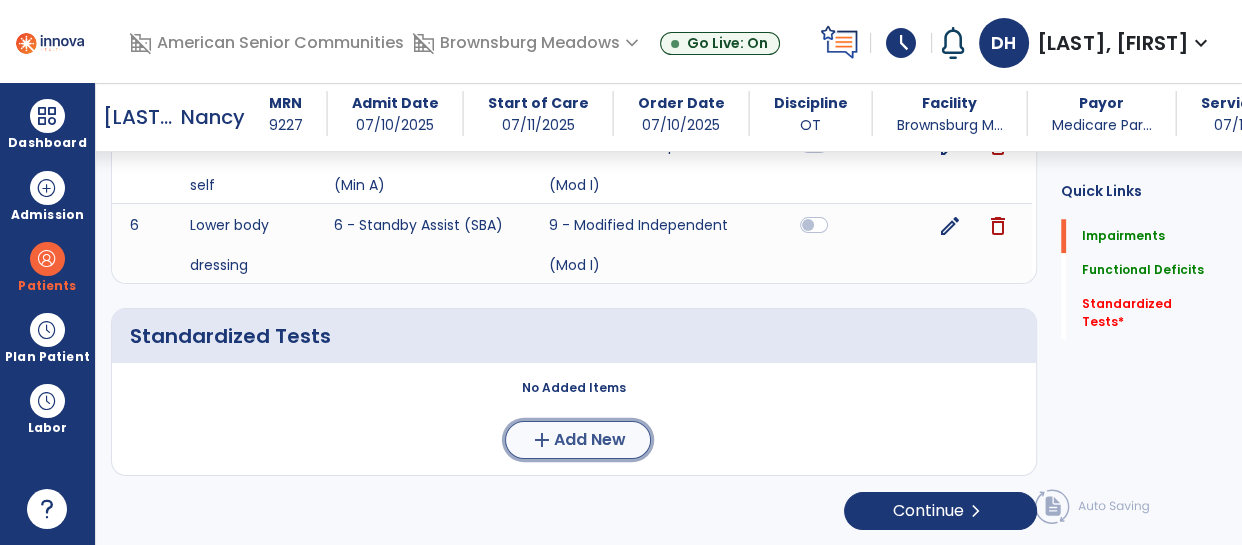 click on "Add New" 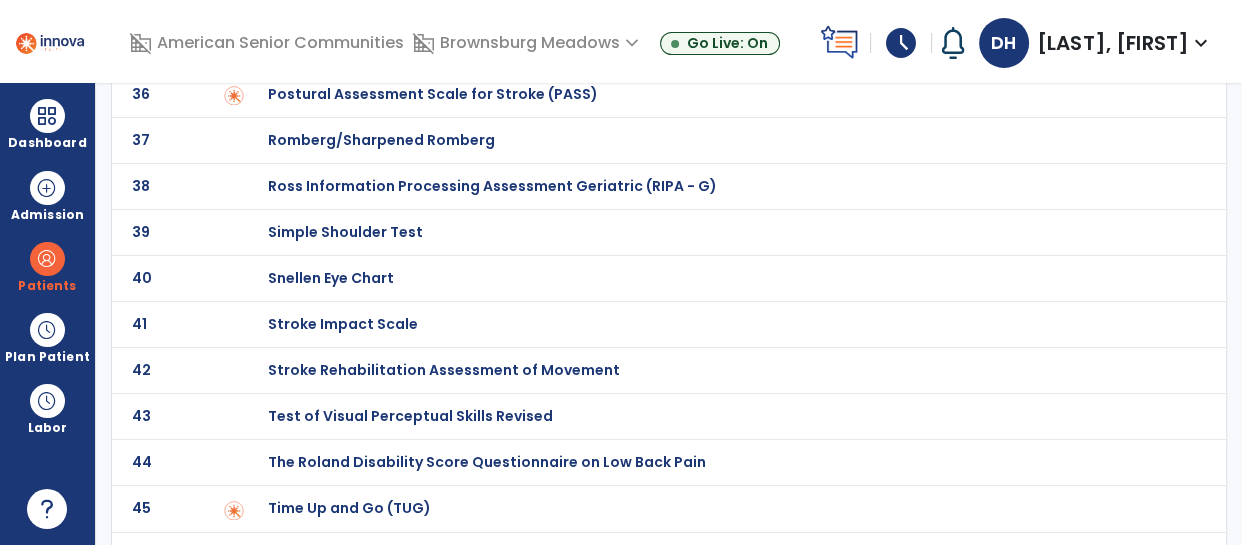 scroll, scrollTop: 0, scrollLeft: 0, axis: both 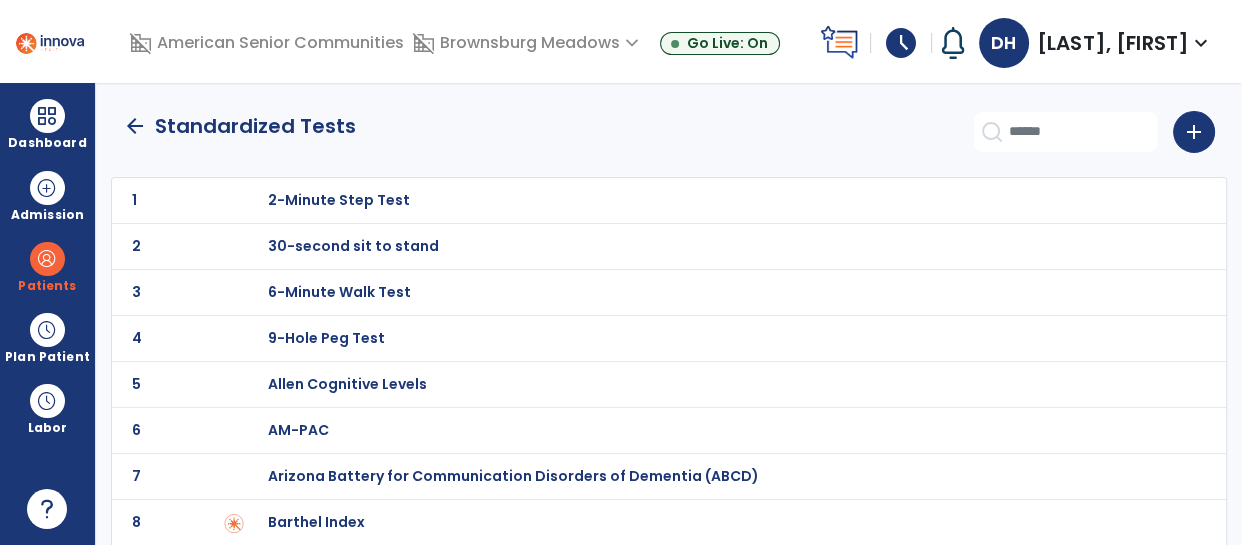 click on "30-second sit to stand" at bounding box center [717, 200] 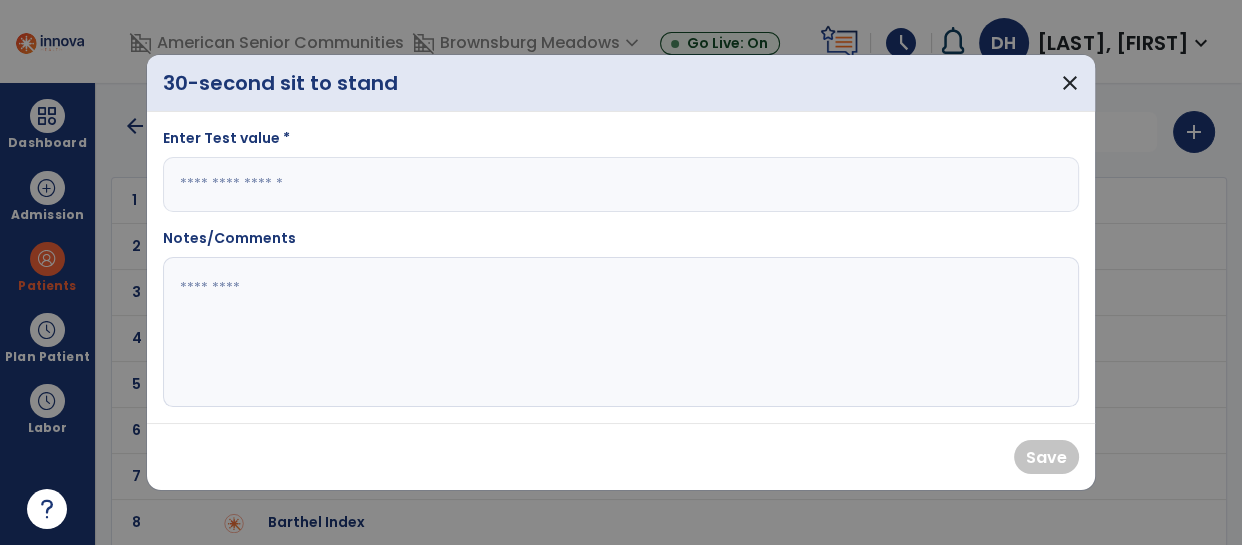click at bounding box center (621, 184) 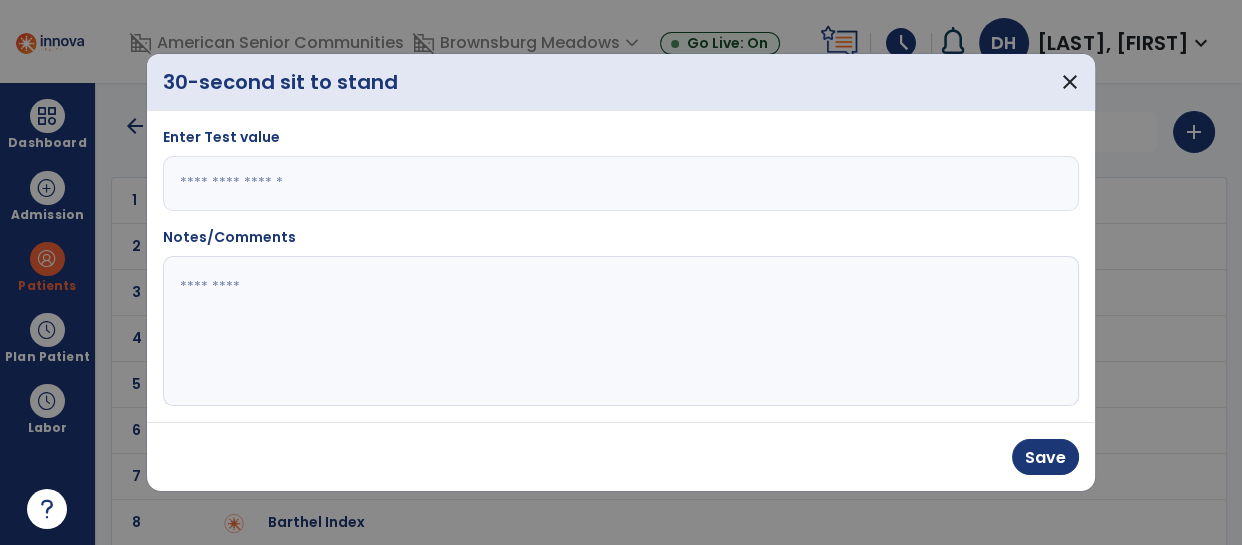 type on "**" 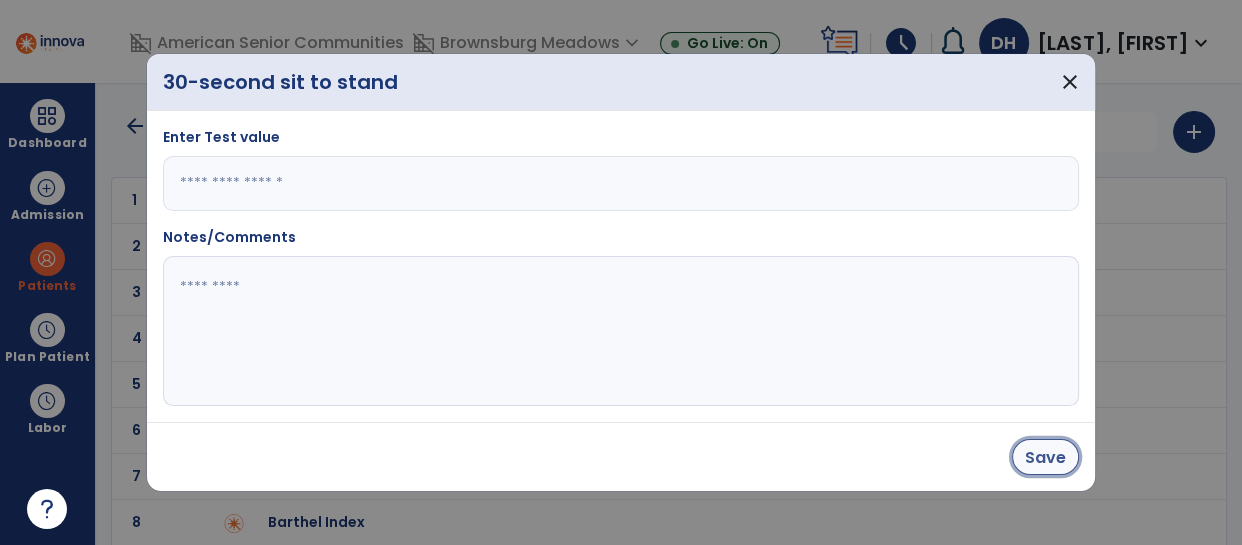 click on "Save" at bounding box center (1045, 457) 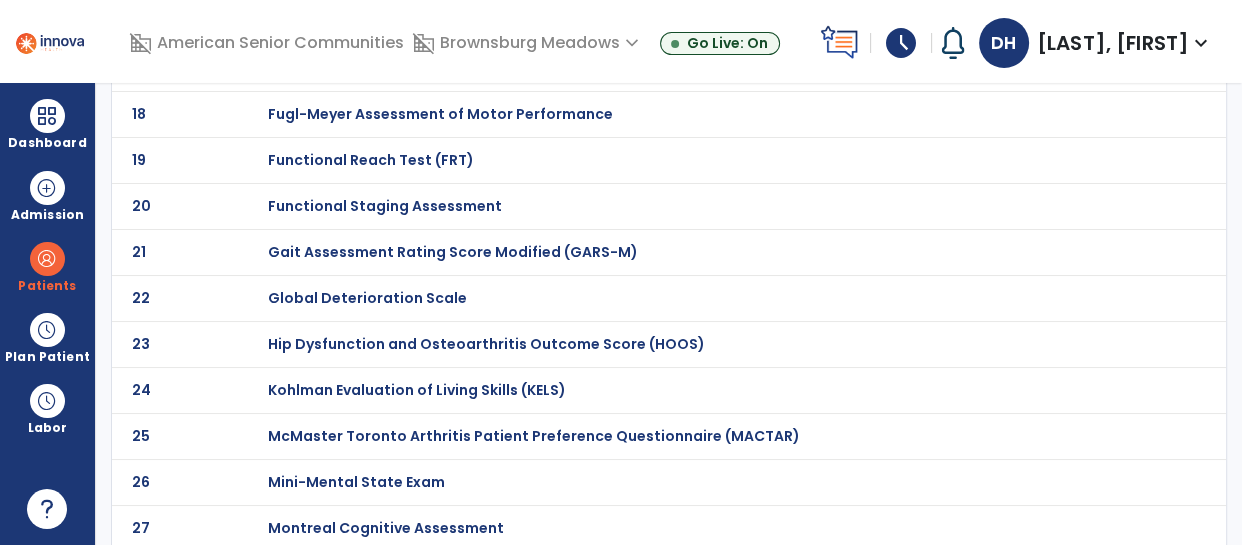 scroll, scrollTop: 866, scrollLeft: 0, axis: vertical 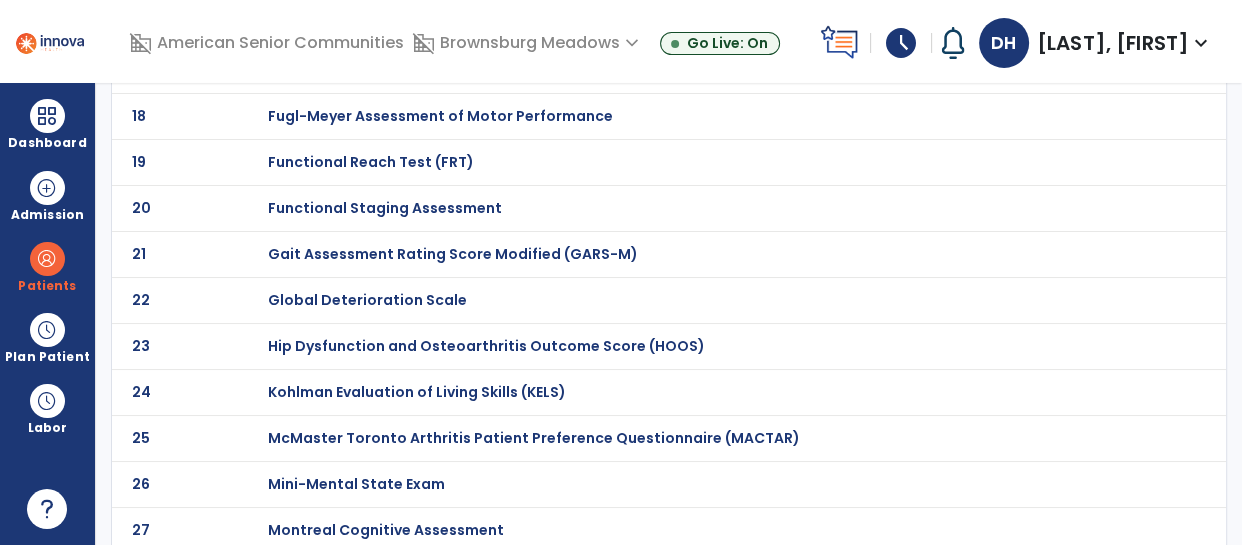 click on "Kohlman Evaluation of Living Skills (KELS)" at bounding box center [717, -666] 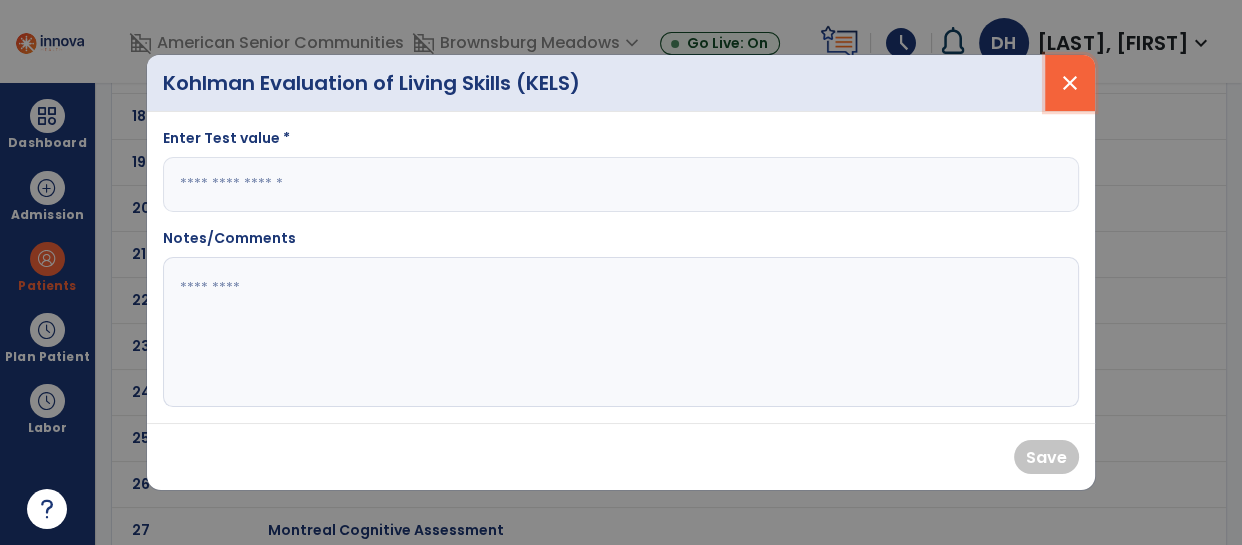 click on "close" at bounding box center [1070, 83] 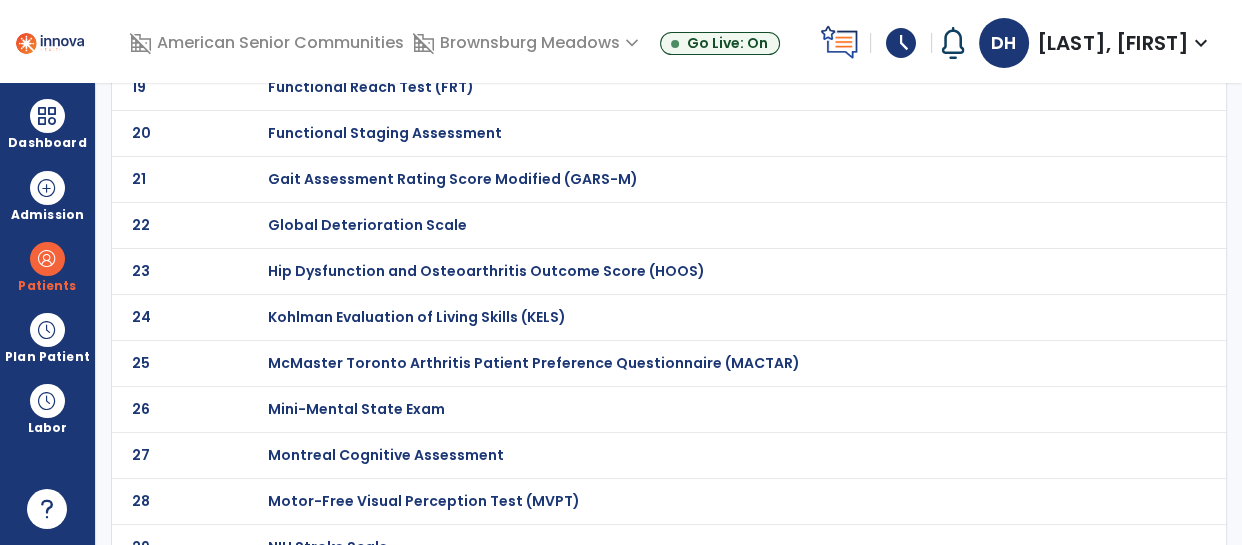 scroll, scrollTop: 943, scrollLeft: 0, axis: vertical 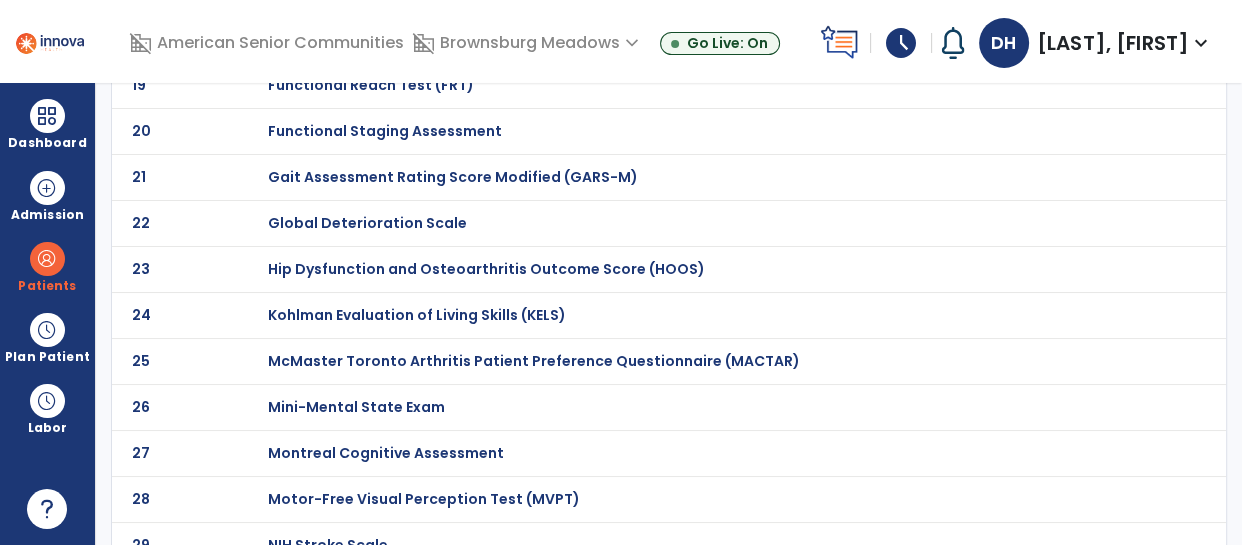 click on "Mini-Mental State Exam" at bounding box center [717, -743] 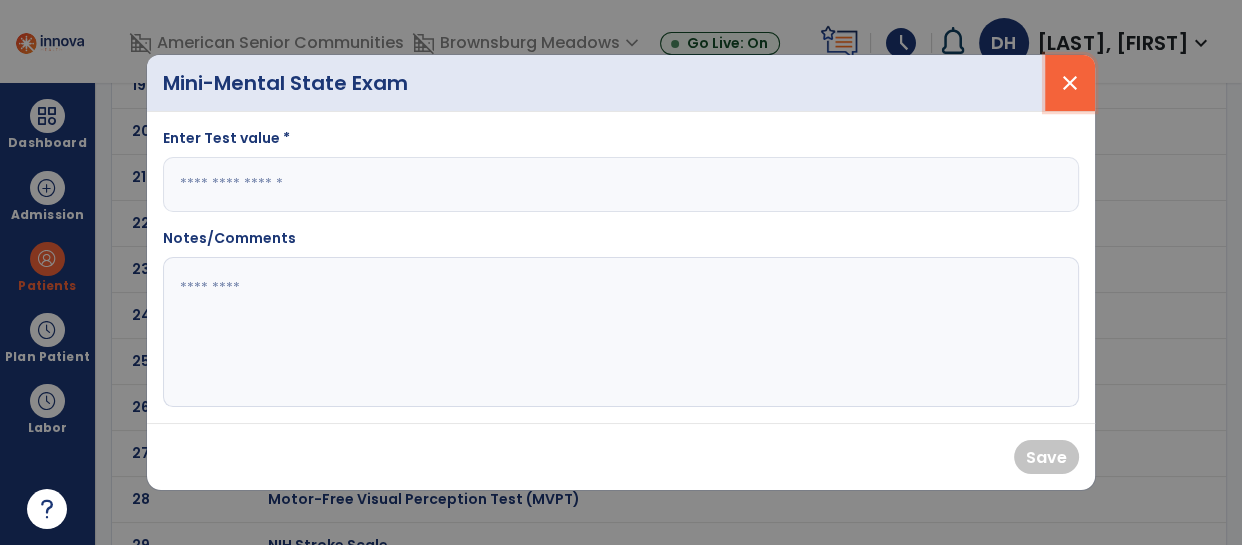 click on "close" at bounding box center [1070, 83] 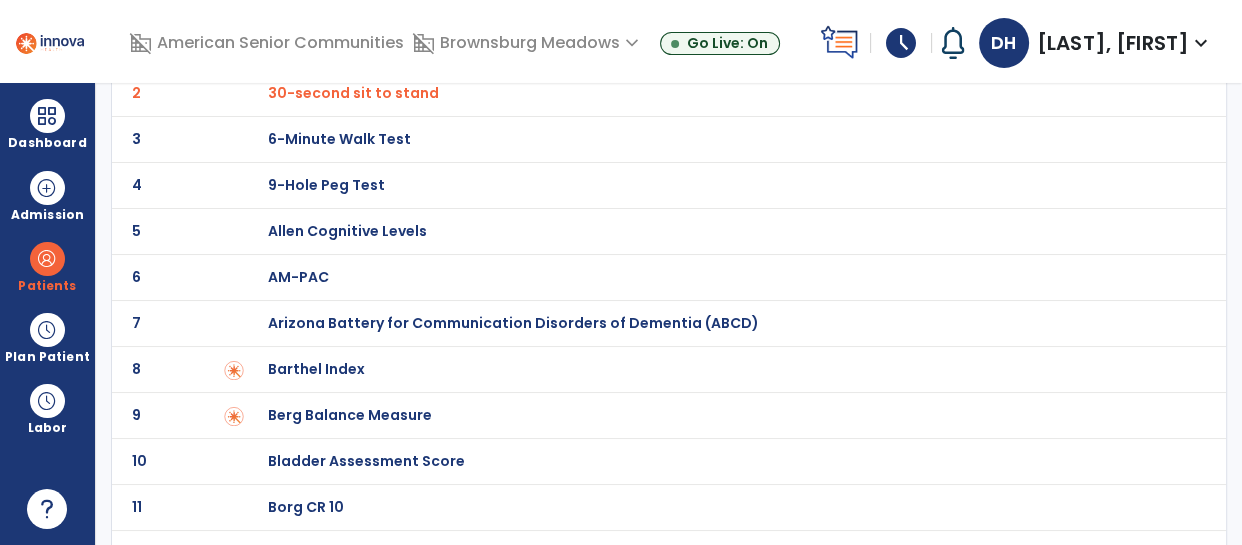 scroll, scrollTop: 142, scrollLeft: 0, axis: vertical 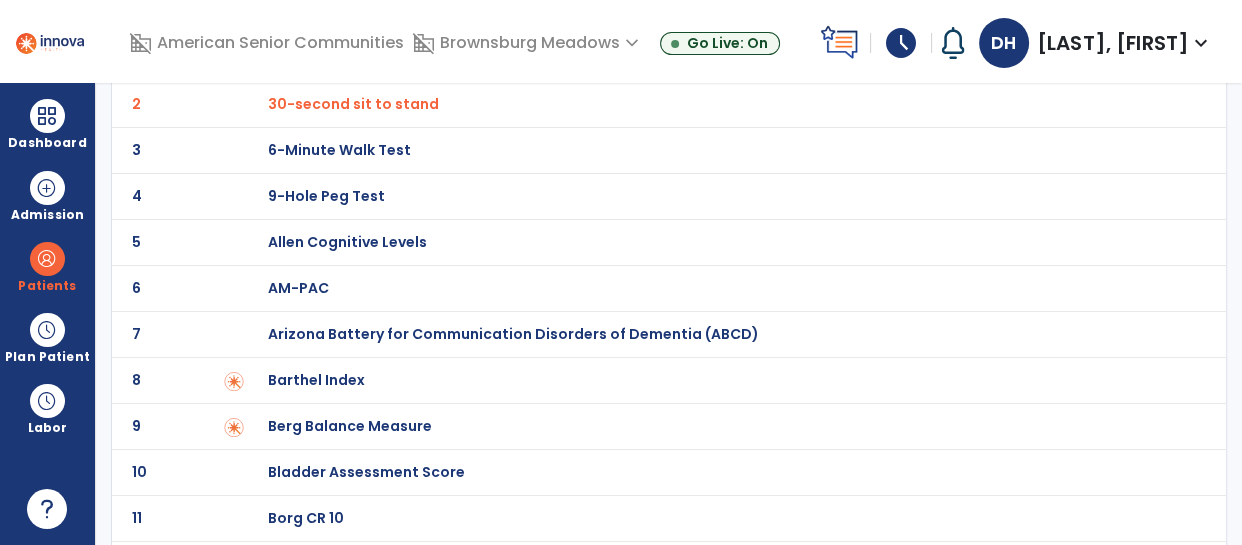 click on "Barthel Index" at bounding box center (717, 58) 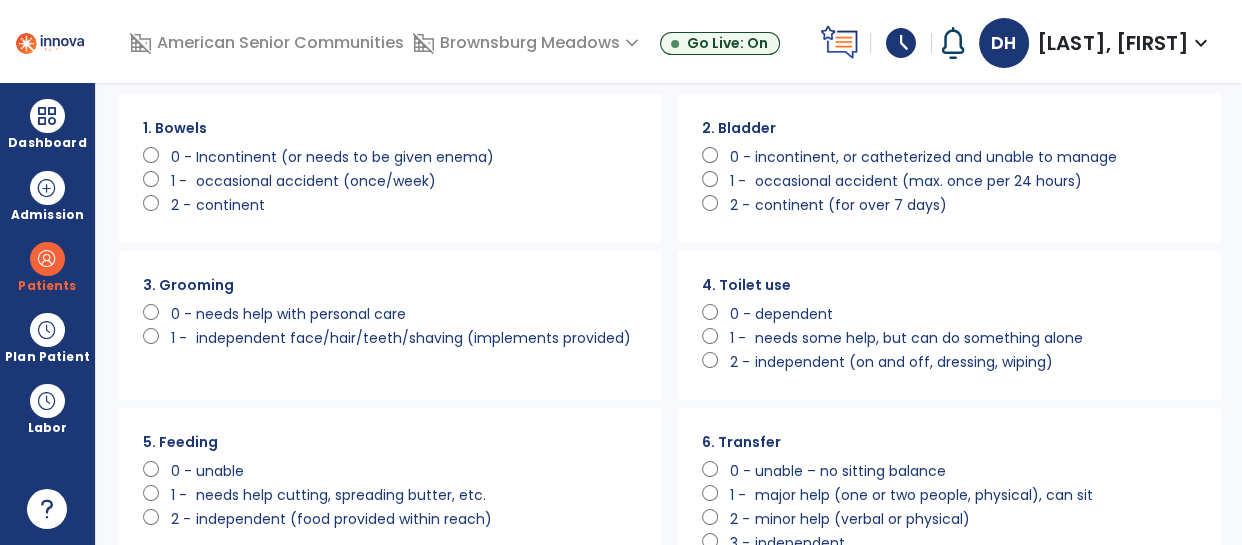 scroll, scrollTop: 65, scrollLeft: 0, axis: vertical 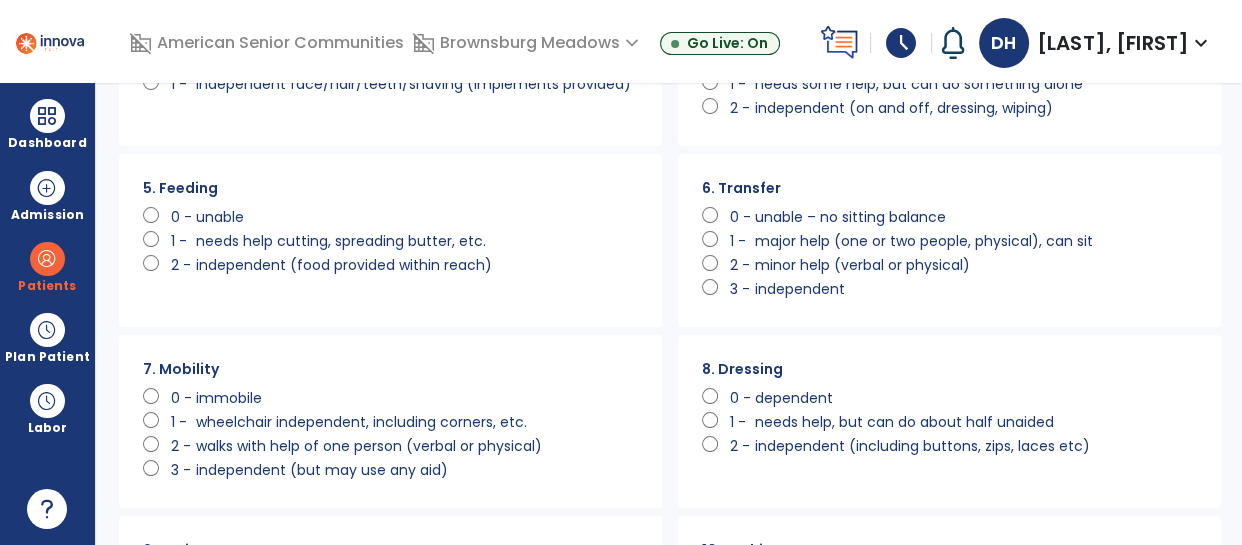 click on "2 -" 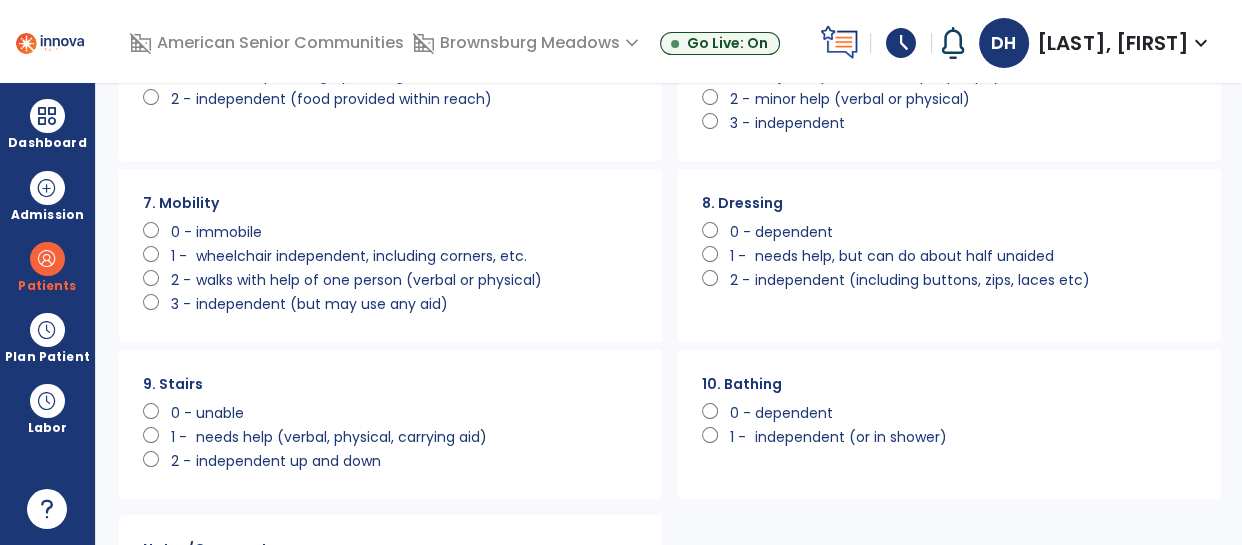 scroll, scrollTop: 488, scrollLeft: 0, axis: vertical 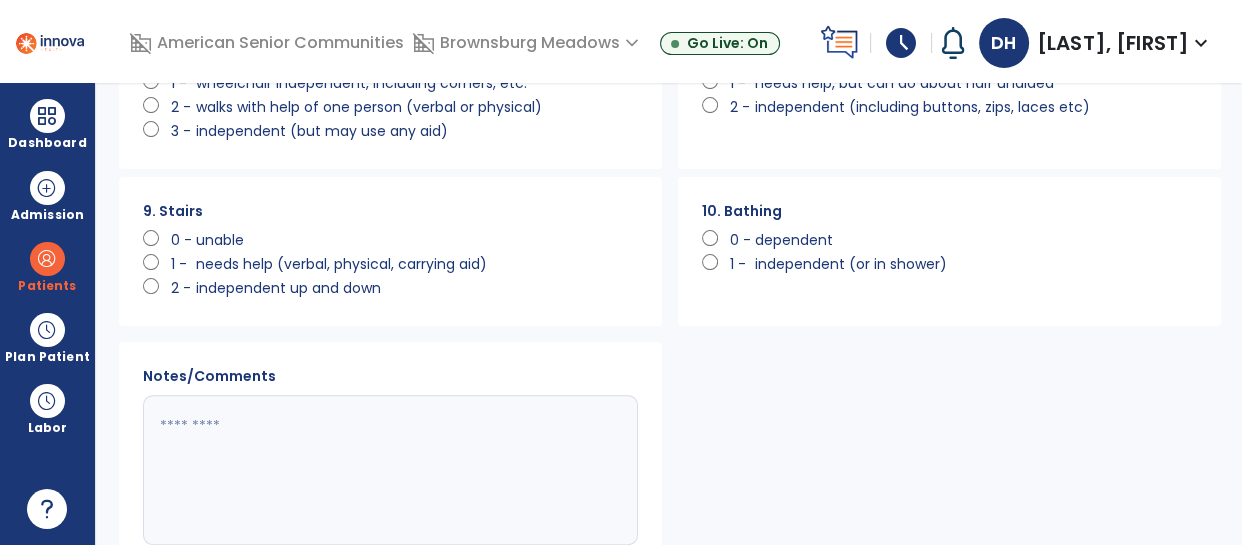 click on "0 -" 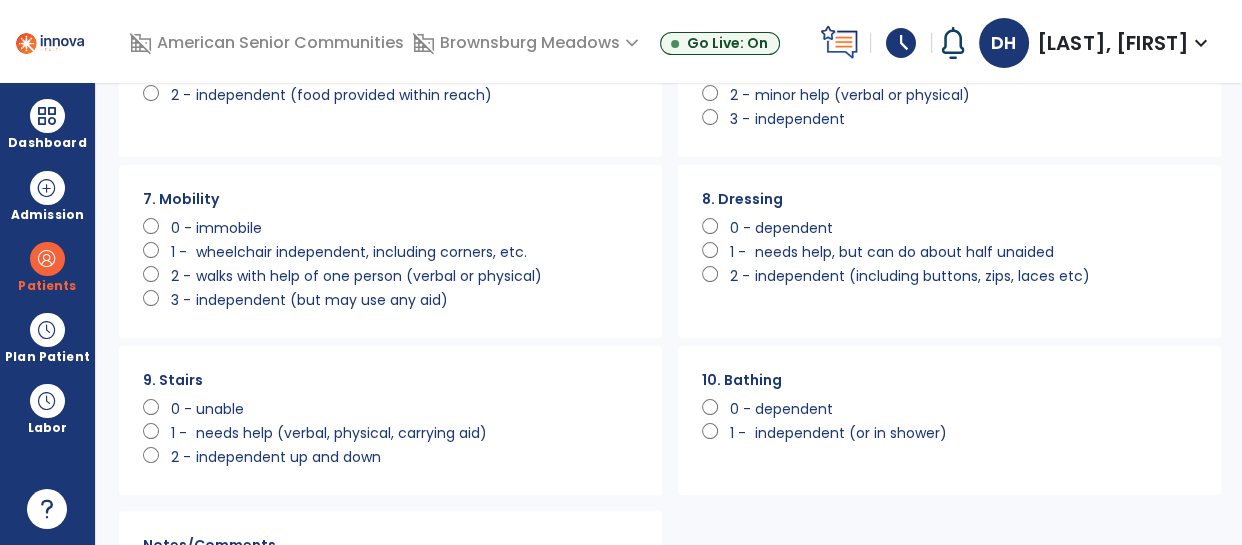 scroll, scrollTop: 486, scrollLeft: 0, axis: vertical 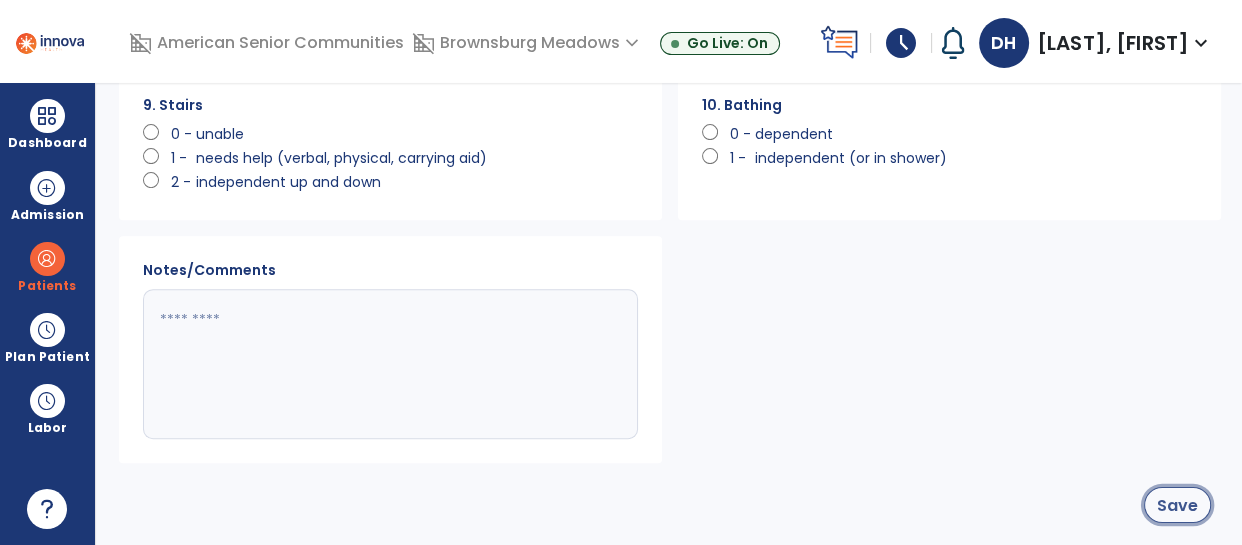 click on "Save" 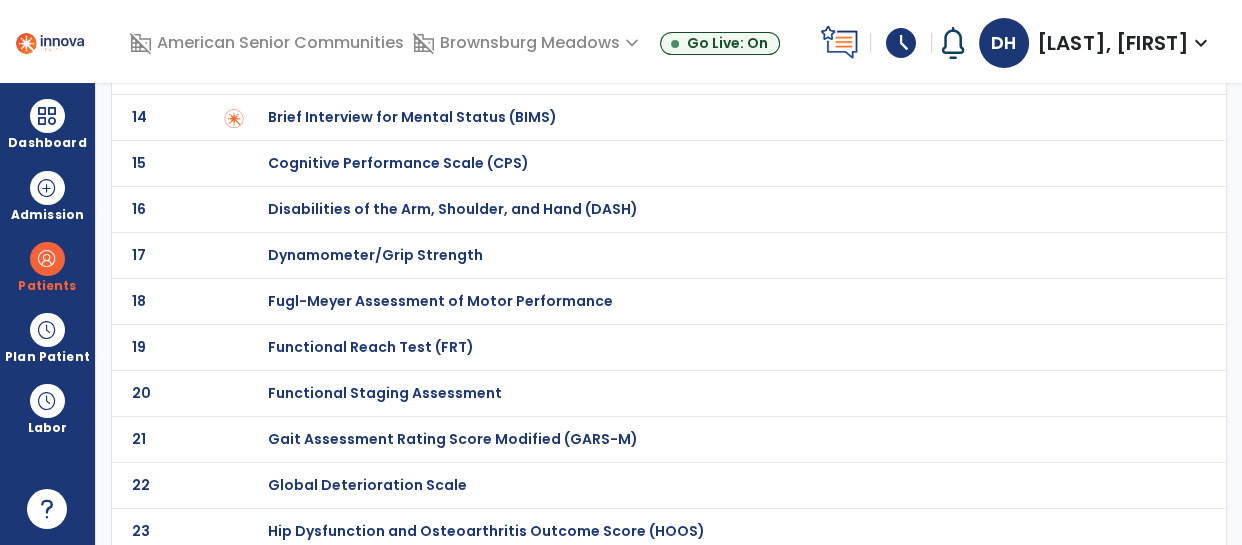 scroll, scrollTop: 0, scrollLeft: 0, axis: both 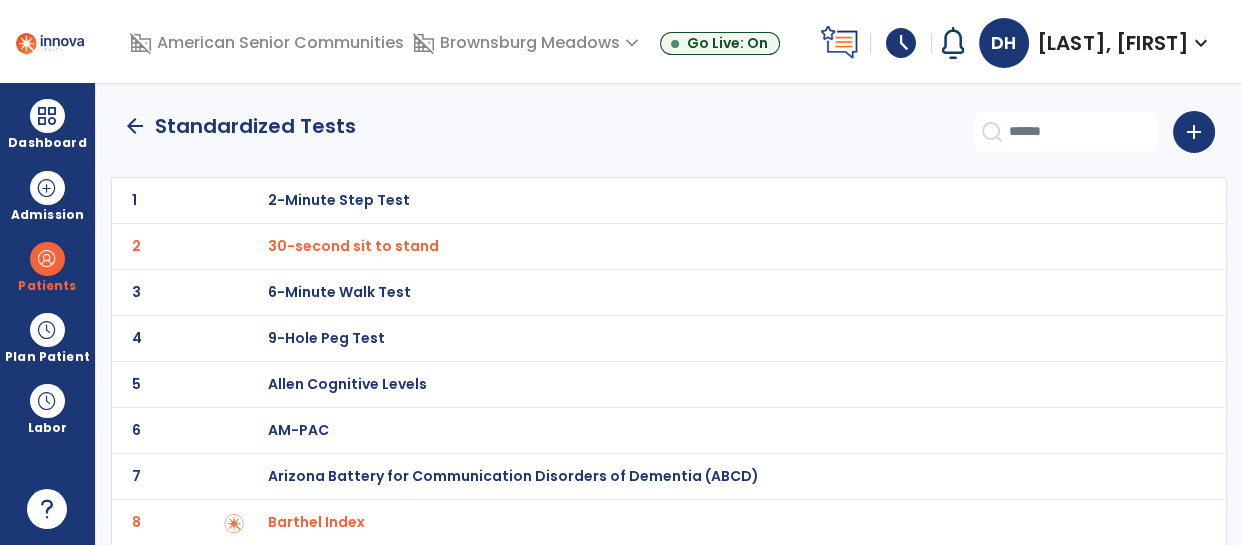 click on "arrow_back" 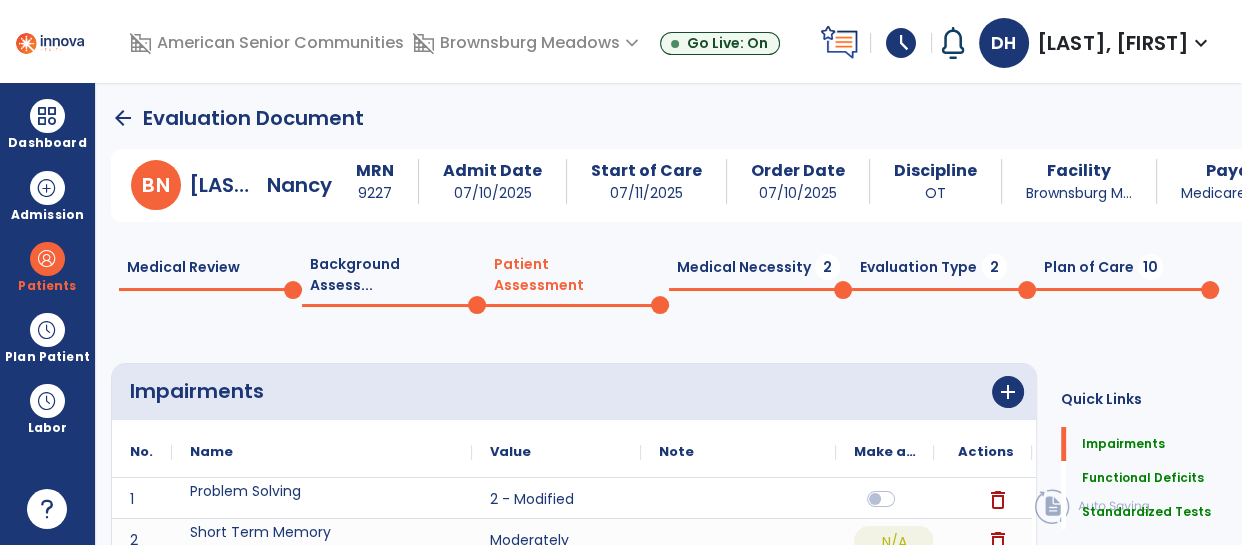 scroll, scrollTop: 20, scrollLeft: 0, axis: vertical 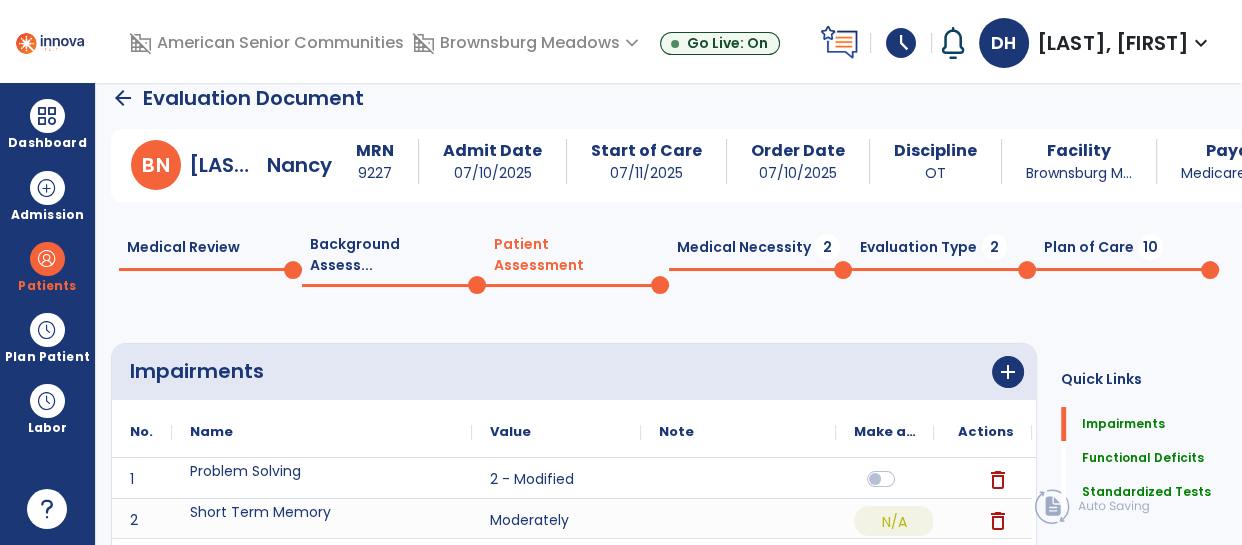 click on "Medical Necessity  2" 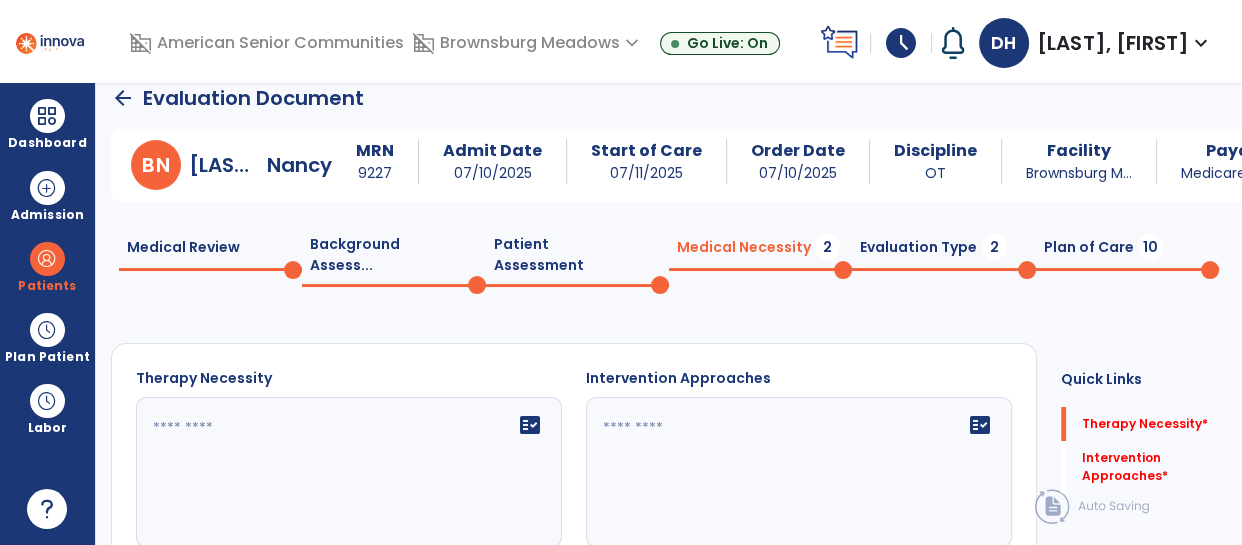 click on "fact_check" 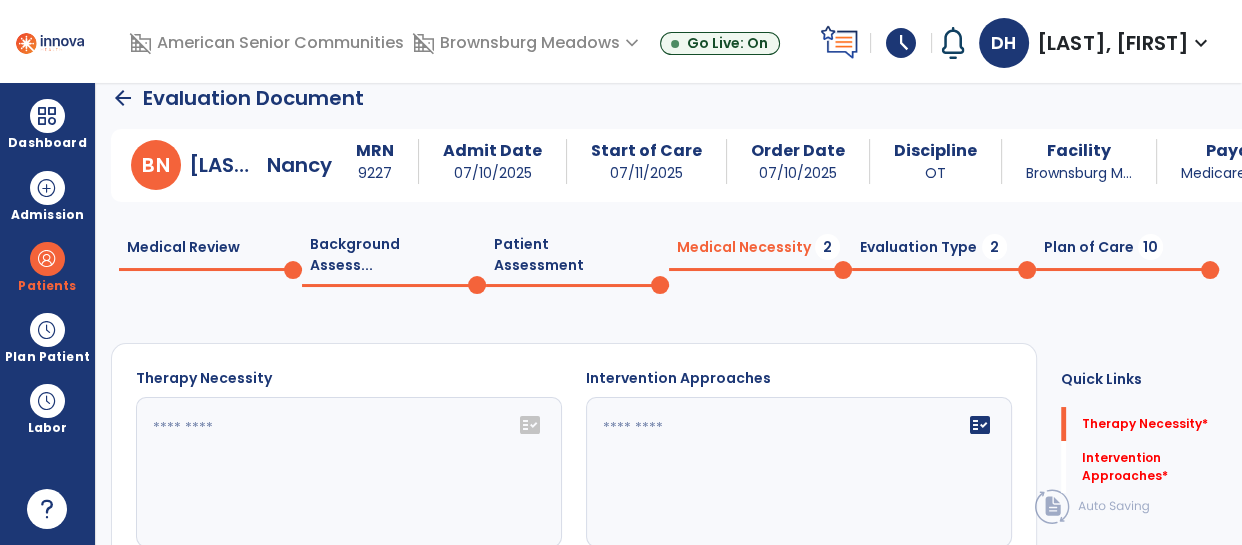 click on "fact_check" 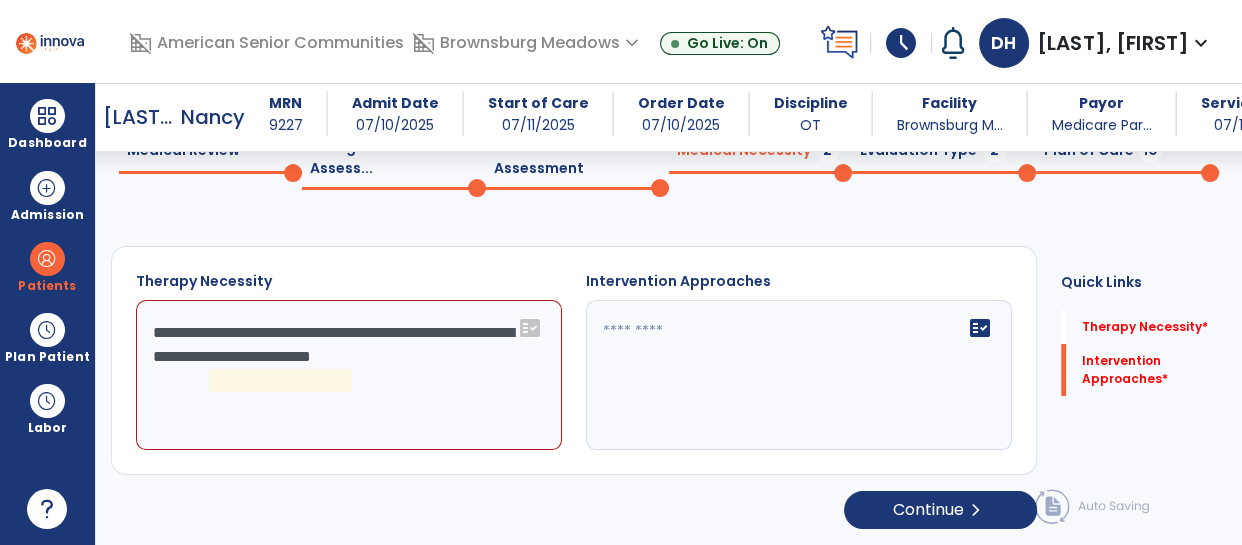 scroll, scrollTop: 97, scrollLeft: 0, axis: vertical 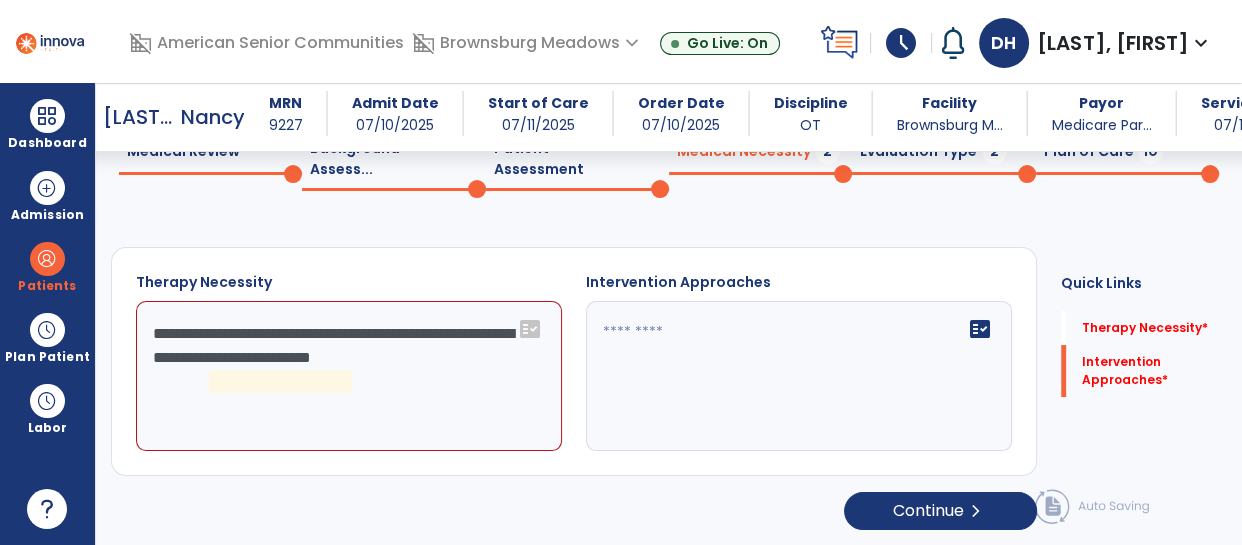 click on "**********" 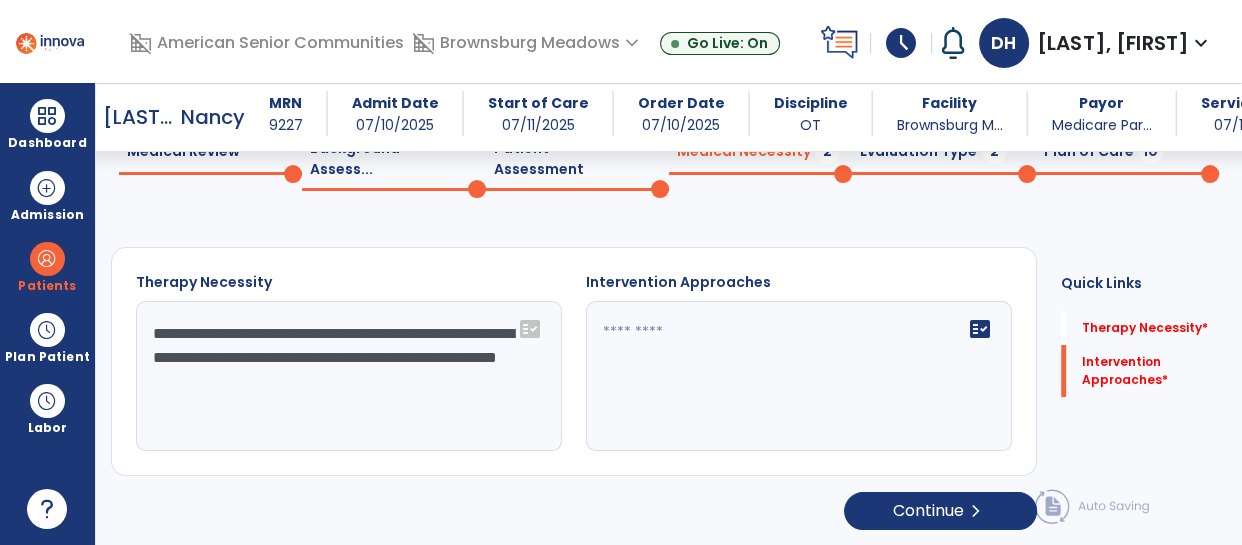 type on "**********" 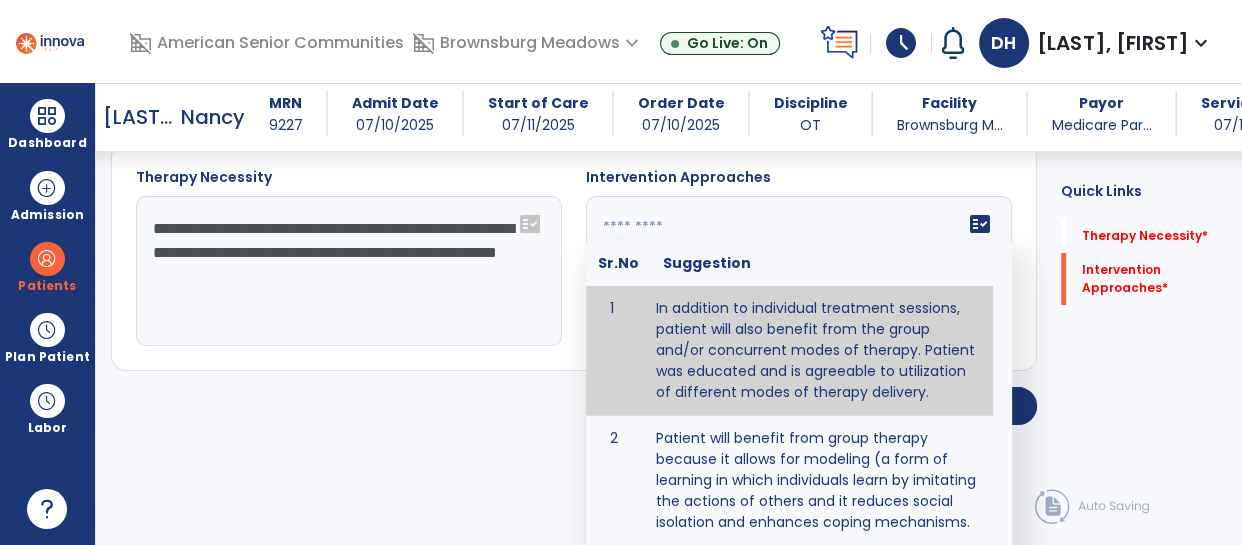 scroll, scrollTop: 209, scrollLeft: 0, axis: vertical 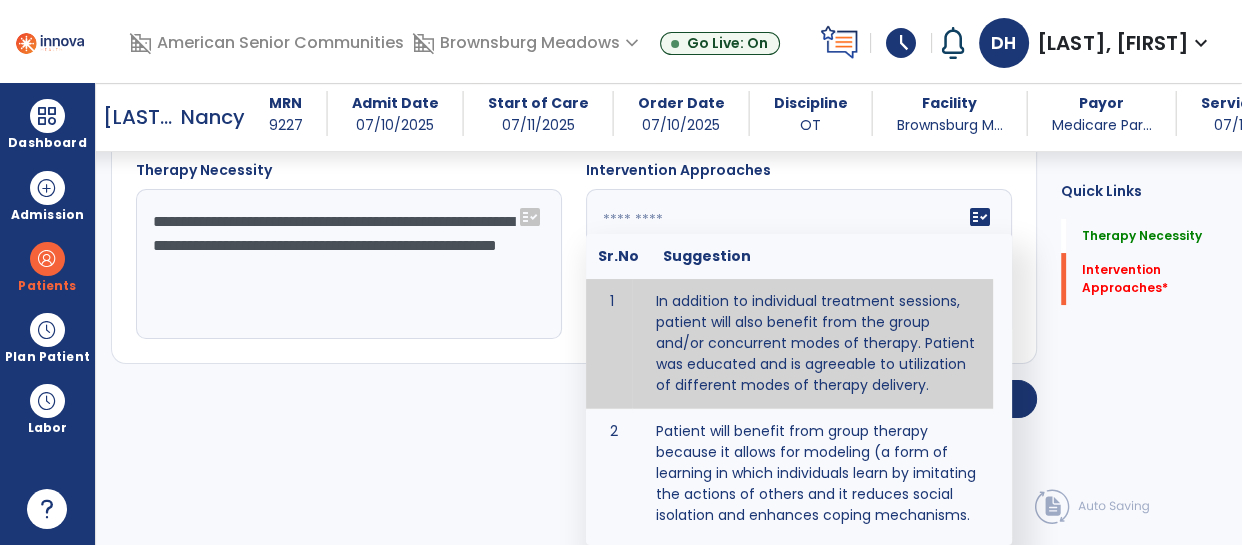 type on "**********" 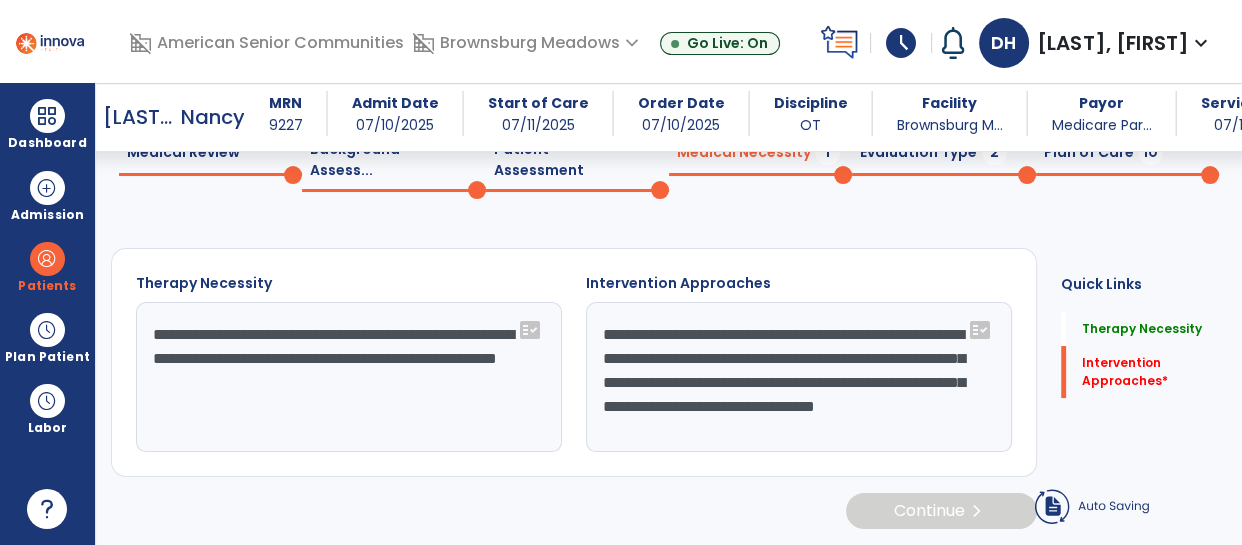 scroll, scrollTop: 95, scrollLeft: 0, axis: vertical 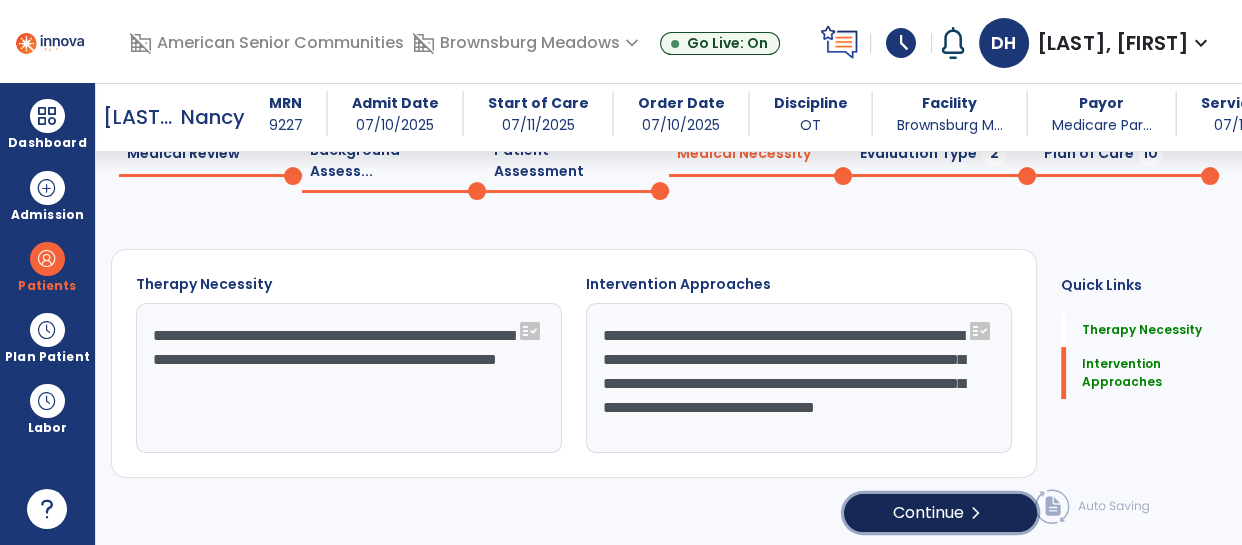 click on "Continue  chevron_right" 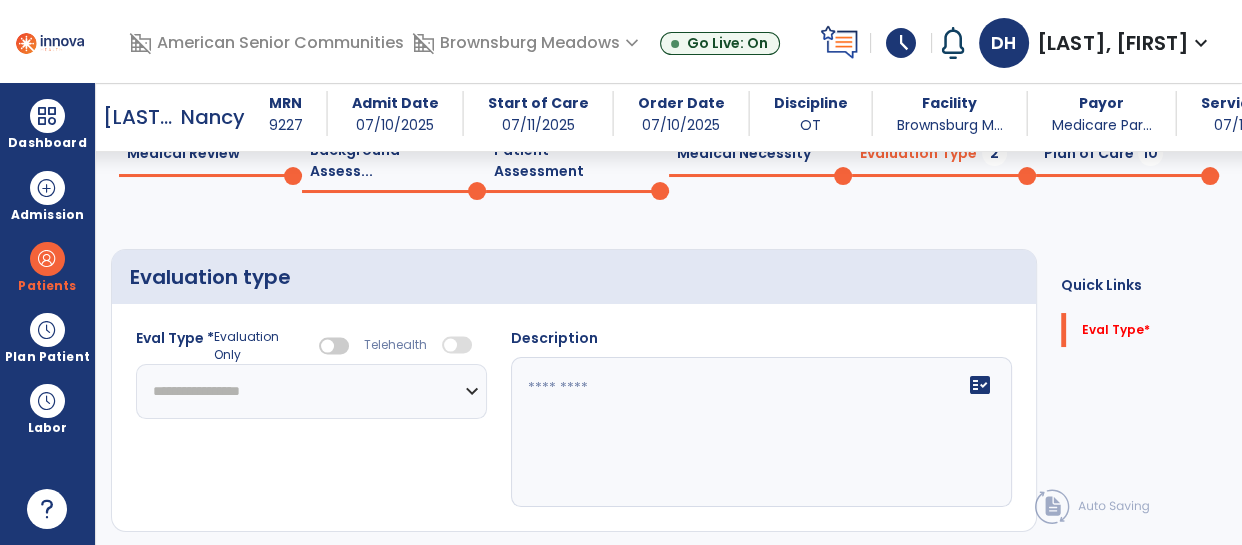 click on "**********" 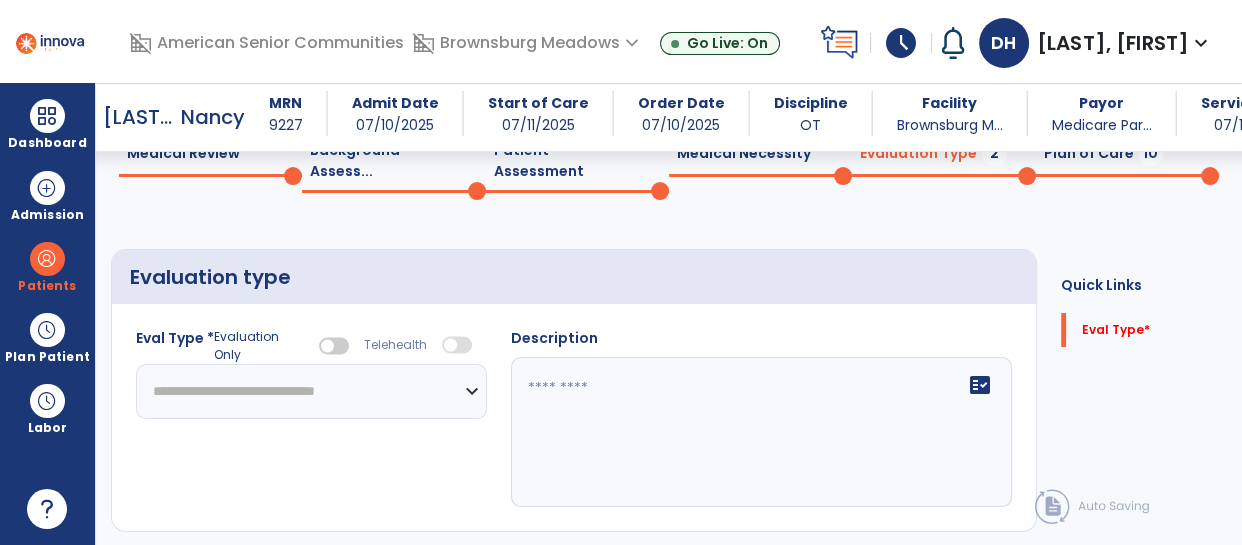 click on "**********" 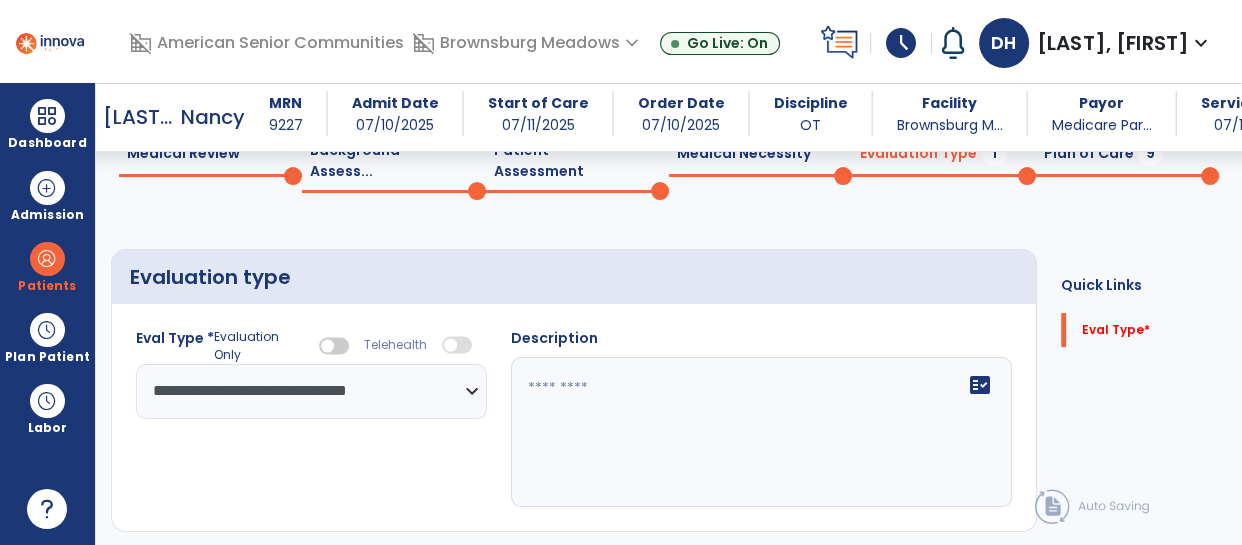 click on "**********" 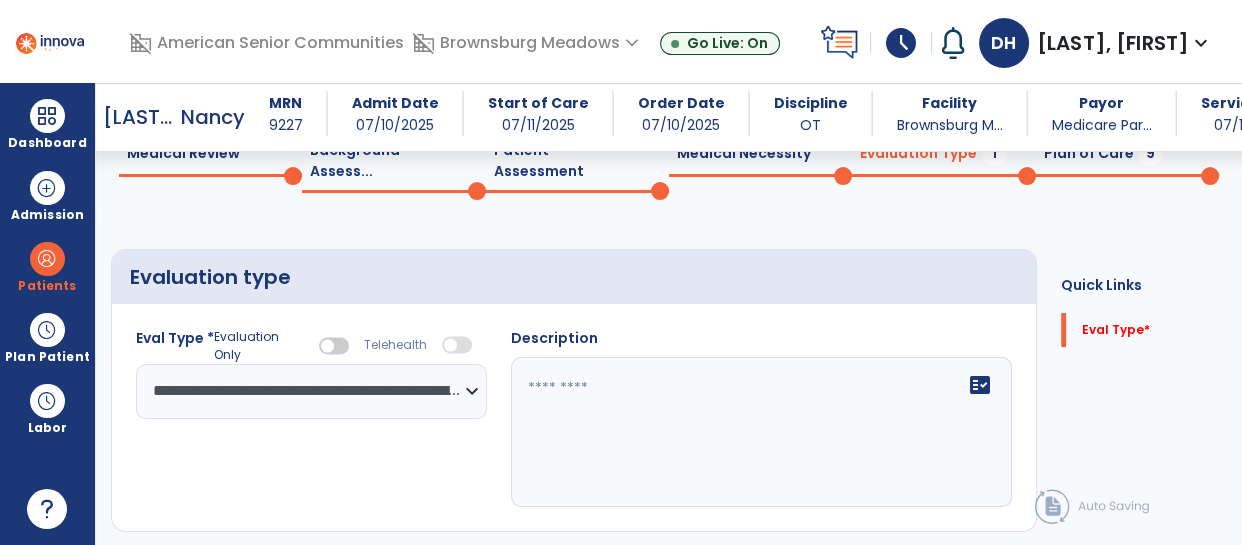 click on "**********" 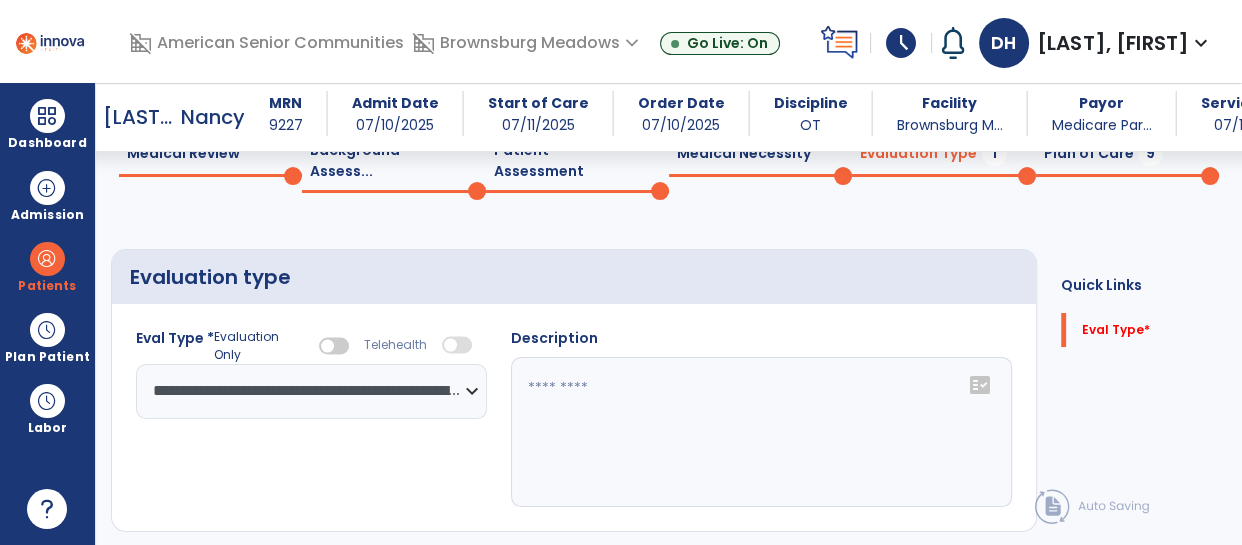 click on "fact_check" 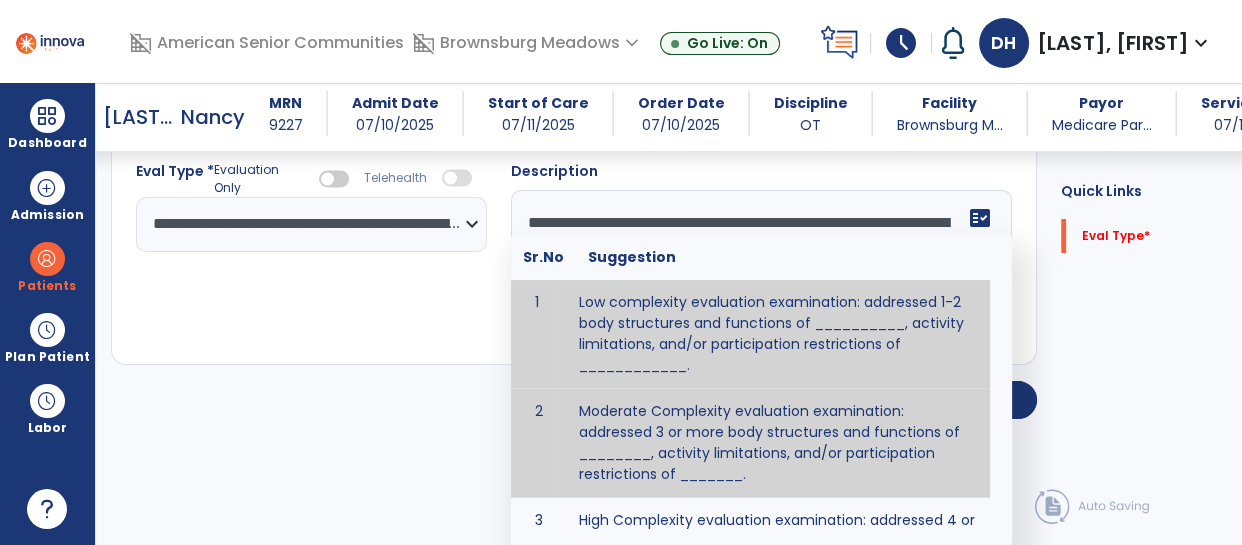 scroll, scrollTop: 151, scrollLeft: 0, axis: vertical 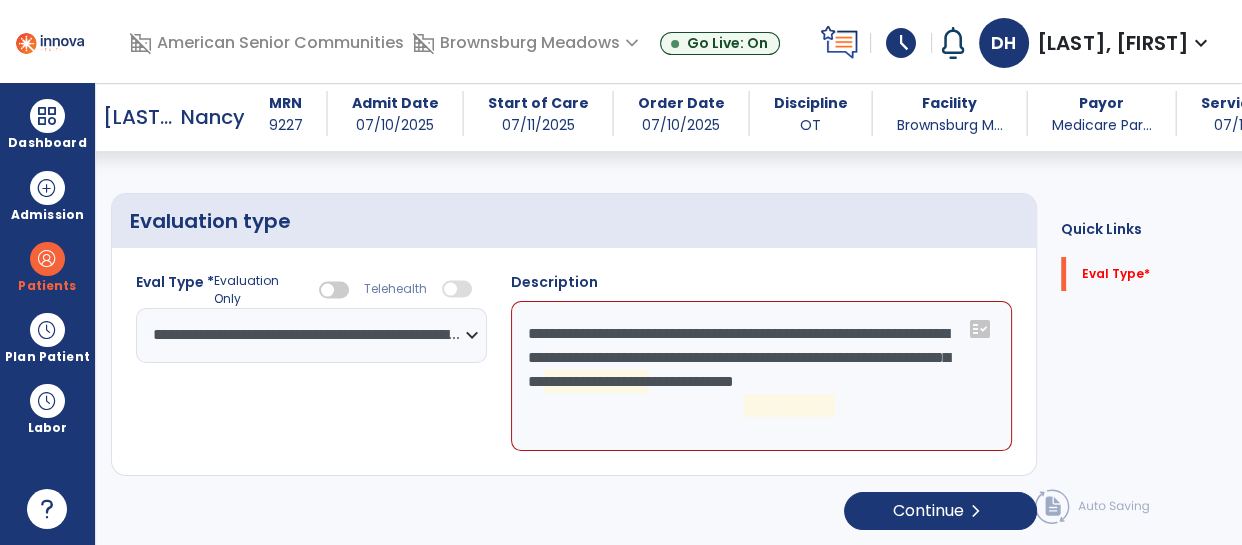 click on "**********" 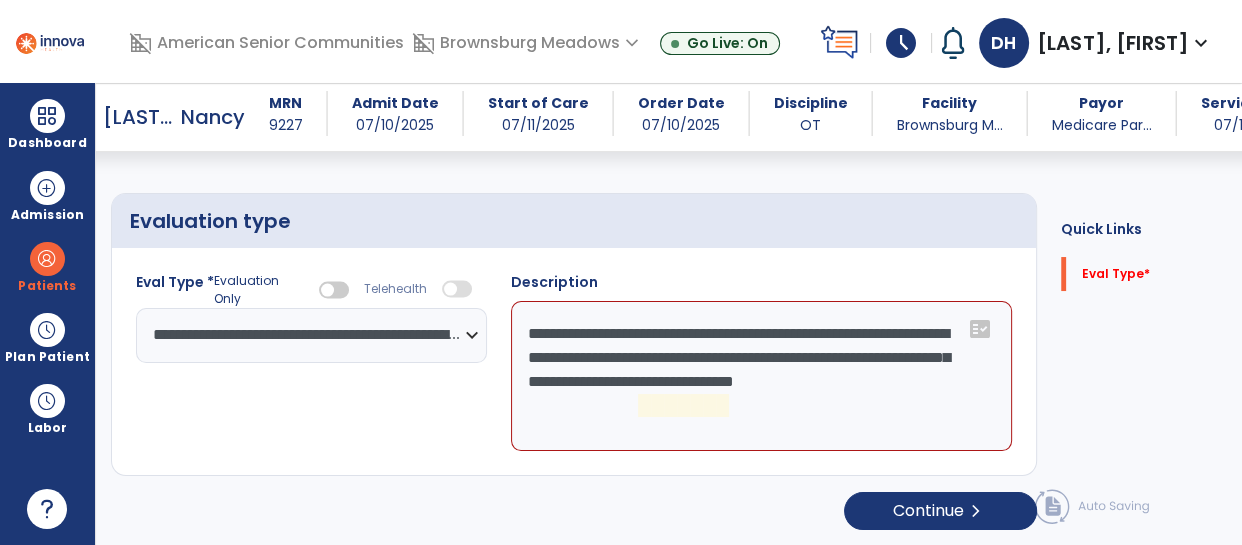 click on "**********" 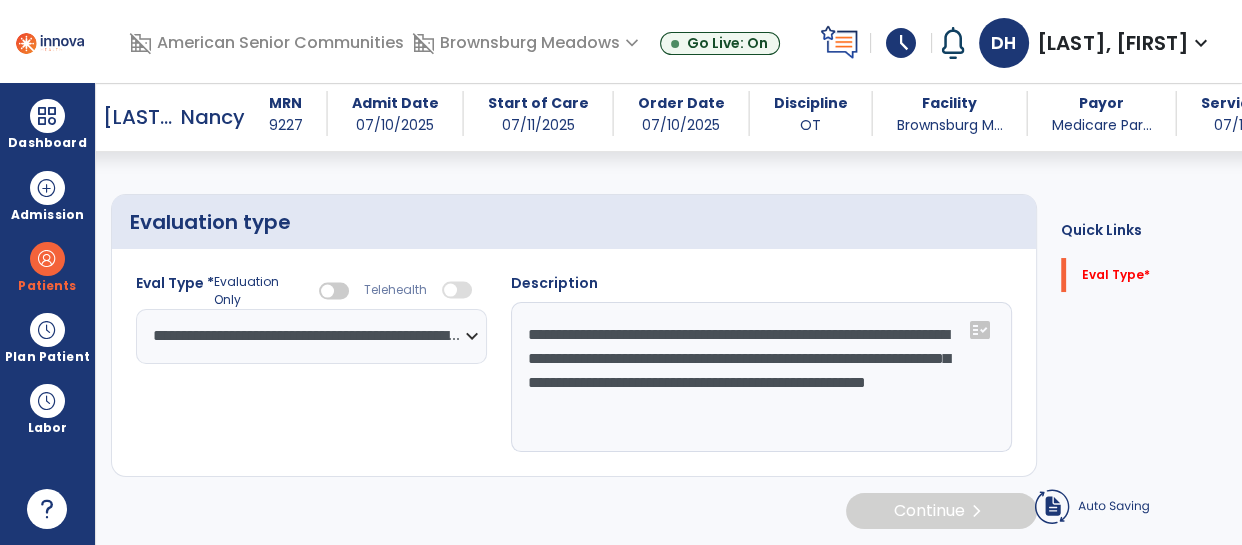 scroll, scrollTop: 151, scrollLeft: 0, axis: vertical 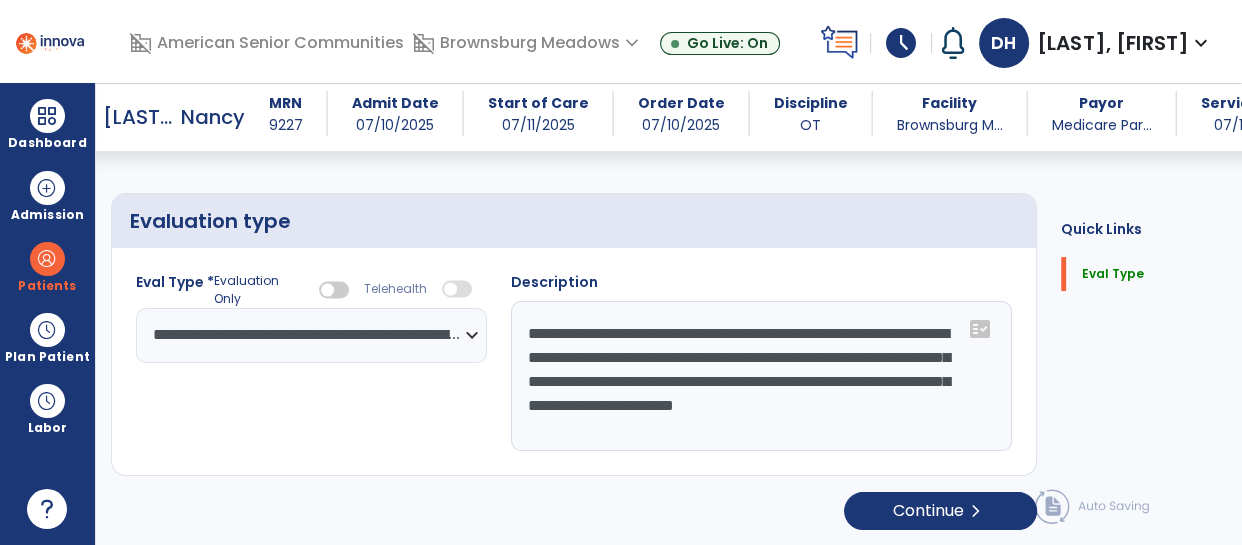 type on "**********" 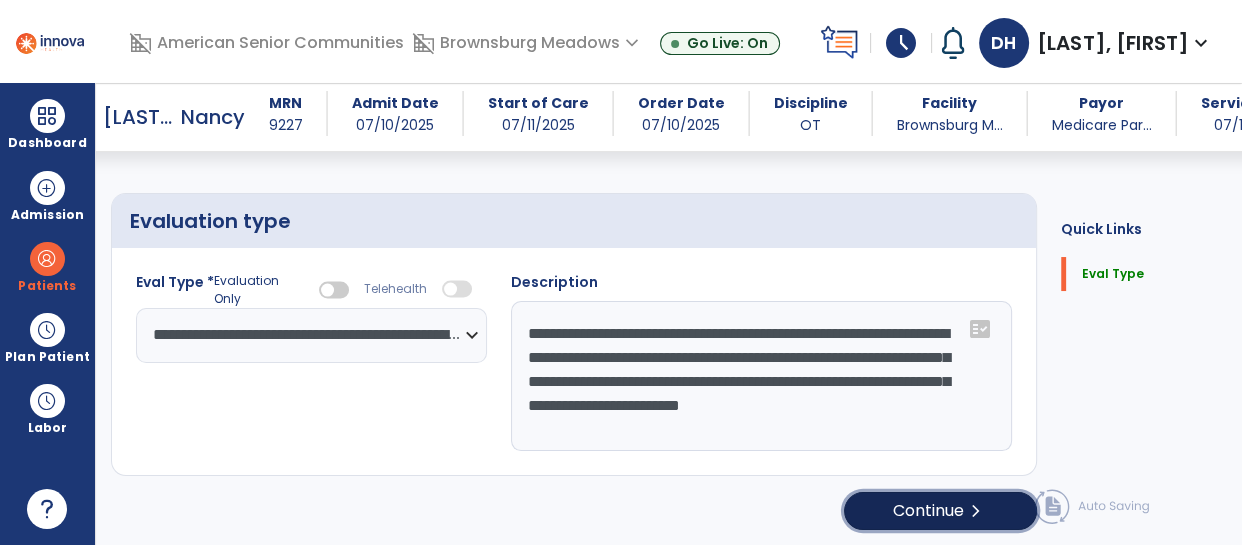 click on "Continue  chevron_right" 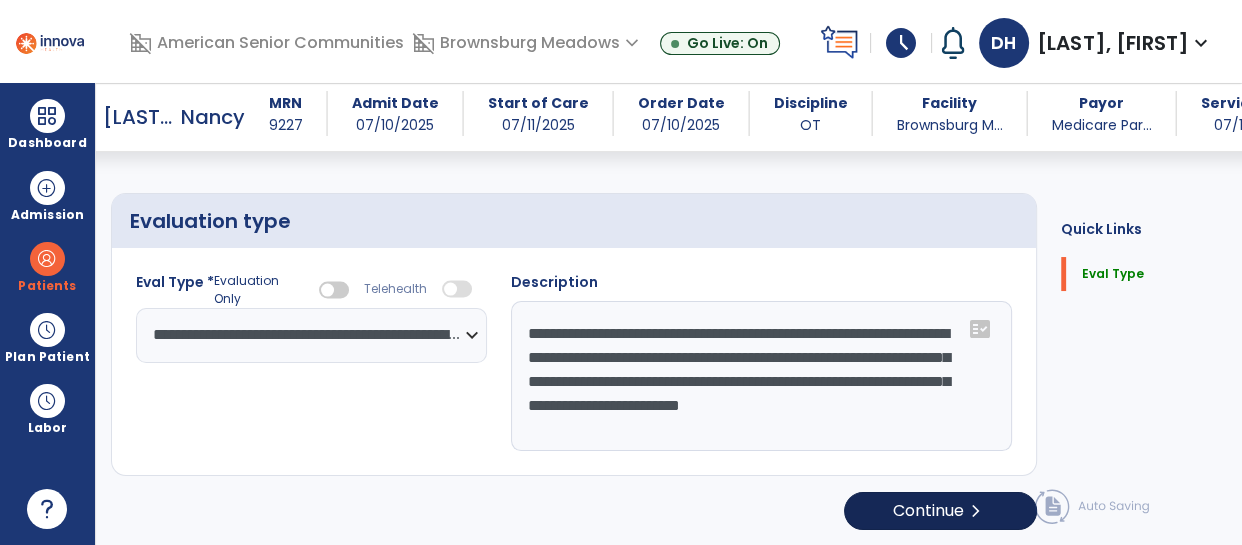 select on "*****" 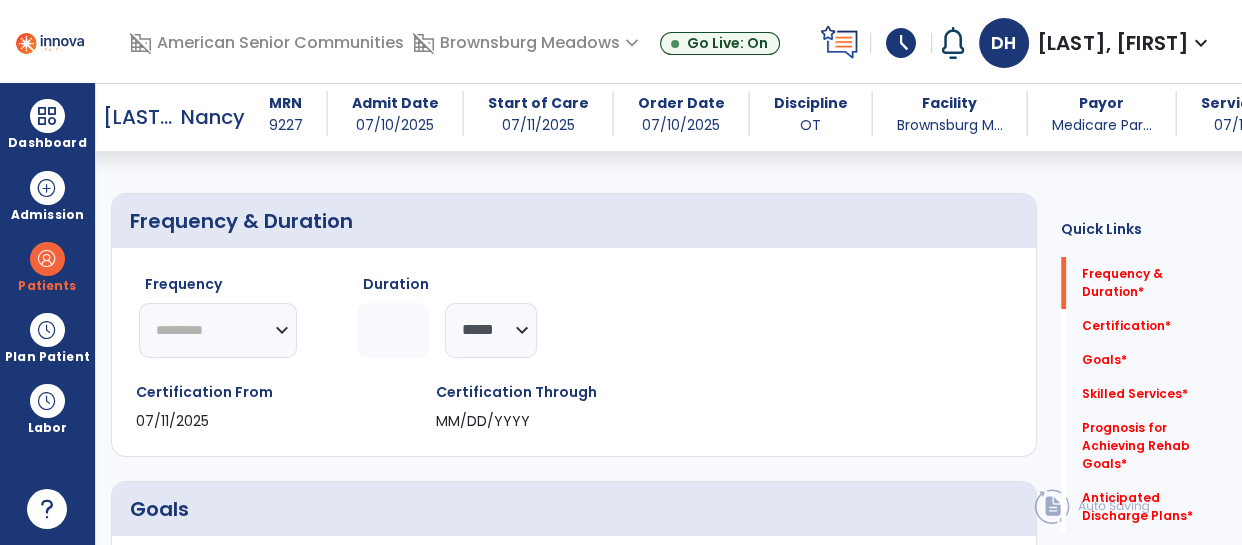 click on "********* ** ** ** ** ** ** **" 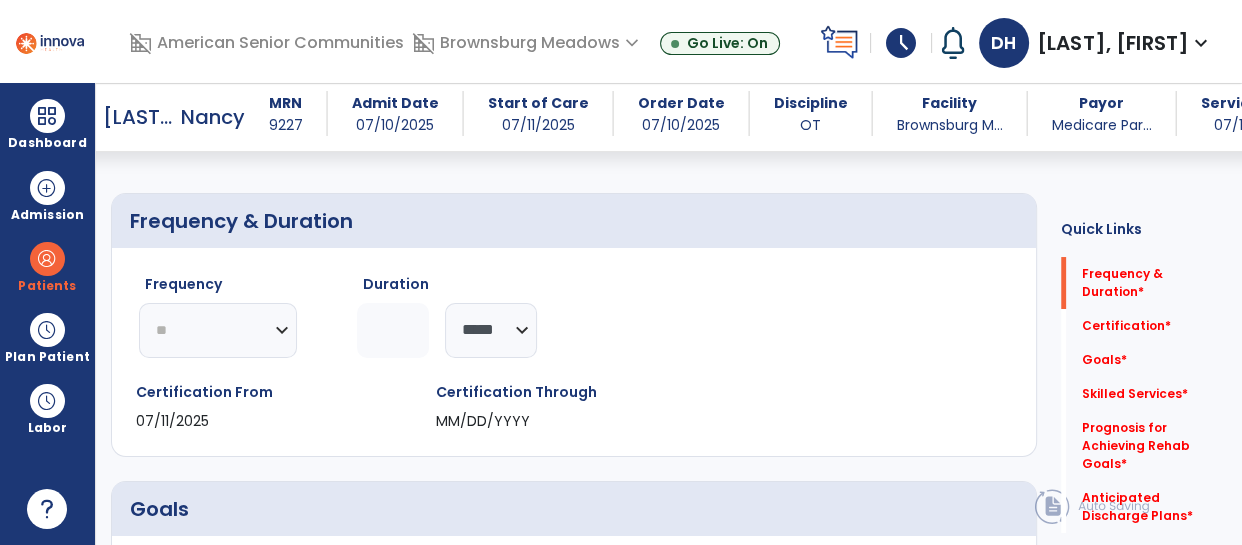 click on "********* ** ** ** ** ** ** **" 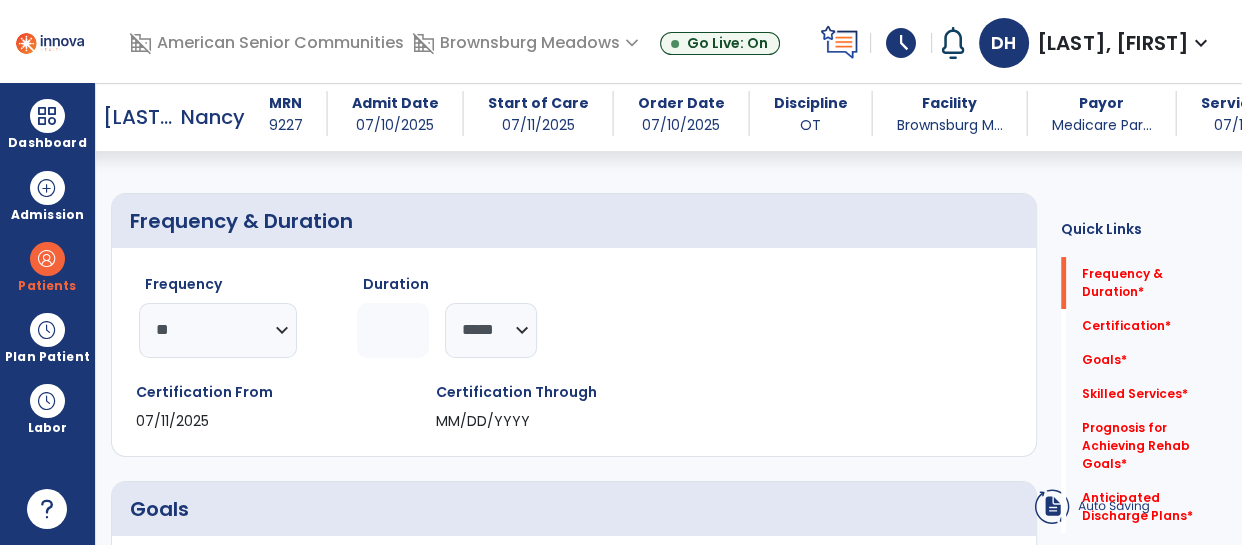 click 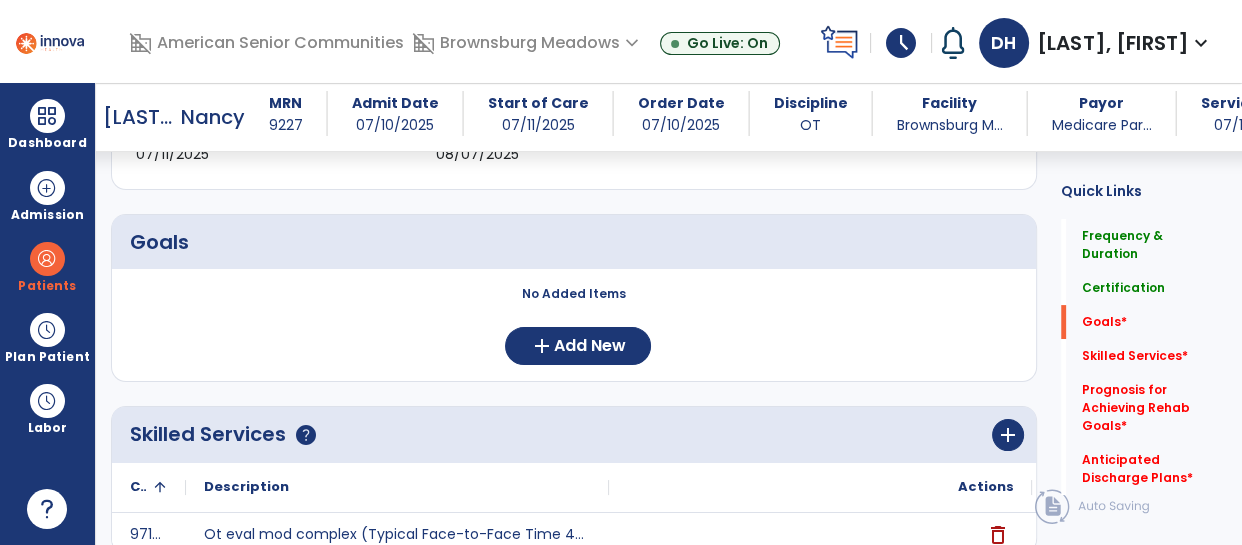 scroll, scrollTop: 420, scrollLeft: 0, axis: vertical 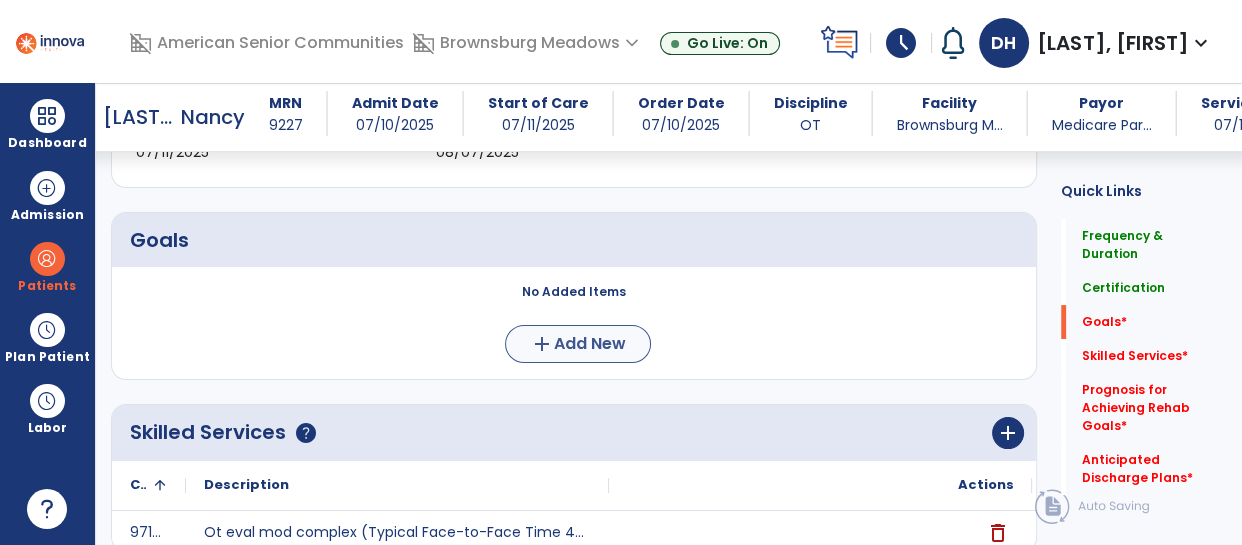 type on "*" 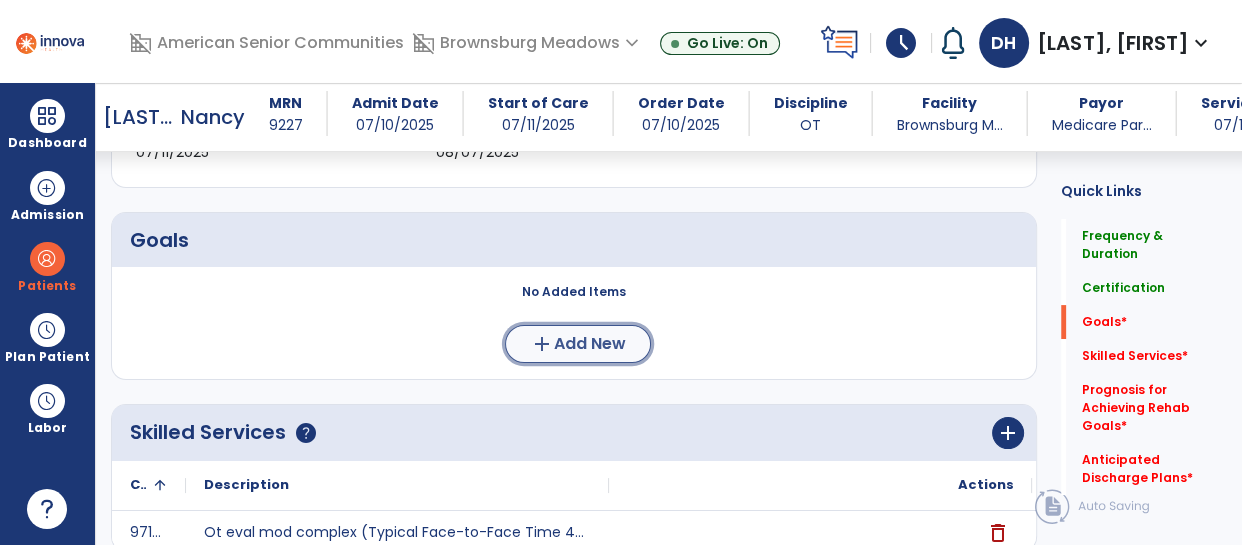 click on "add  Add New" at bounding box center (578, 344) 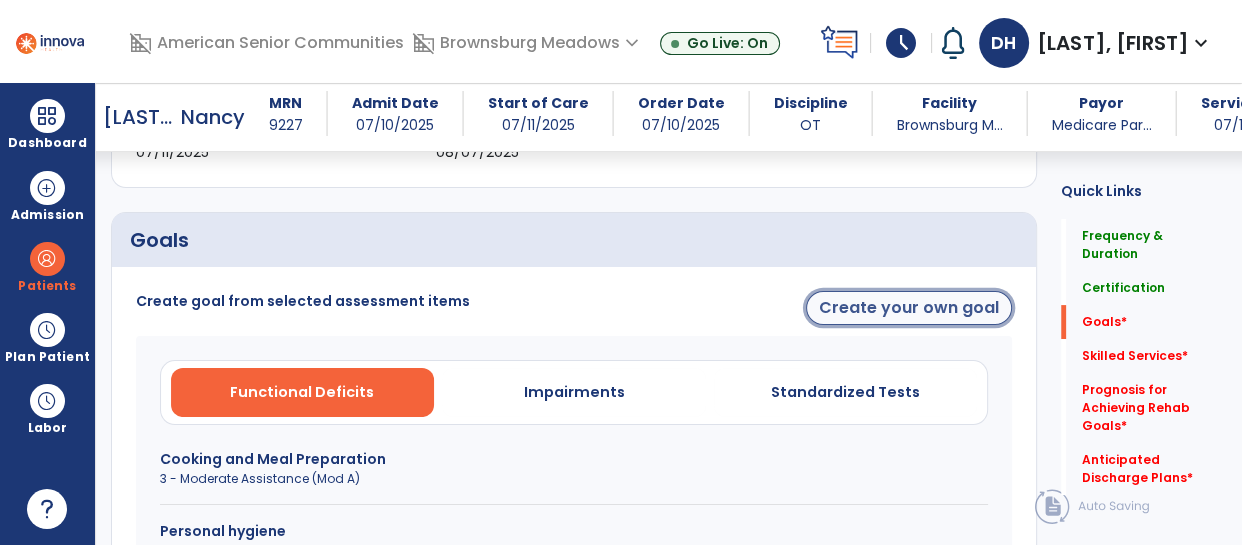 click on "Create your own goal" at bounding box center [909, 308] 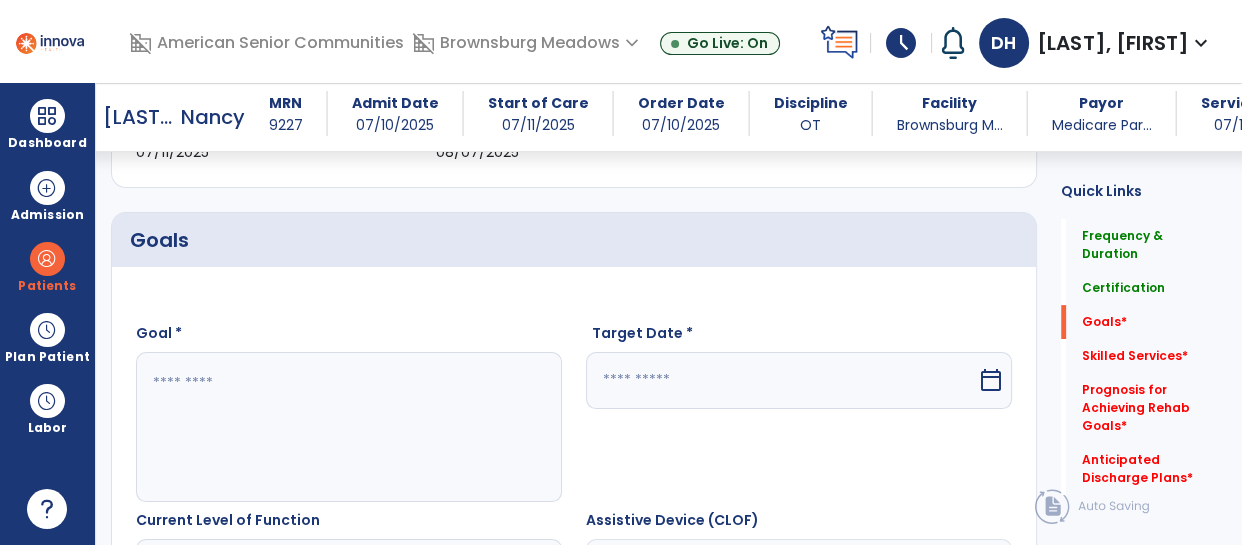 click at bounding box center (348, 427) 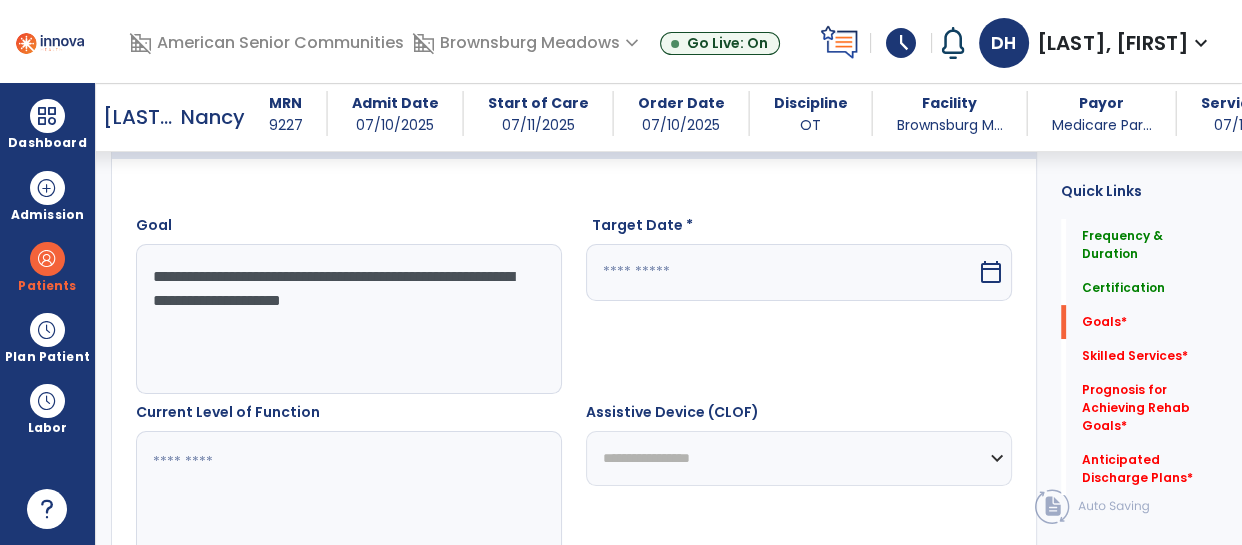 scroll, scrollTop: 567, scrollLeft: 0, axis: vertical 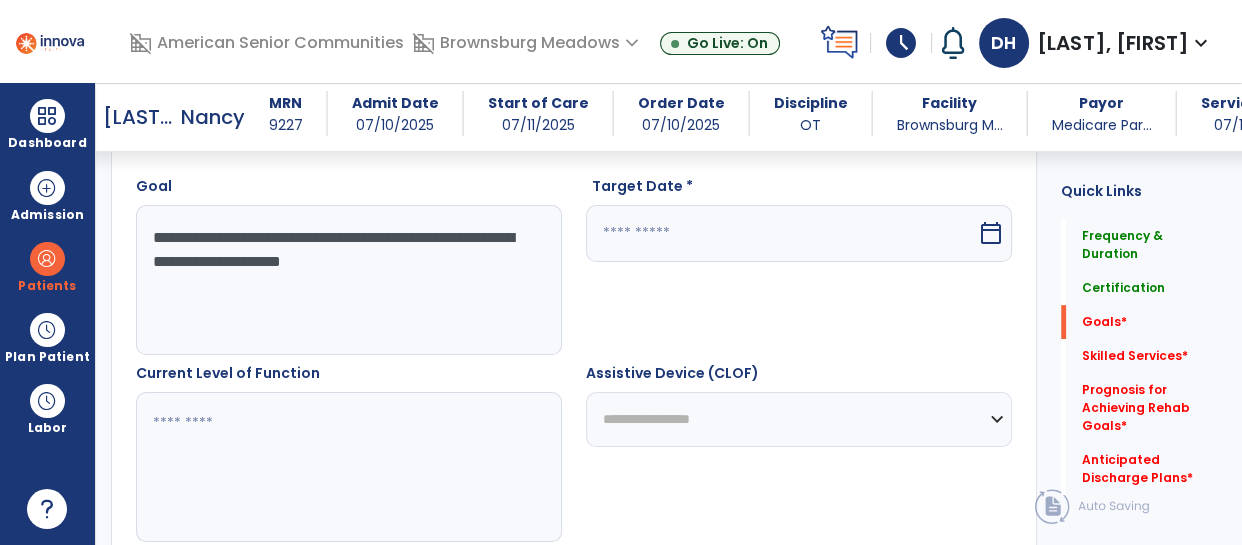type on "**********" 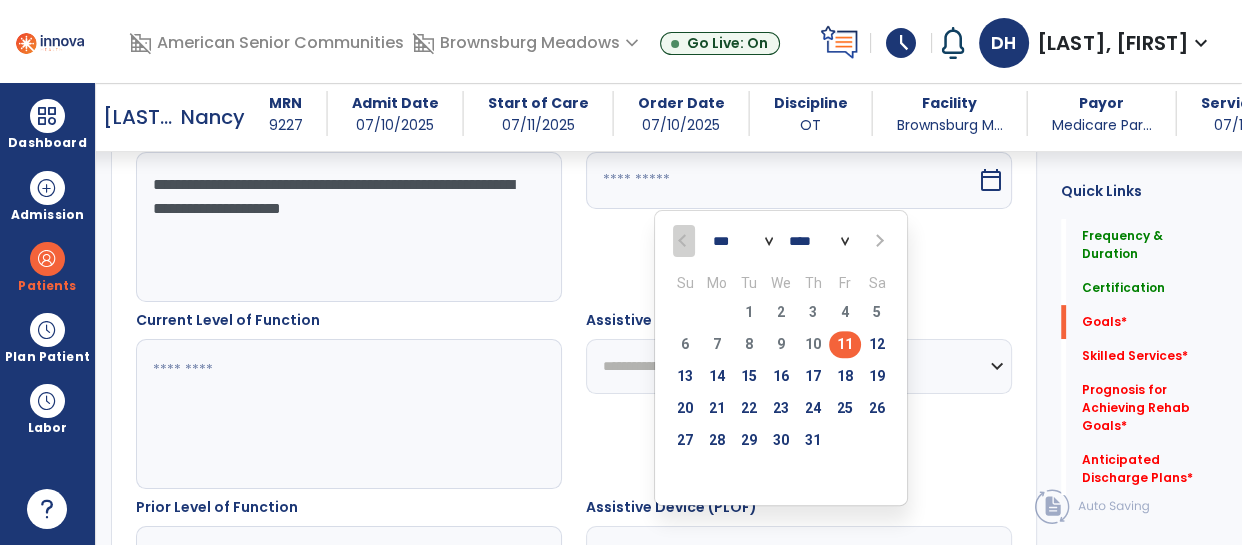 scroll, scrollTop: 630, scrollLeft: 0, axis: vertical 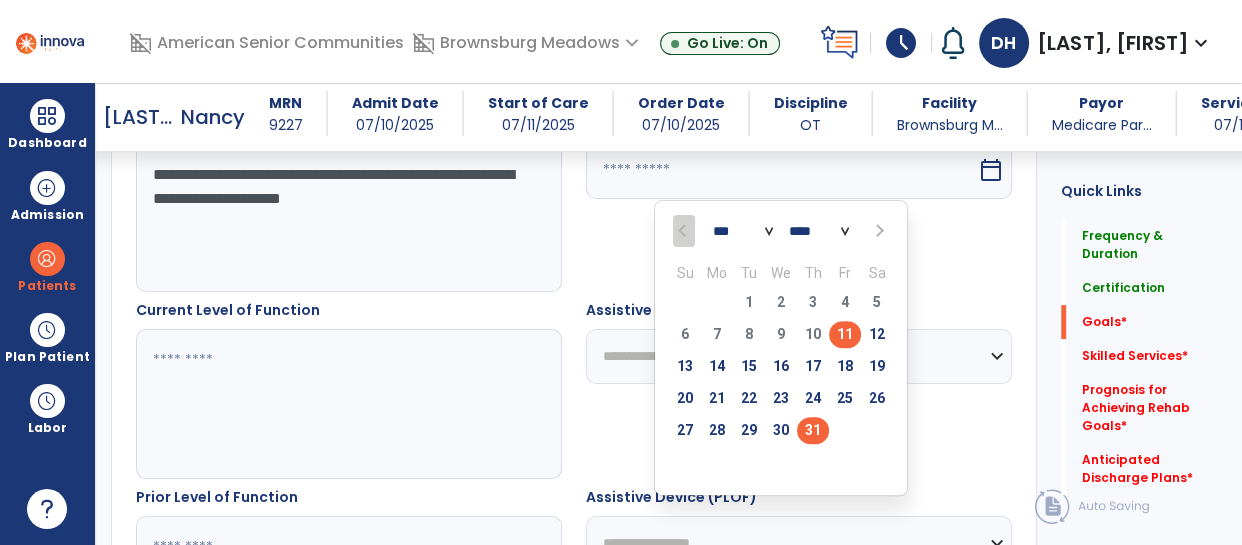 click on "31" at bounding box center (813, 430) 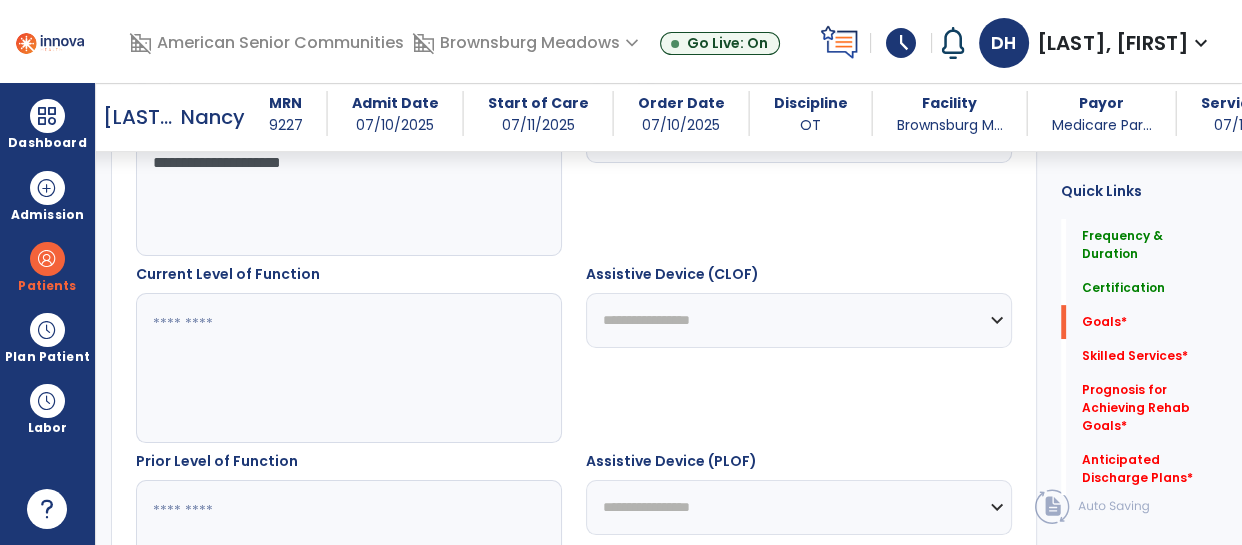 scroll, scrollTop: 670, scrollLeft: 0, axis: vertical 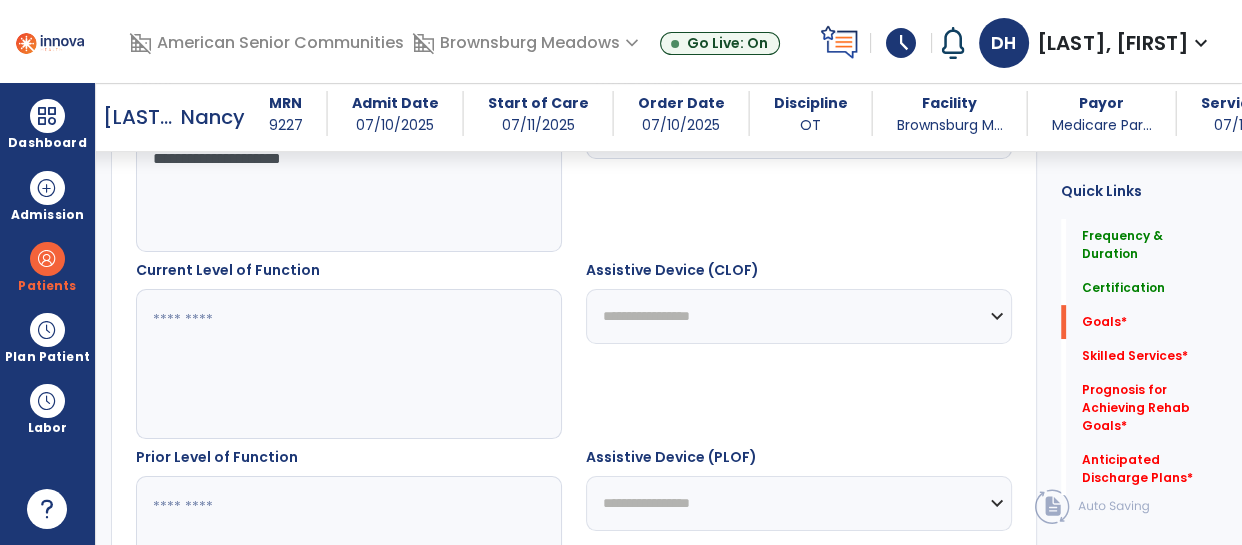 click at bounding box center (348, 364) 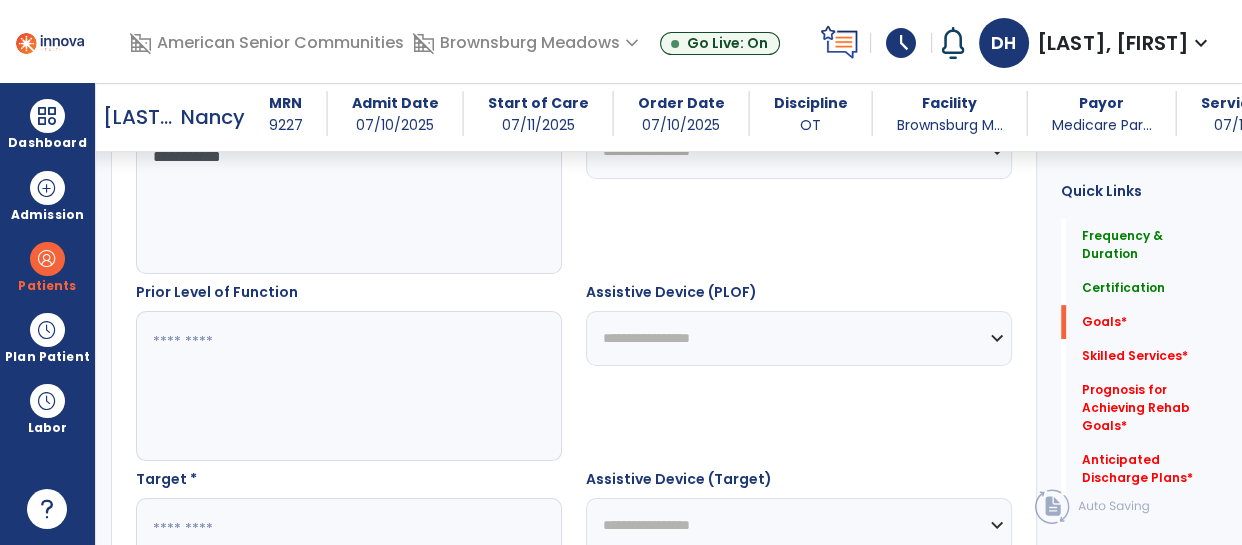 scroll, scrollTop: 838, scrollLeft: 0, axis: vertical 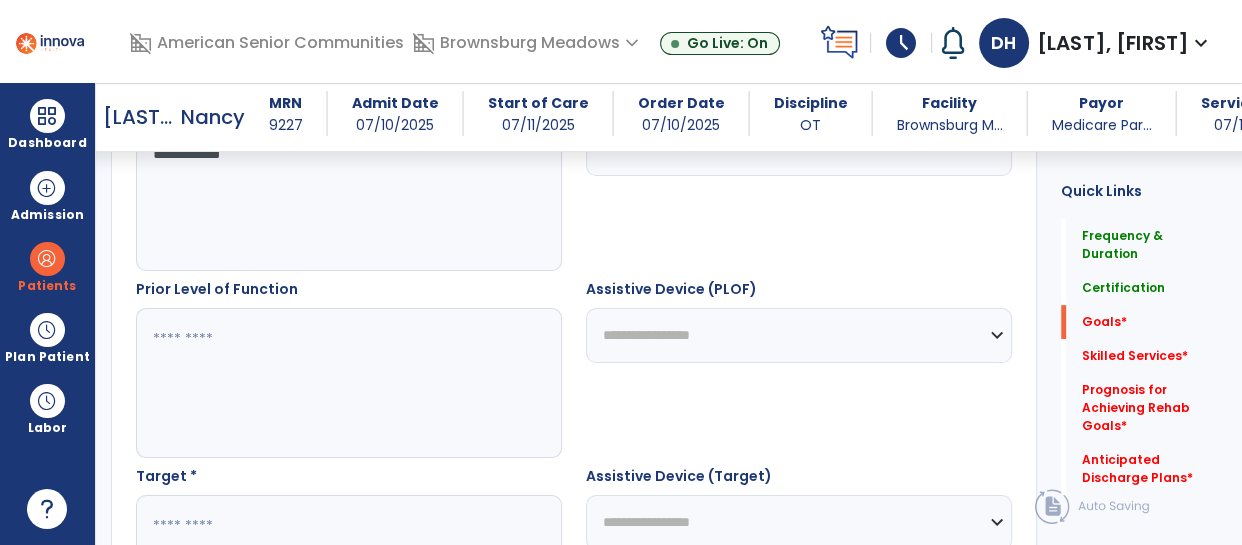 type on "**********" 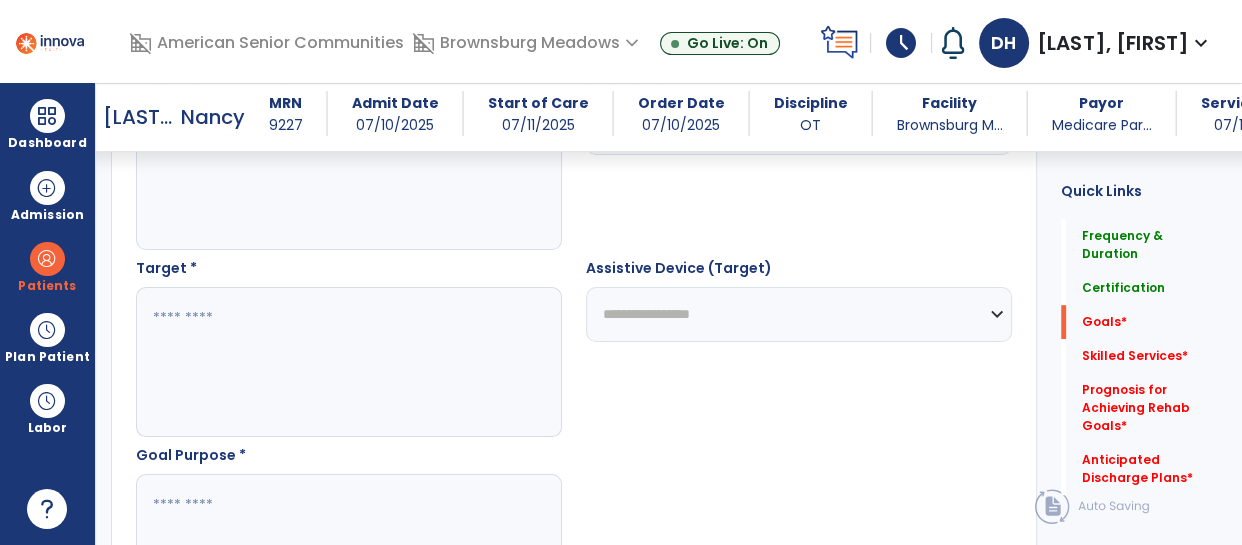 scroll, scrollTop: 1050, scrollLeft: 0, axis: vertical 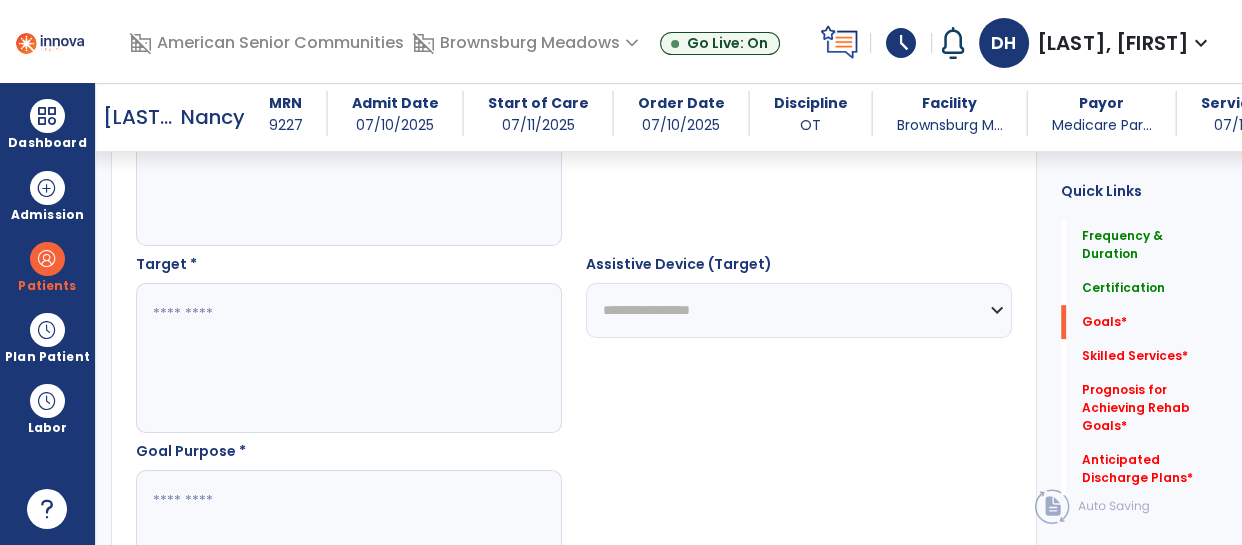 type on "**********" 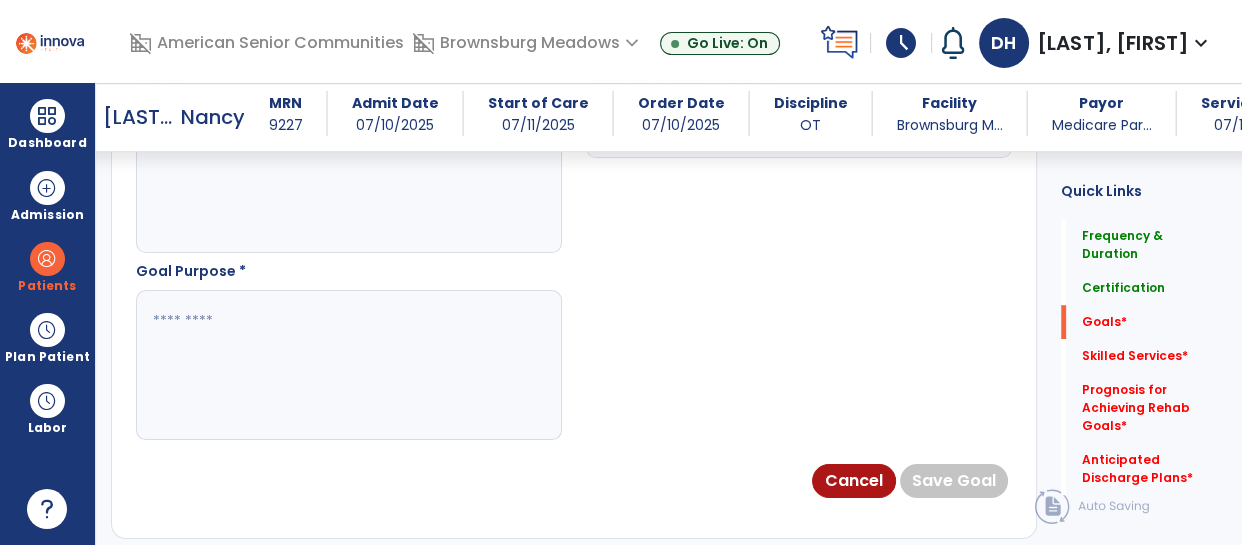 scroll, scrollTop: 1244, scrollLeft: 0, axis: vertical 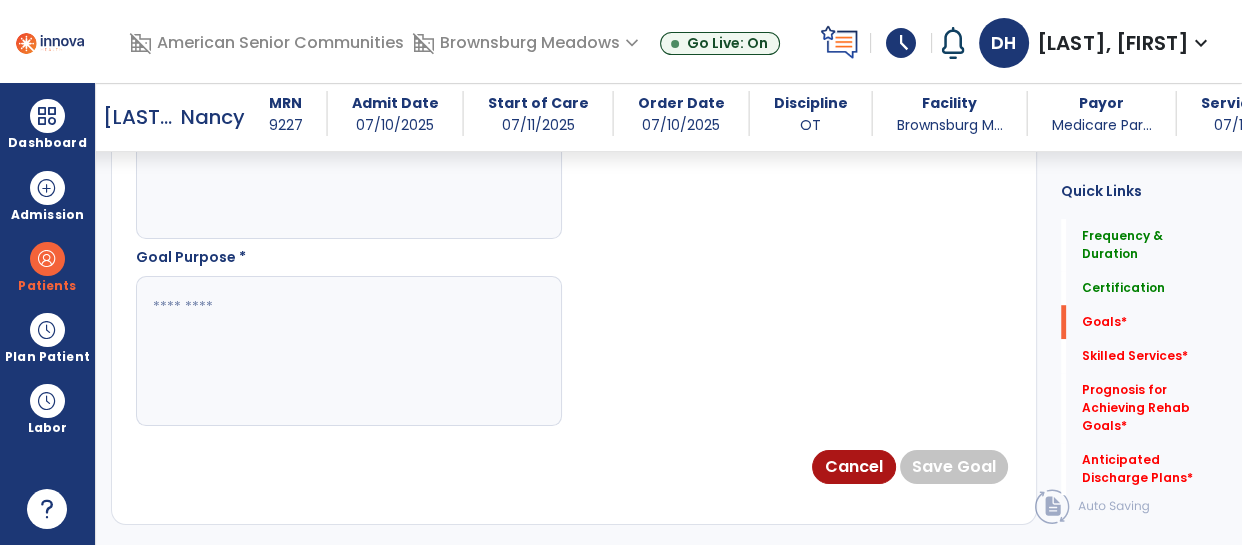 type on "*****" 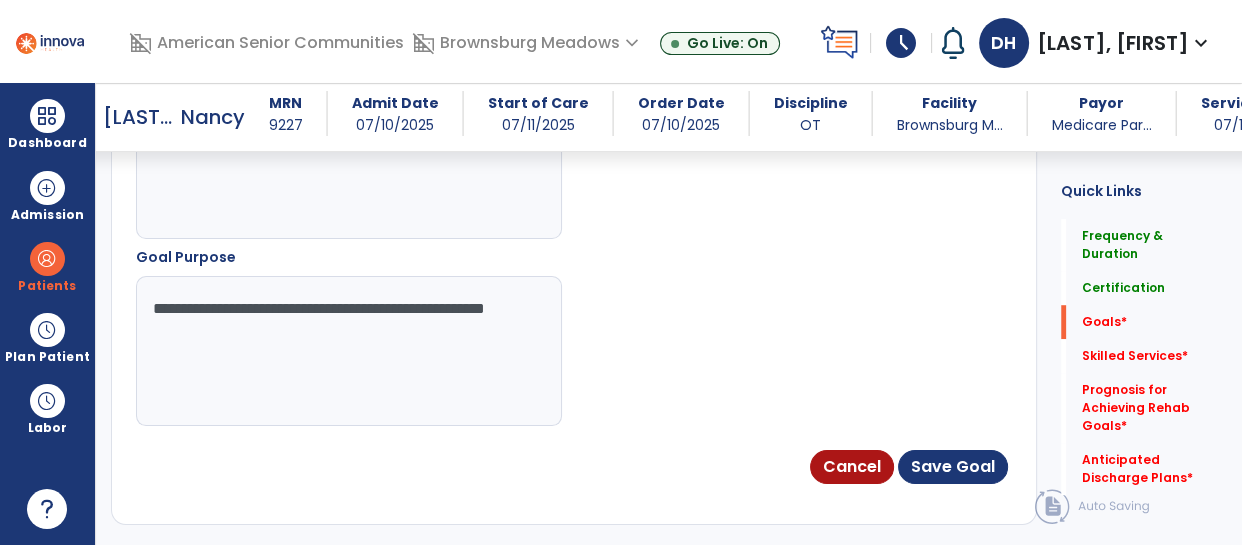 type on "**********" 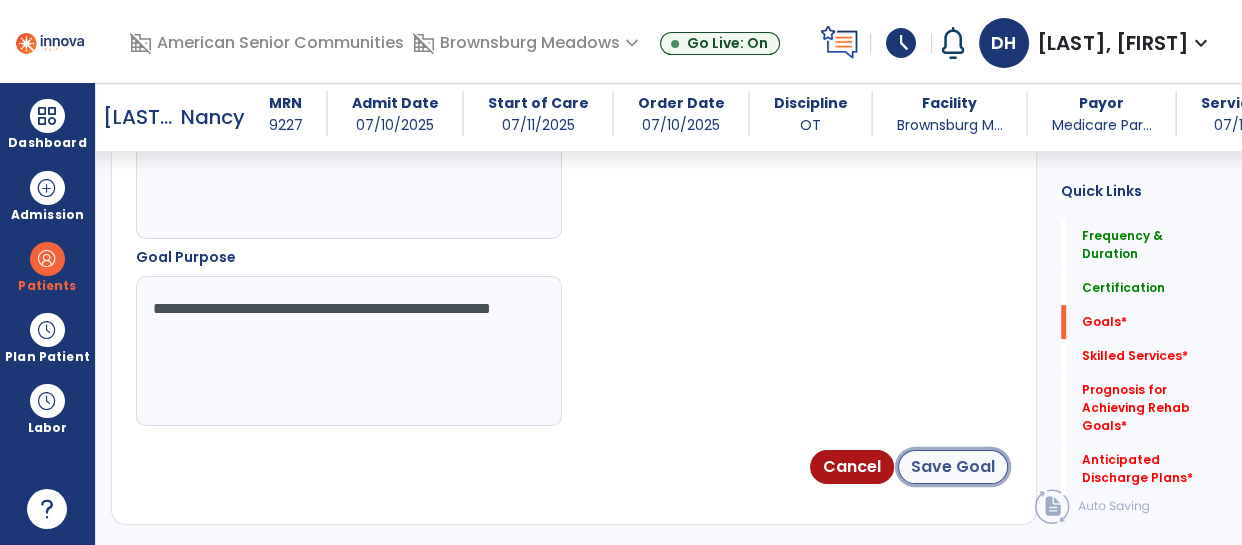 click on "Save Goal" at bounding box center [953, 467] 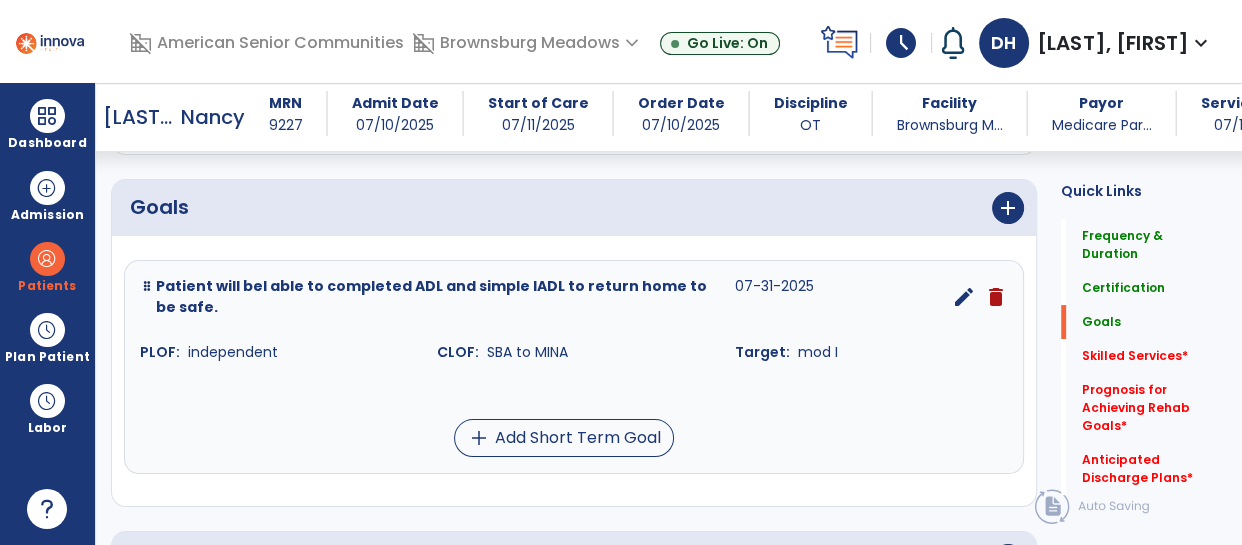 scroll, scrollTop: 454, scrollLeft: 0, axis: vertical 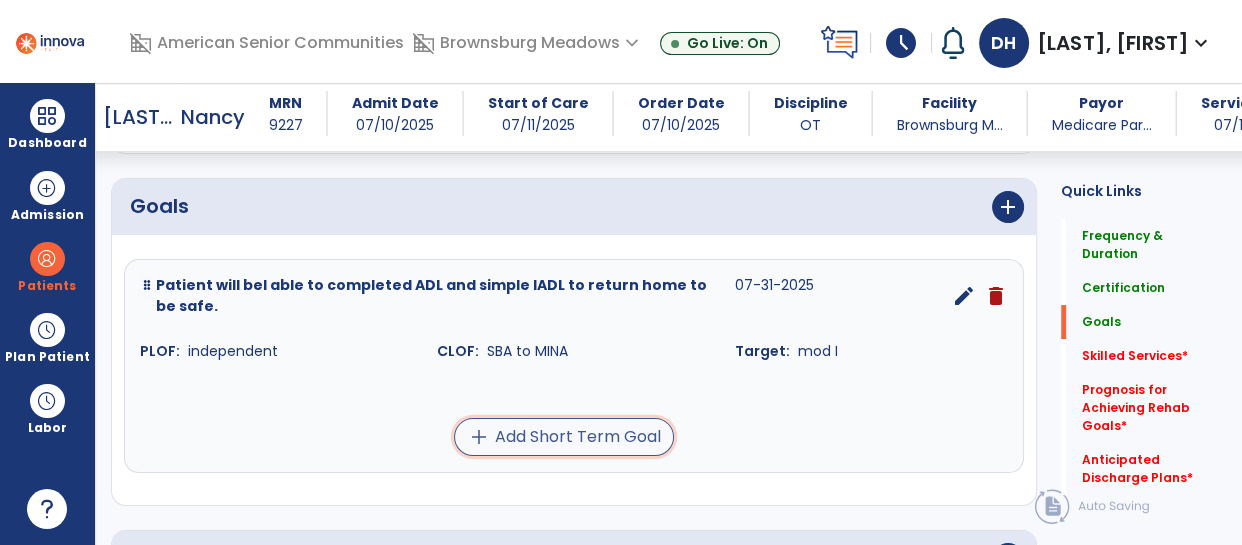click on "add  Add Short Term Goal" at bounding box center (564, 437) 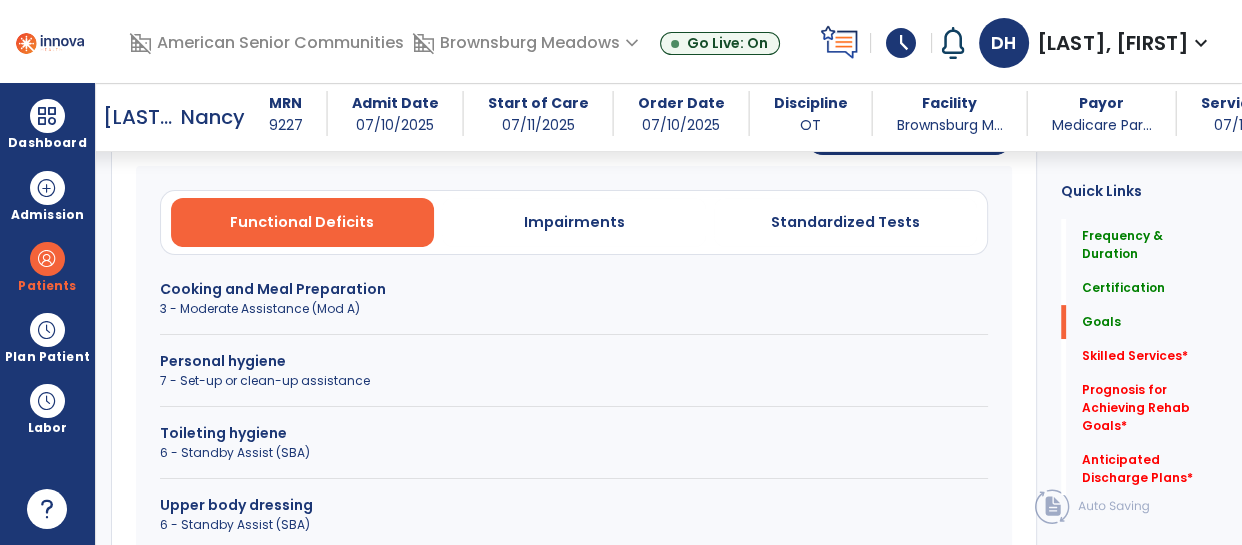 scroll, scrollTop: 622, scrollLeft: 0, axis: vertical 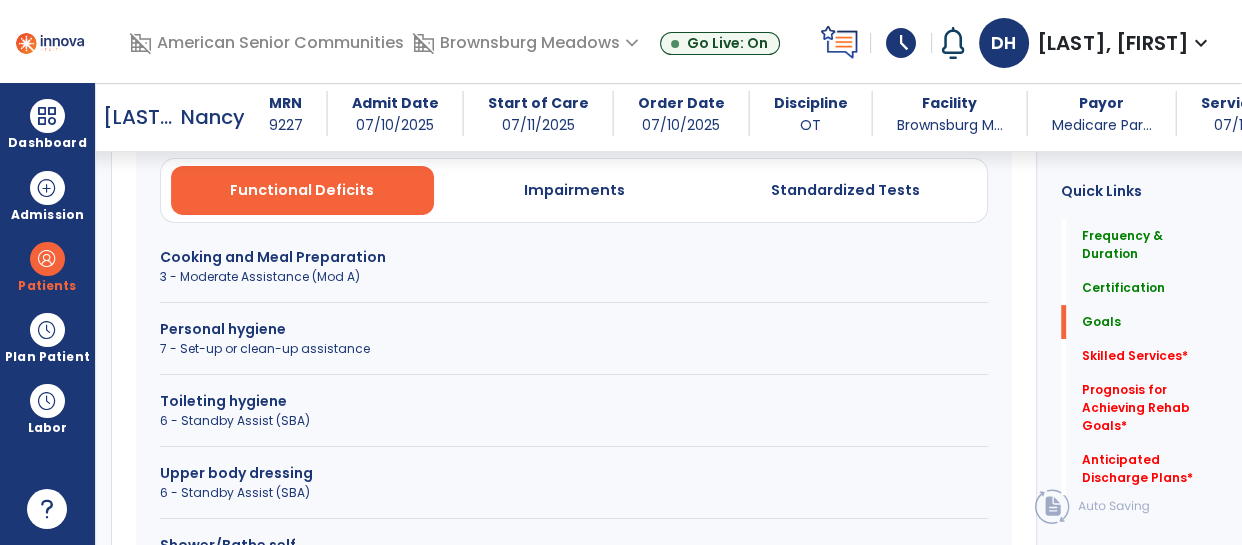 click on "Cooking and Meal Preparation" at bounding box center [574, 257] 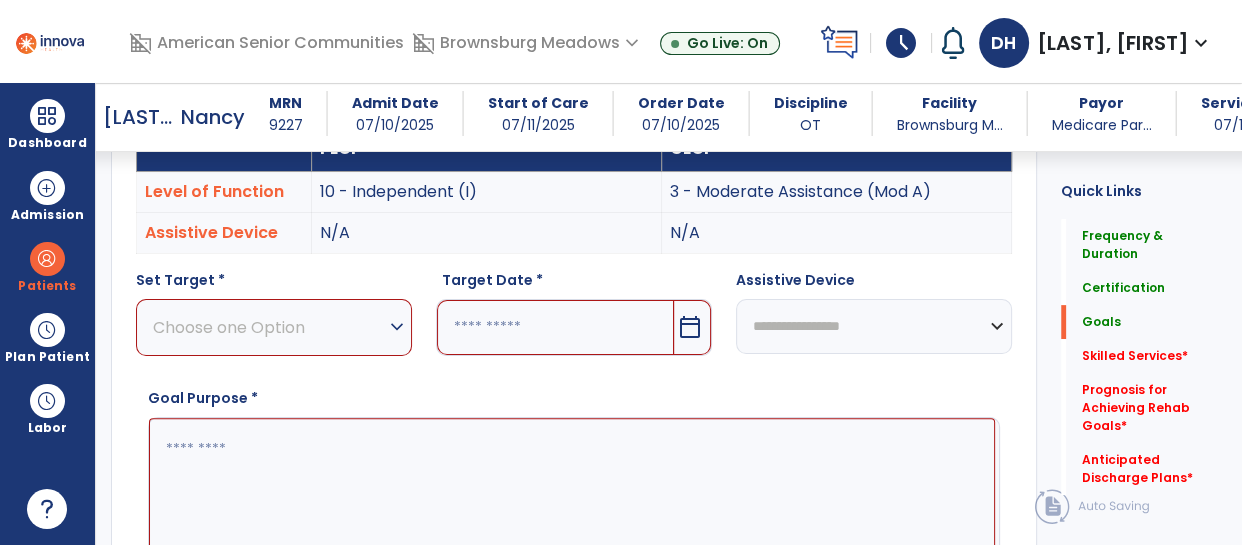 click on "Choose one Option   expand_more" at bounding box center [274, 327] 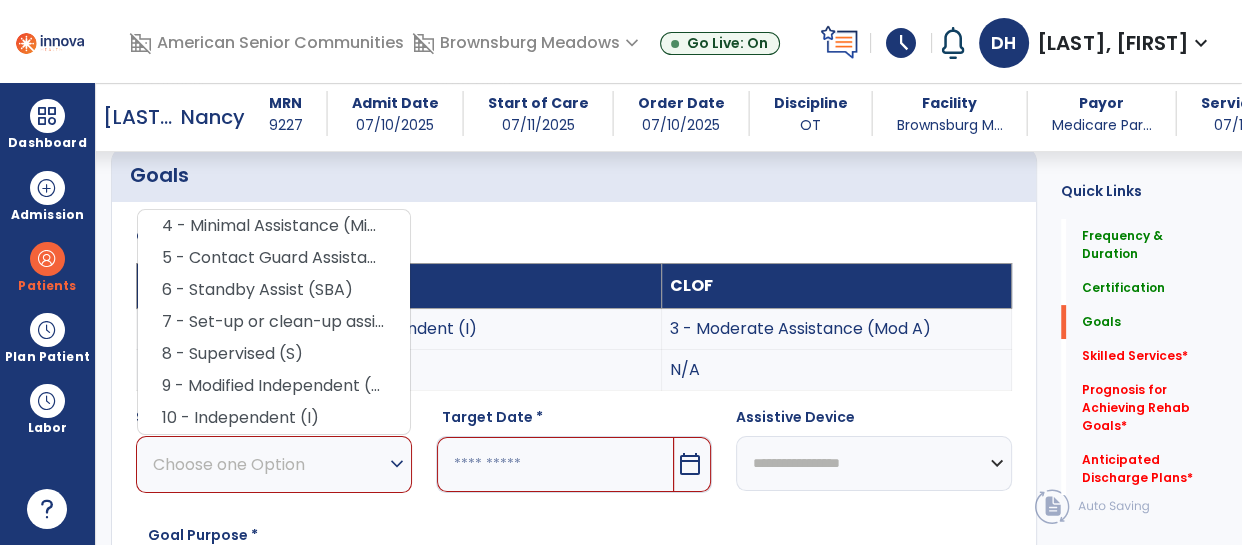 scroll, scrollTop: 481, scrollLeft: 0, axis: vertical 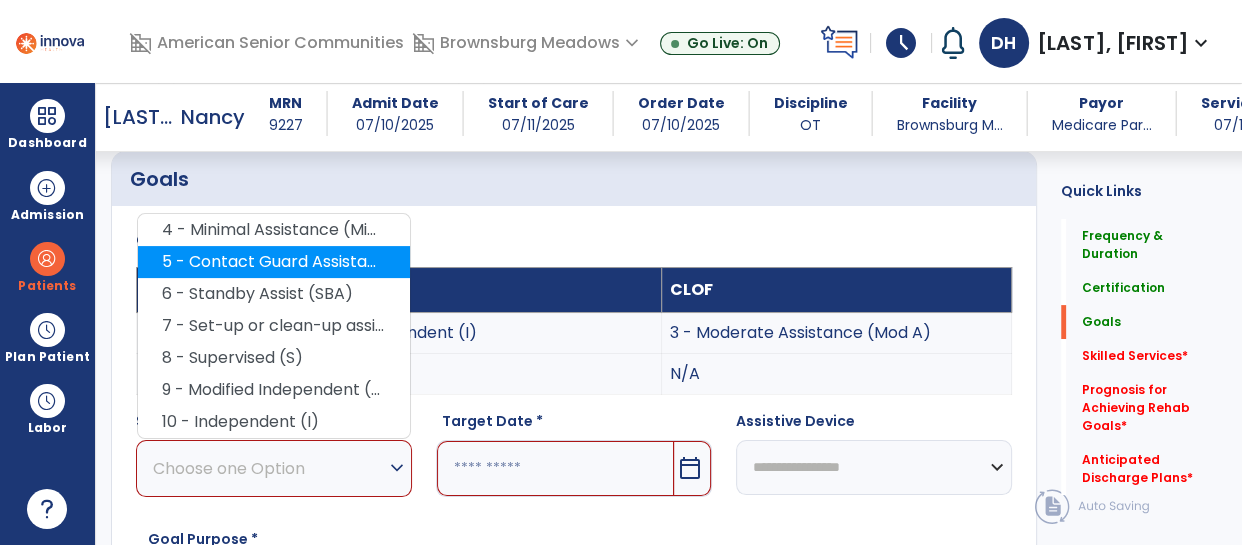 click on "5 - Contact Guard Assistance (CGA)" at bounding box center (274, 262) 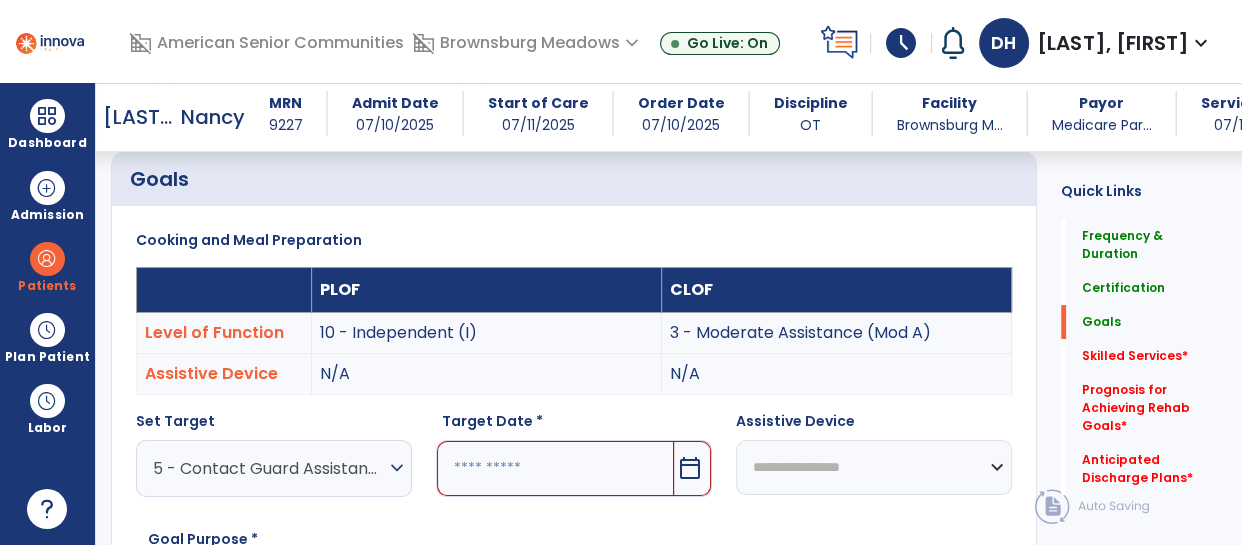 click on "5 - Contact Guard Assistance (CGA)" at bounding box center (269, 468) 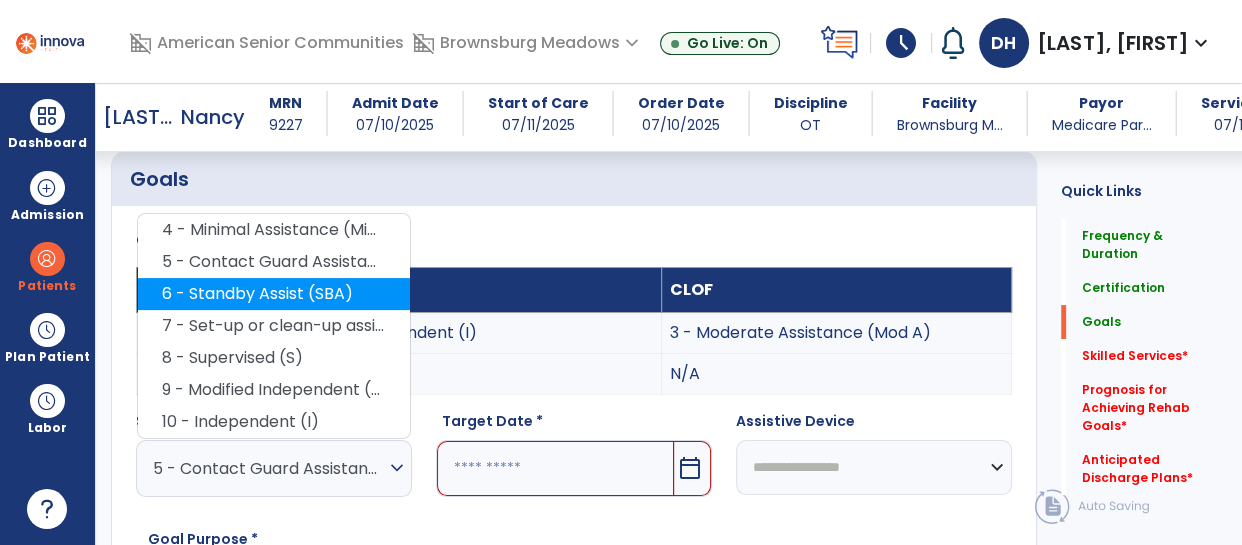 click on "6 - Standby Assist (SBA)" at bounding box center (274, 294) 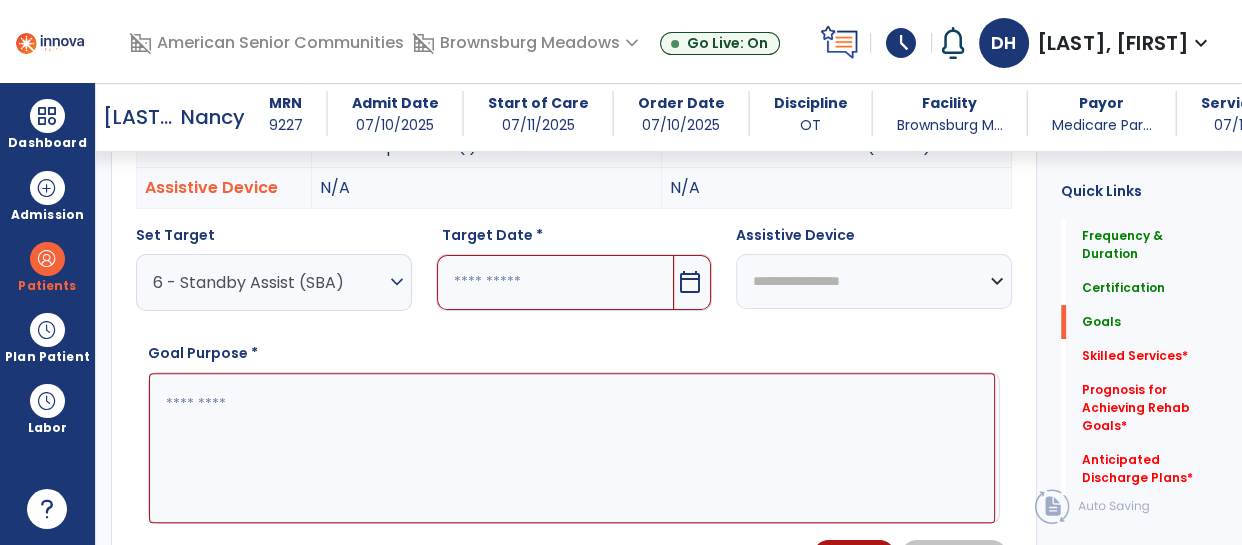 scroll, scrollTop: 669, scrollLeft: 0, axis: vertical 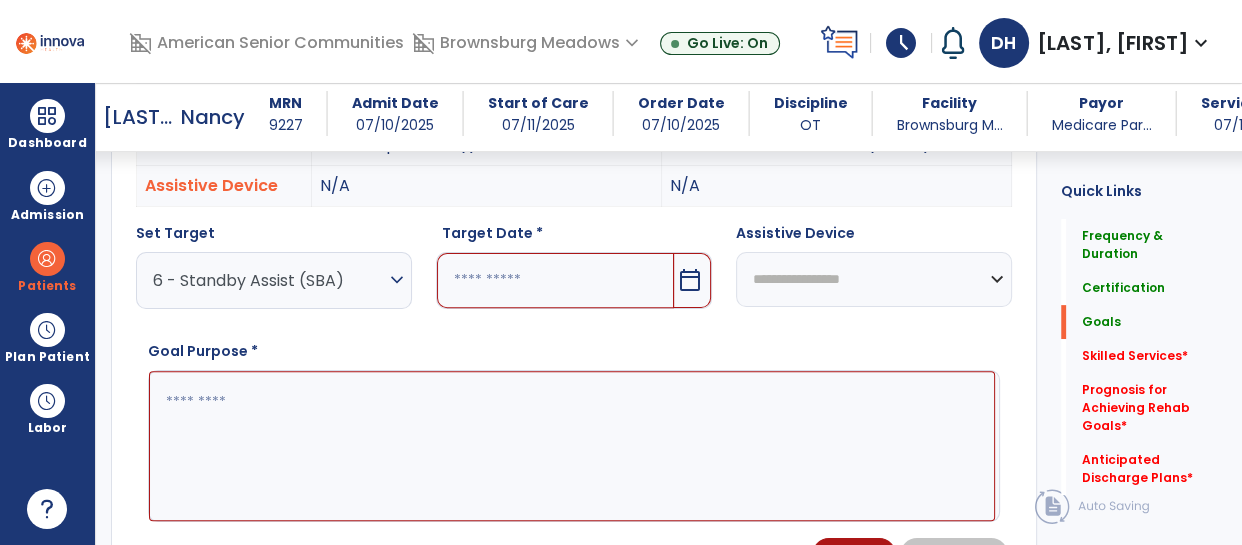 click at bounding box center [555, 280] 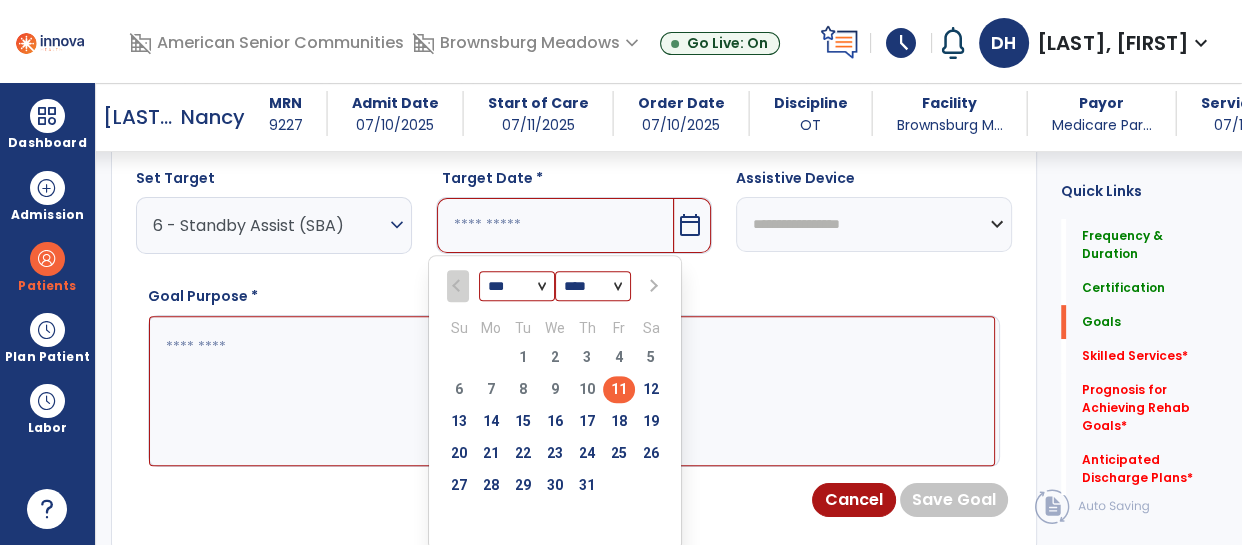 scroll, scrollTop: 770, scrollLeft: 0, axis: vertical 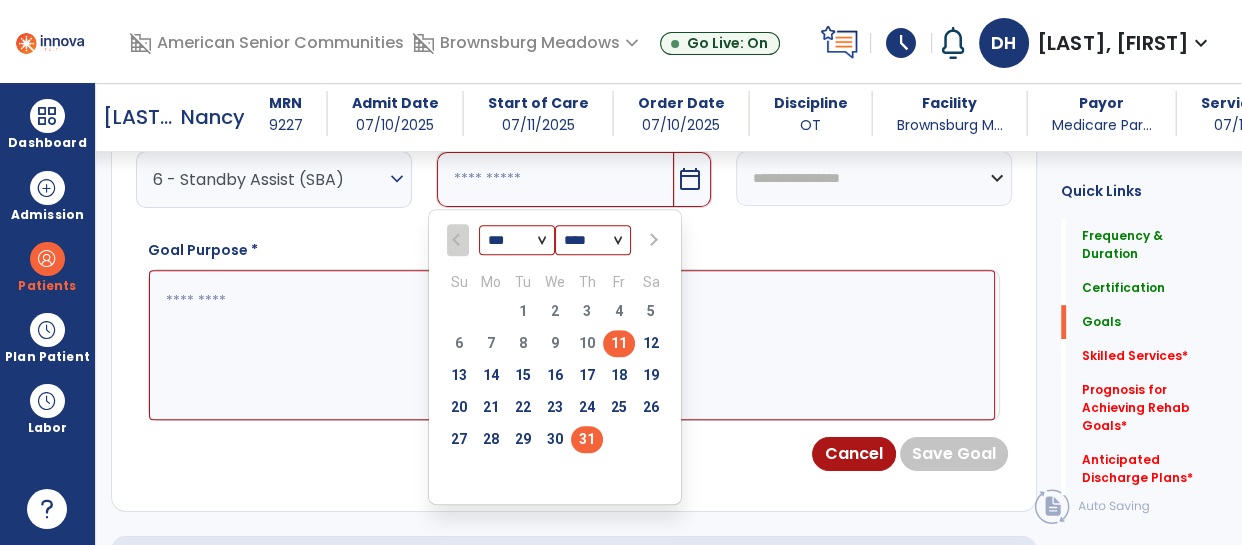 click on "31" at bounding box center (587, 439) 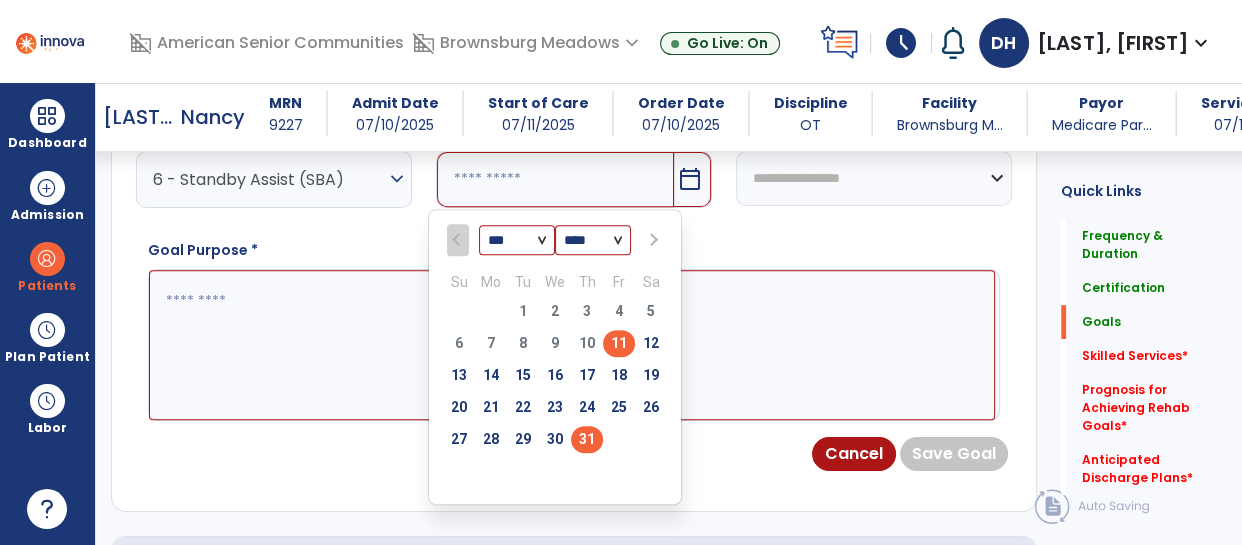 type on "*********" 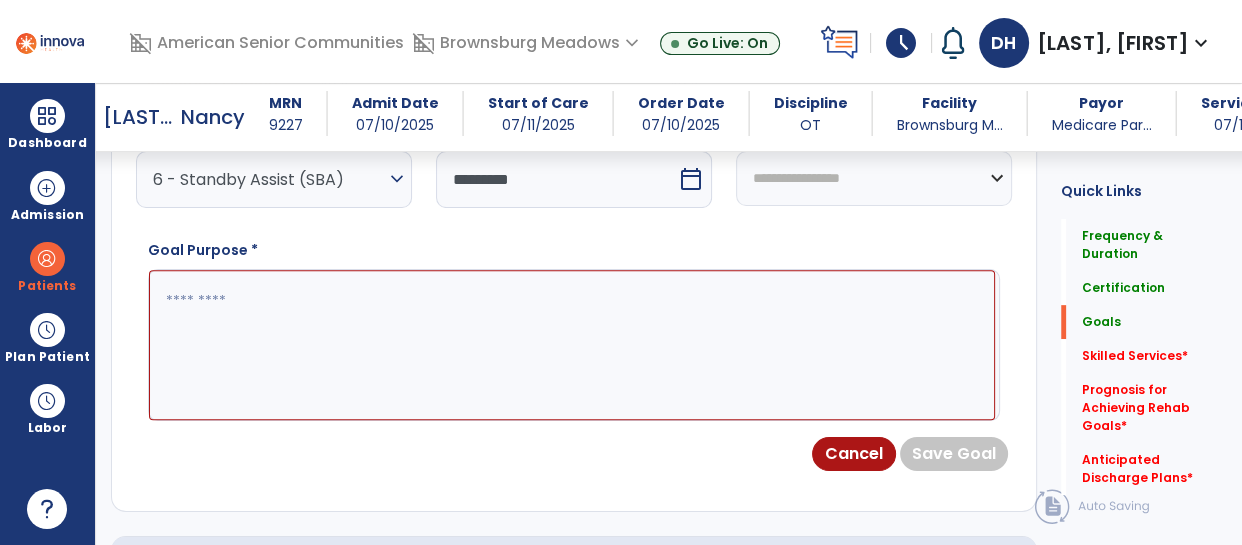 click at bounding box center (572, 345) 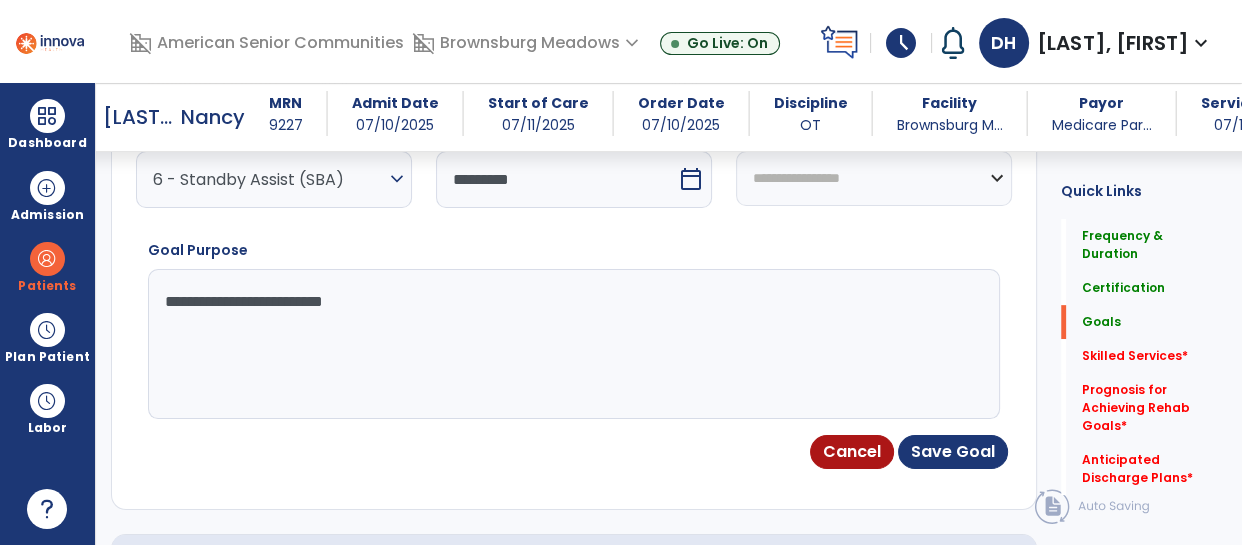 type on "**********" 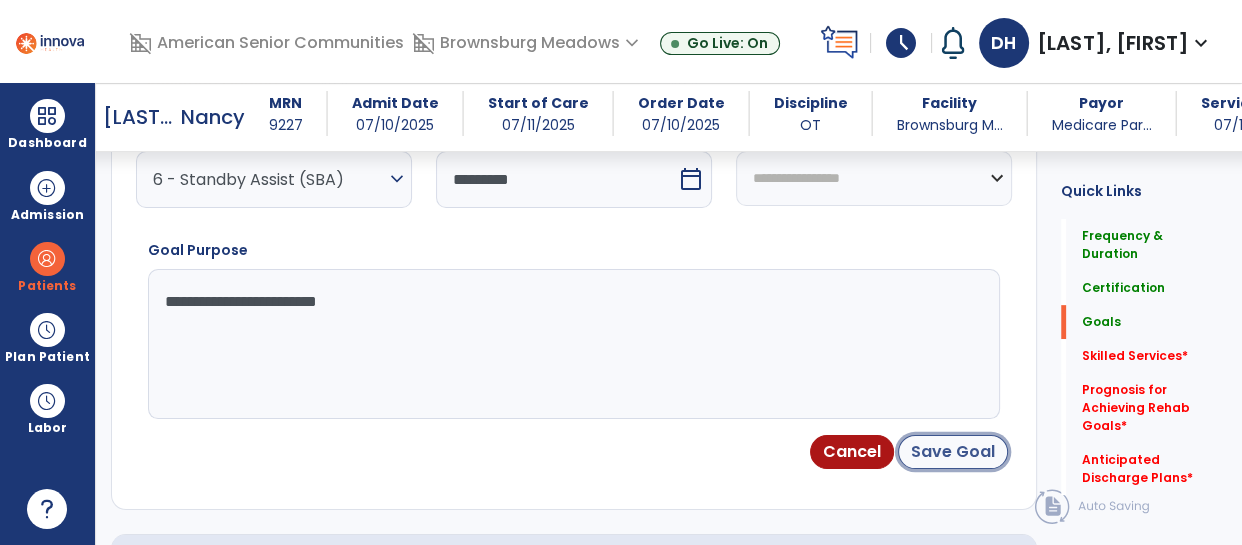 click on "Save Goal" at bounding box center [953, 452] 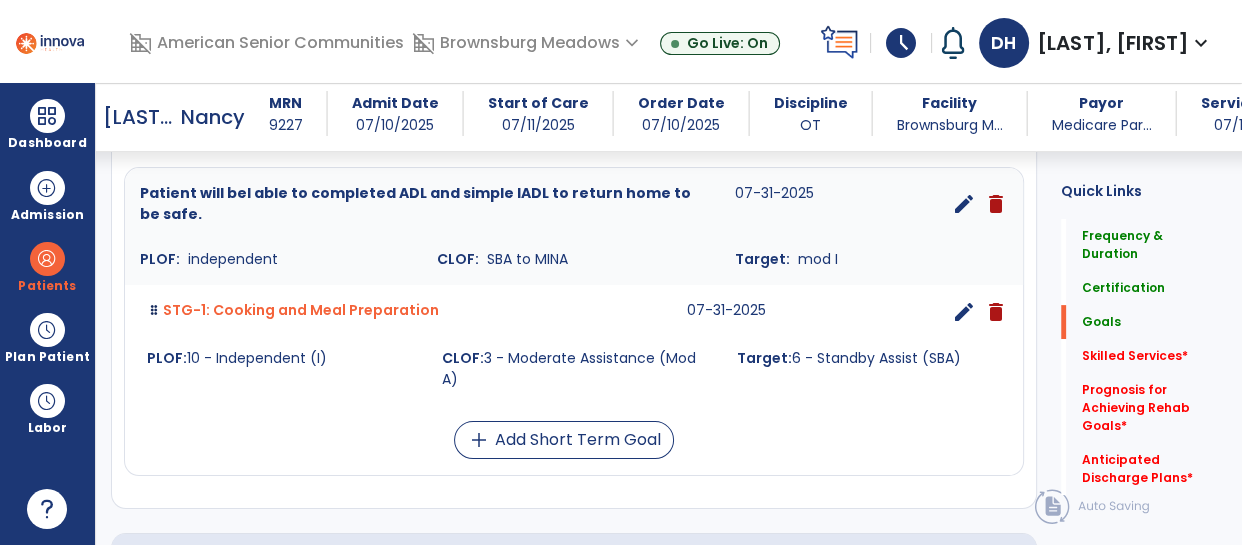 scroll, scrollTop: 547, scrollLeft: 0, axis: vertical 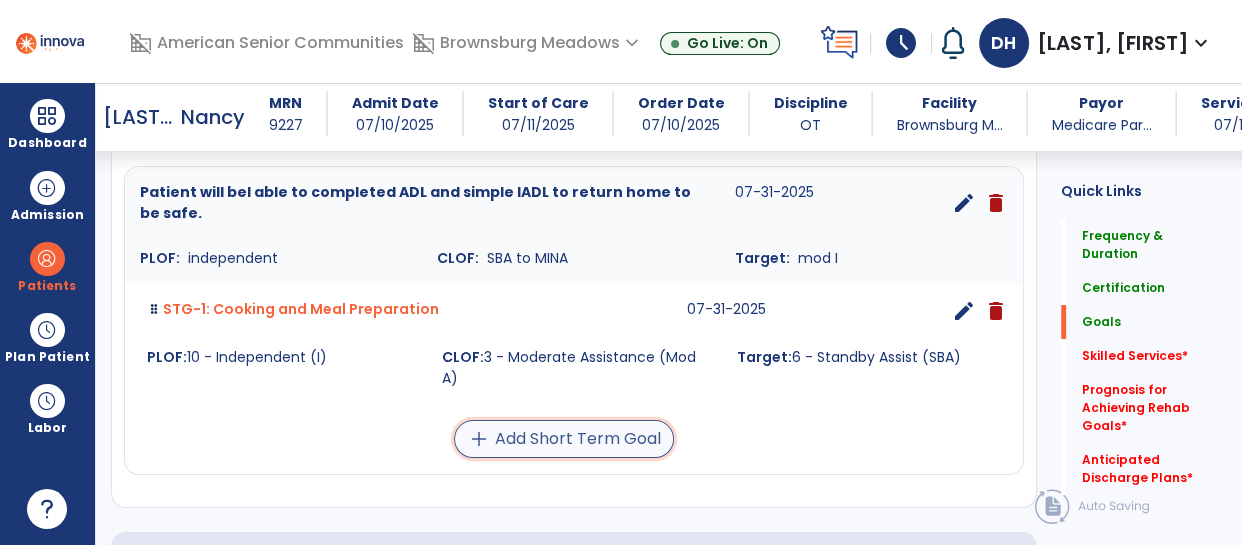 click on "add  Add Short Term Goal" at bounding box center [564, 439] 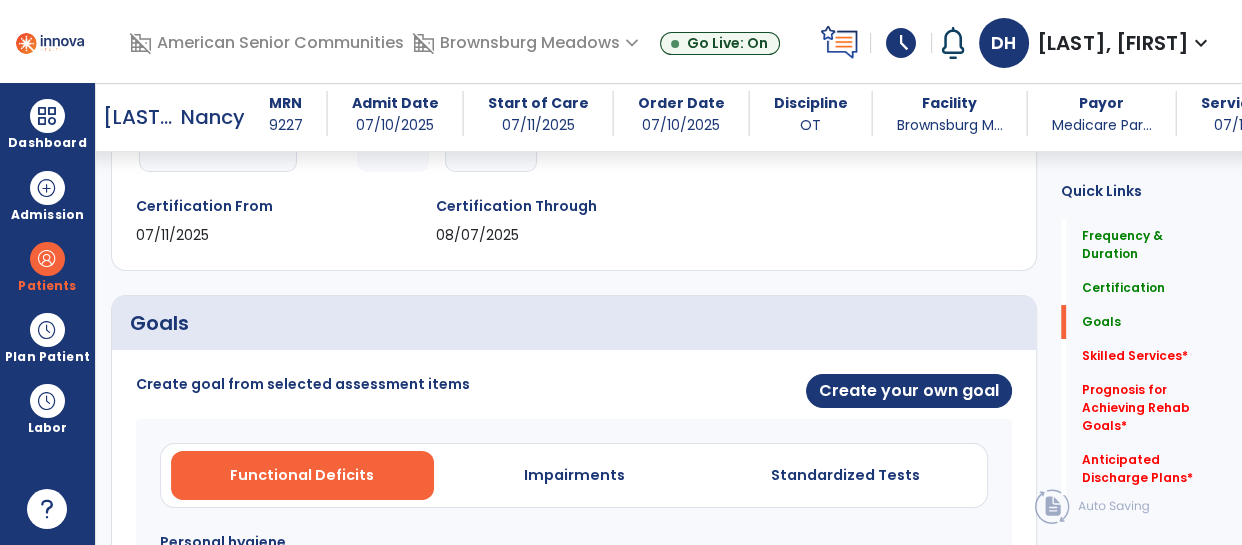 scroll, scrollTop: 330, scrollLeft: 0, axis: vertical 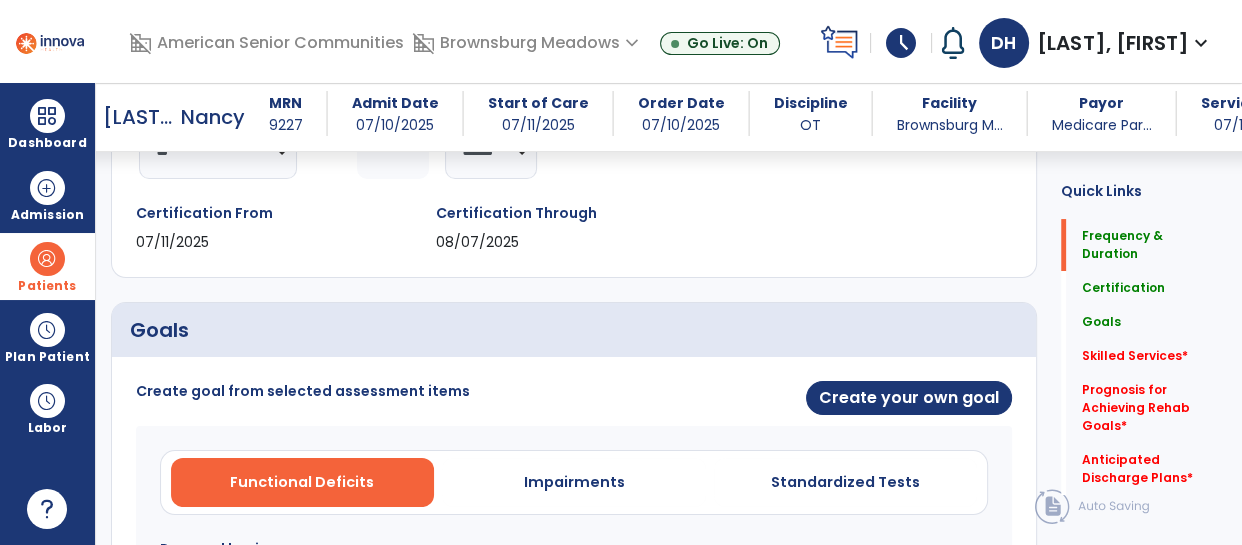 click at bounding box center [47, 259] 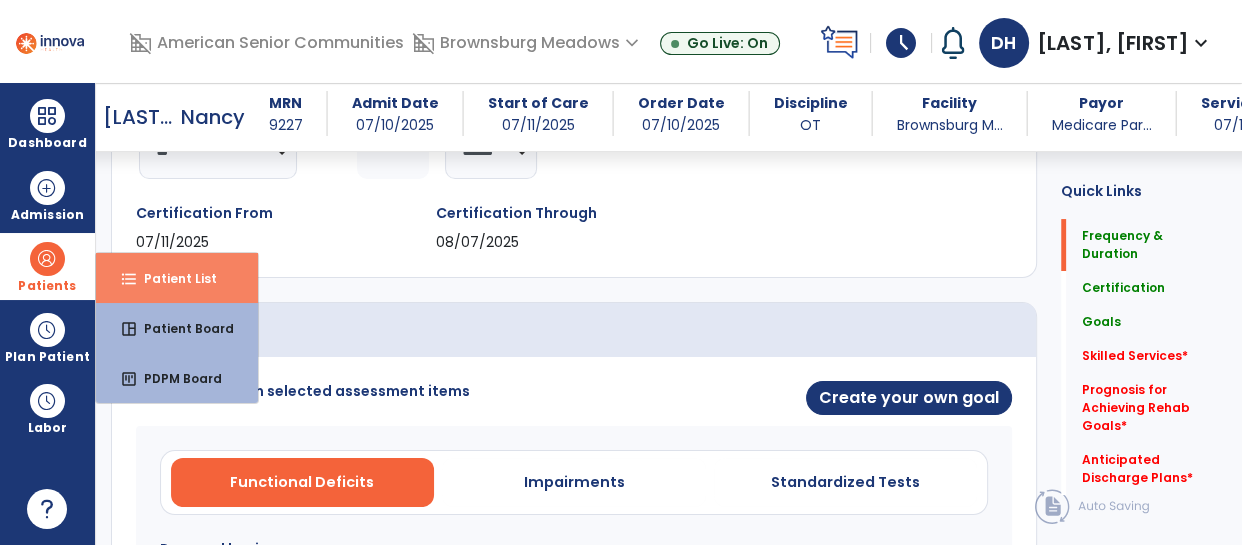click on "Patient List" at bounding box center (172, 278) 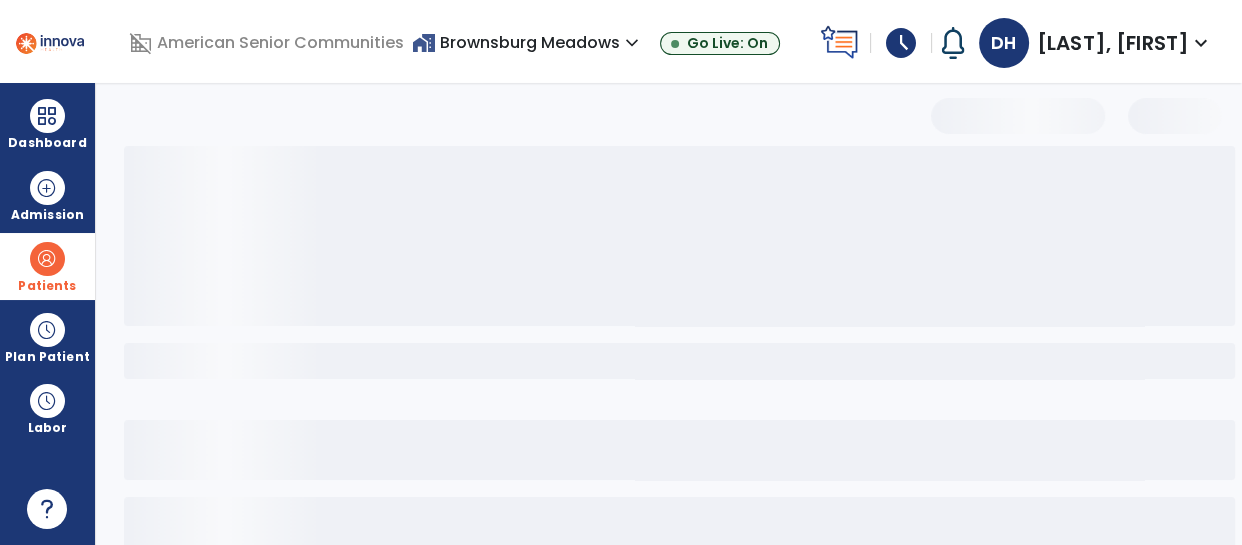scroll, scrollTop: 198, scrollLeft: 0, axis: vertical 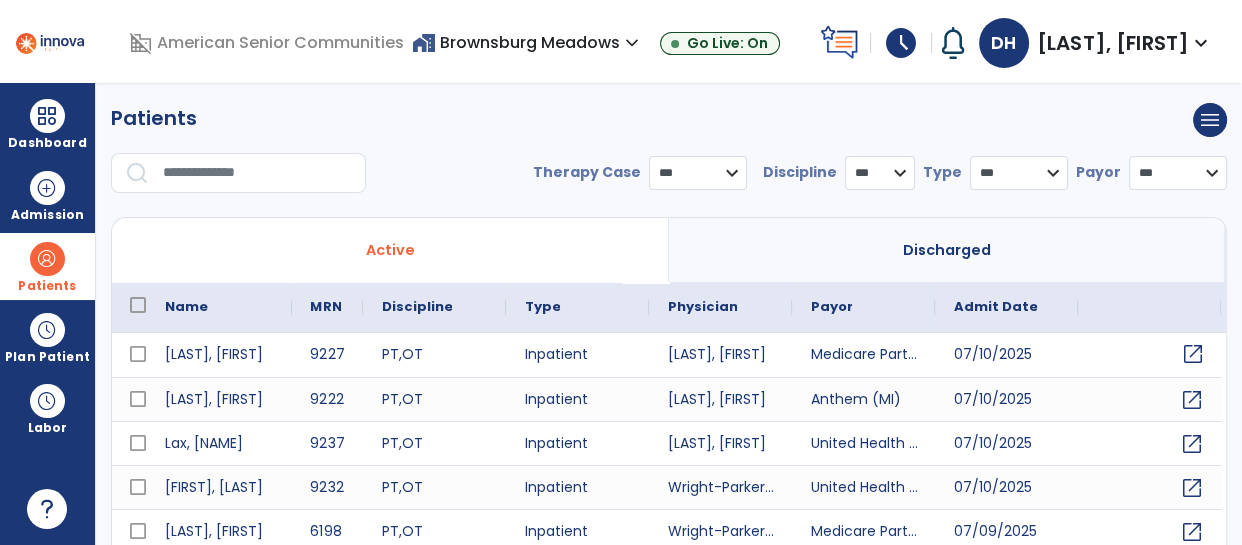 click on "open_in_new" at bounding box center [1192, 354] 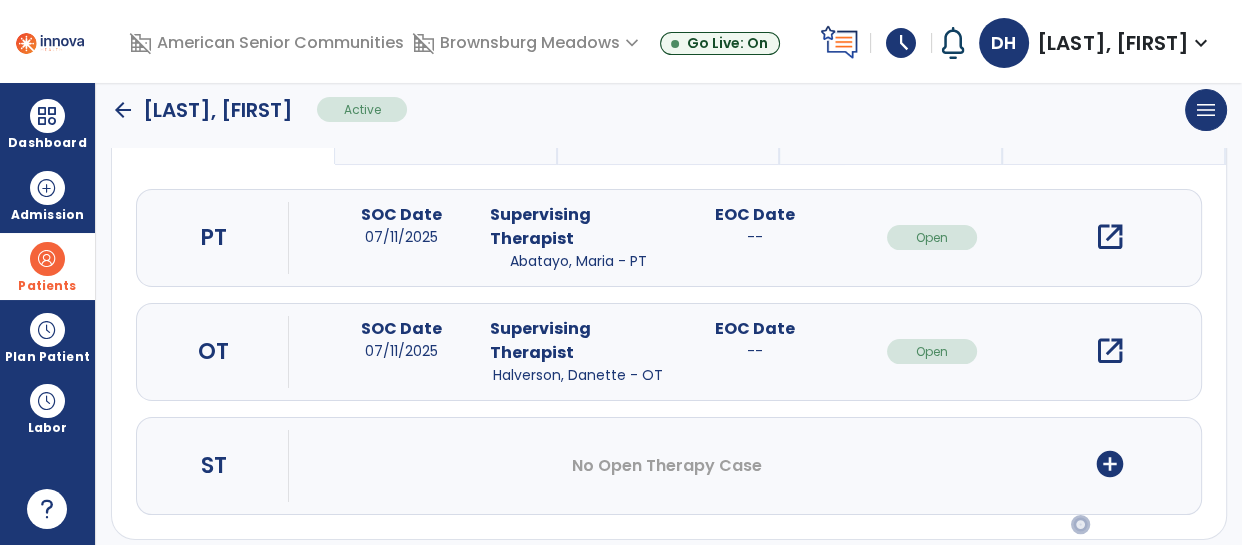 scroll, scrollTop: 199, scrollLeft: 0, axis: vertical 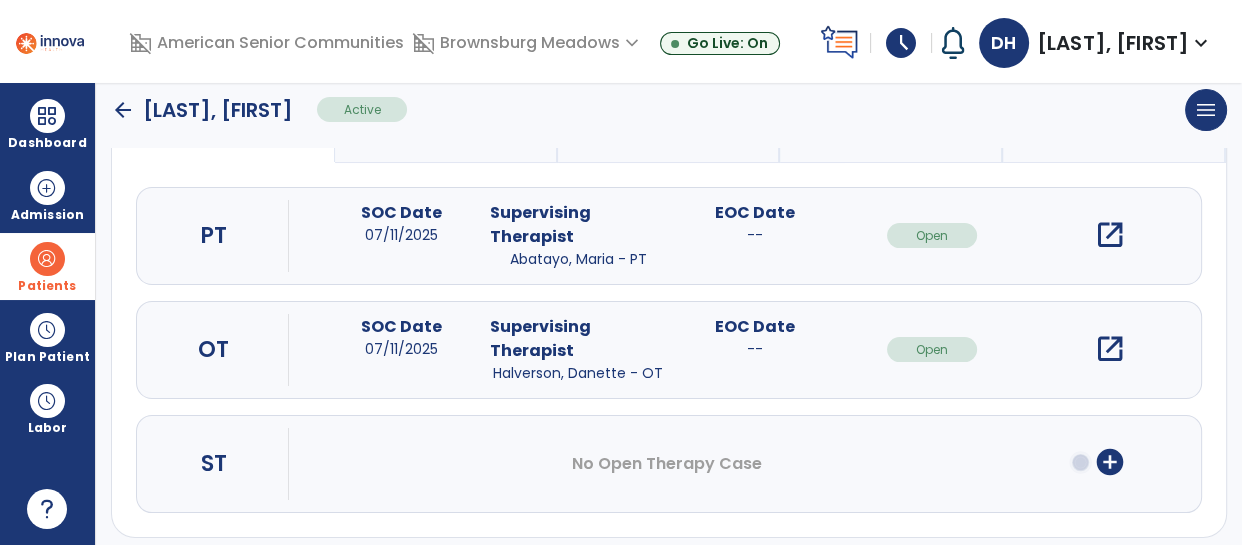 click on "open_in_new" at bounding box center [1109, 349] 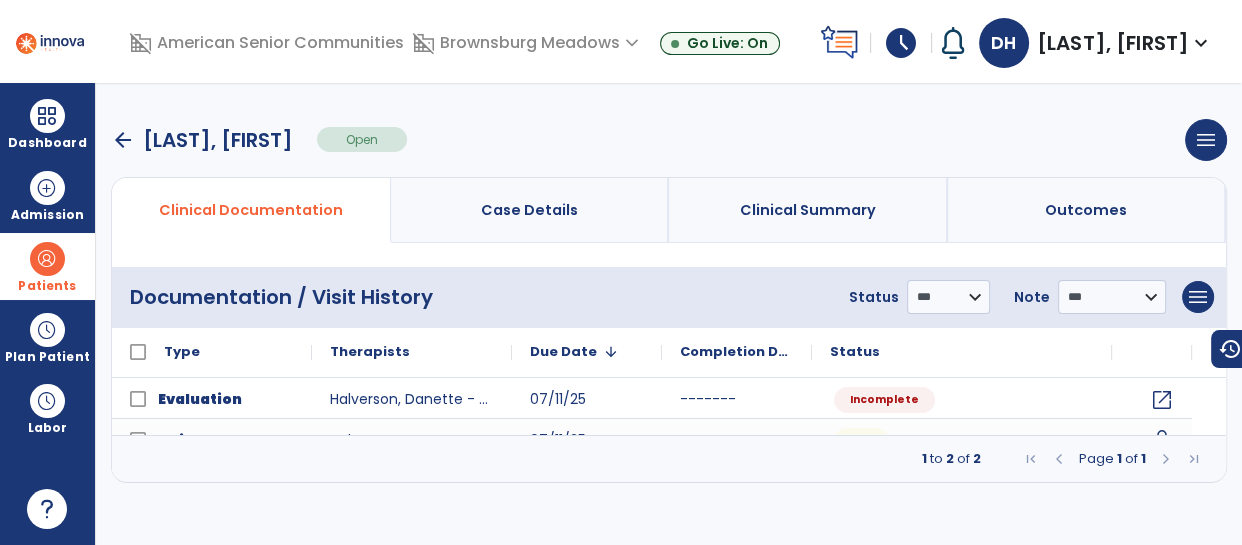 scroll, scrollTop: 0, scrollLeft: 0, axis: both 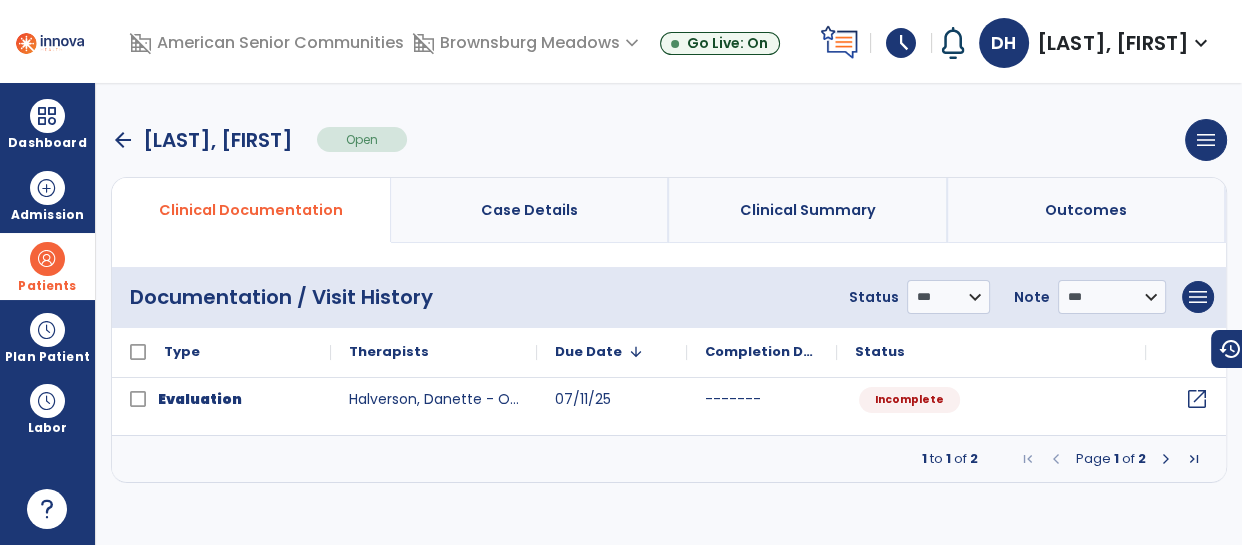 click on "open_in_new" 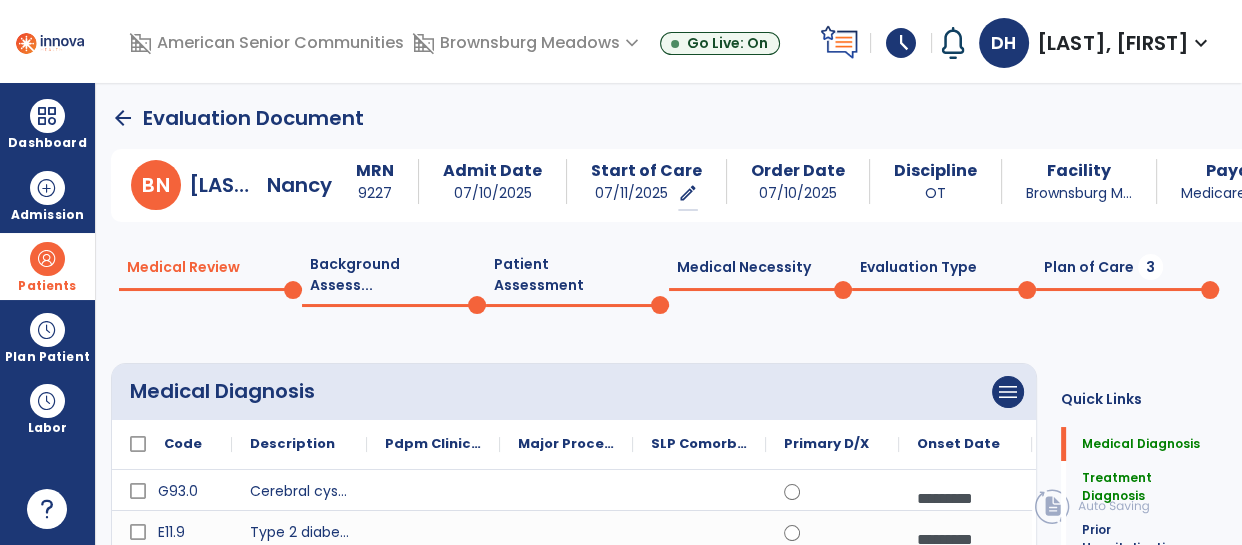 click on "Patient Assessment  0" 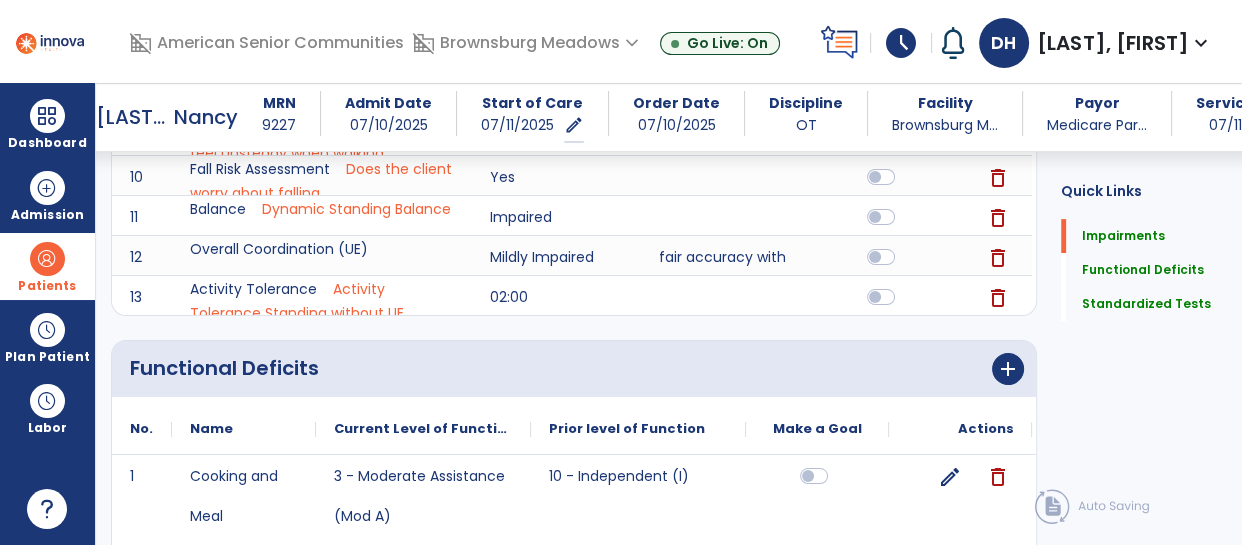 scroll, scrollTop: 815, scrollLeft: 0, axis: vertical 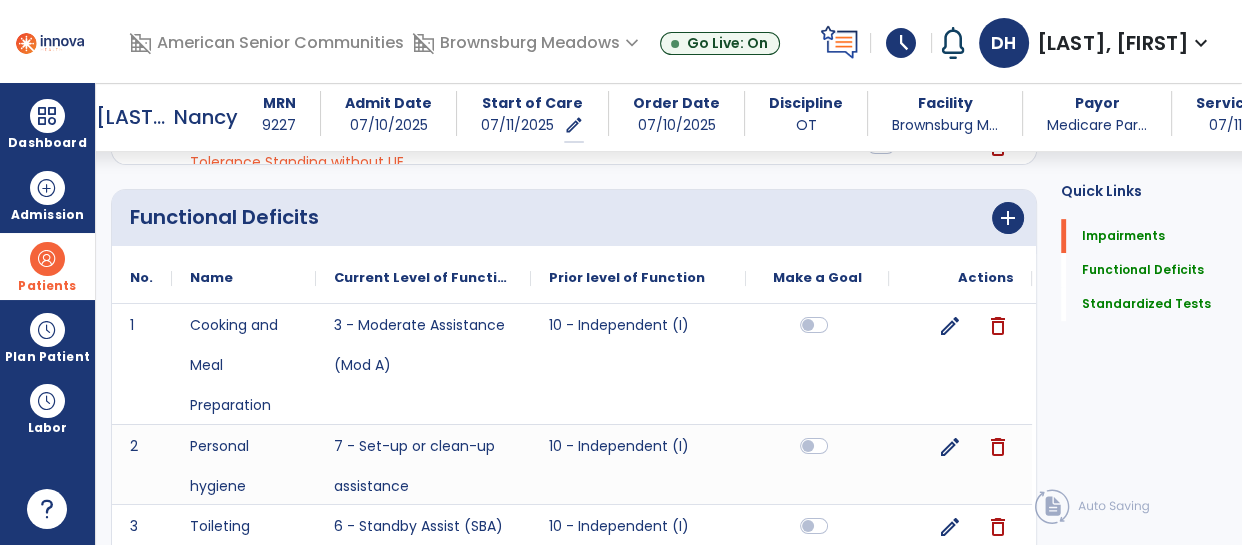 click on "delete" 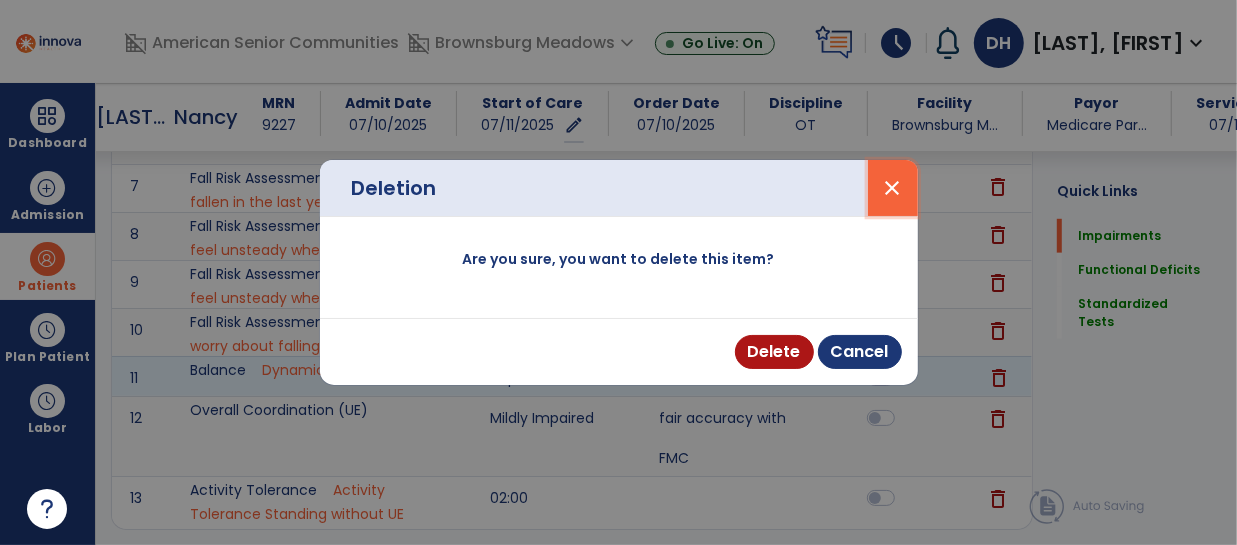 click on "close" at bounding box center (893, 188) 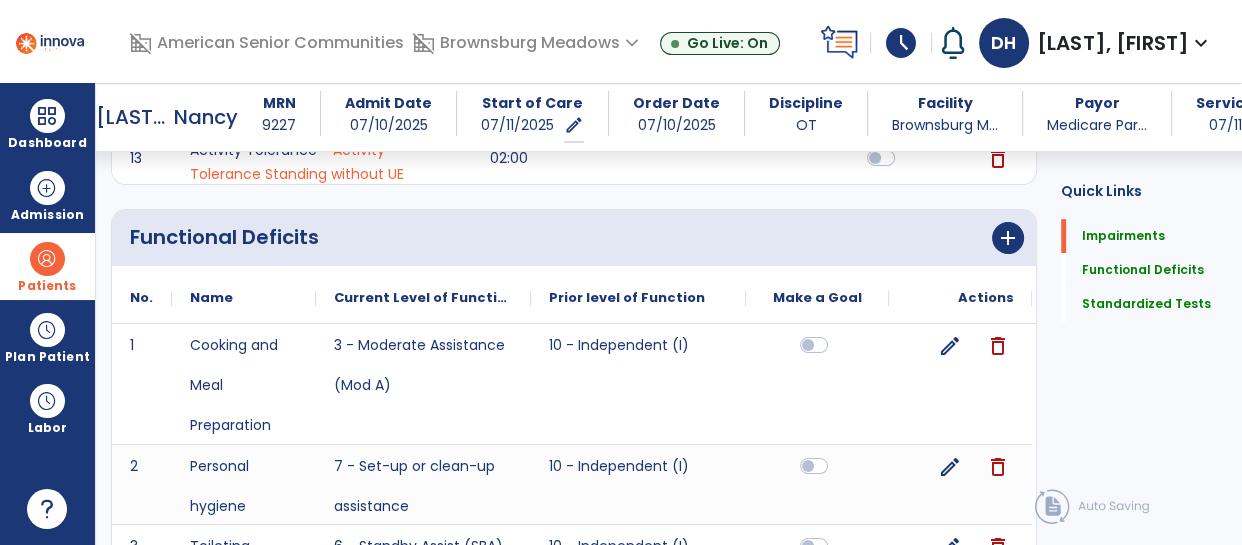 scroll, scrollTop: 1156, scrollLeft: 0, axis: vertical 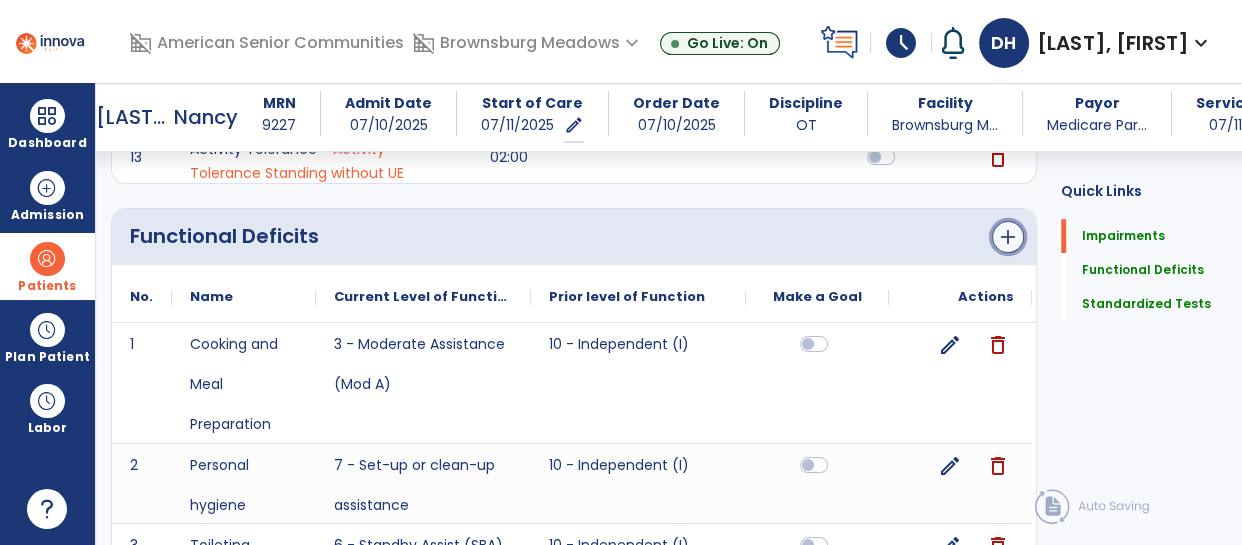 click on "add" 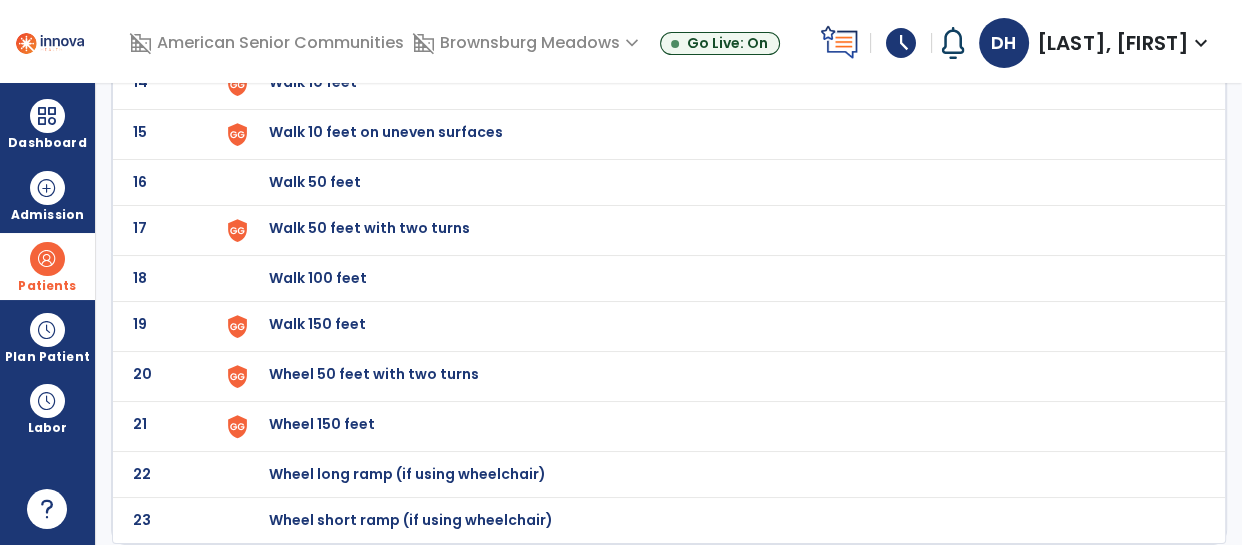 scroll, scrollTop: 0, scrollLeft: 0, axis: both 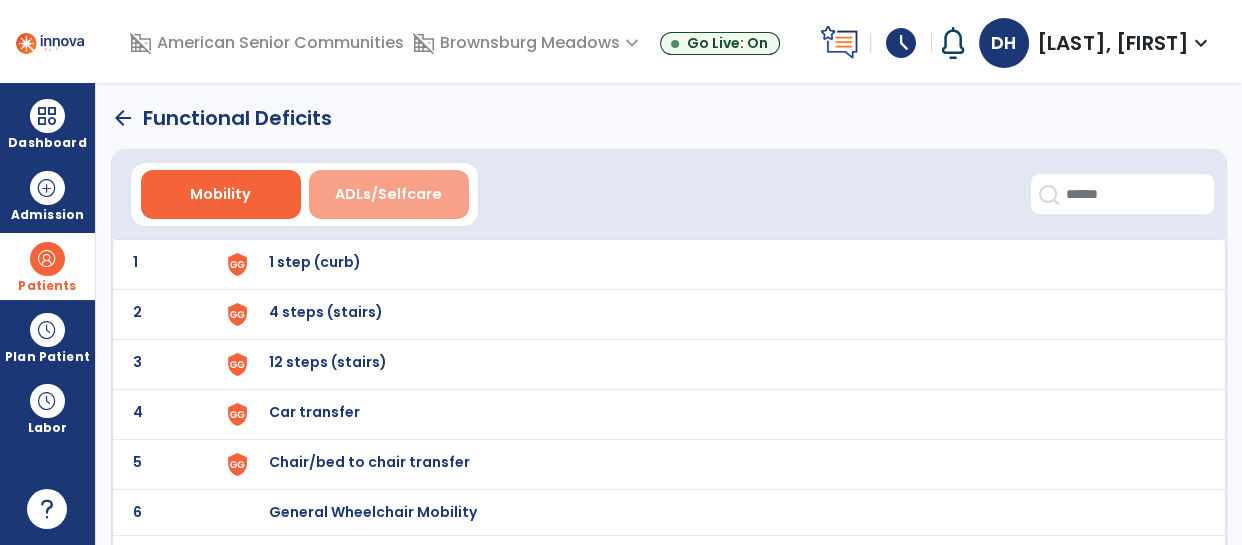 click on "ADLs/Selfcare" at bounding box center (389, 194) 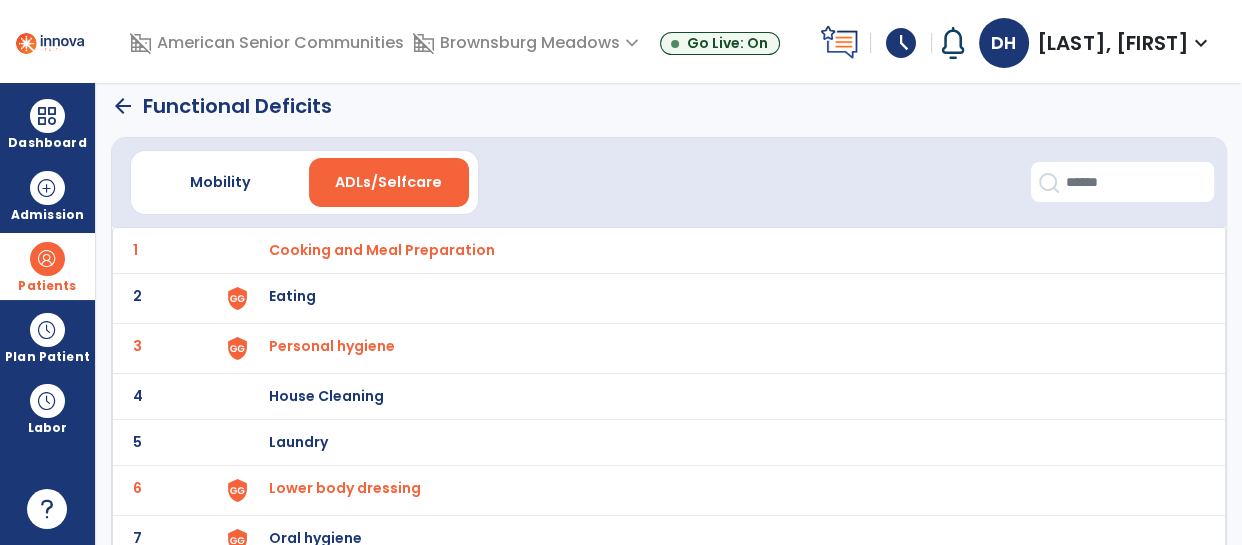 scroll, scrollTop: 0, scrollLeft: 0, axis: both 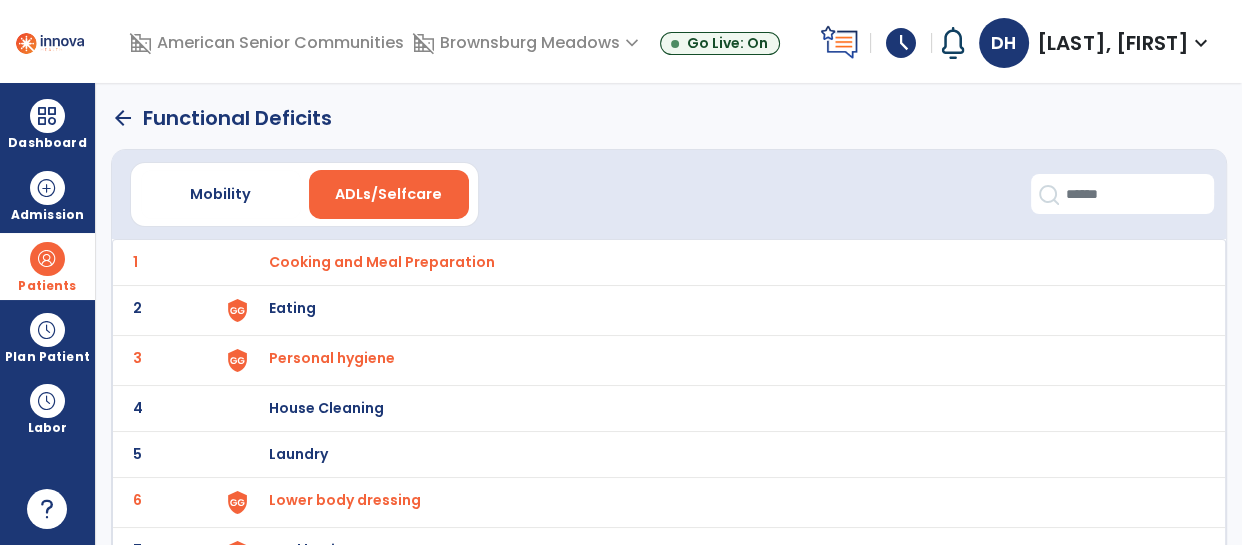 click on "Laundry" at bounding box center [717, 262] 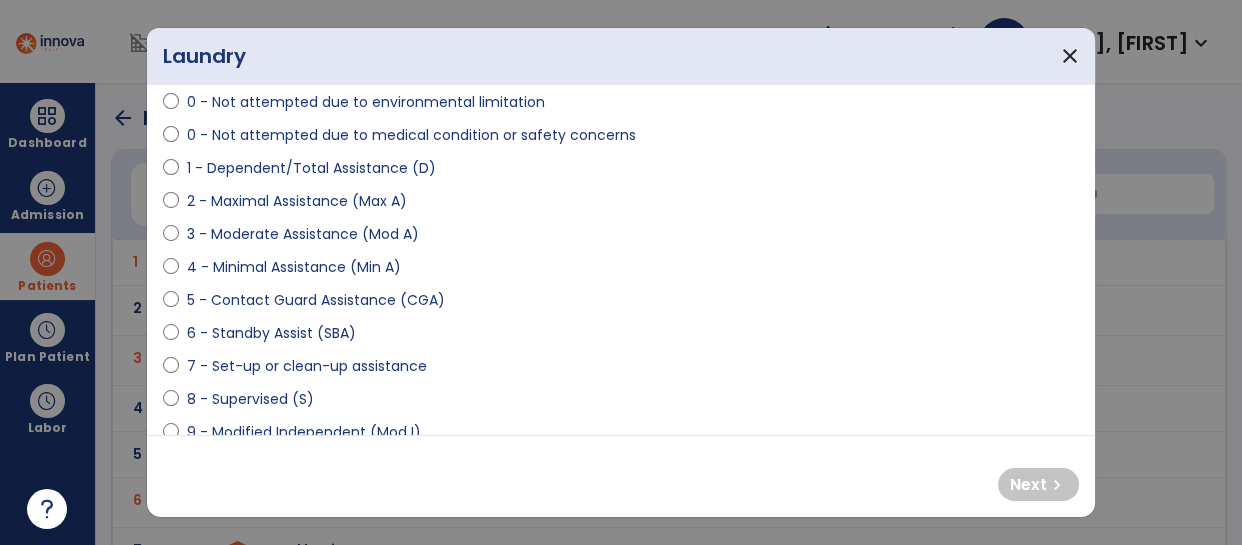 scroll, scrollTop: 176, scrollLeft: 0, axis: vertical 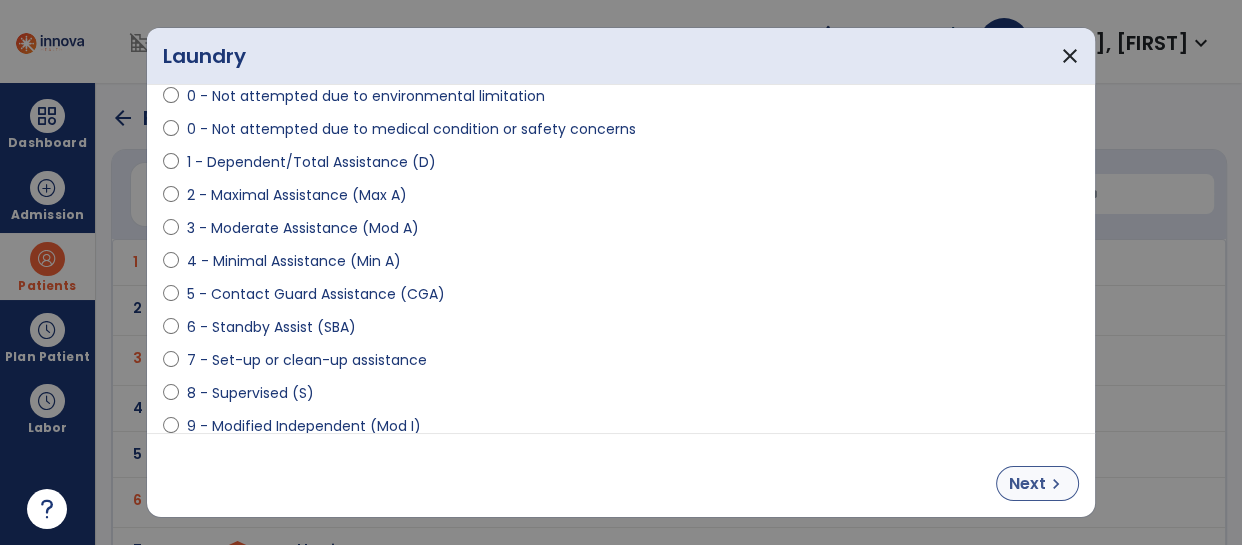 click on "chevron_right" at bounding box center (1056, 484) 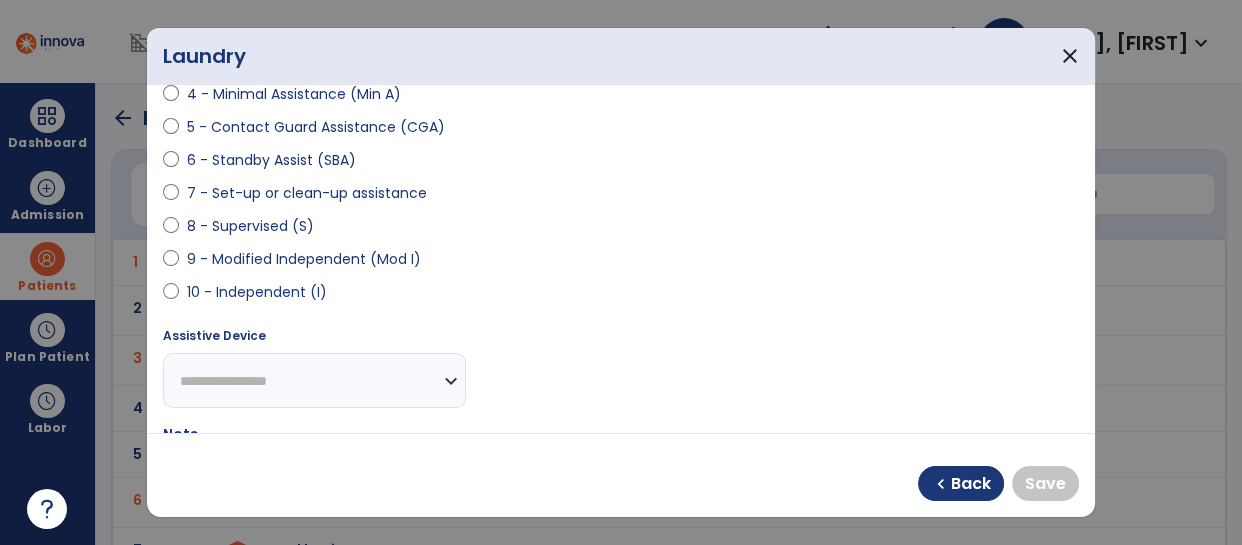 scroll, scrollTop: 352, scrollLeft: 0, axis: vertical 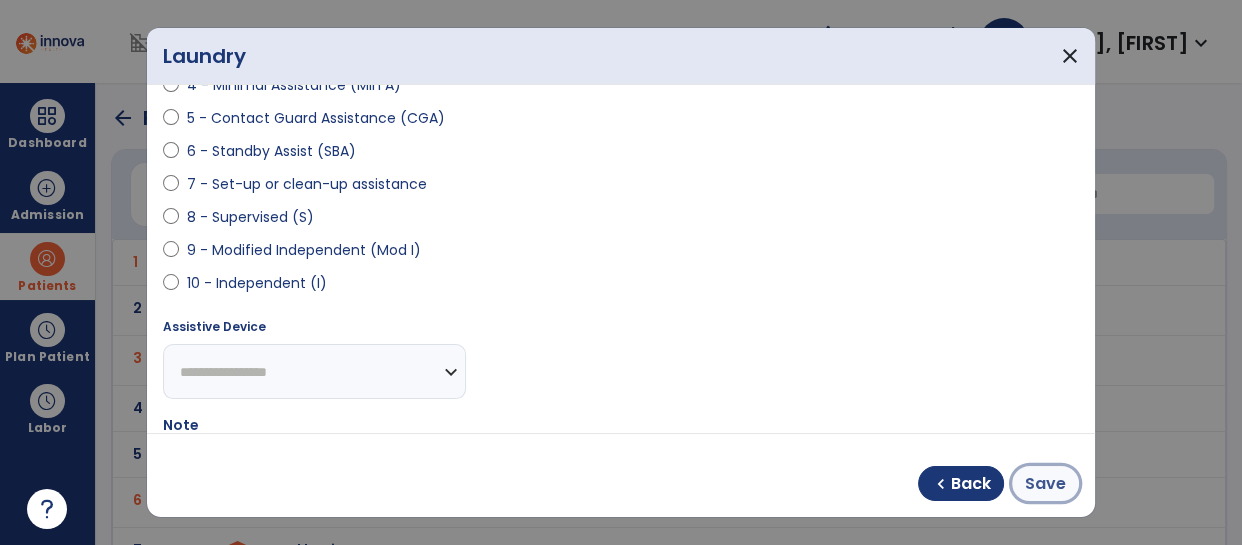 click on "Save" at bounding box center [1045, 484] 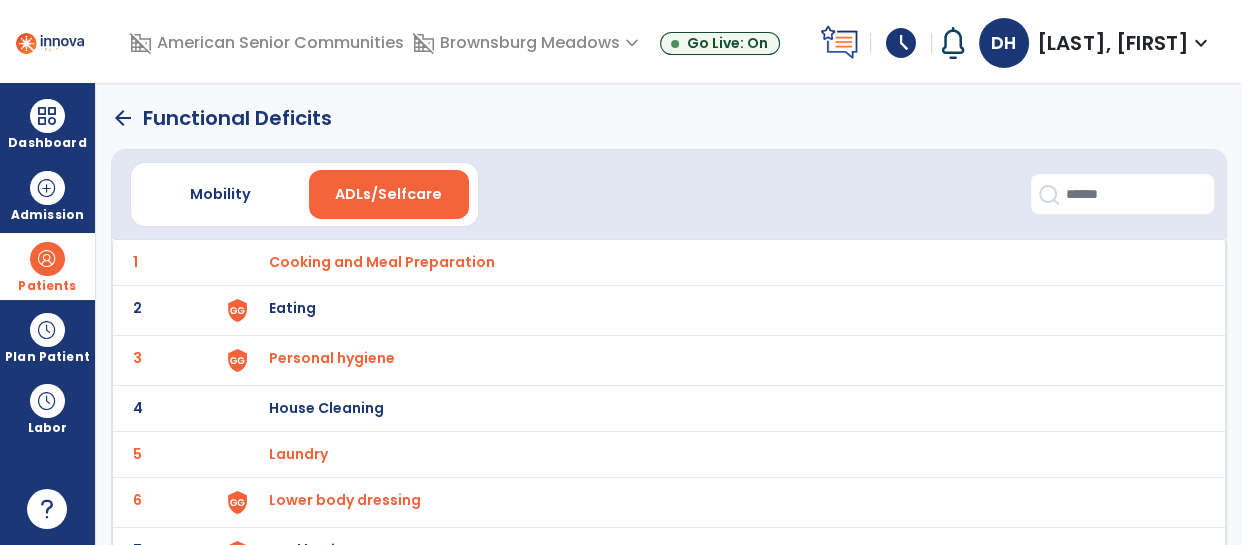 click on "House Cleaning" at bounding box center [717, 262] 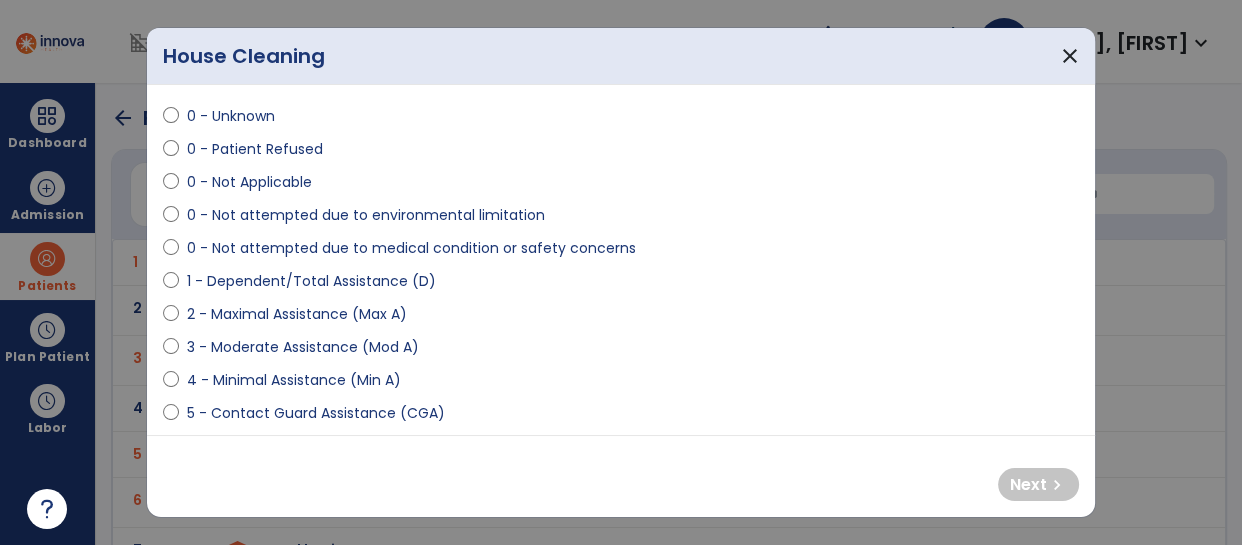 scroll, scrollTop: 58, scrollLeft: 0, axis: vertical 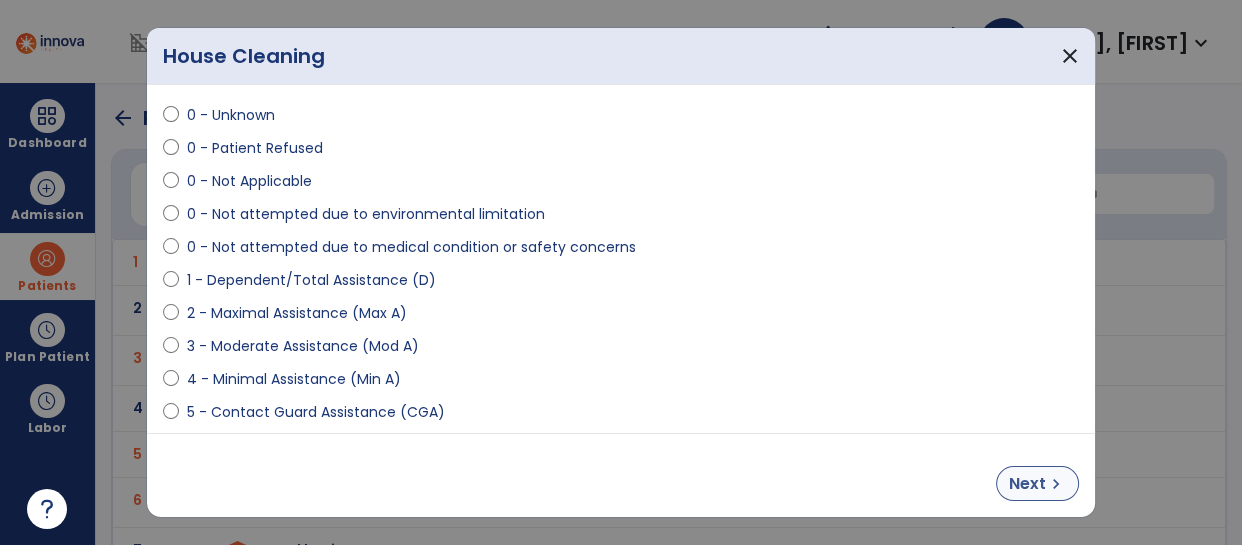 click on "Next" at bounding box center (1027, 484) 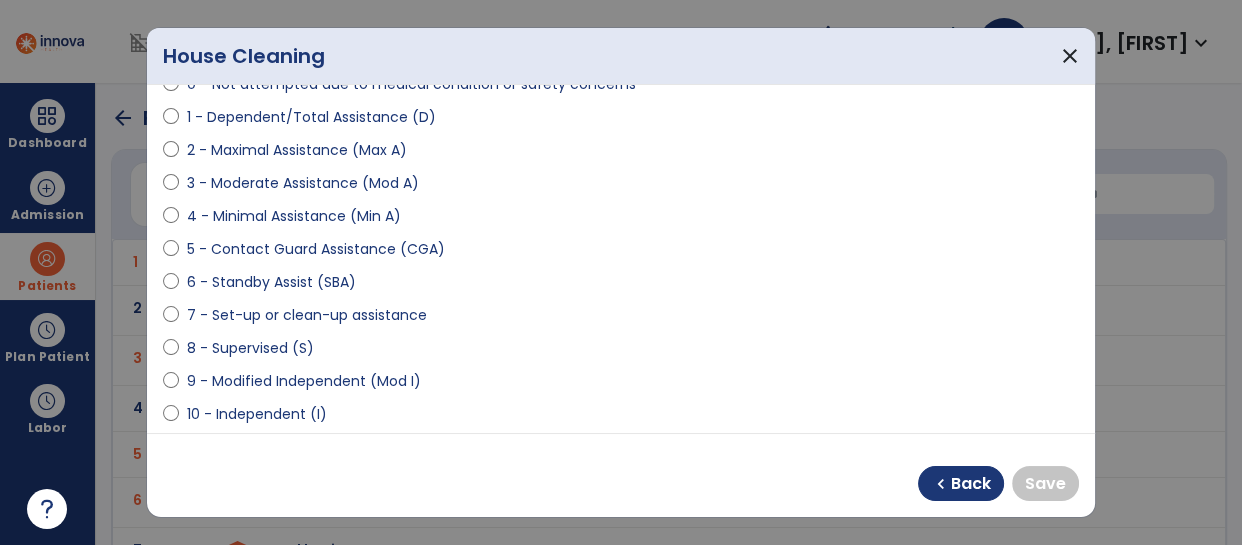 scroll, scrollTop: 223, scrollLeft: 0, axis: vertical 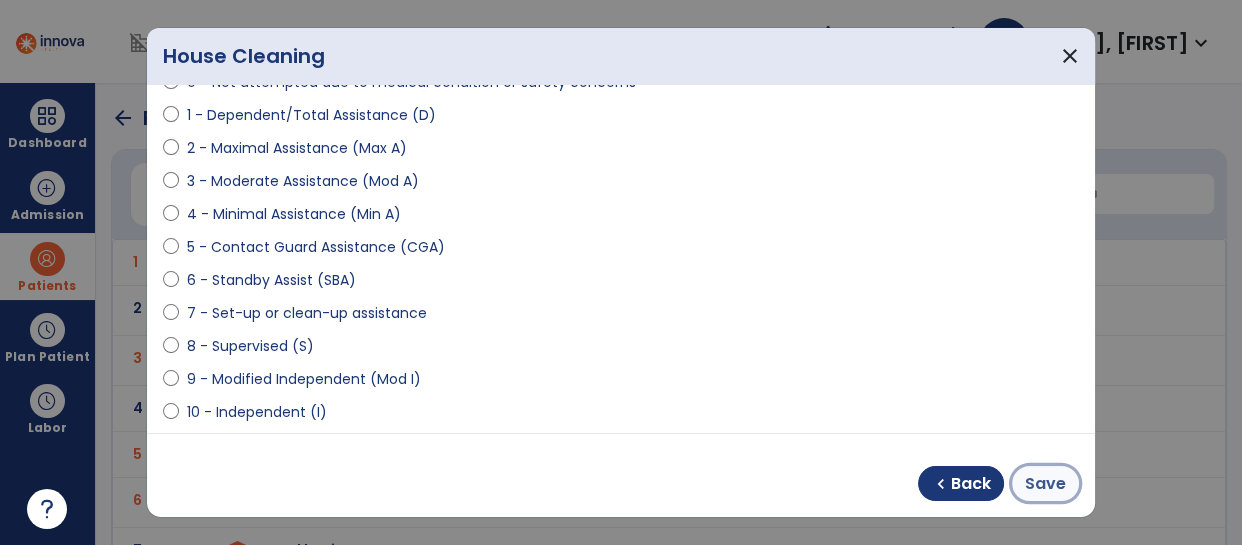 click on "Save" at bounding box center (1045, 484) 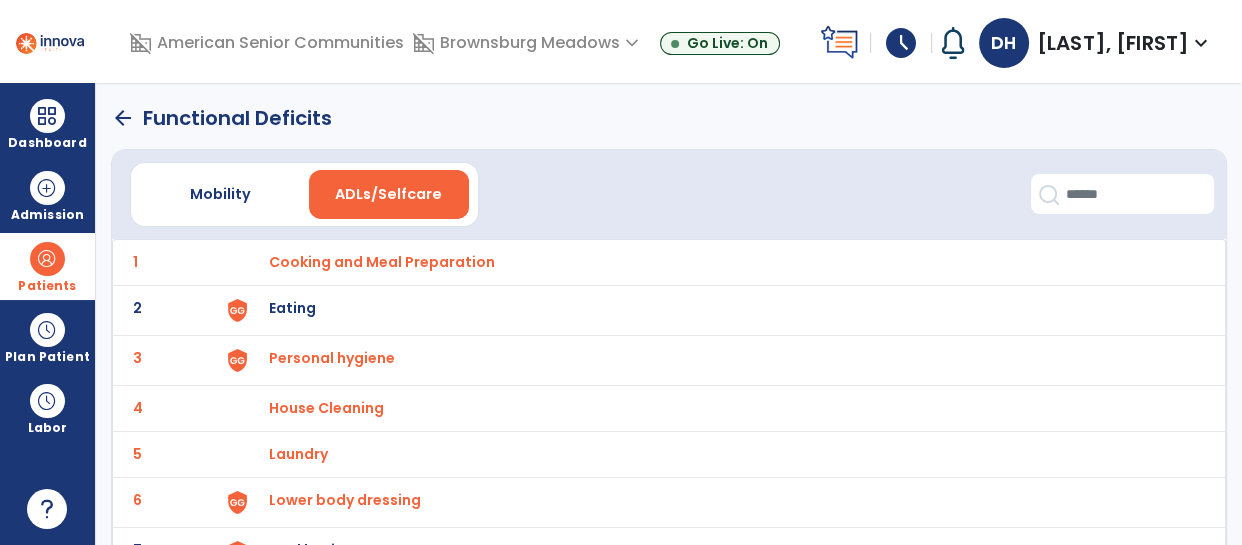 click on "arrow_back" 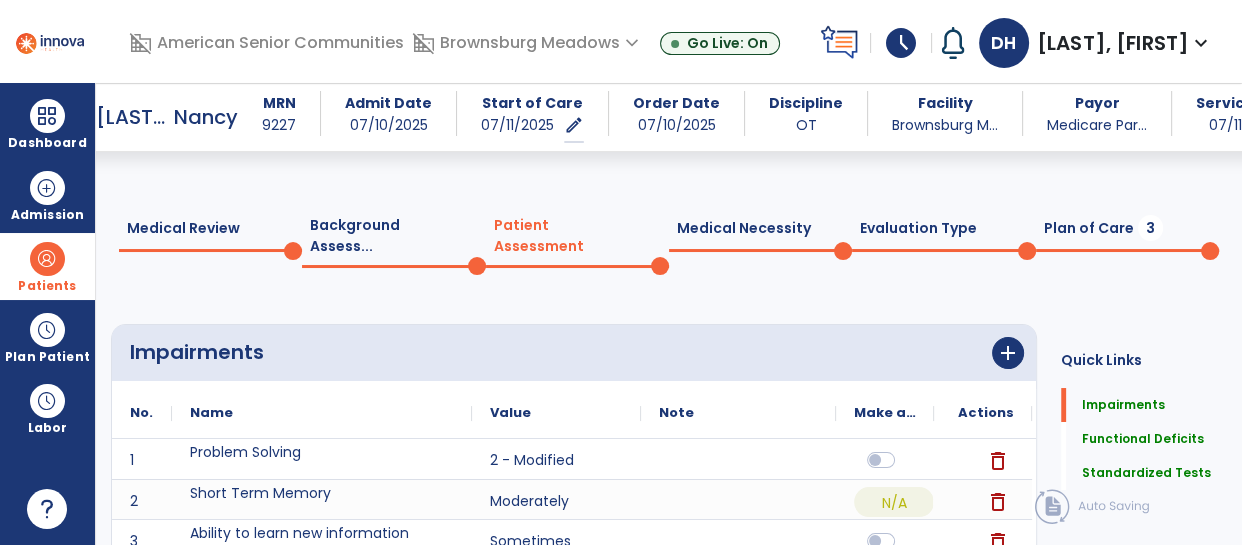 scroll, scrollTop: 0, scrollLeft: 0, axis: both 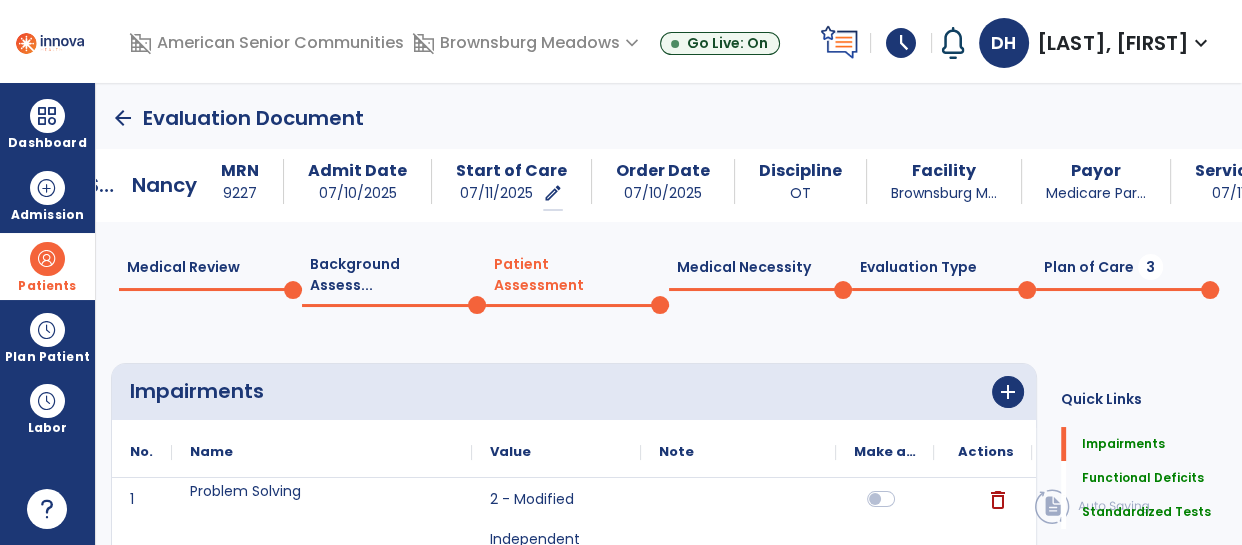 click on "Plan of Care  3" 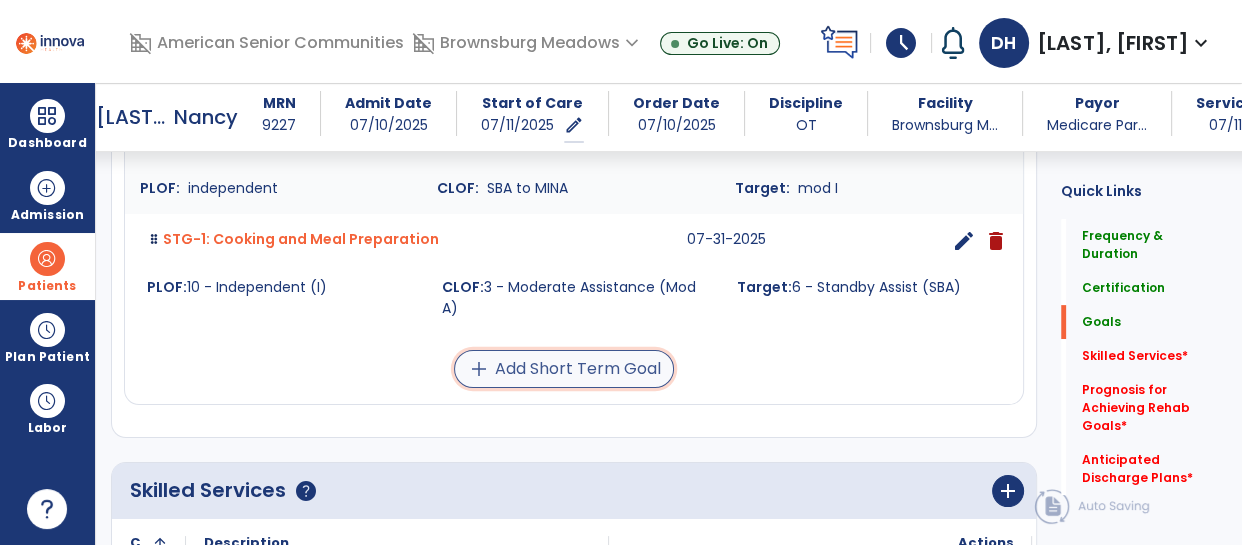 click on "add  Add Short Term Goal" at bounding box center (564, 369) 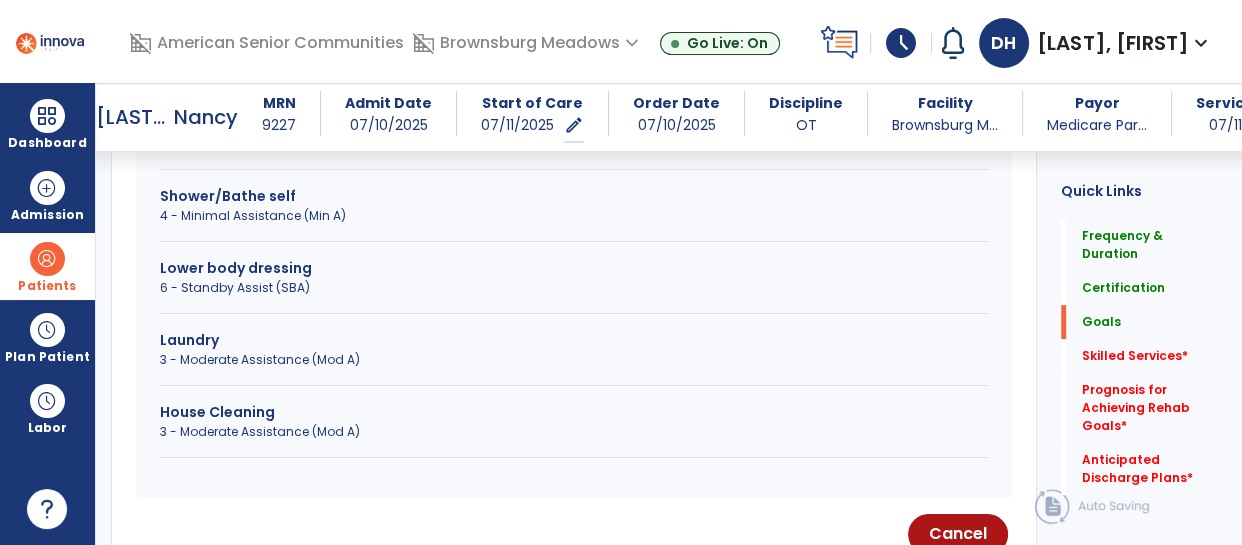 scroll, scrollTop: 863, scrollLeft: 0, axis: vertical 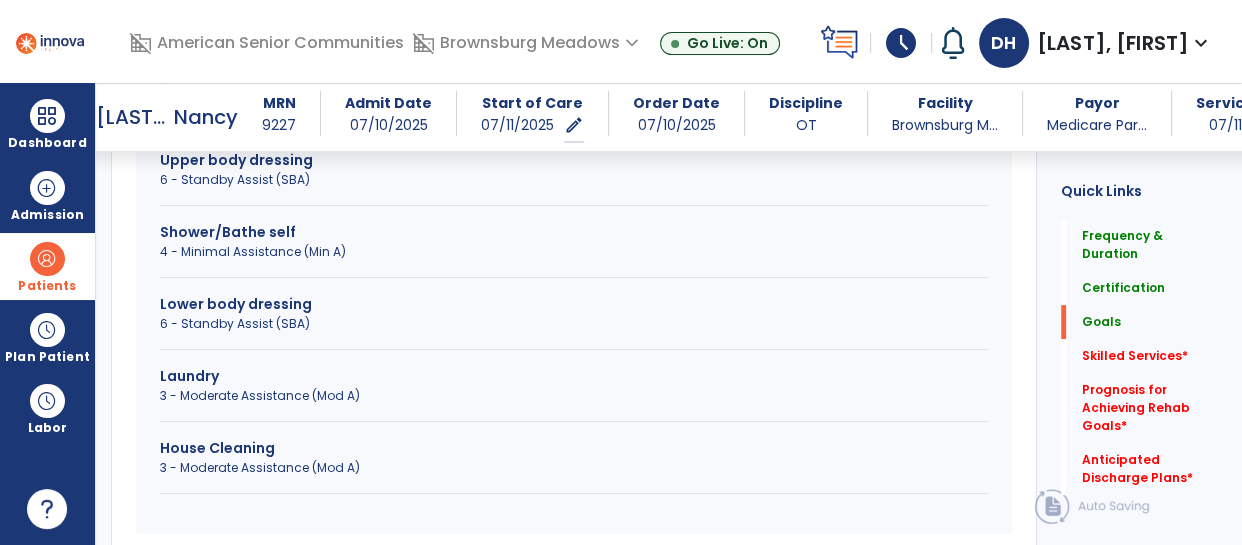 click on "3 - Moderate Assistance (Mod A)" at bounding box center (574, 468) 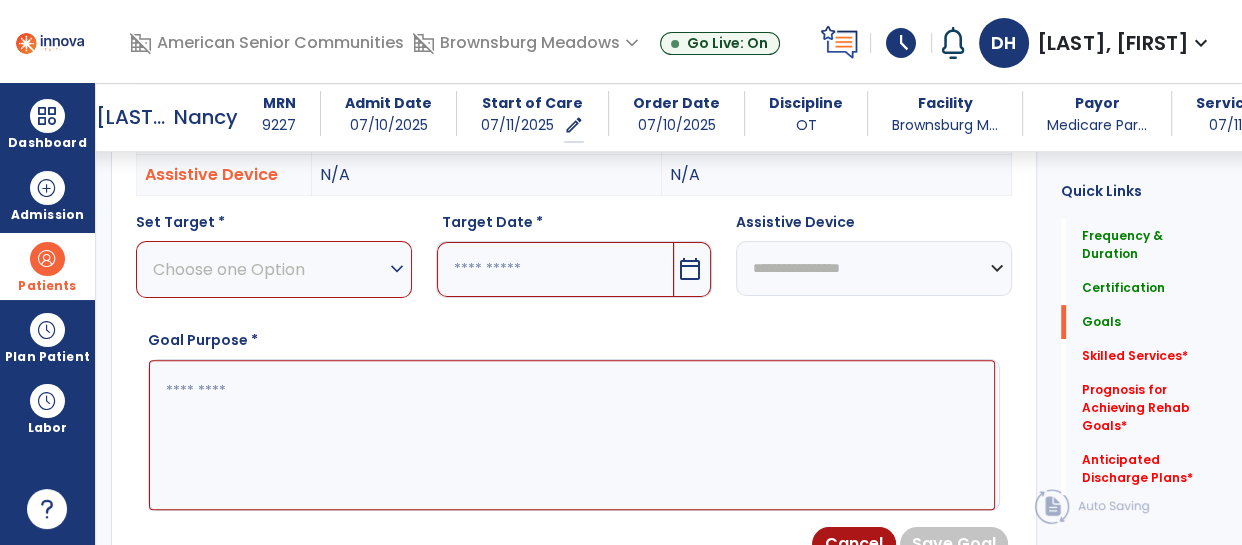 scroll, scrollTop: 655, scrollLeft: 0, axis: vertical 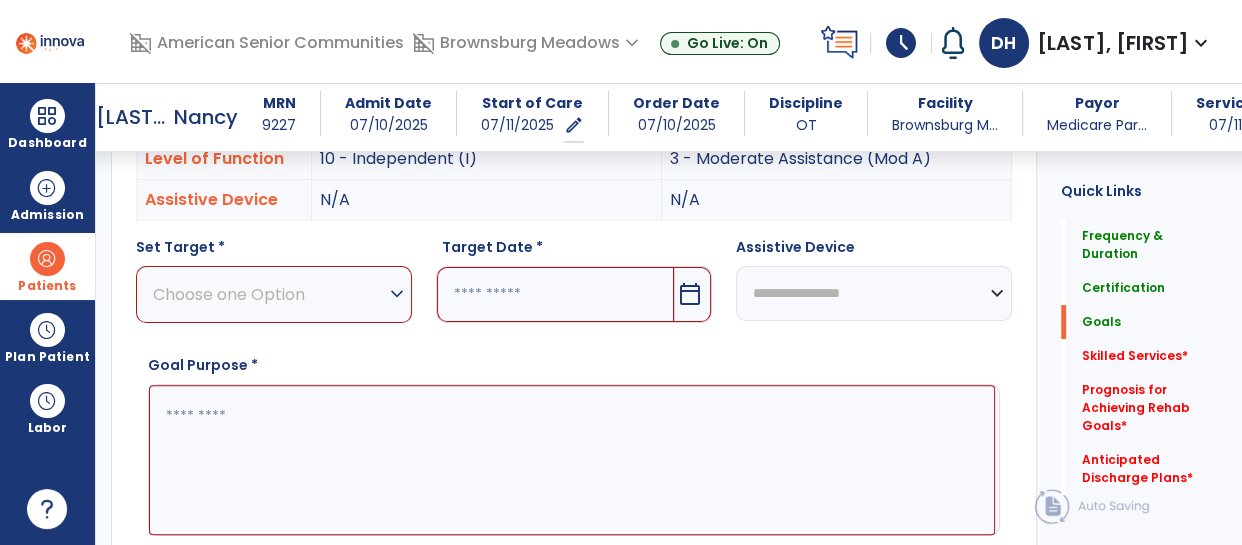click on "Choose one Option" at bounding box center (269, 294) 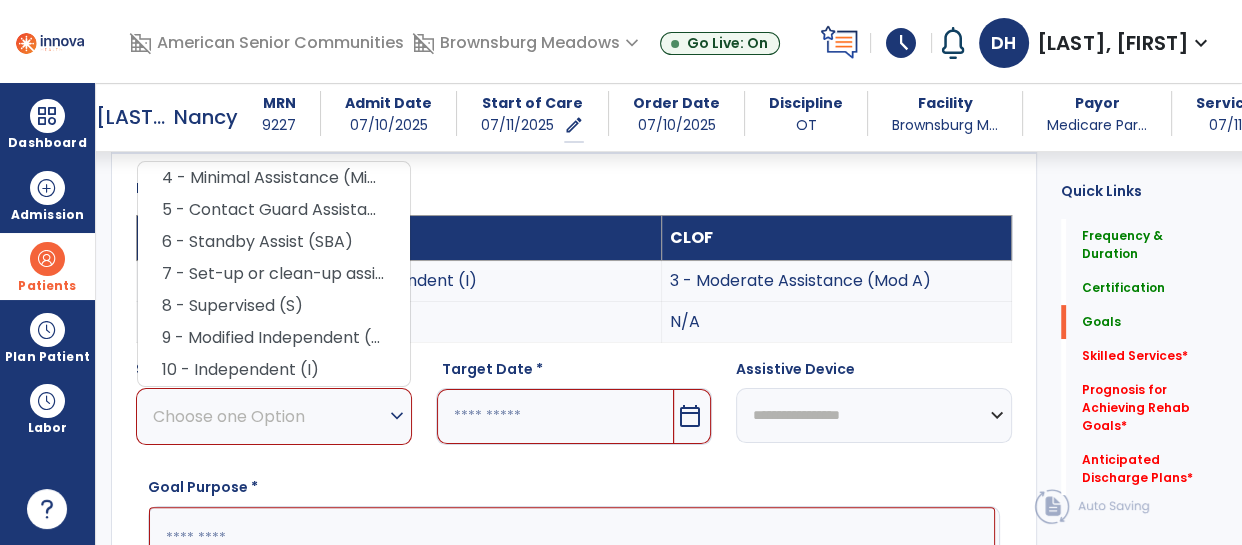 scroll, scrollTop: 529, scrollLeft: 0, axis: vertical 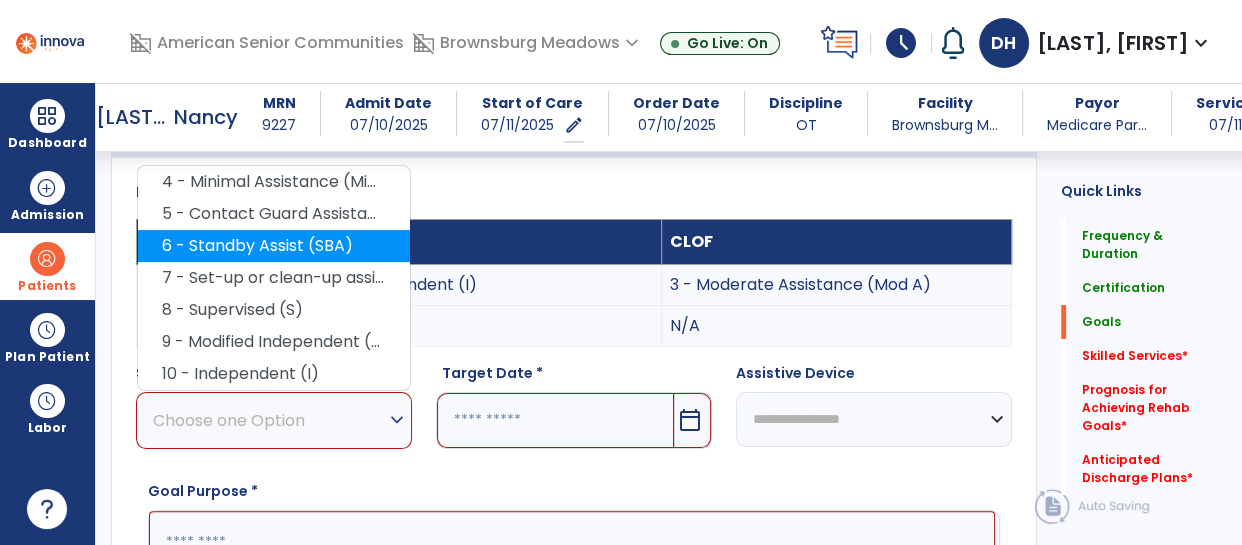 click on "6 - Standby Assist (SBA)" at bounding box center [274, 246] 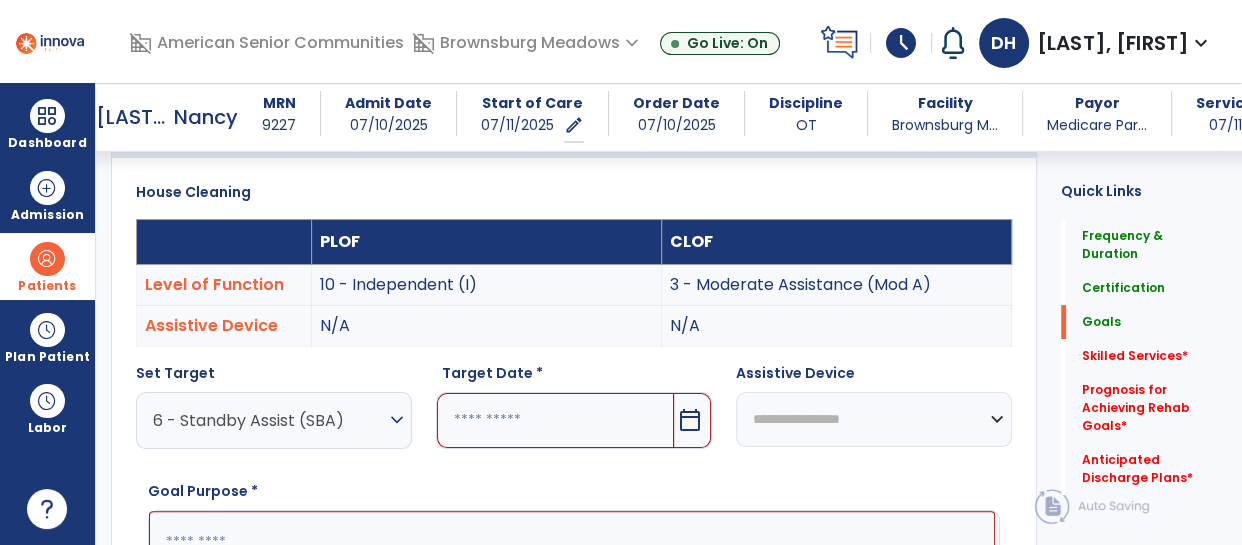 click on "calendar_today" at bounding box center (690, 420) 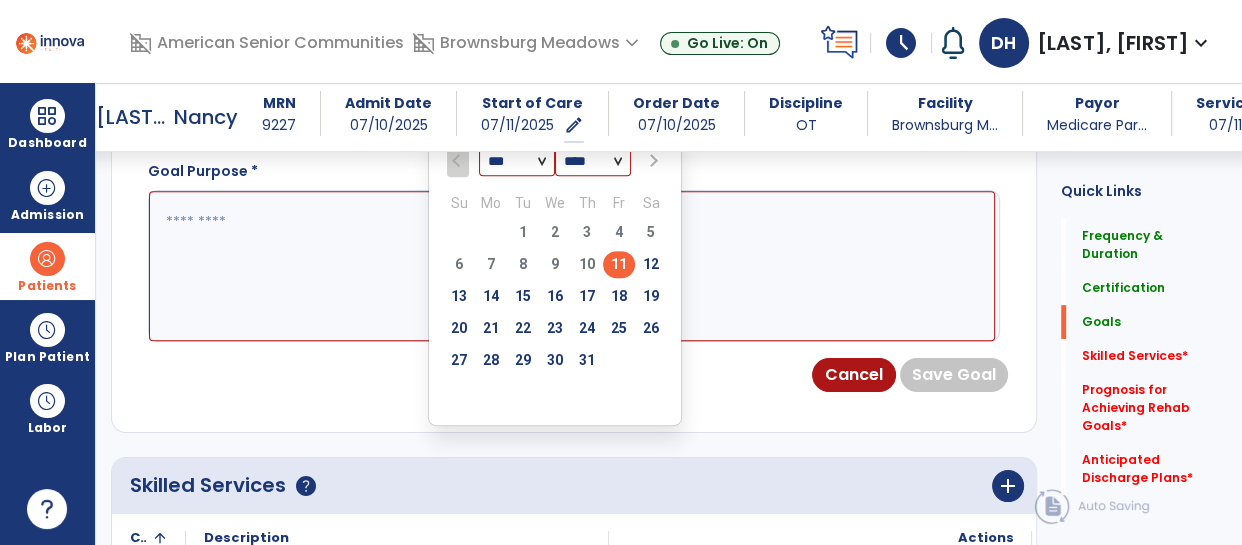 scroll, scrollTop: 850, scrollLeft: 0, axis: vertical 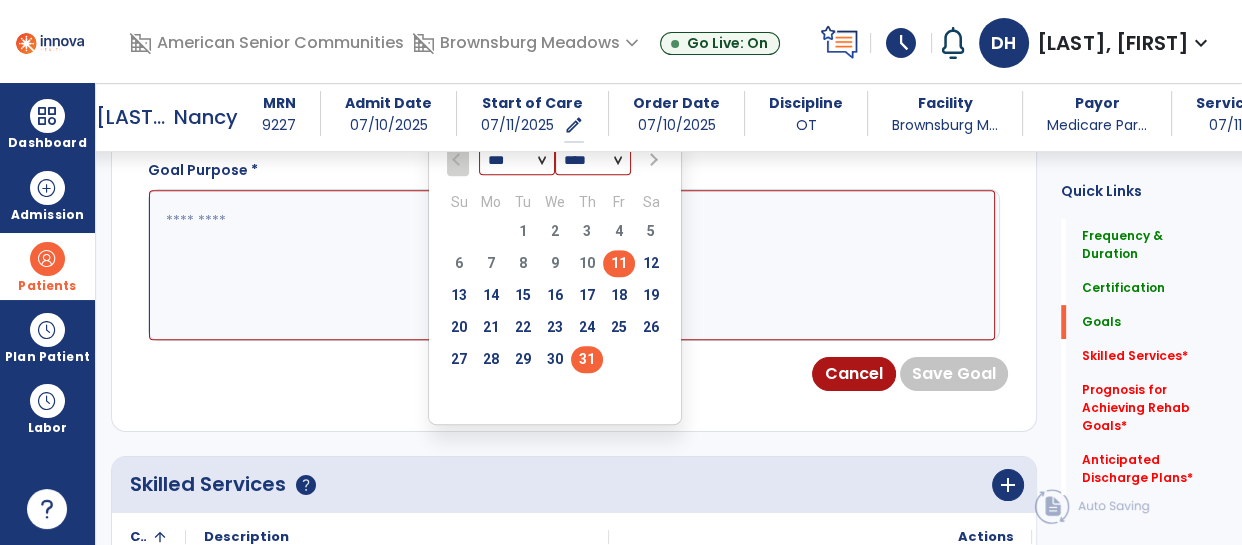 click on "31" at bounding box center [587, 359] 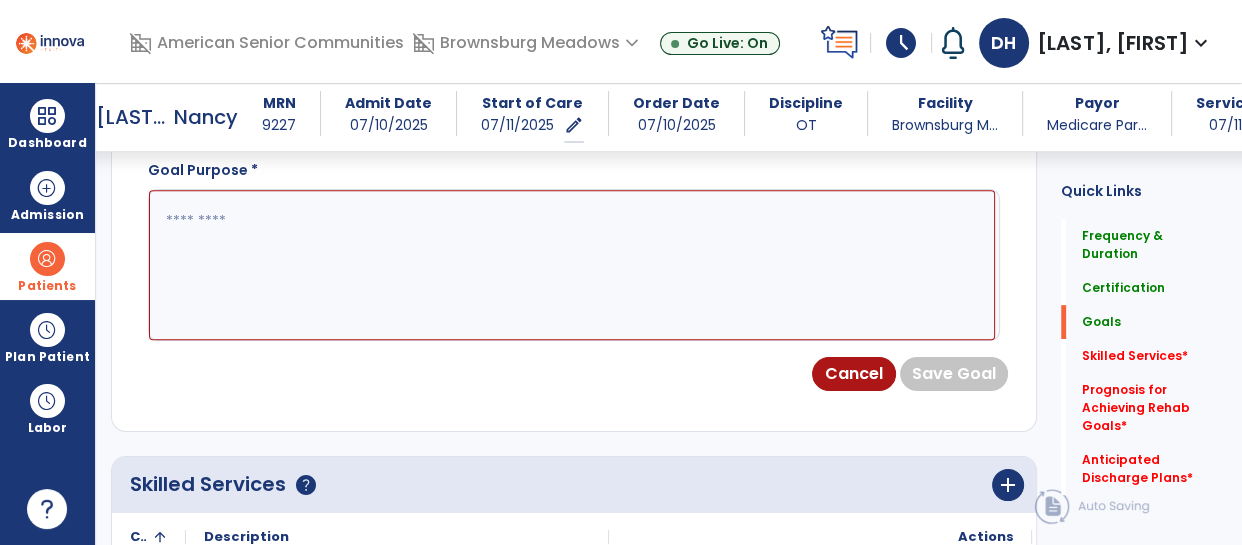 click at bounding box center (572, 265) 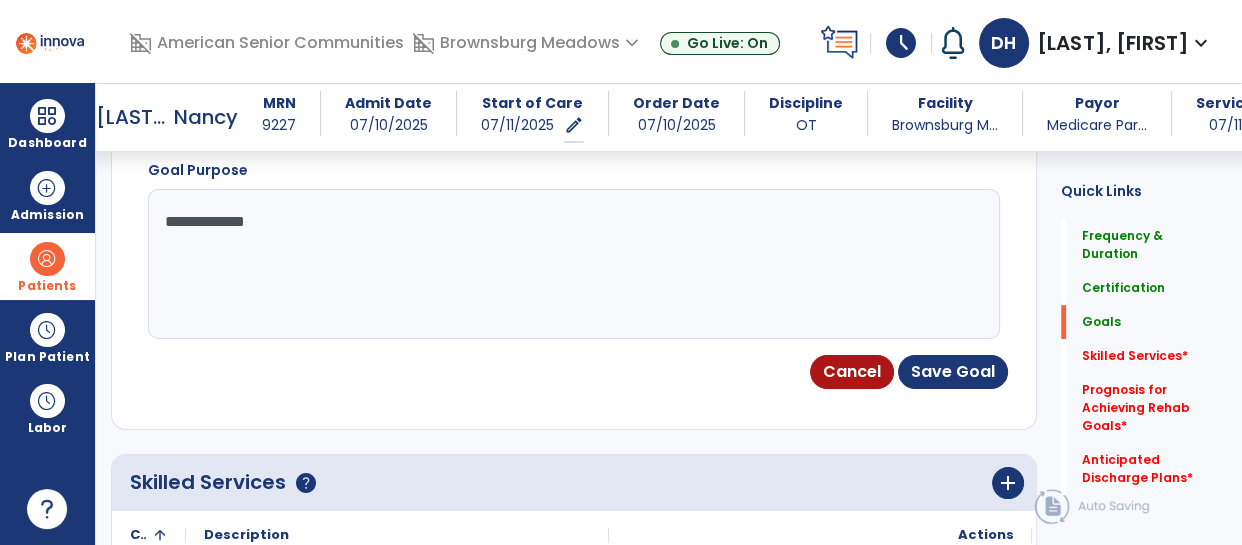 type on "**********" 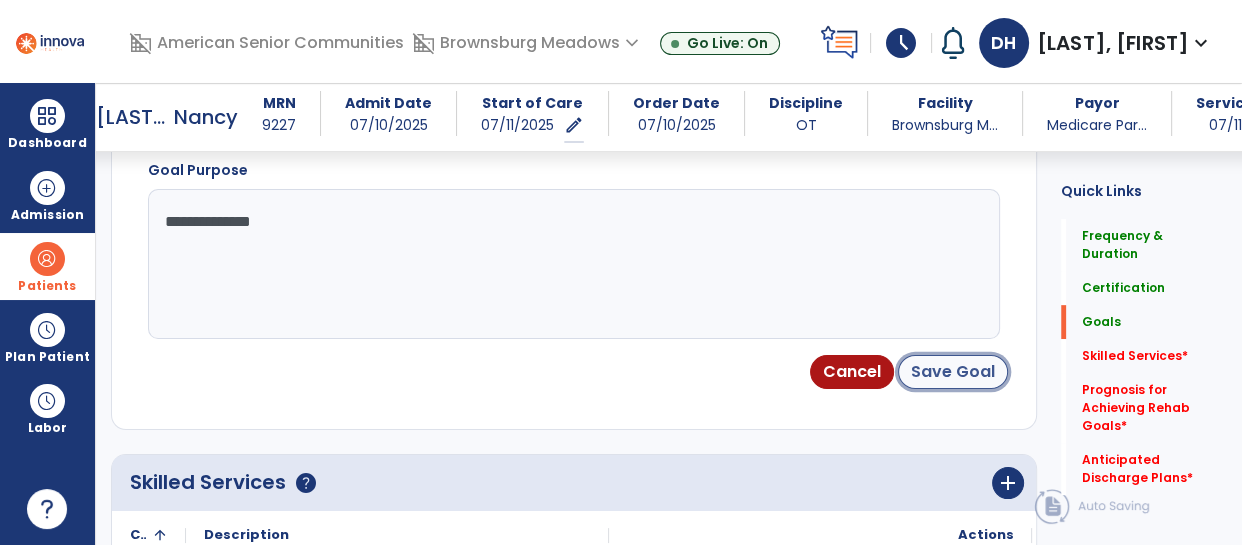 click on "Save Goal" at bounding box center (953, 372) 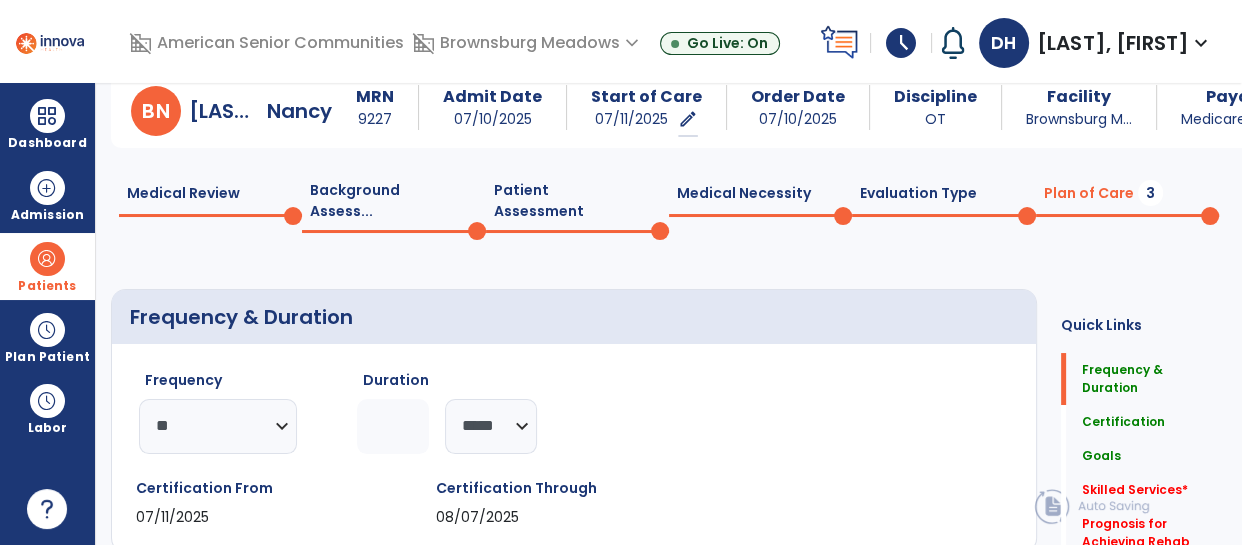 scroll, scrollTop: 0, scrollLeft: 0, axis: both 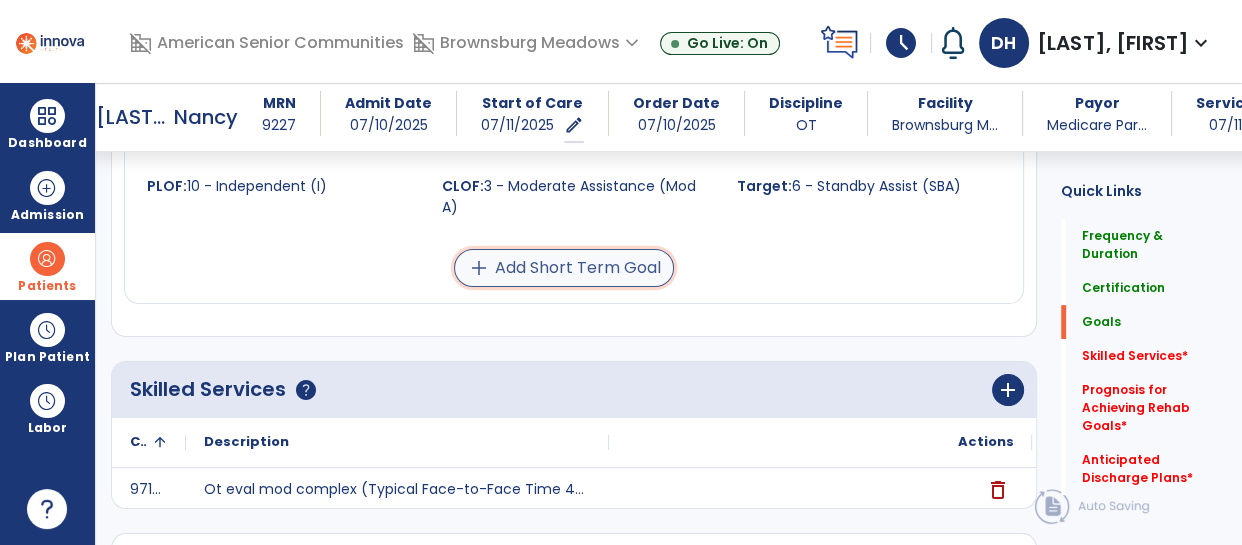 click on "add  Add Short Term Goal" at bounding box center [564, 268] 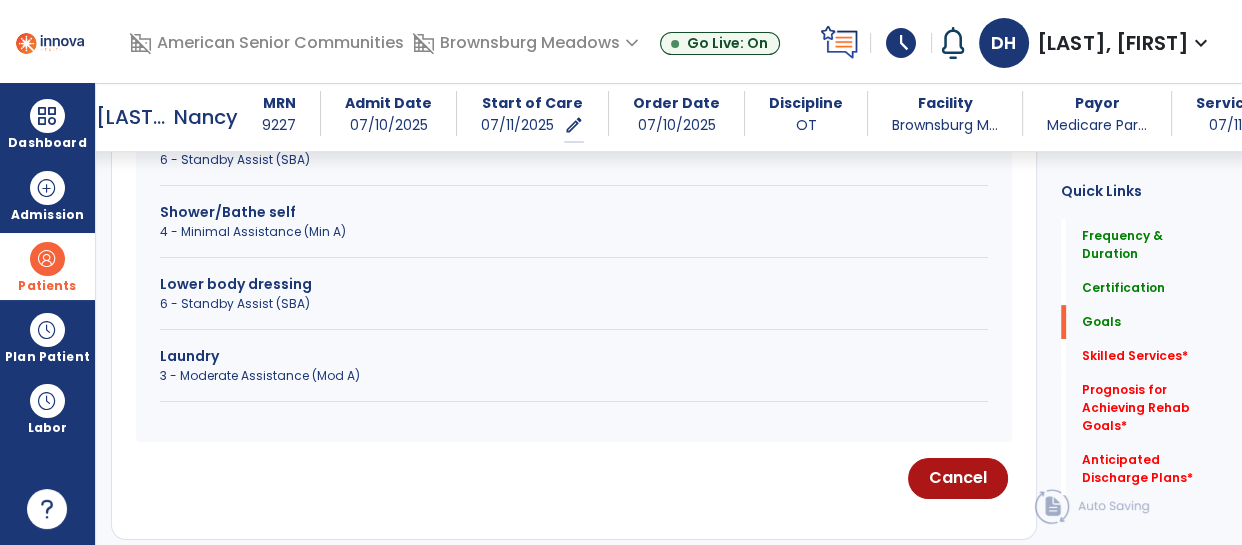 scroll, scrollTop: 880, scrollLeft: 0, axis: vertical 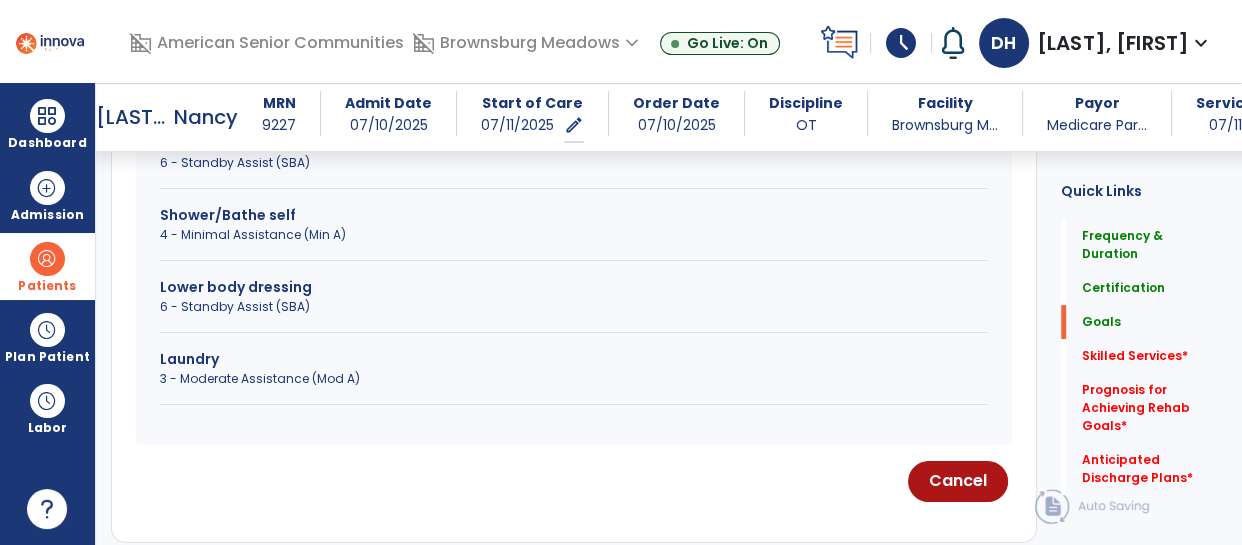 click on "3 - Moderate Assistance (Mod A)" at bounding box center (574, 379) 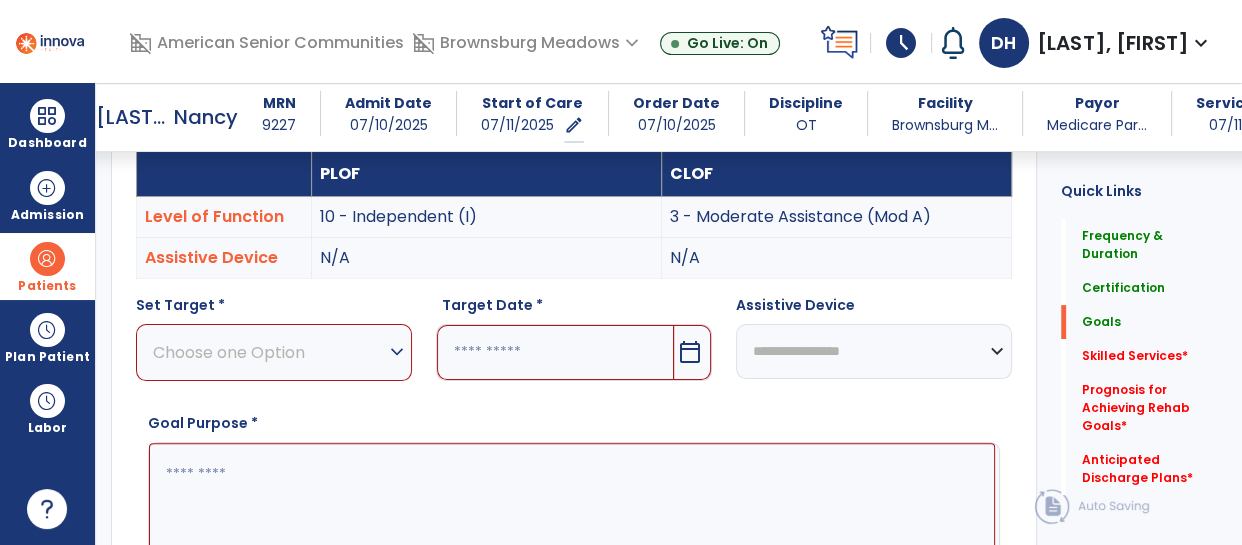 scroll, scrollTop: 582, scrollLeft: 0, axis: vertical 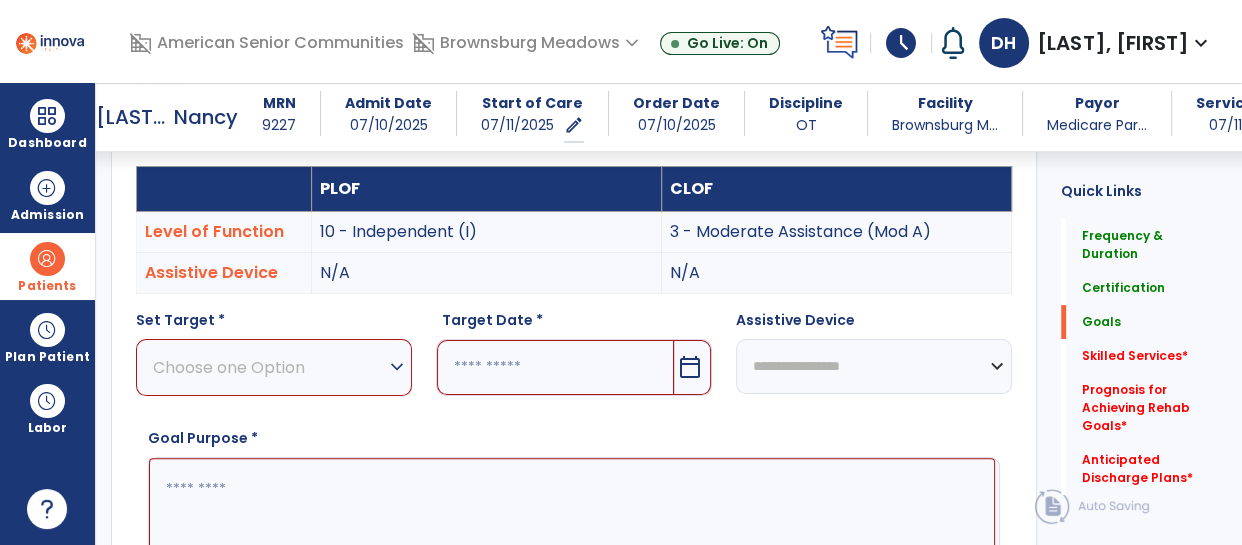 click on "Choose one Option" at bounding box center (269, 367) 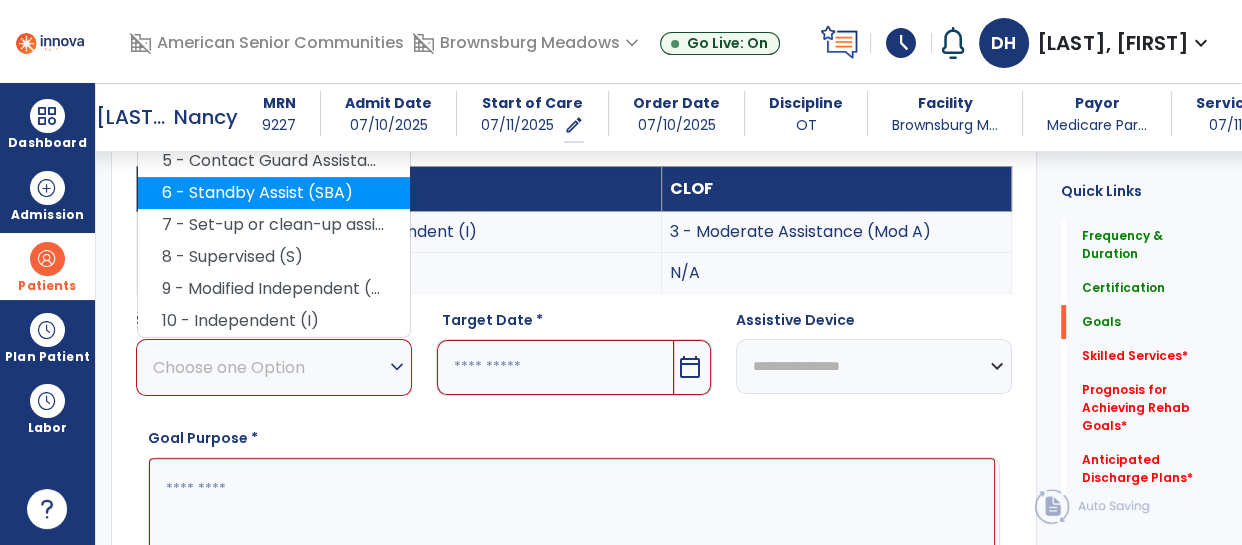 click on "6 - Standby Assist (SBA)" at bounding box center (274, 193) 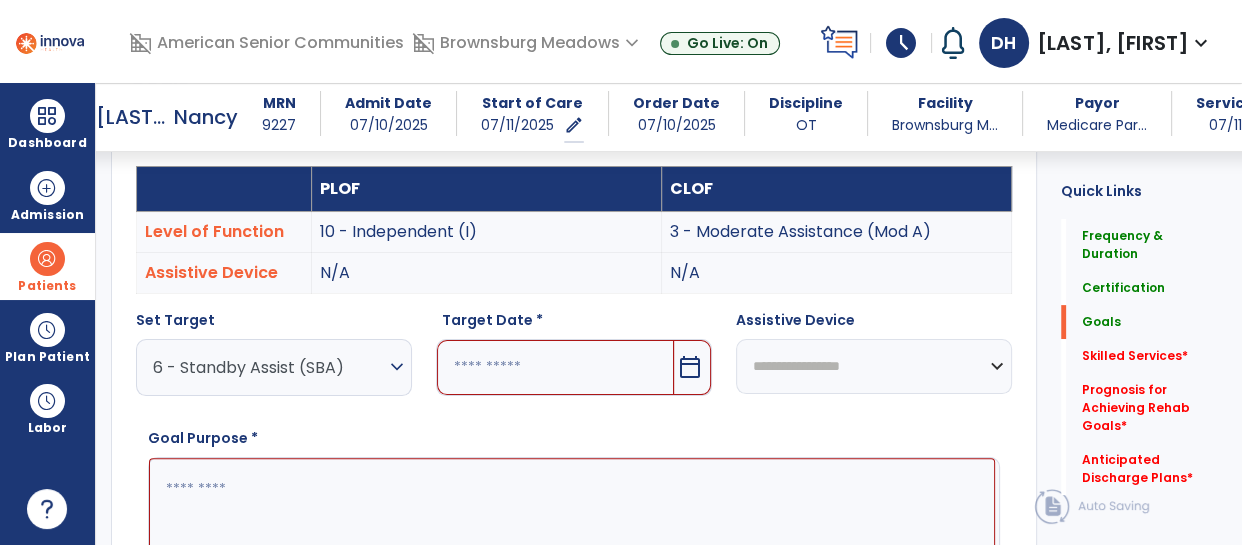 click at bounding box center [572, 533] 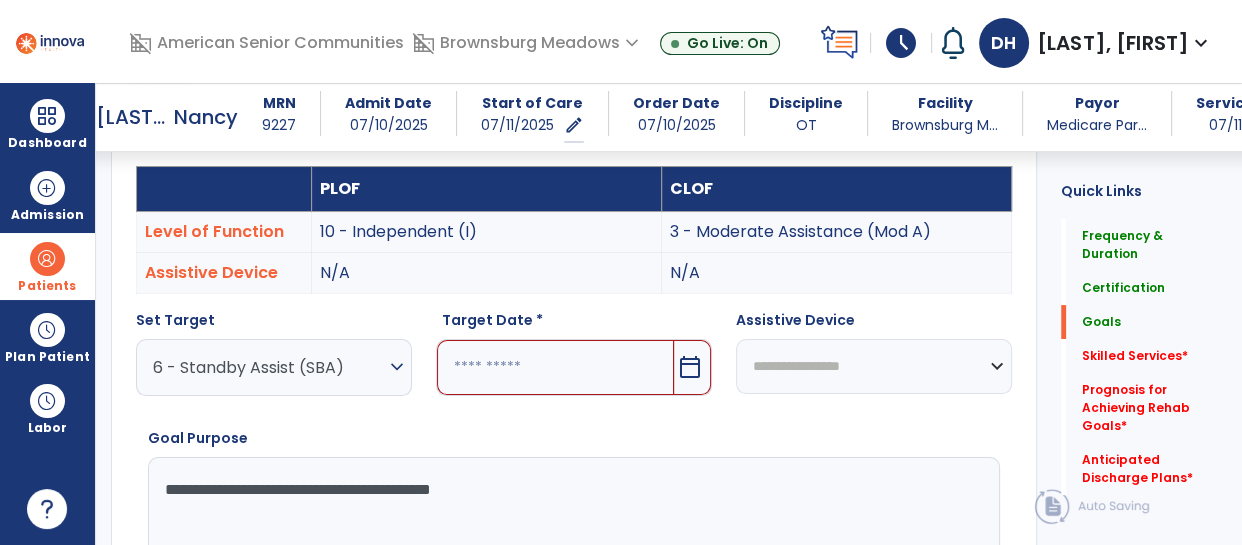 type on "**********" 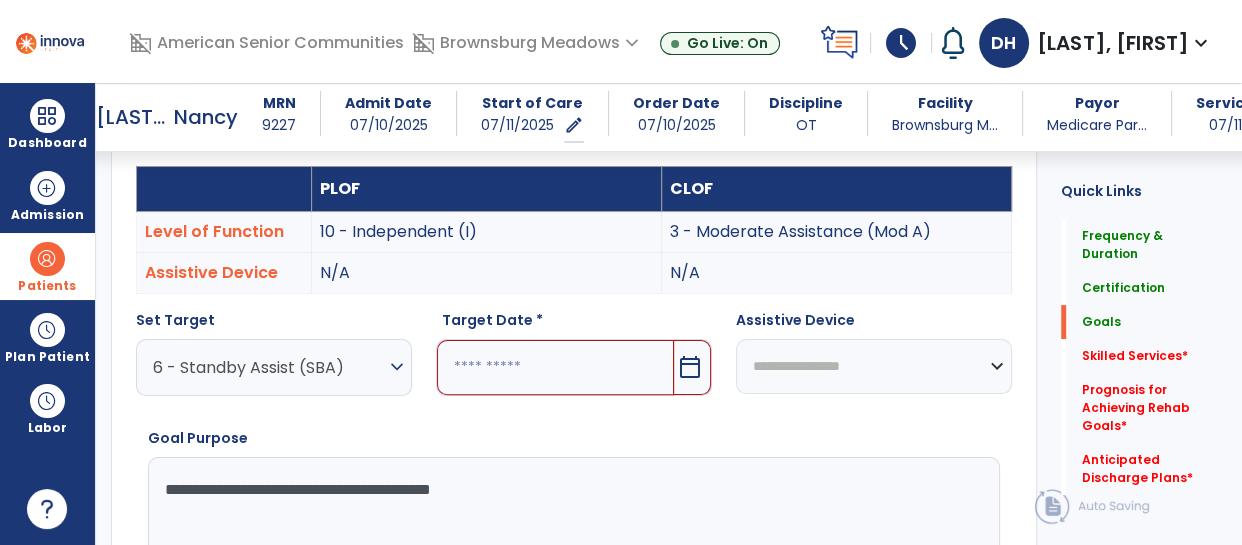 click at bounding box center [555, 367] 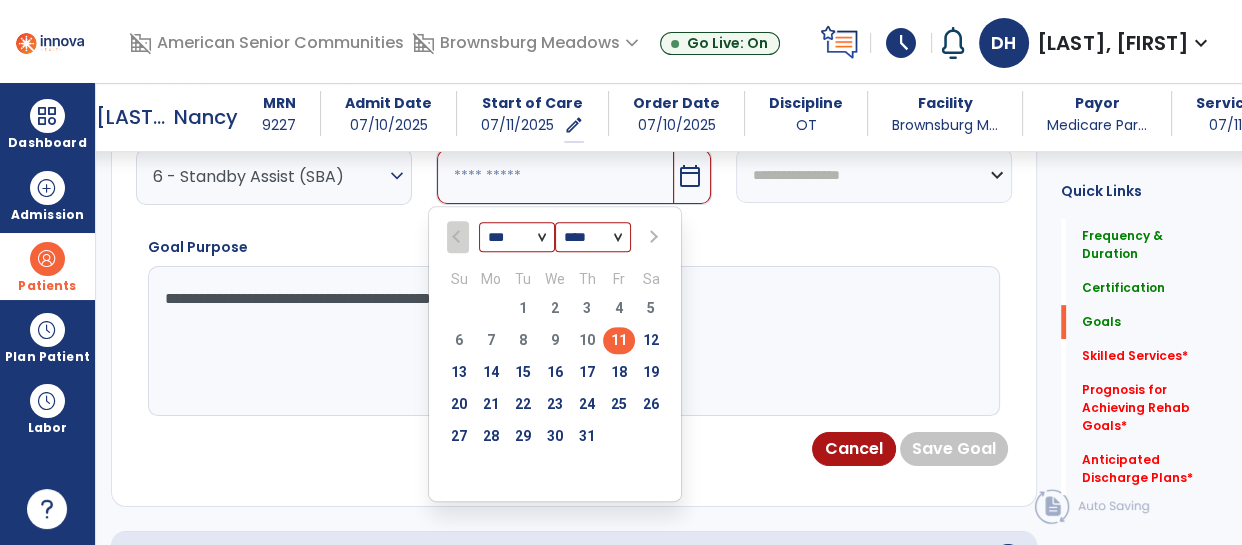 scroll, scrollTop: 774, scrollLeft: 0, axis: vertical 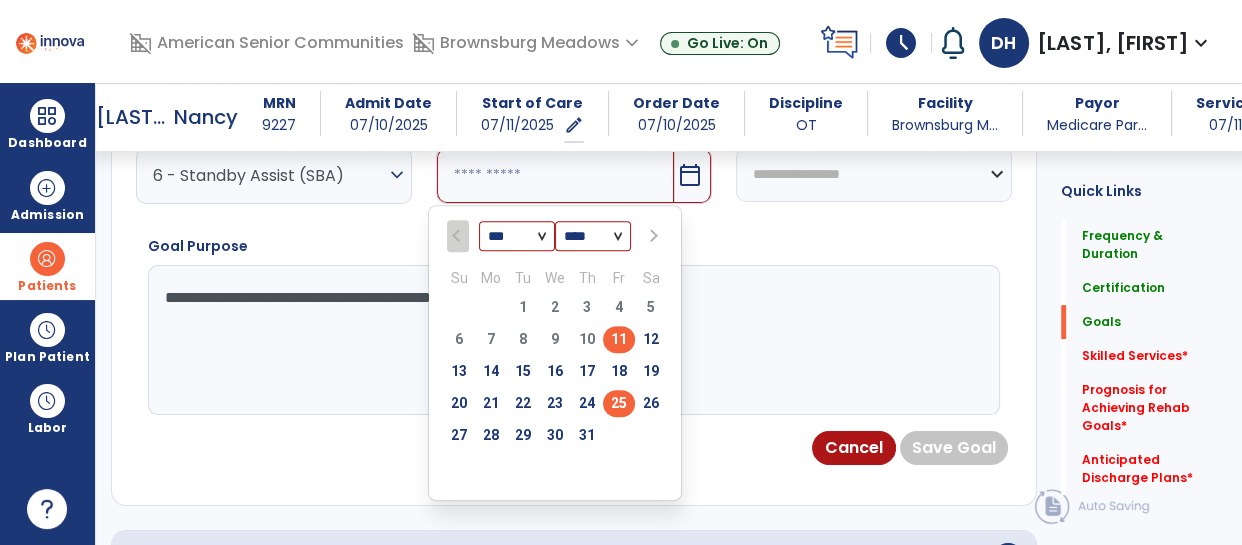 click on "25" at bounding box center [619, 403] 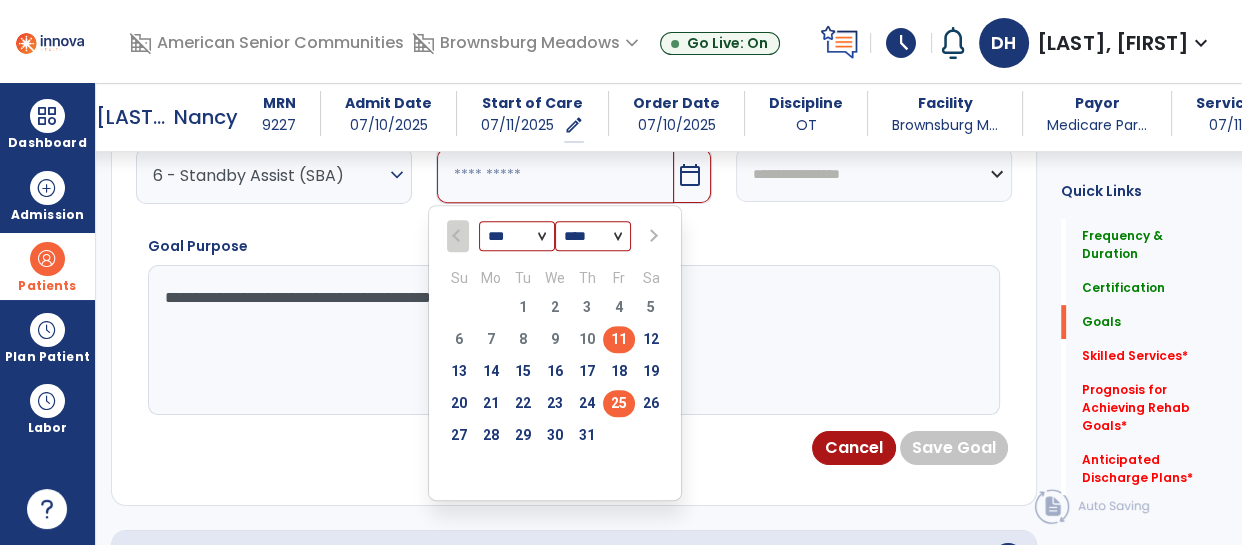 type on "*********" 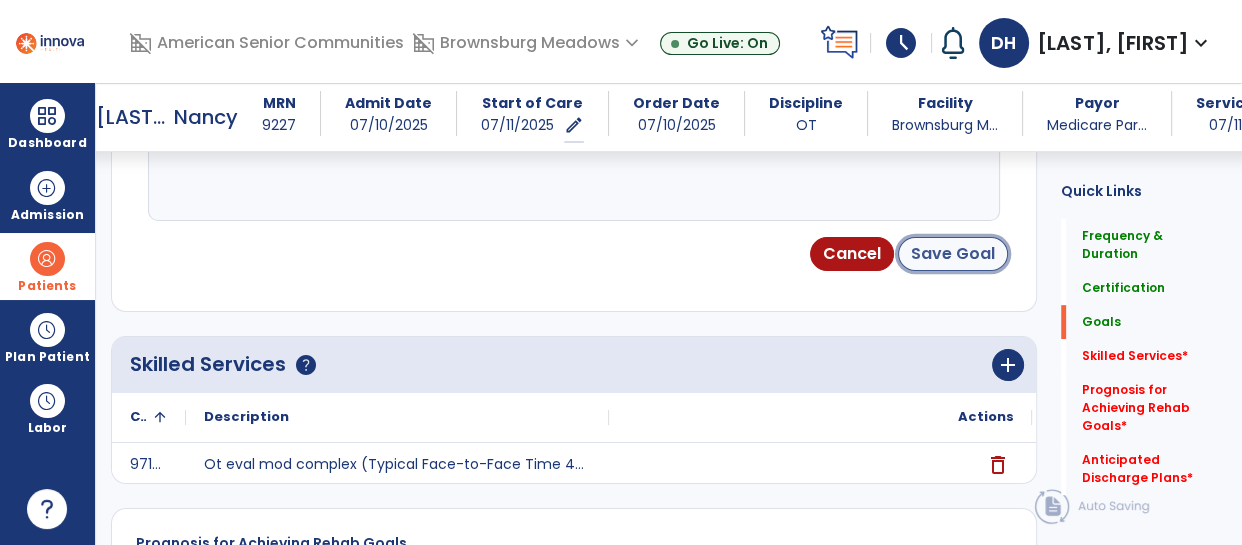 click on "Save Goal" at bounding box center (953, 254) 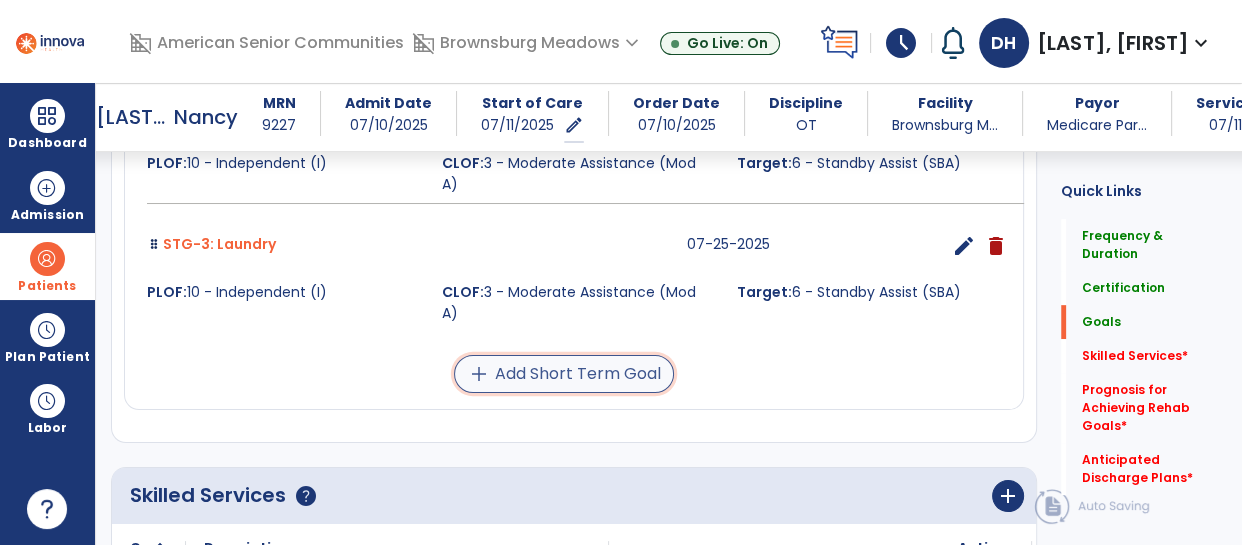 click on "add  Add Short Term Goal" at bounding box center (564, 374) 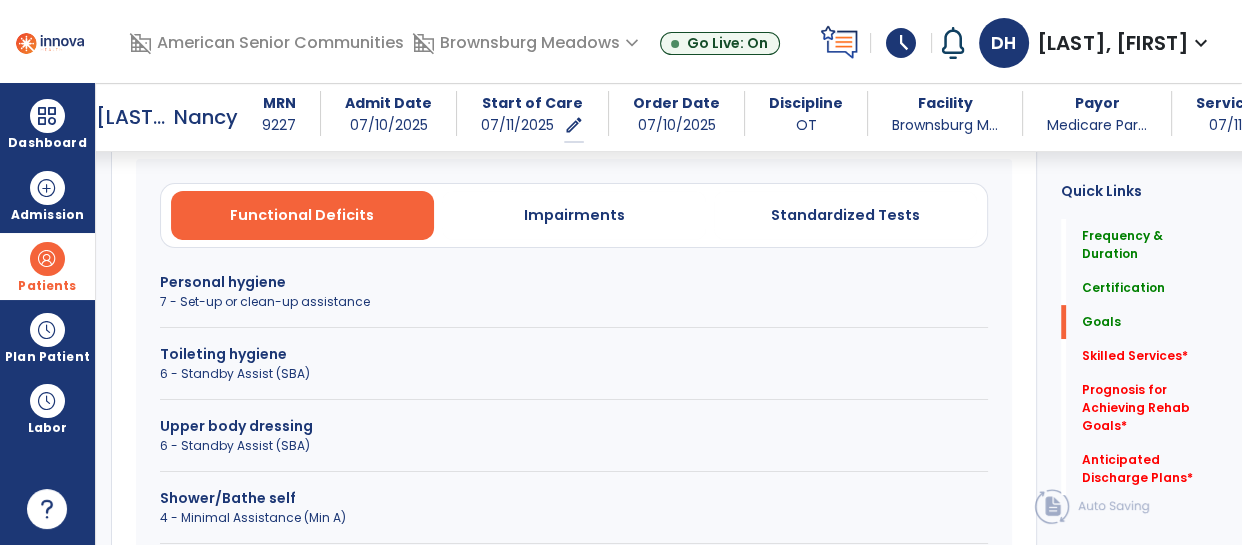 scroll, scrollTop: 595, scrollLeft: 0, axis: vertical 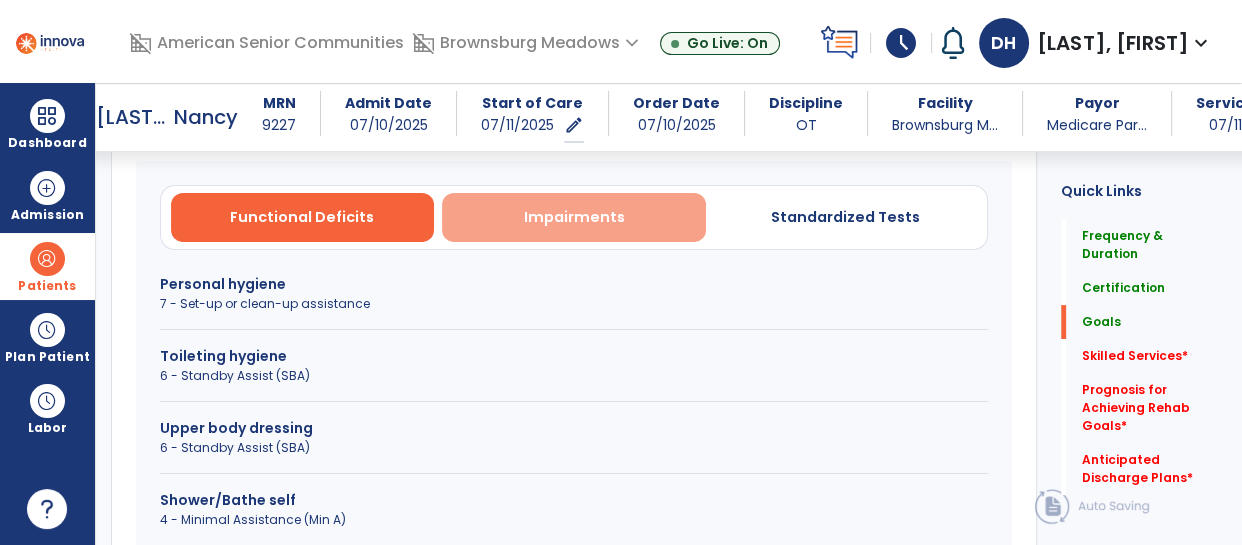 click on "Impairments" at bounding box center [574, 217] 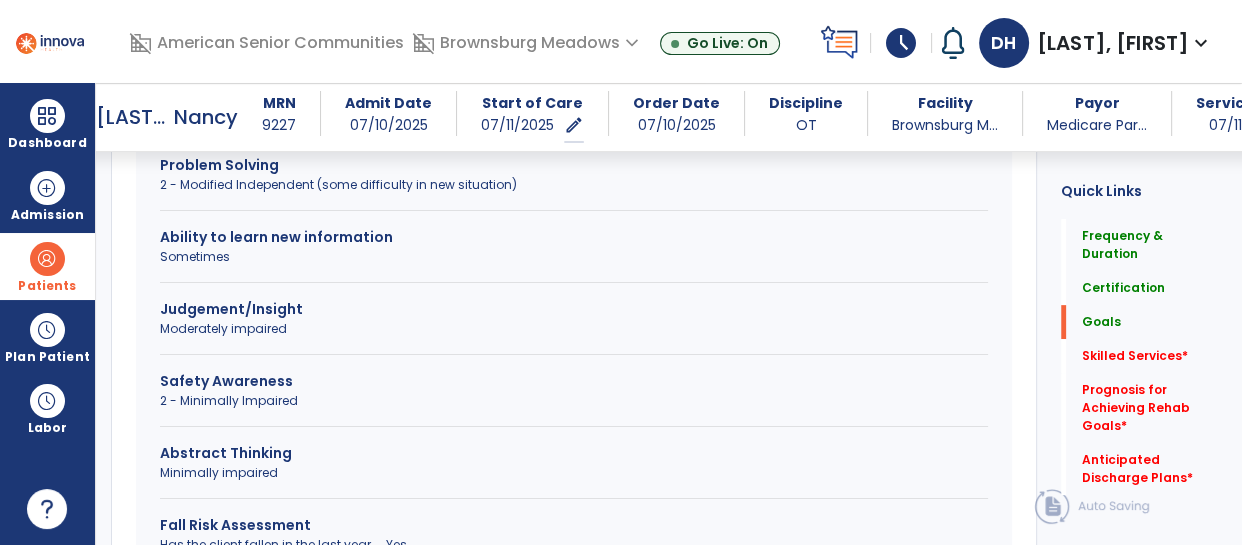 scroll, scrollTop: 718, scrollLeft: 0, axis: vertical 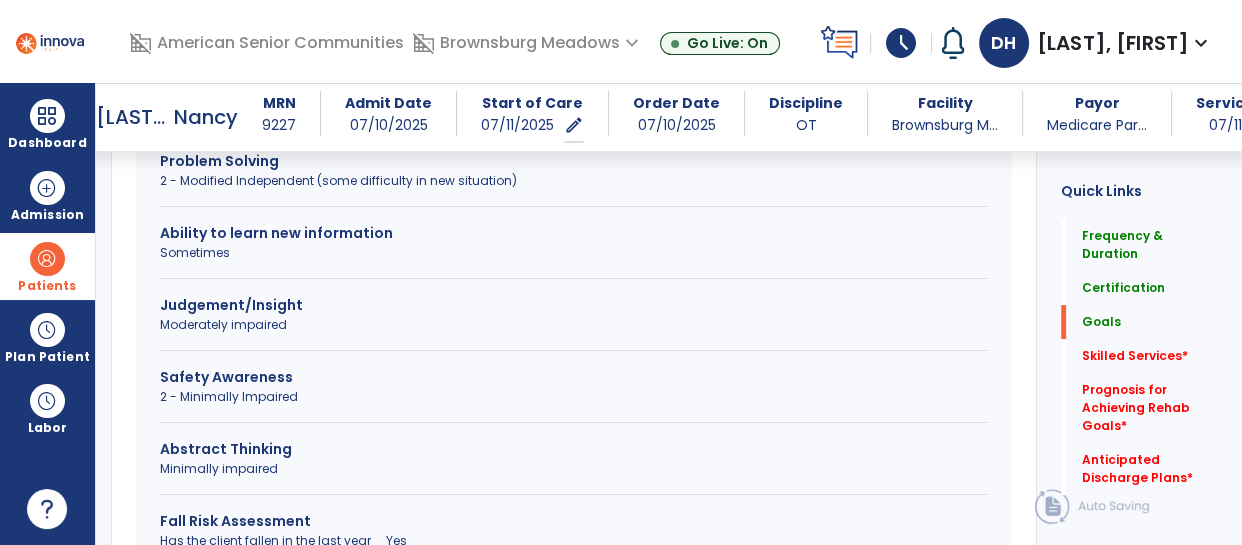 click on "2 - Minimally Impaired" at bounding box center (574, 397) 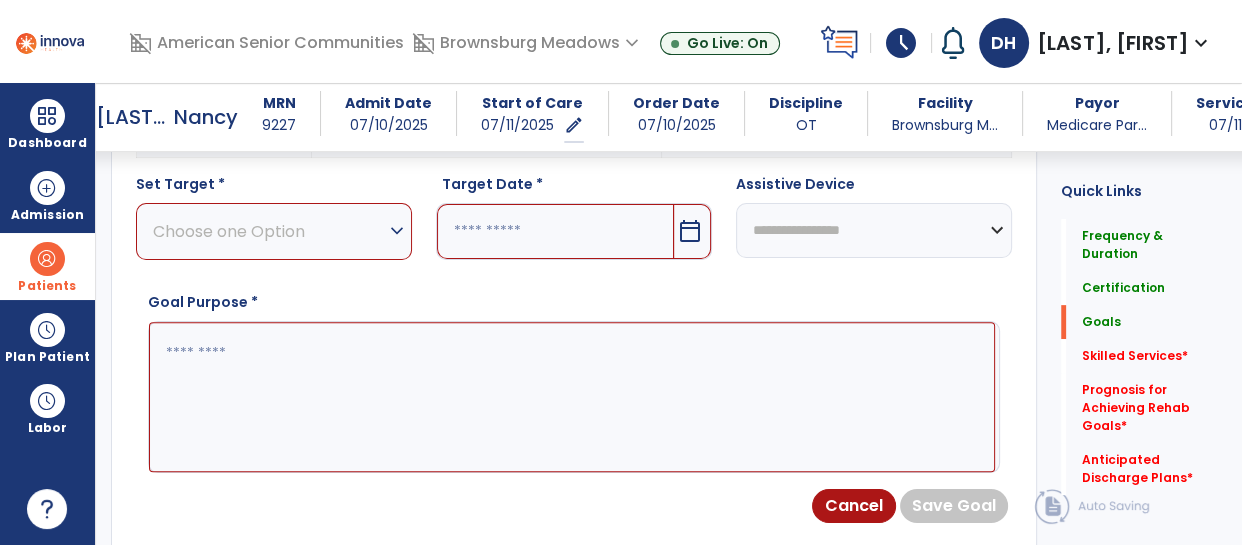 click on "Choose one Option" at bounding box center [269, 231] 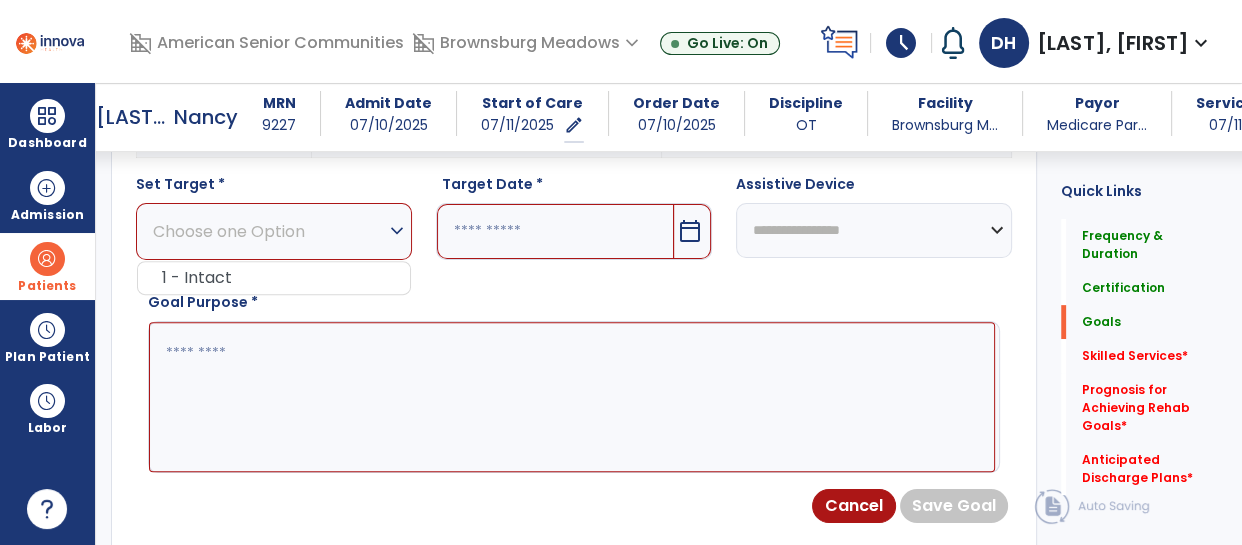 click on "Choose one Option" at bounding box center (269, 231) 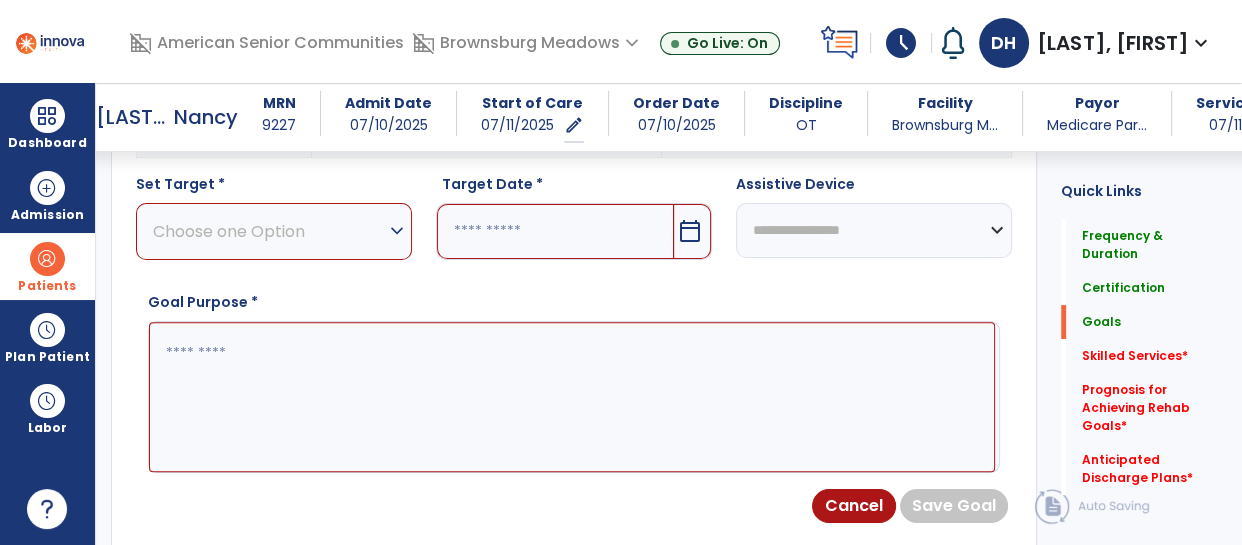 click on "Choose one Option" at bounding box center [269, 231] 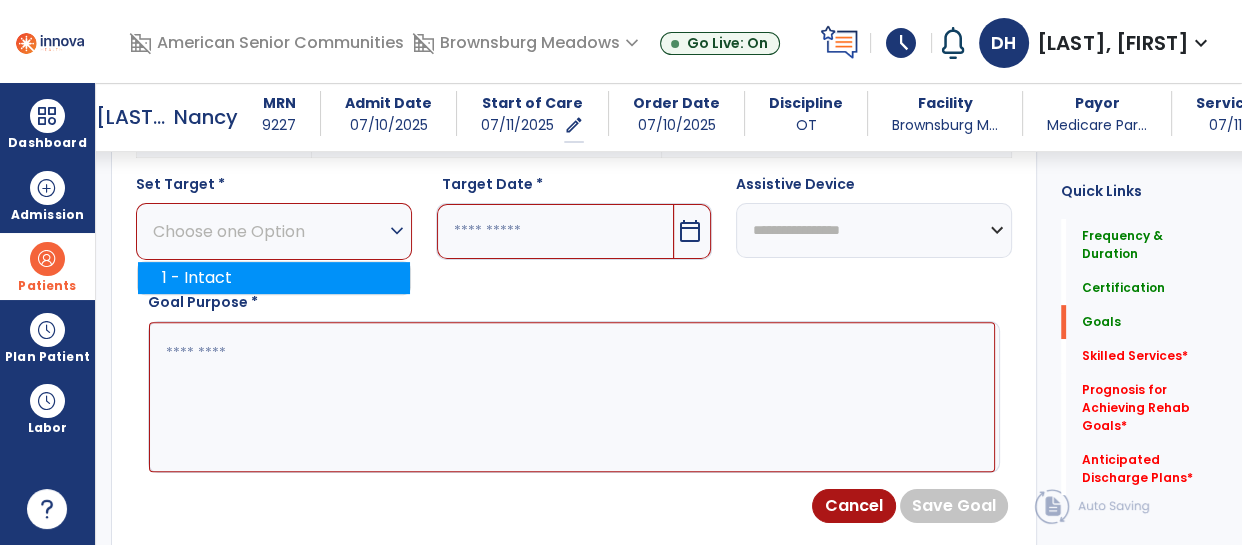 click on "1 - Intact" at bounding box center [274, 278] 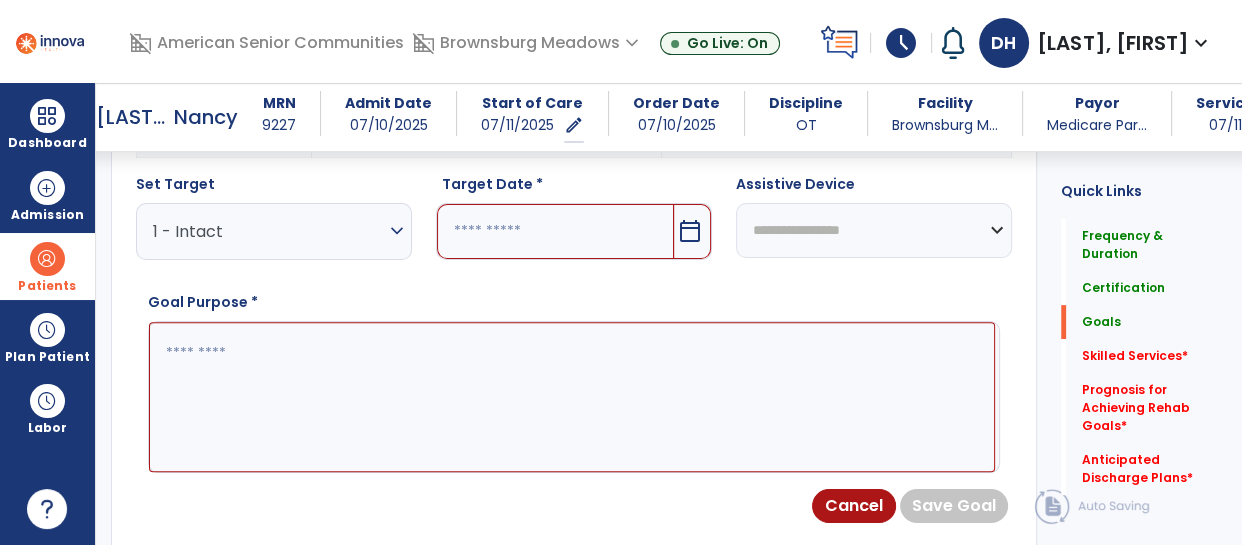 click at bounding box center [572, 397] 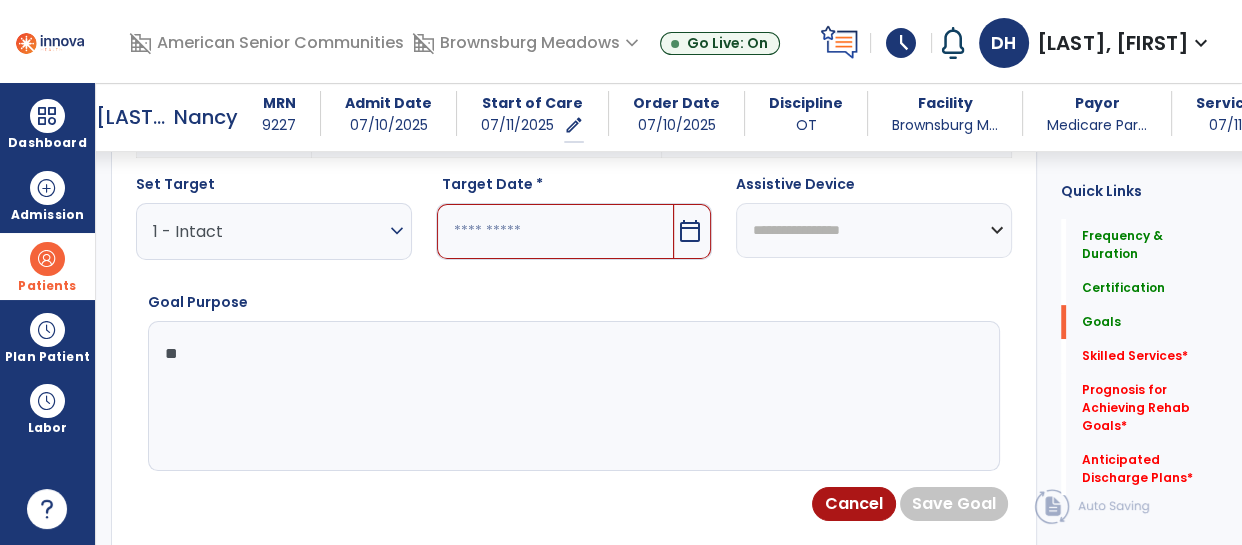 type on "*" 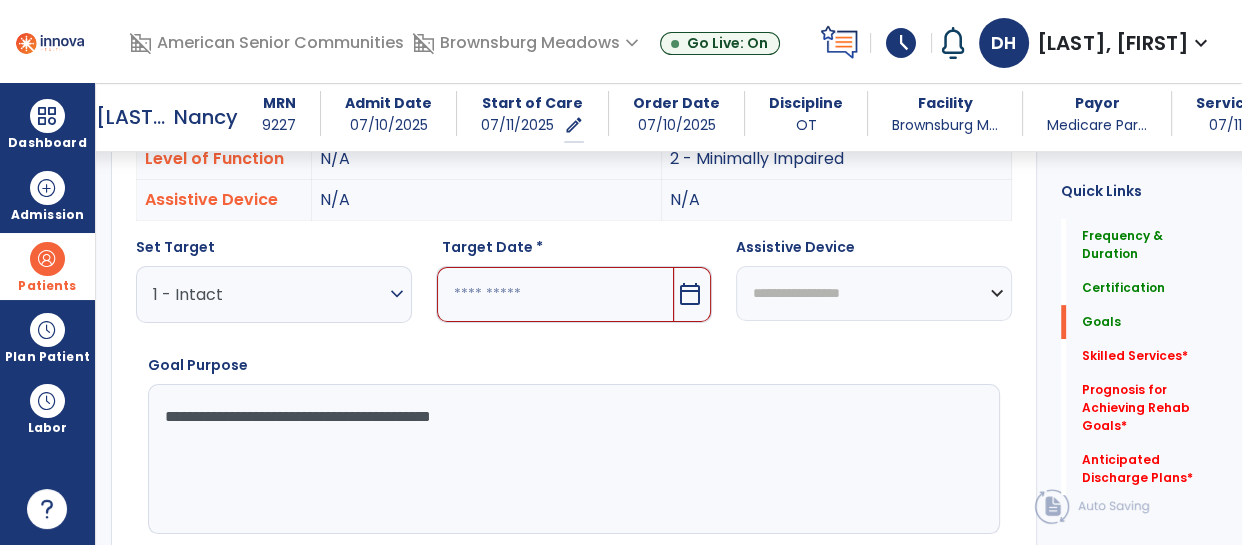 type on "**********" 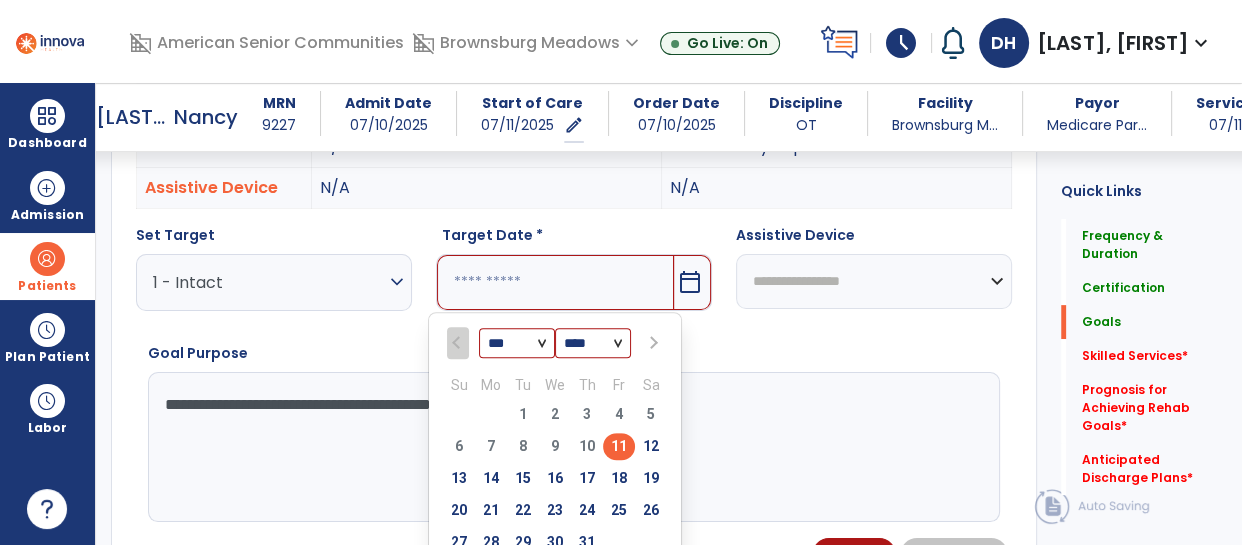 scroll, scrollTop: 688, scrollLeft: 0, axis: vertical 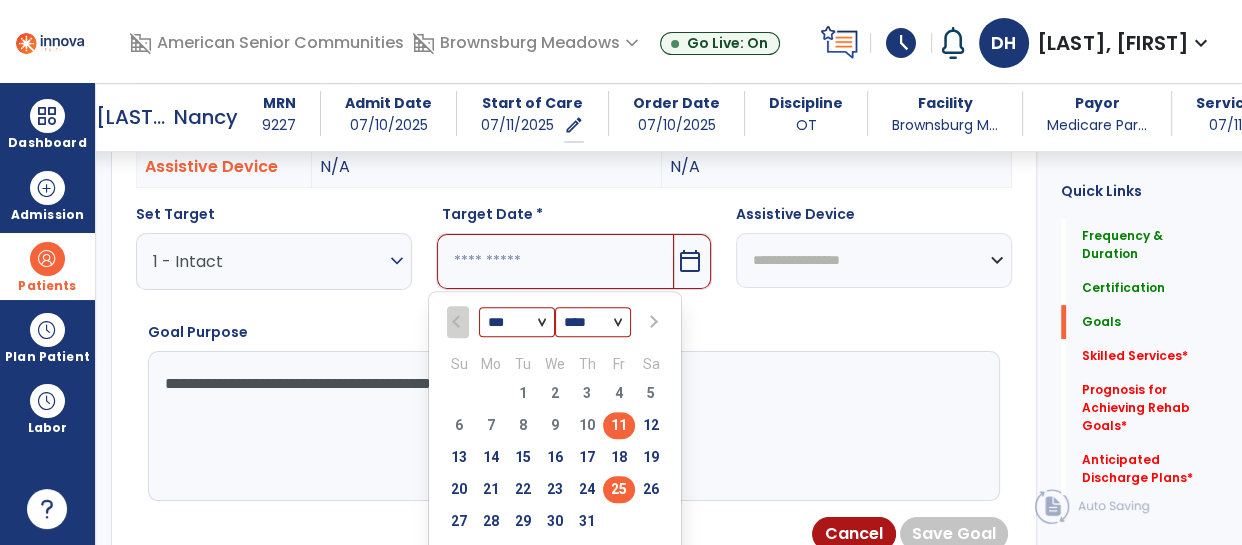 click on "25" at bounding box center [619, 489] 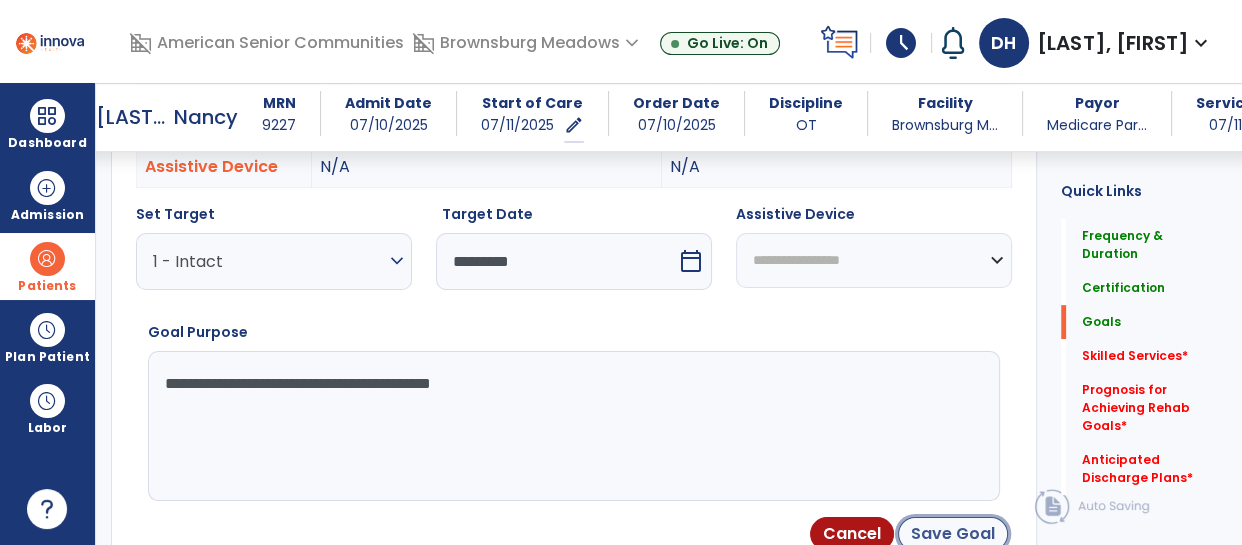 click on "Save Goal" at bounding box center (953, 534) 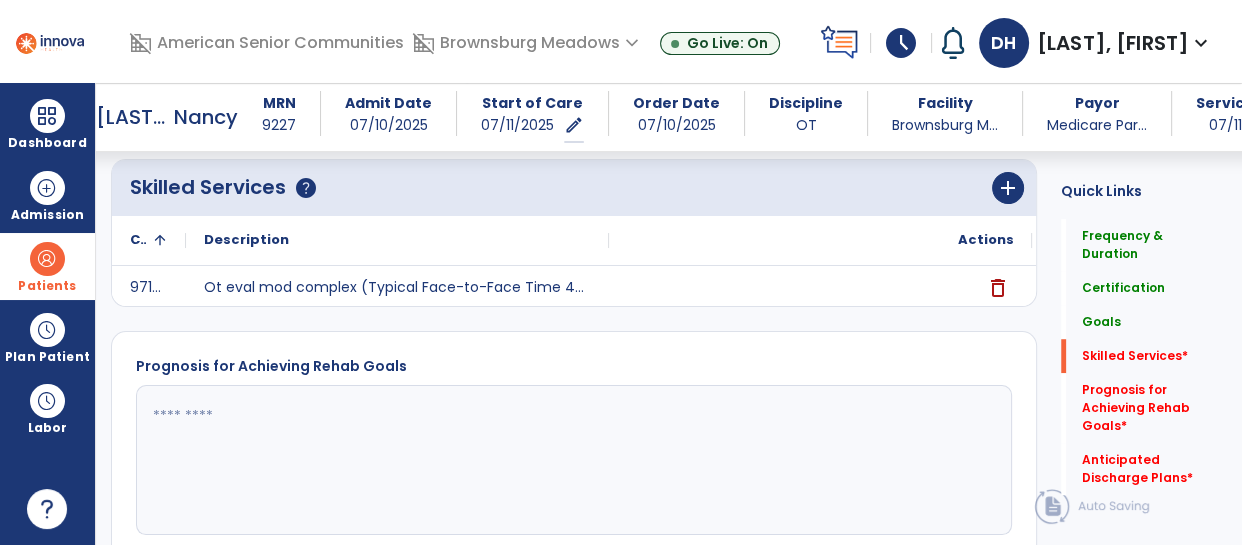 scroll, scrollTop: 1288, scrollLeft: 0, axis: vertical 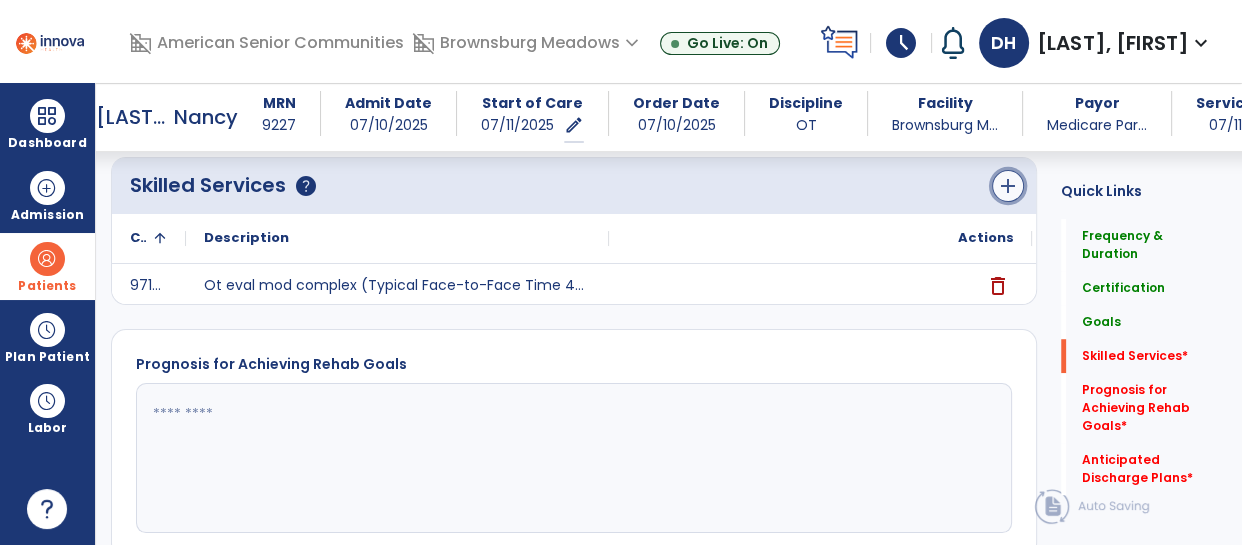 click on "add" 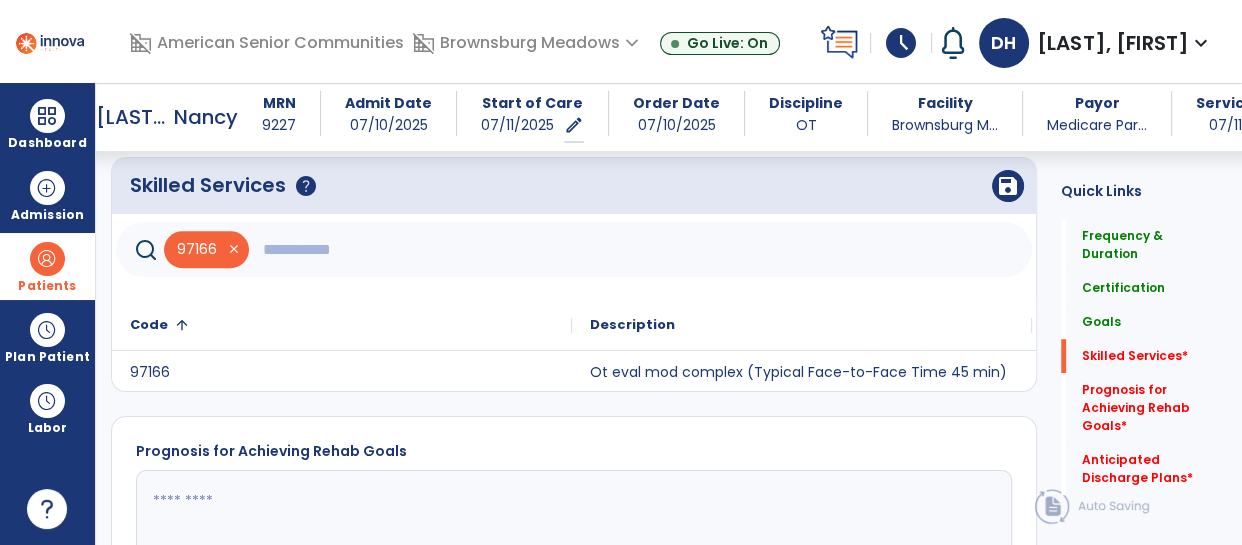 click 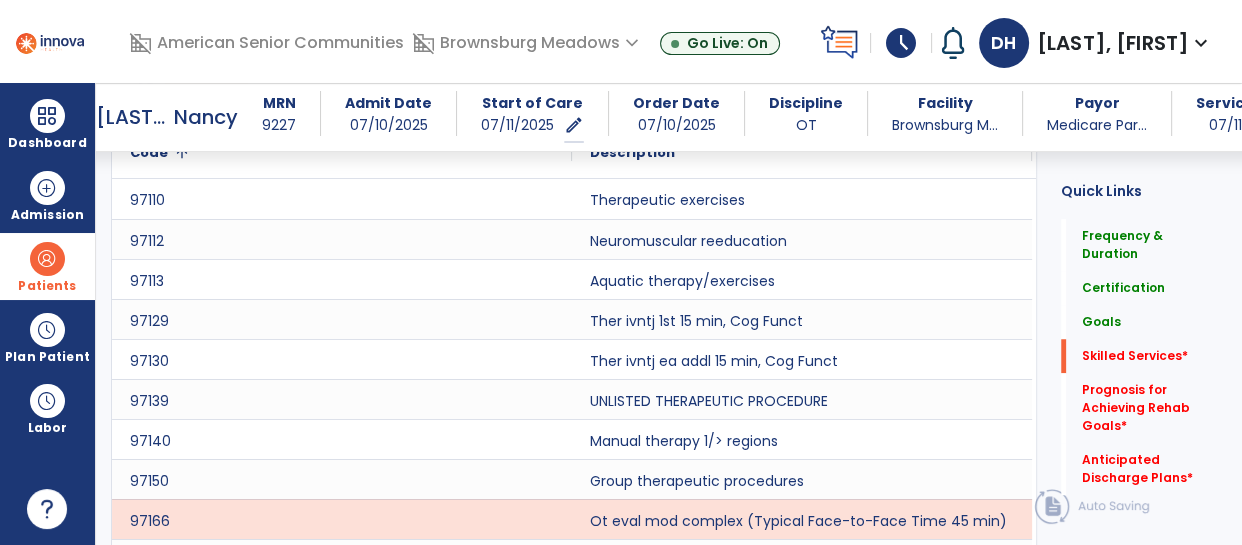 scroll, scrollTop: 1440, scrollLeft: 0, axis: vertical 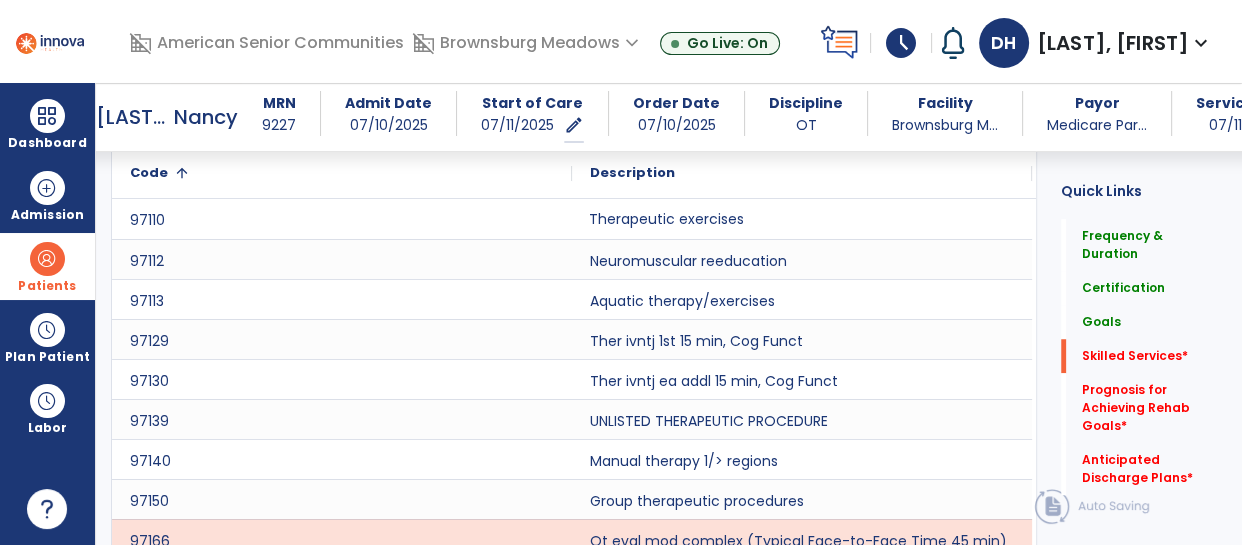 click on "Therapeutic exercises" 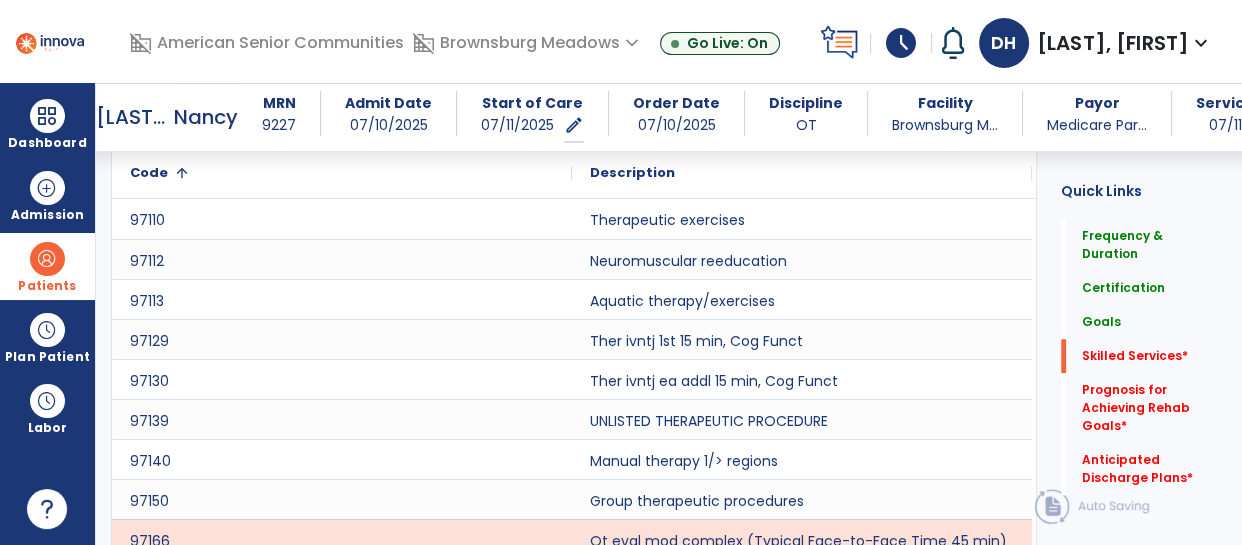 scroll, scrollTop: 1414, scrollLeft: 0, axis: vertical 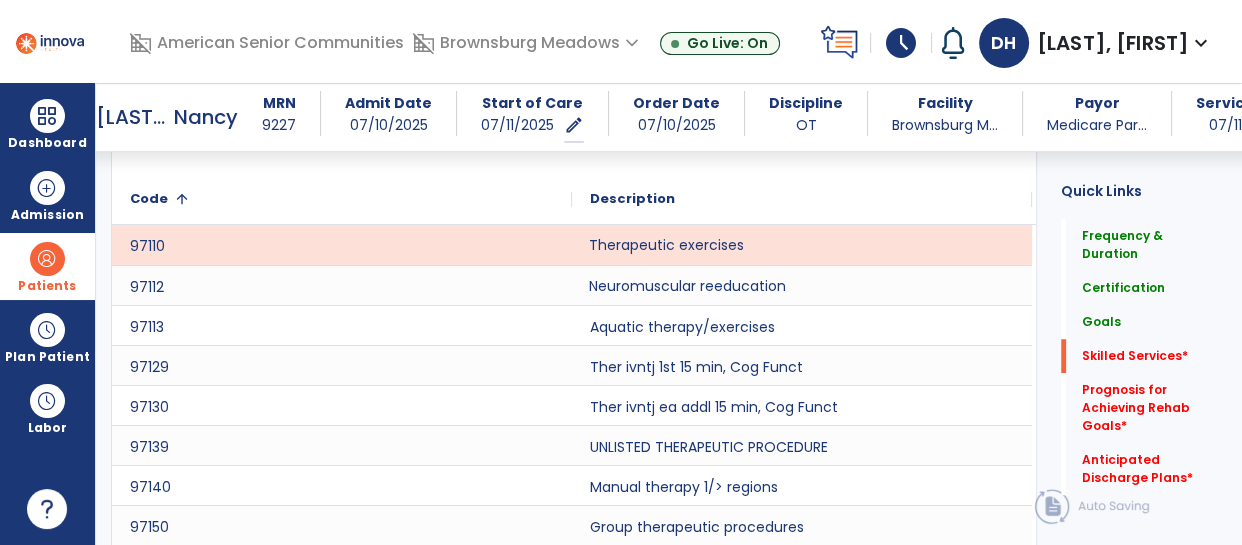 click on "Neuromuscular reeducation" 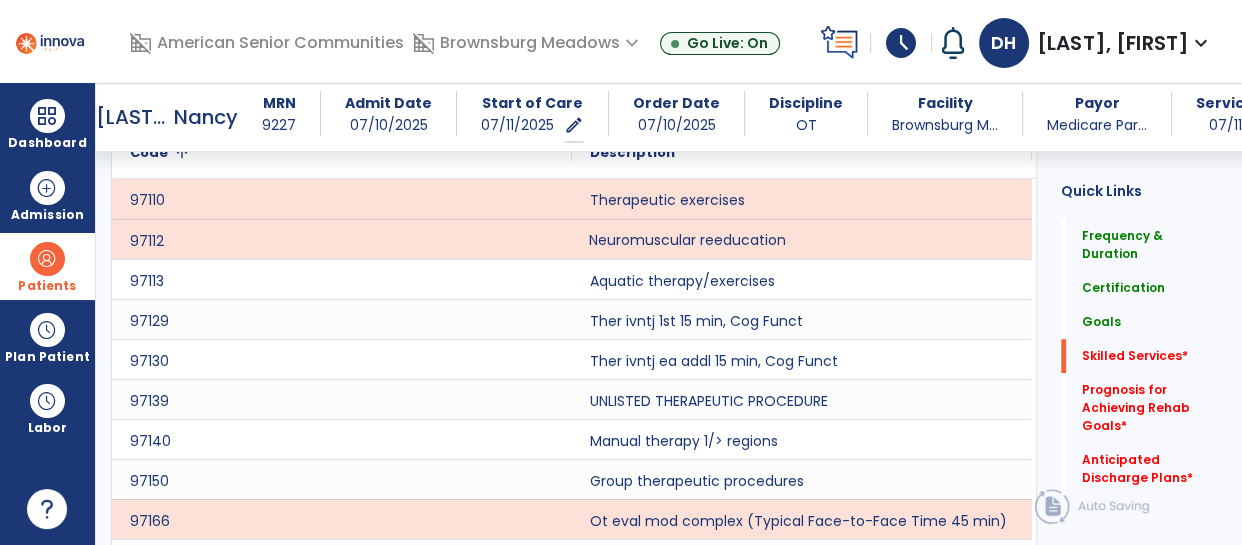 scroll, scrollTop: 1464, scrollLeft: 0, axis: vertical 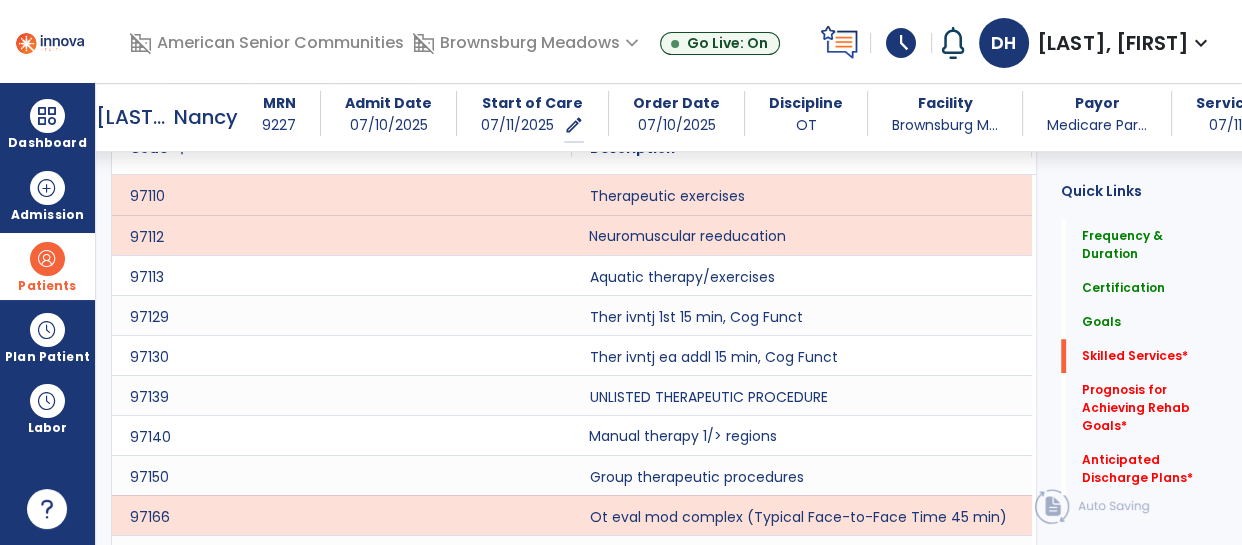 click on "Manual therapy 1/> regions" 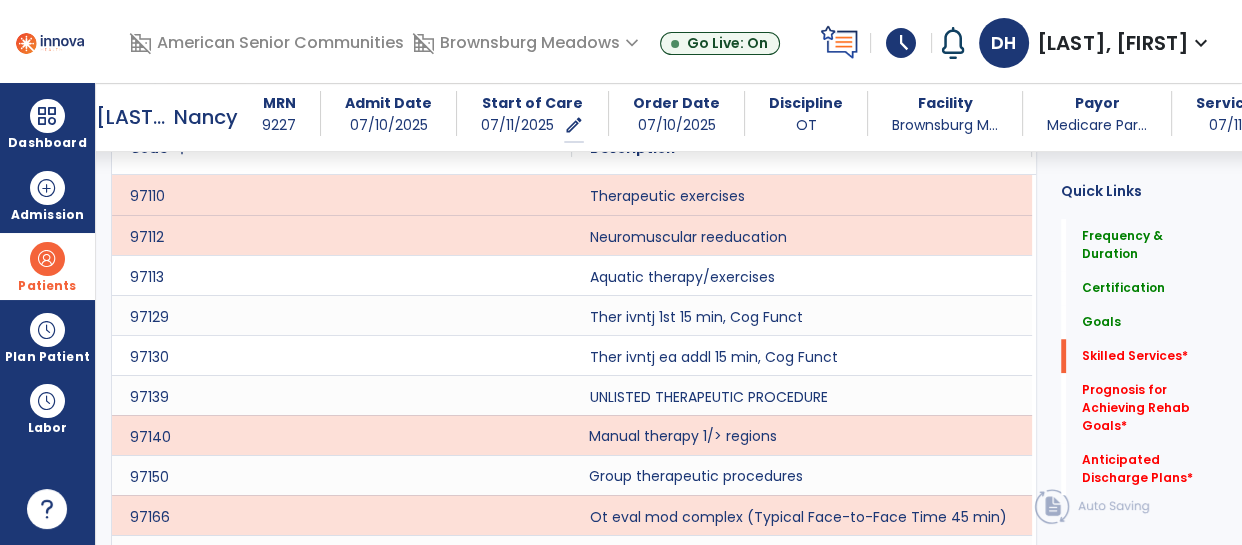 click on "Group therapeutic procedures" 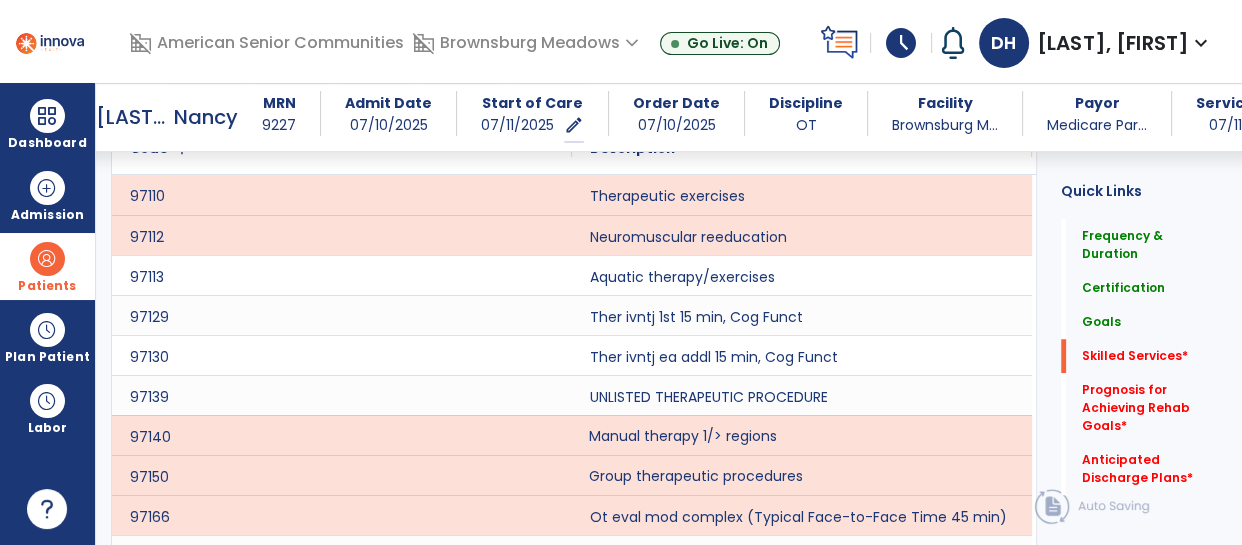 click on "Manual therapy 1/> regions" 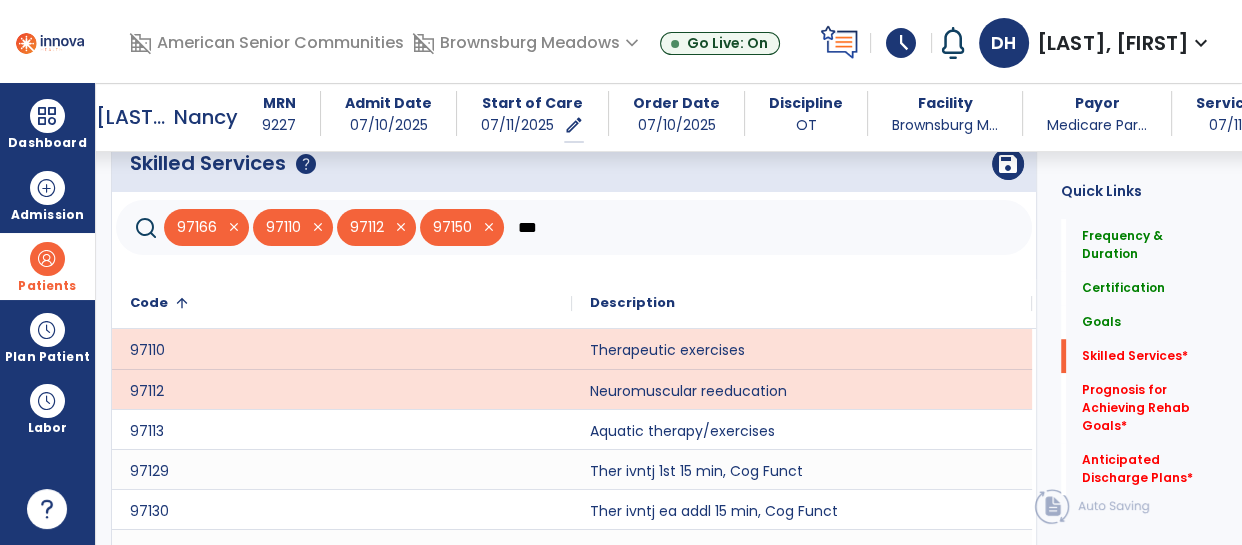 scroll, scrollTop: 1305, scrollLeft: 0, axis: vertical 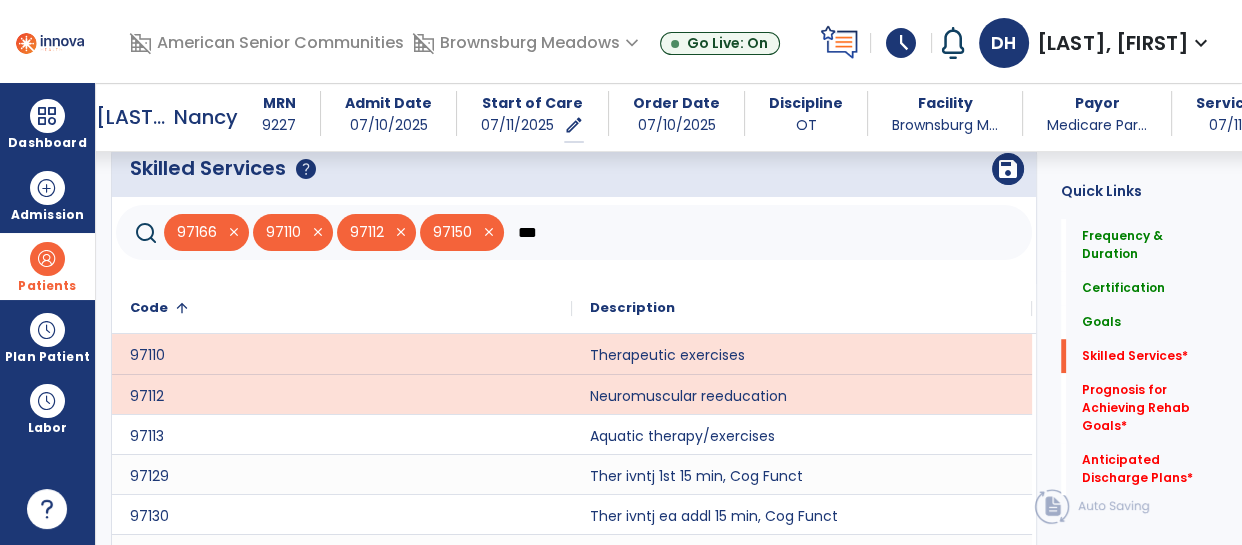 click on "***" 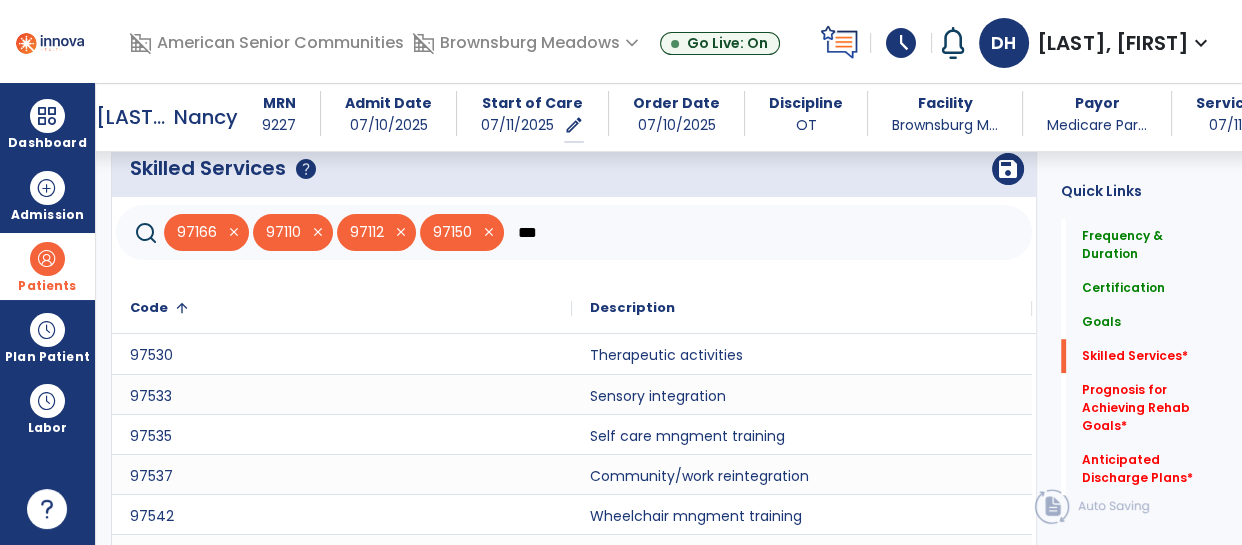 type on "***" 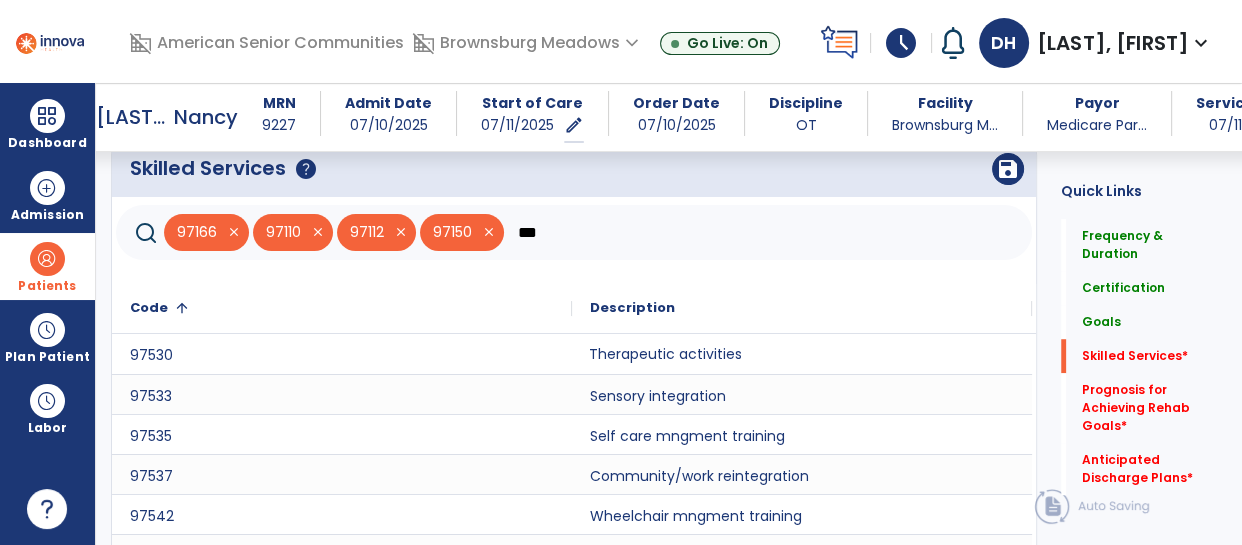 click on "Therapeutic activities" 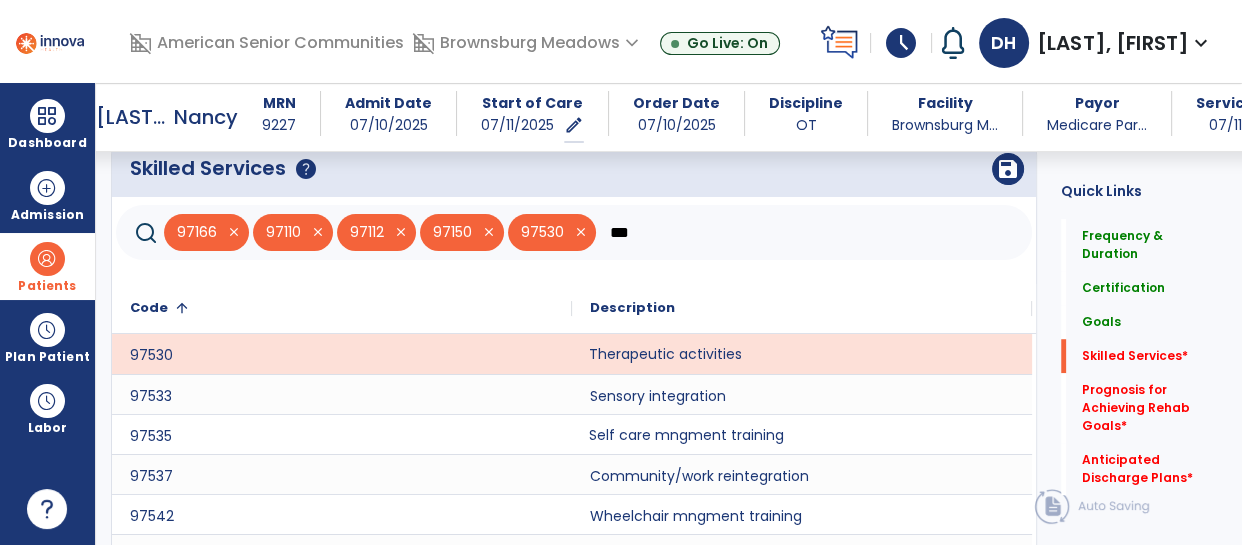 click on "Self care mngment training" 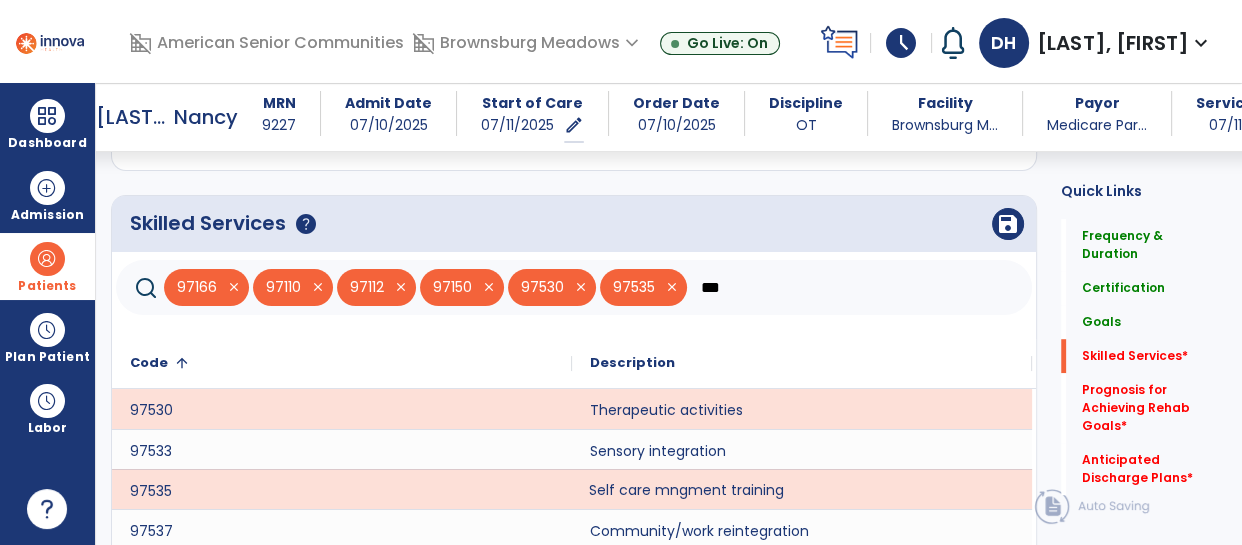 scroll, scrollTop: 1248, scrollLeft: 0, axis: vertical 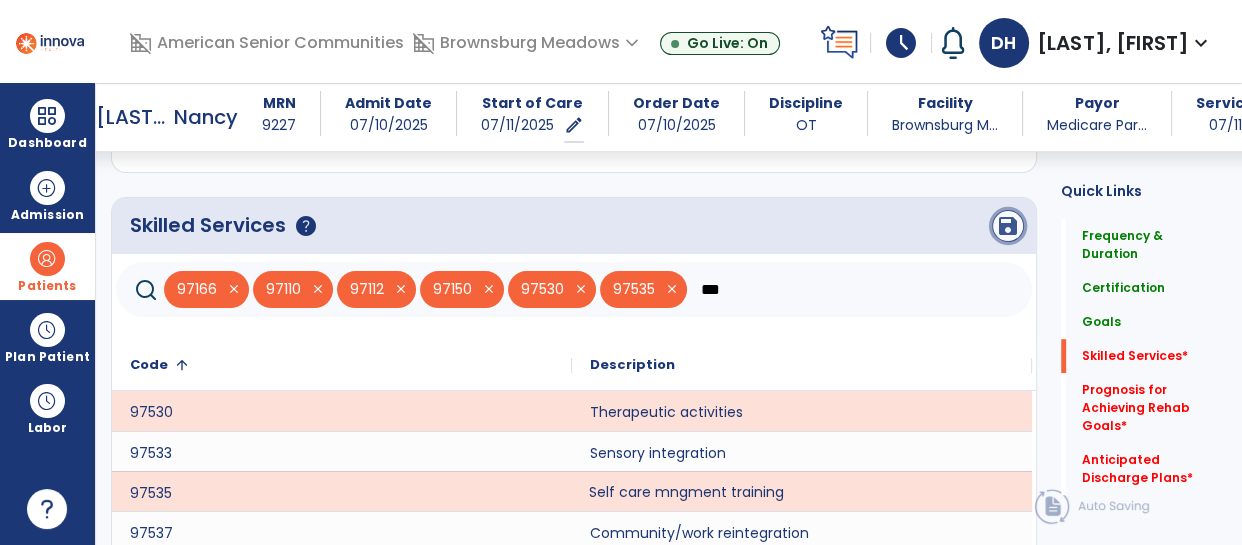 click on "save" 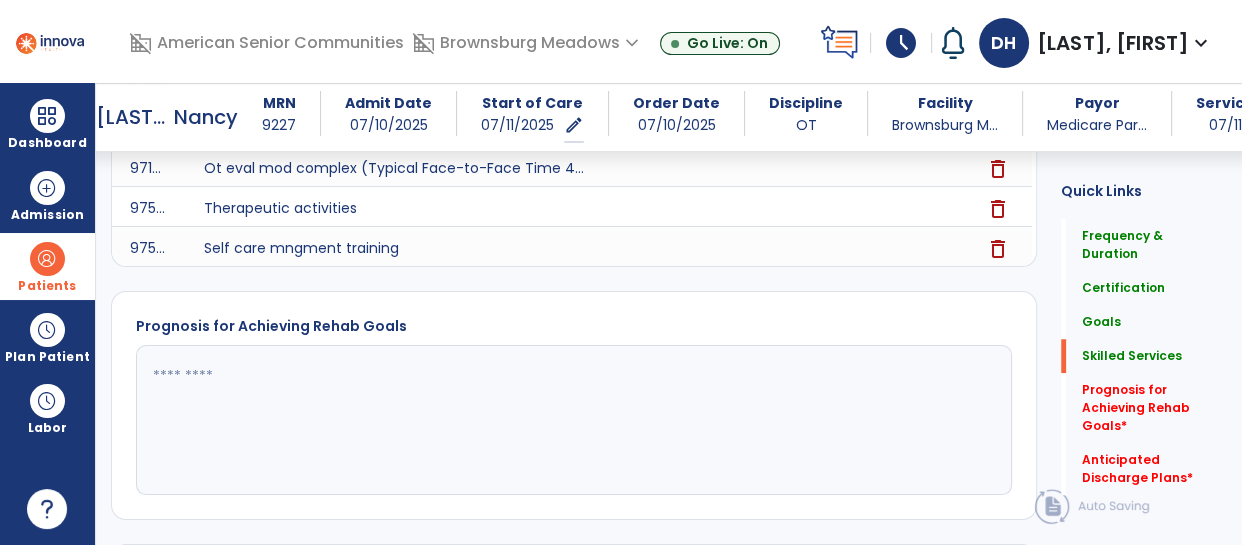 scroll, scrollTop: 1534, scrollLeft: 0, axis: vertical 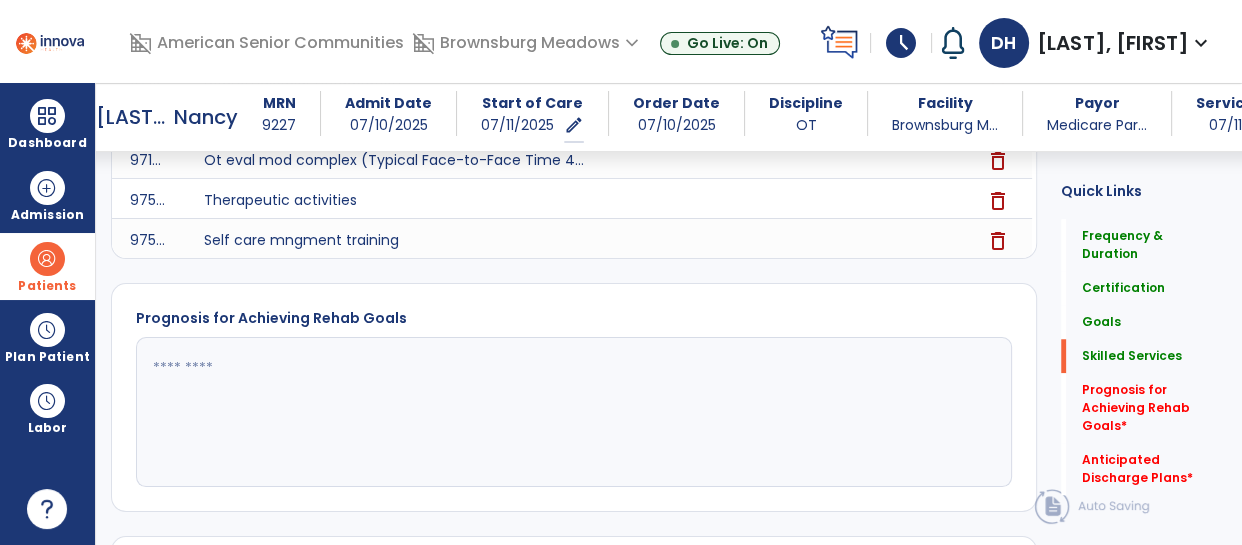 click 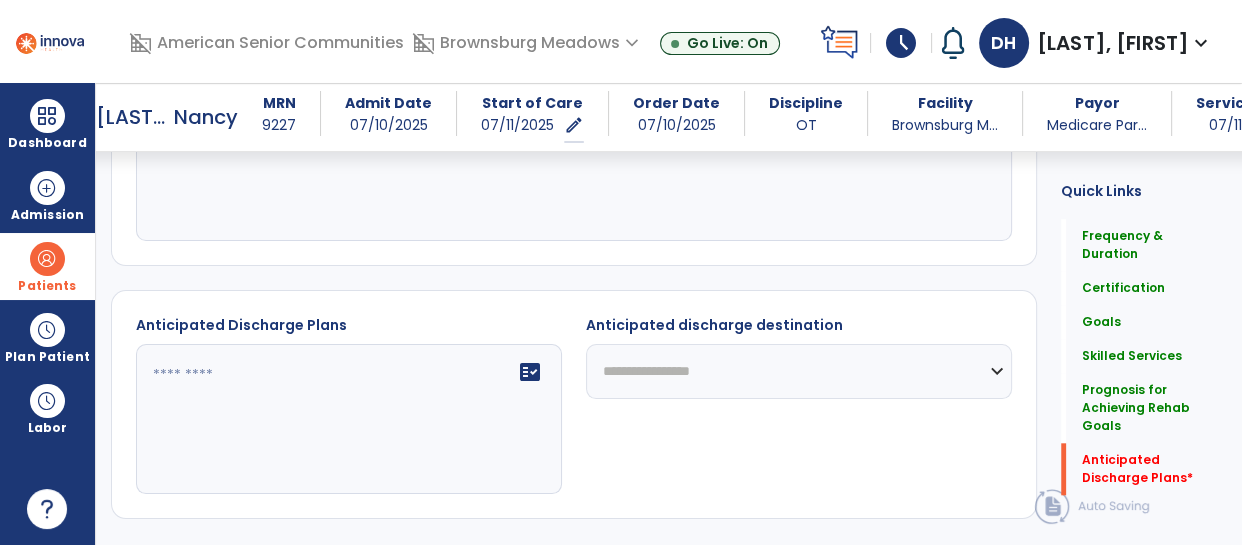 scroll, scrollTop: 1810, scrollLeft: 0, axis: vertical 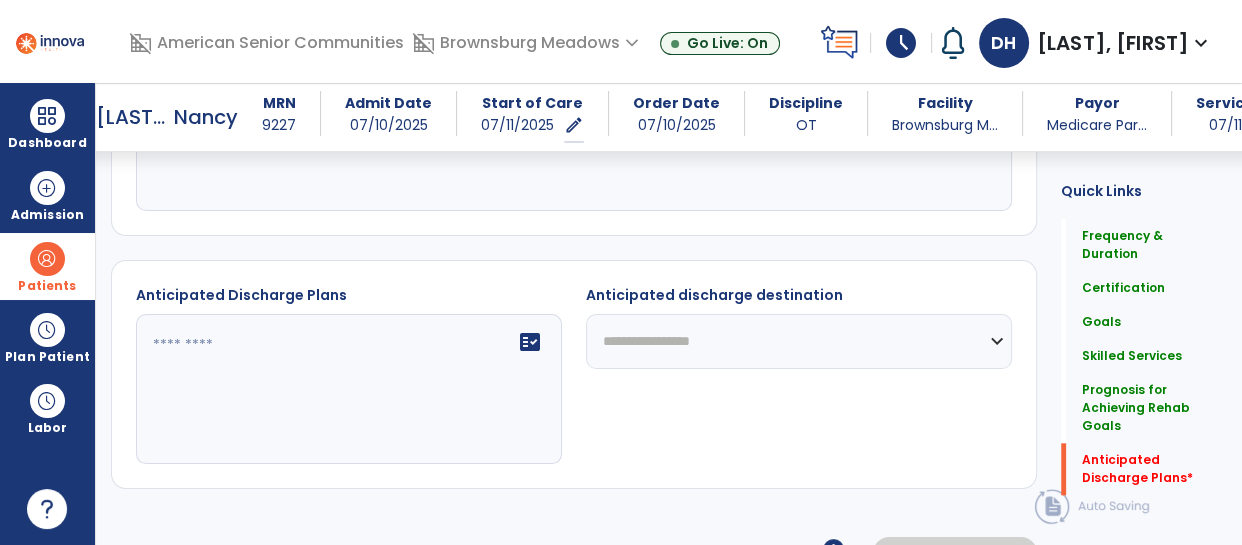 type on "**********" 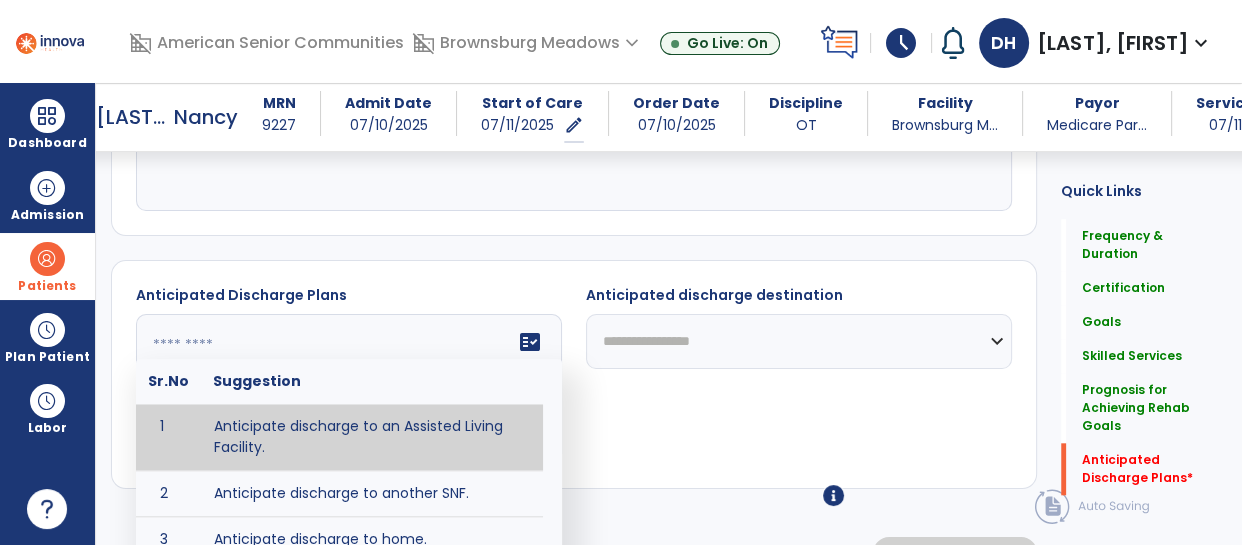 scroll, scrollTop: 1871, scrollLeft: 0, axis: vertical 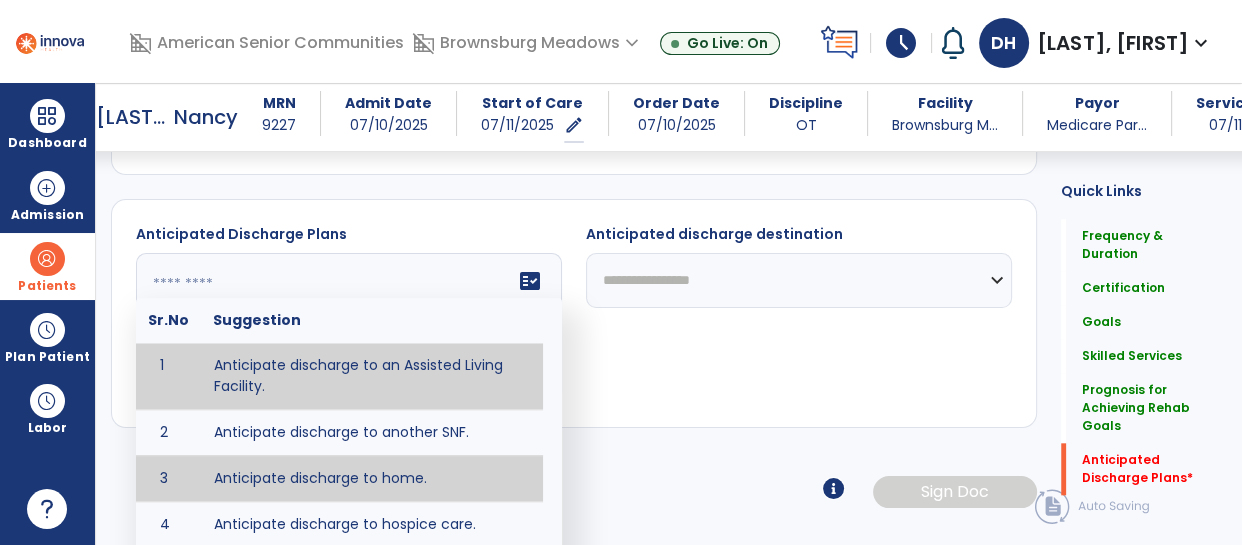 type on "**********" 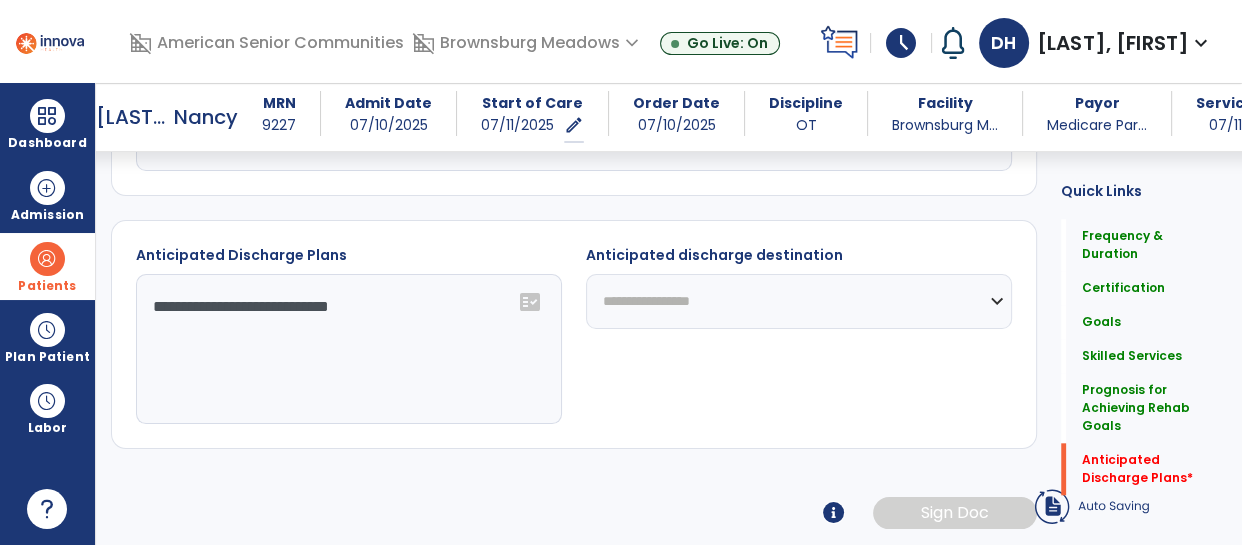 scroll, scrollTop: 1847, scrollLeft: 0, axis: vertical 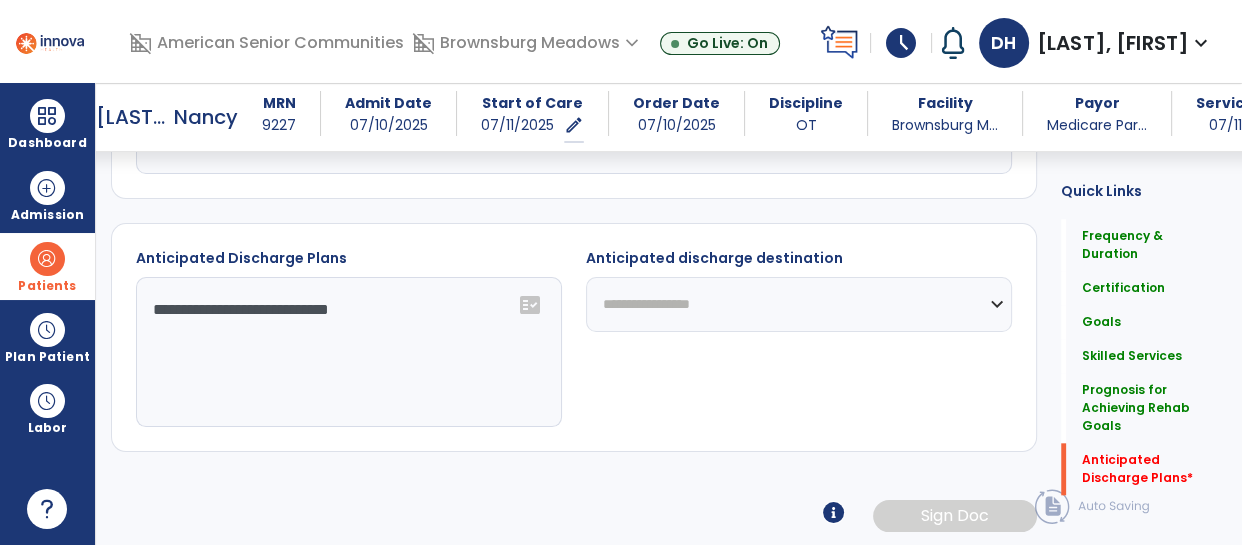 click on "**********" 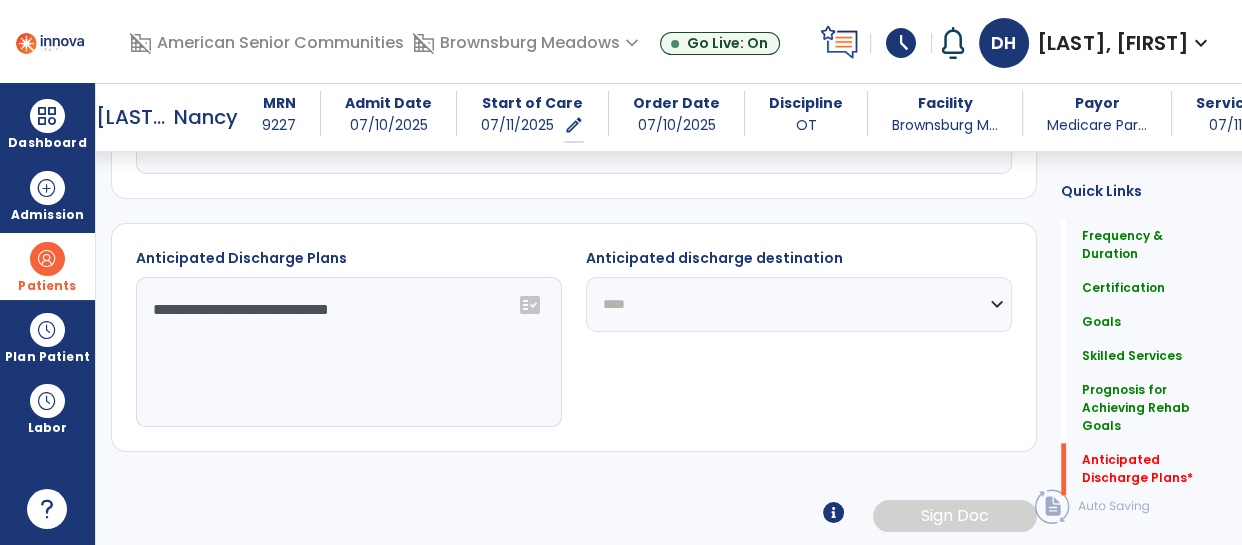 click on "**********" 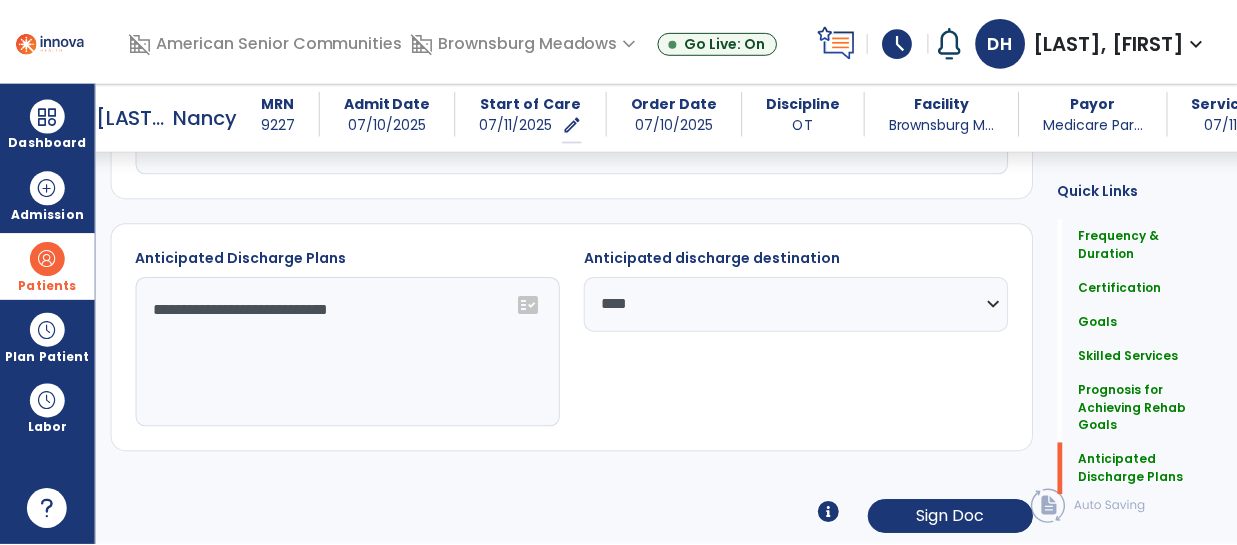 scroll, scrollTop: 1849, scrollLeft: 0, axis: vertical 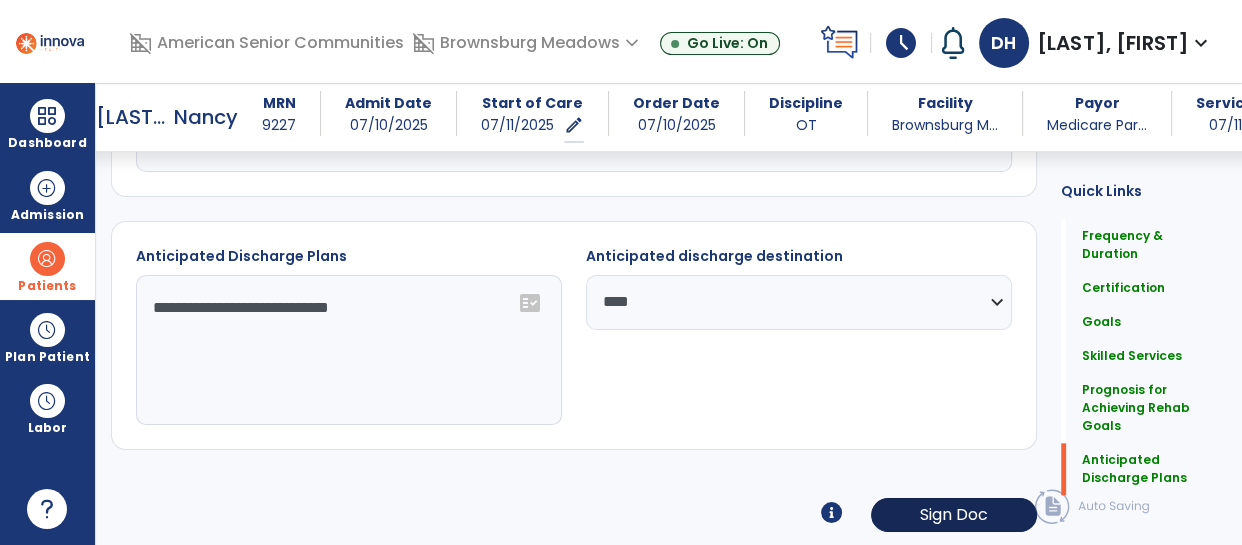 click on "Sign Doc" 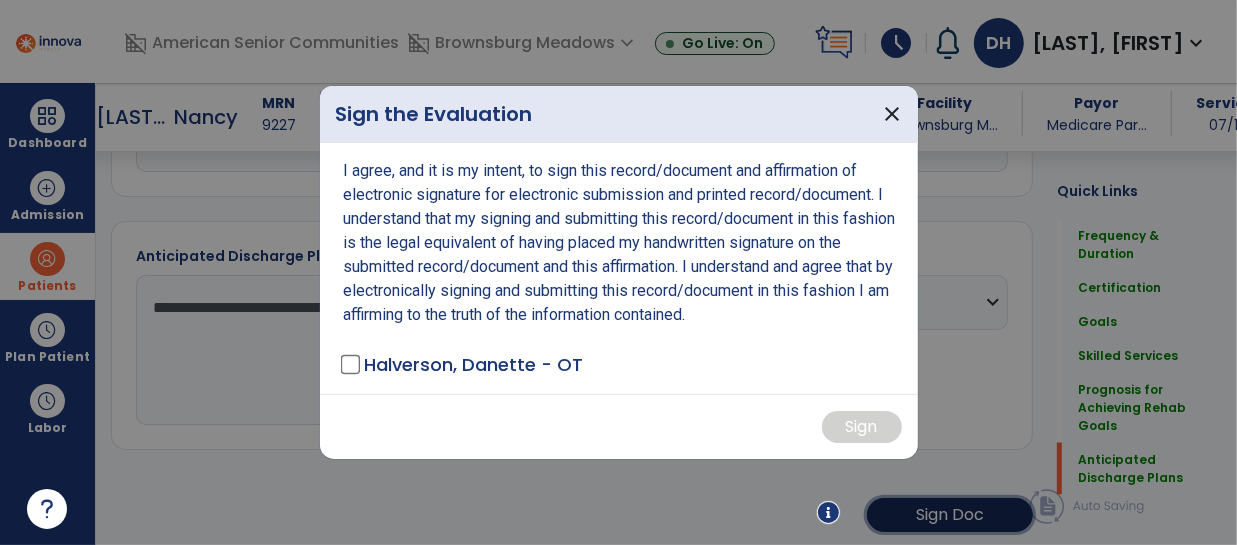 scroll, scrollTop: 1849, scrollLeft: 0, axis: vertical 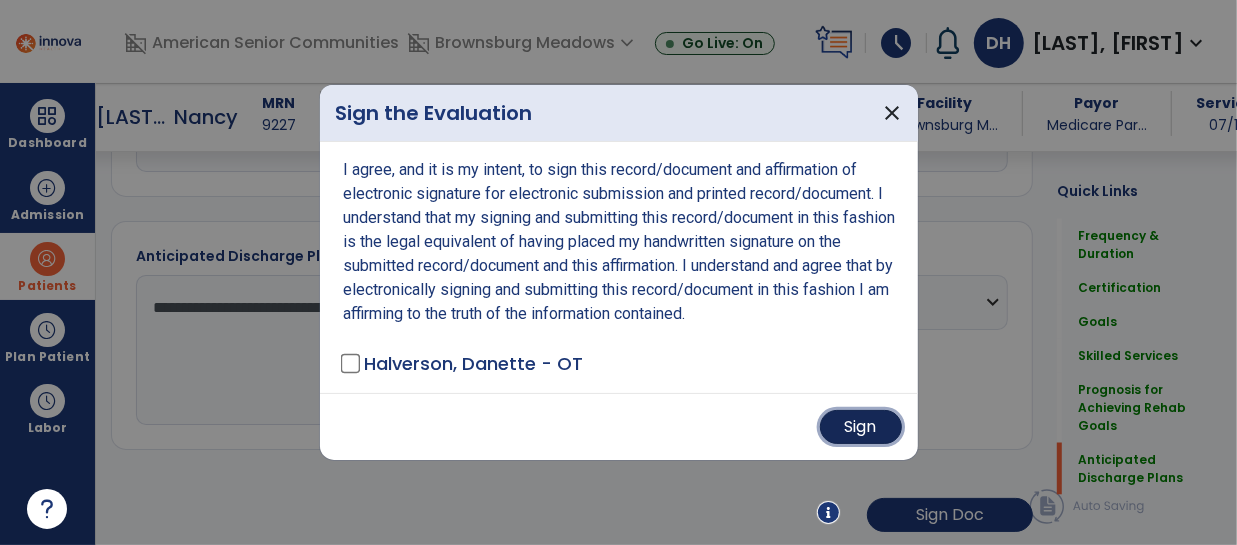 click on "Sign" at bounding box center [861, 427] 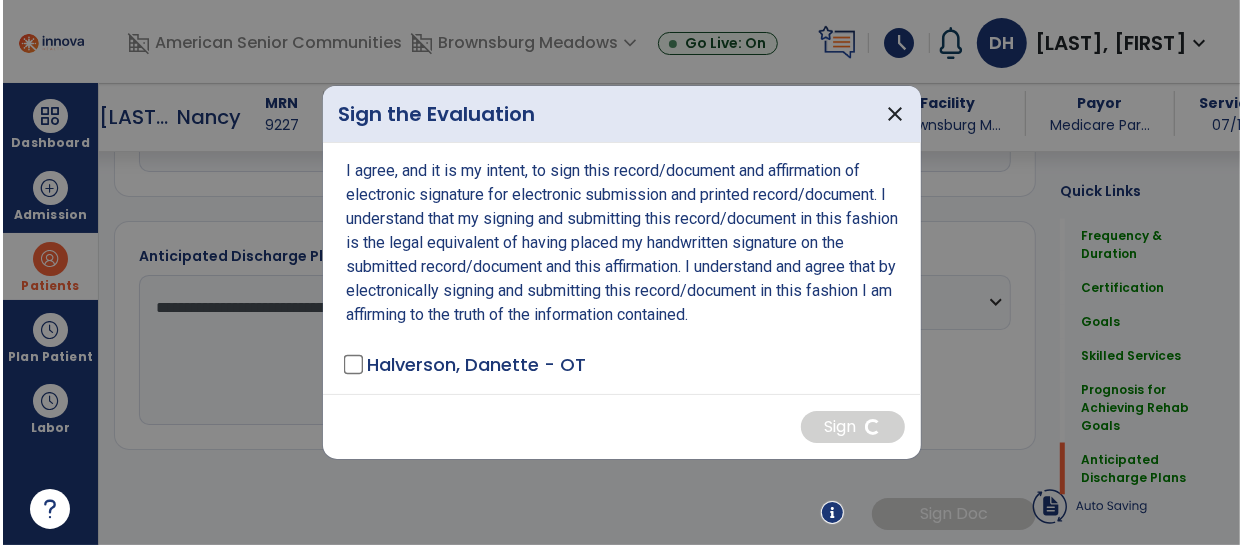 scroll, scrollTop: 1847, scrollLeft: 0, axis: vertical 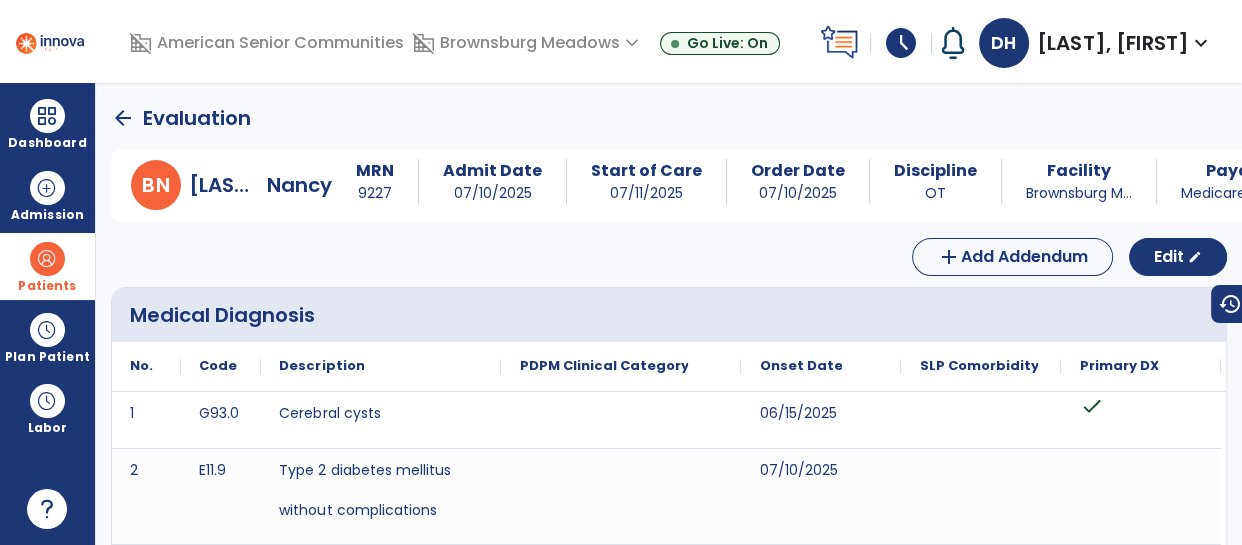 click on "arrow_back" 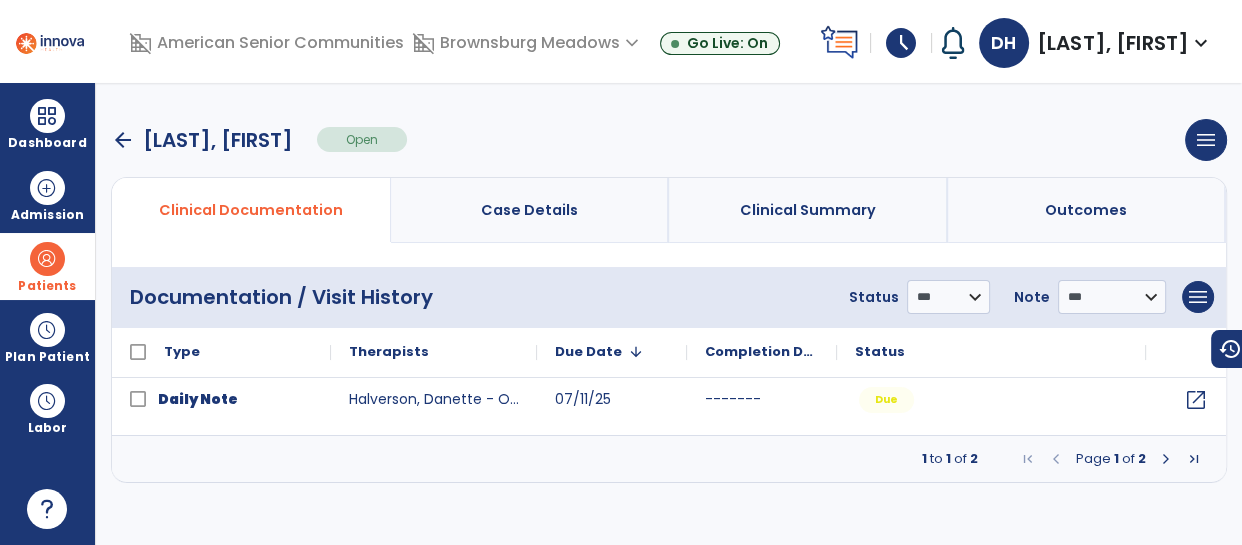 click at bounding box center (1166, 459) 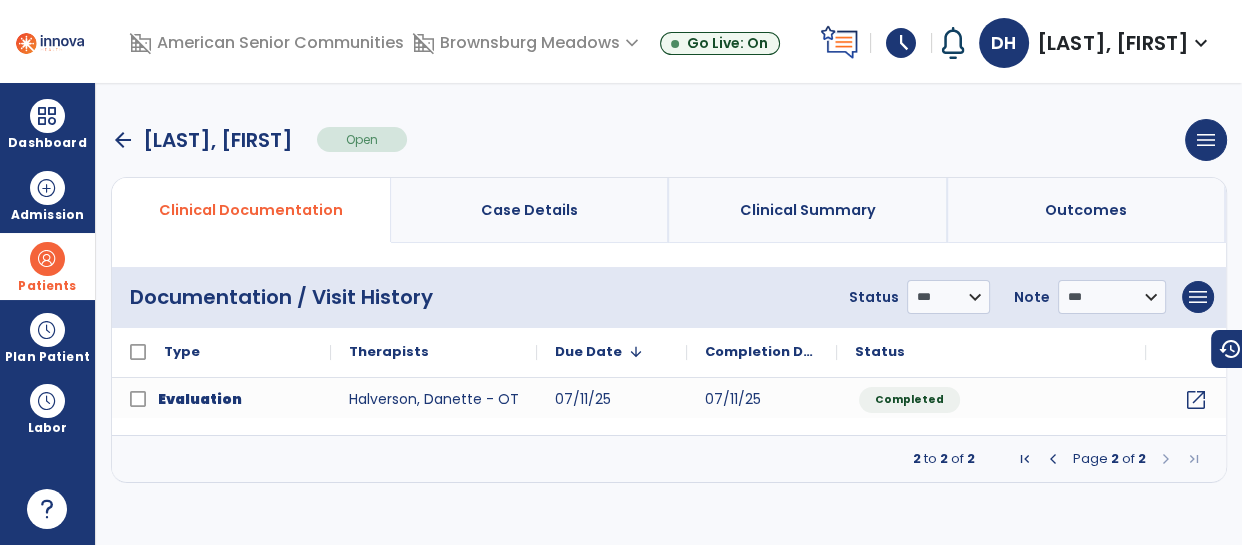 click at bounding box center [1053, 459] 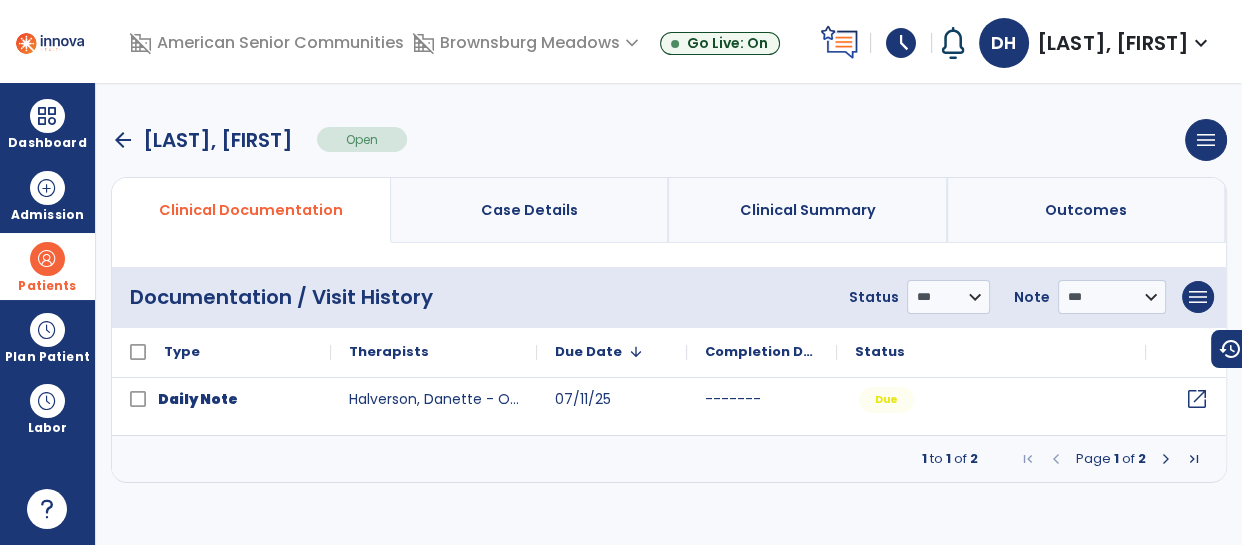 click on "open_in_new" 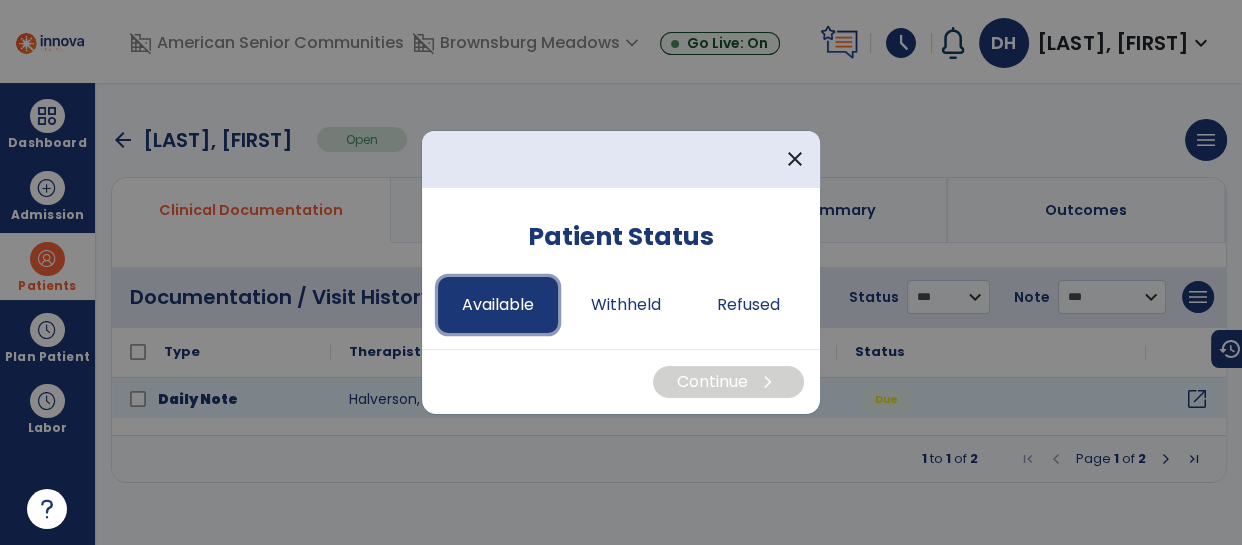 click on "Available" at bounding box center (498, 305) 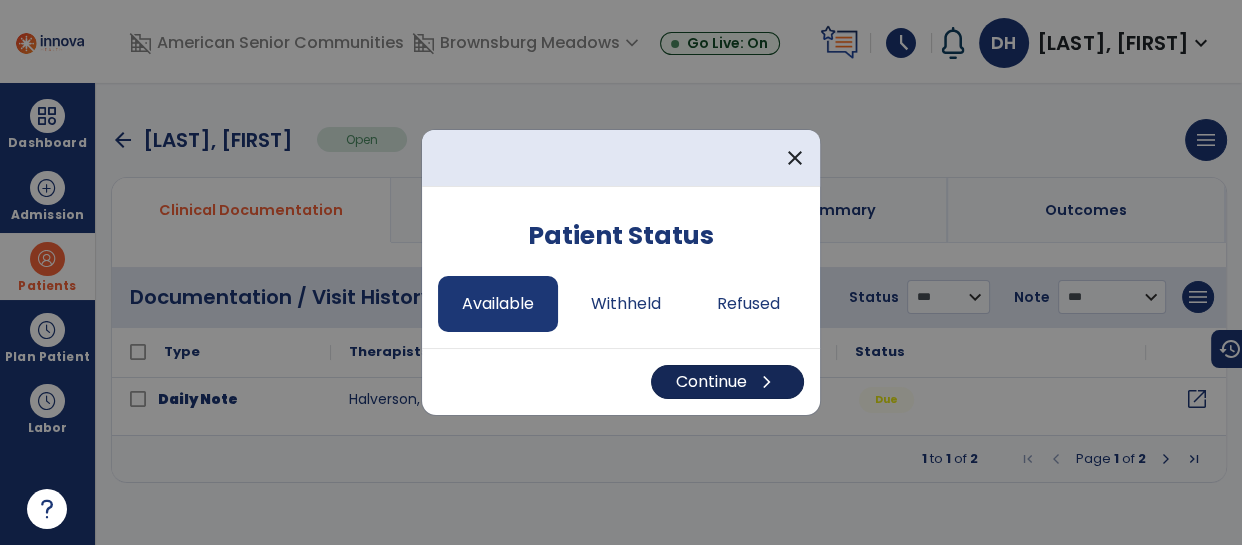 click on "Continue   chevron_right" at bounding box center [727, 382] 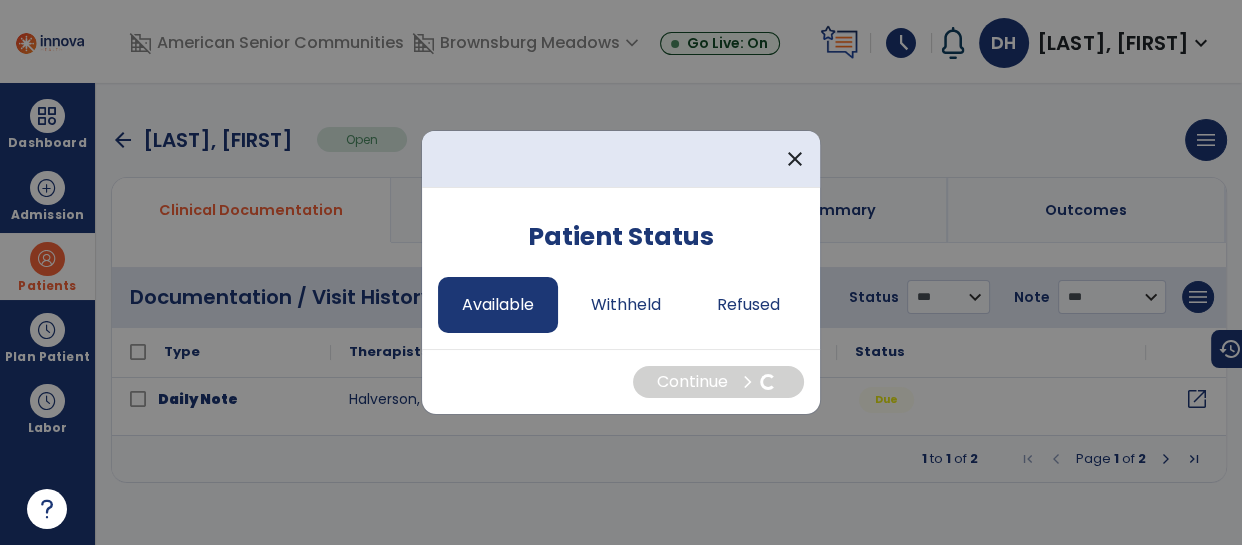 select on "*" 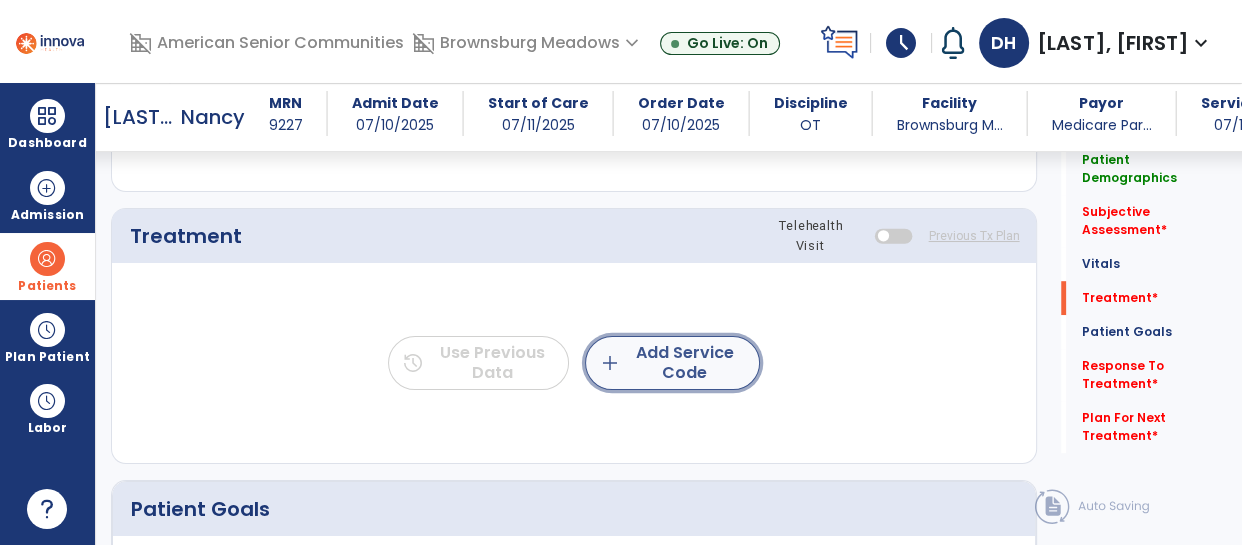 click on "add  Add Service Code" 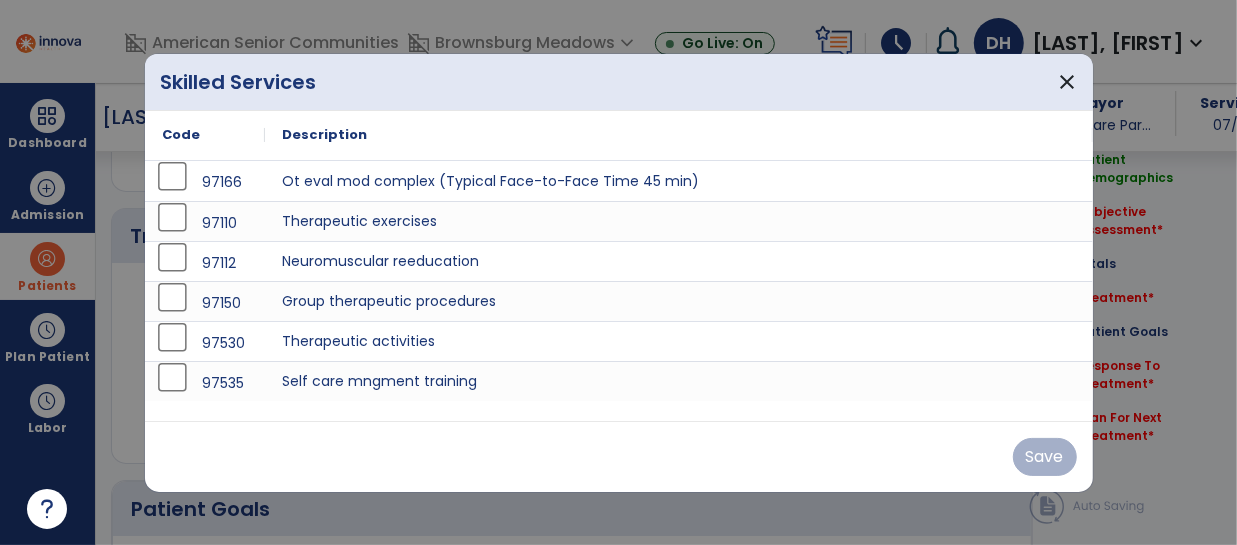 scroll, scrollTop: 1161, scrollLeft: 0, axis: vertical 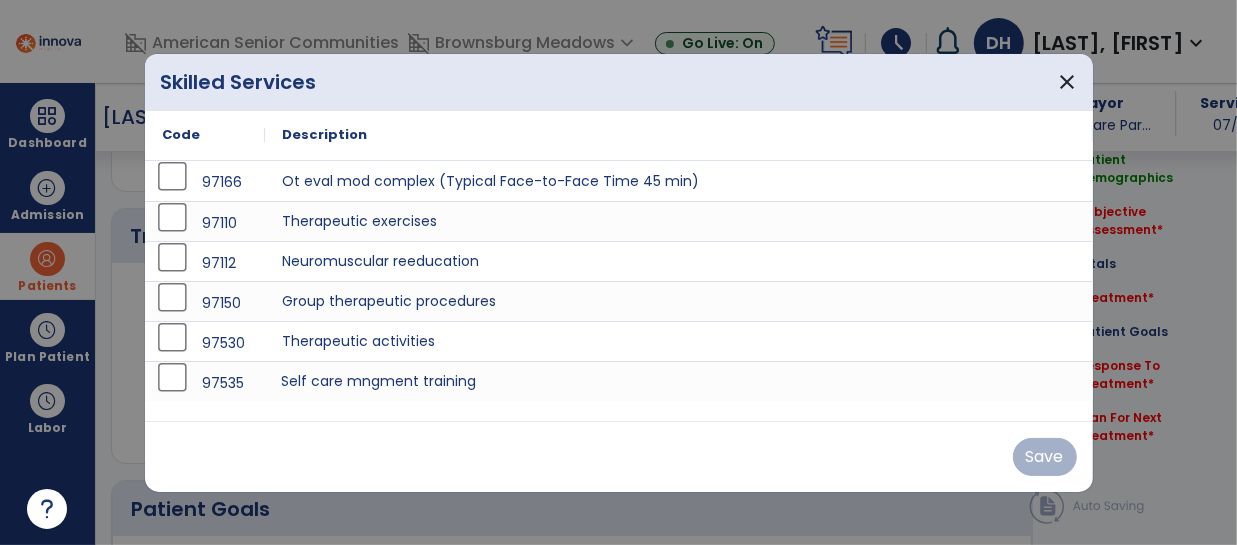 click on "Self care mngment training" at bounding box center [679, 381] 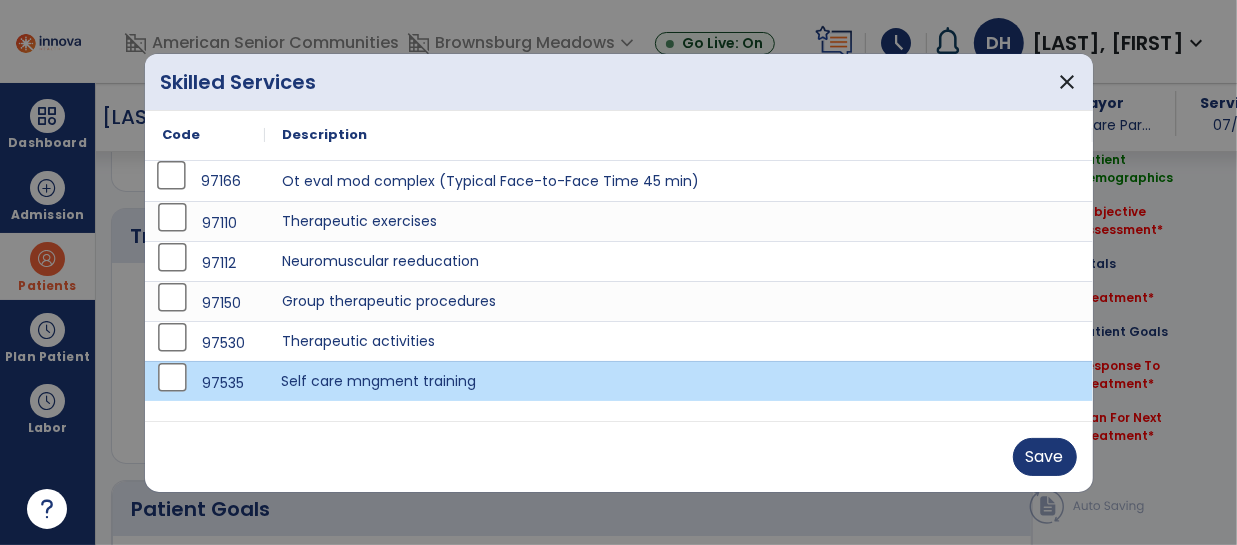 click on "97166" at bounding box center (205, 181) 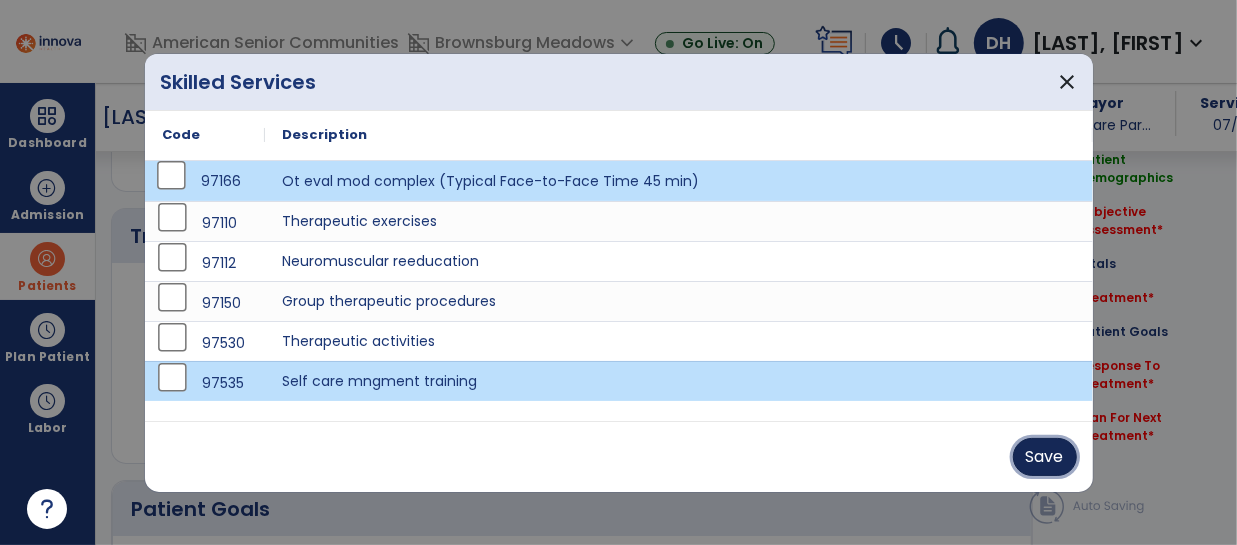 click on "Save" at bounding box center (1045, 457) 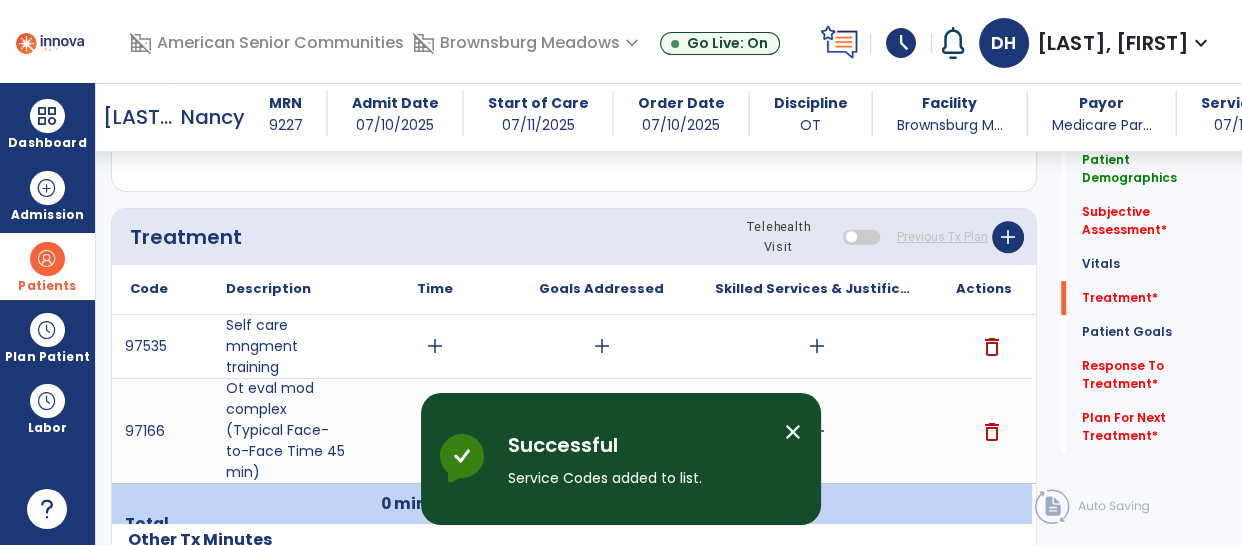 click on "add" at bounding box center [435, 346] 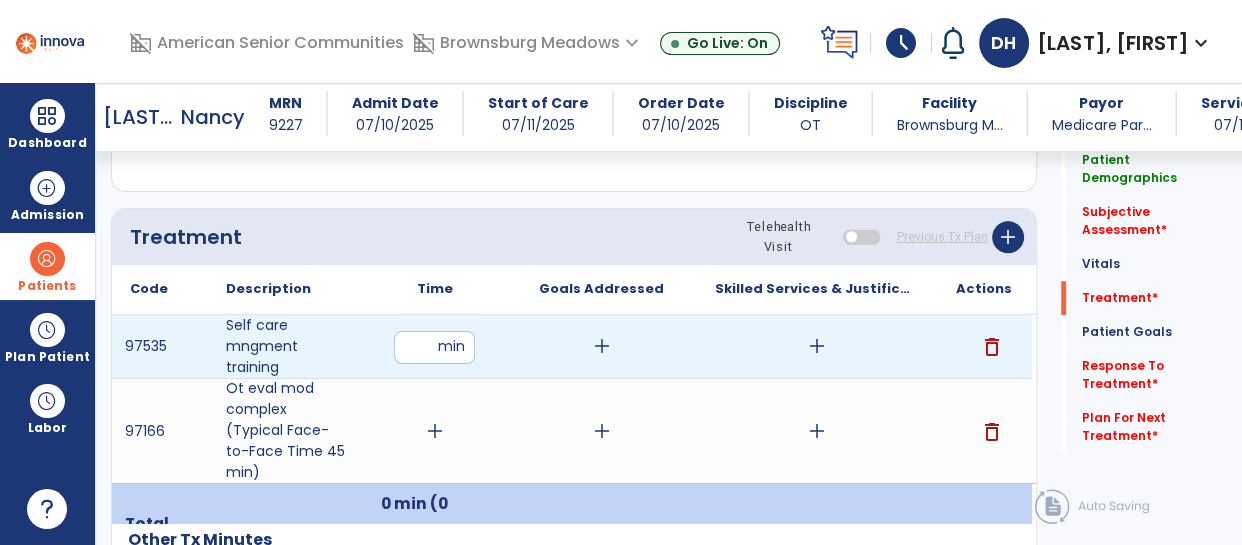 type on "**" 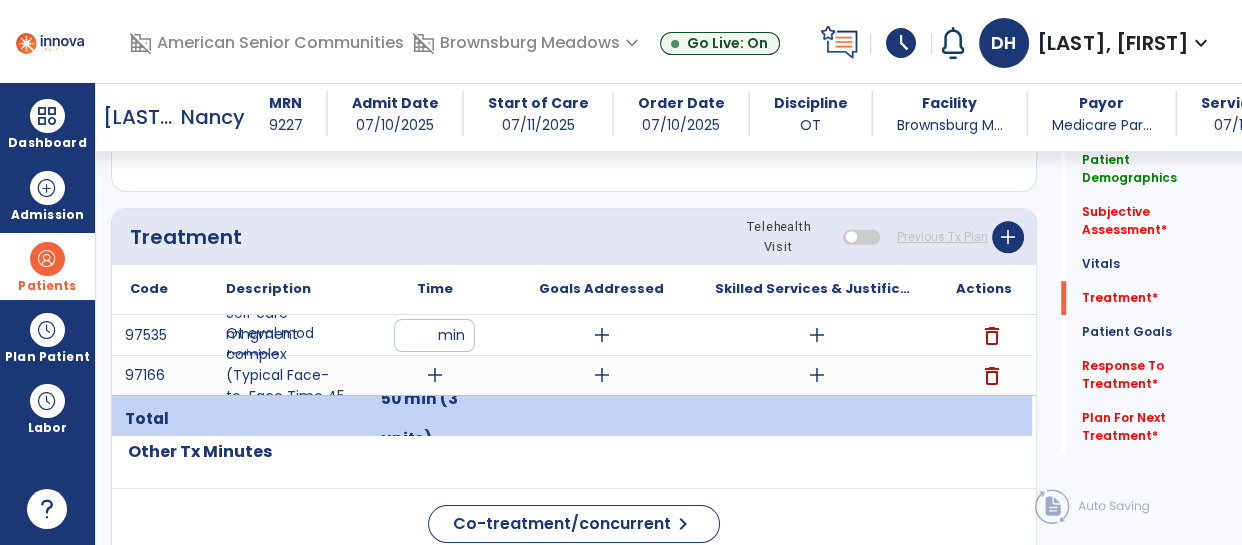 click on "add" at bounding box center [601, 335] 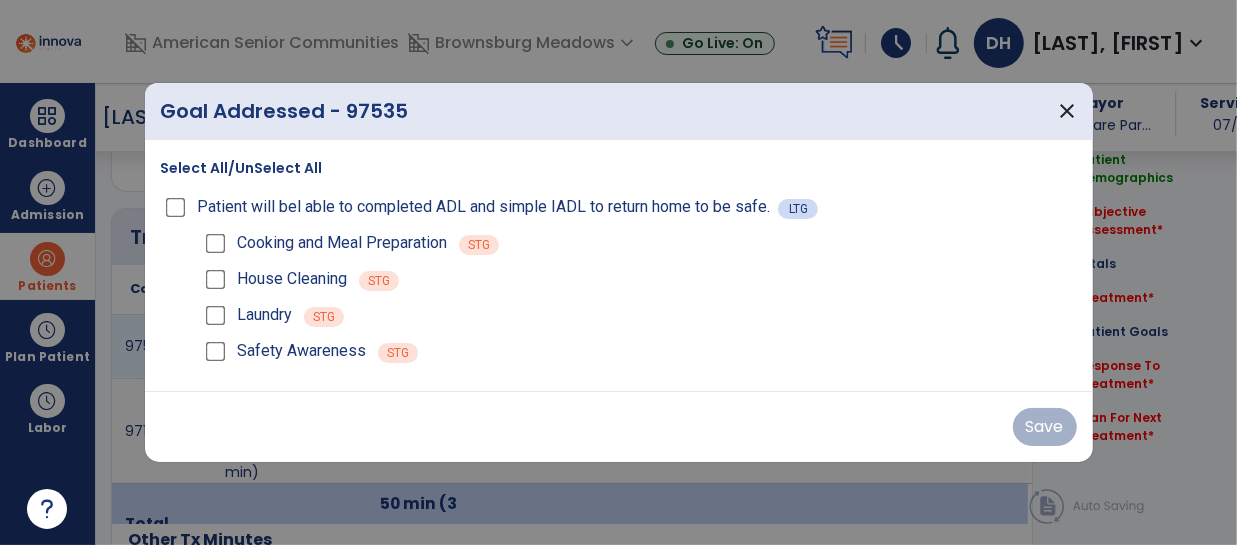 scroll, scrollTop: 1161, scrollLeft: 0, axis: vertical 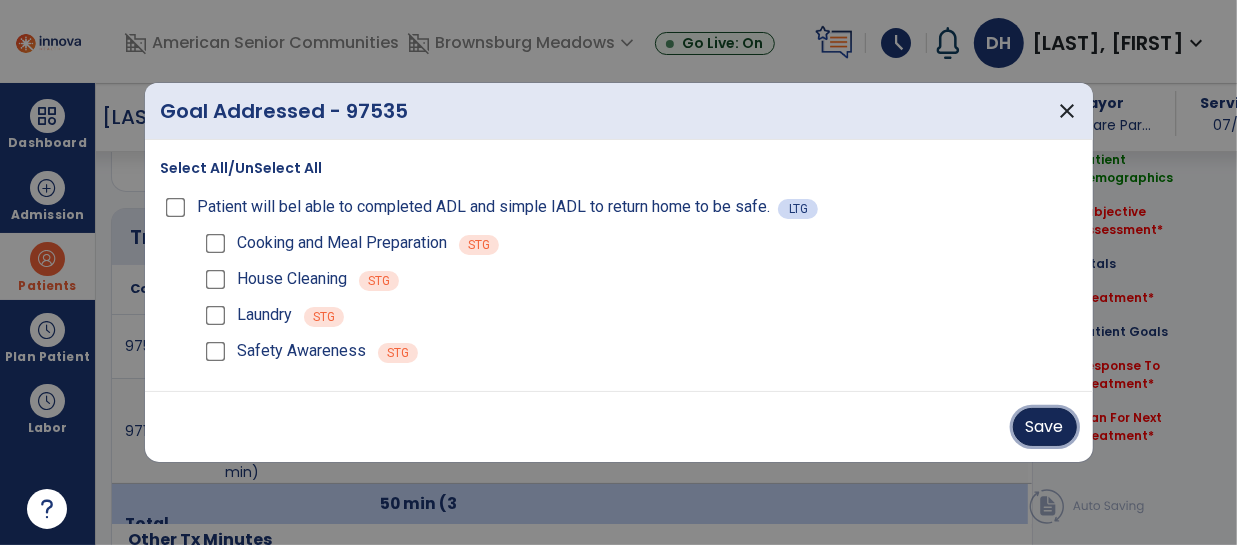click on "Save" at bounding box center [1045, 427] 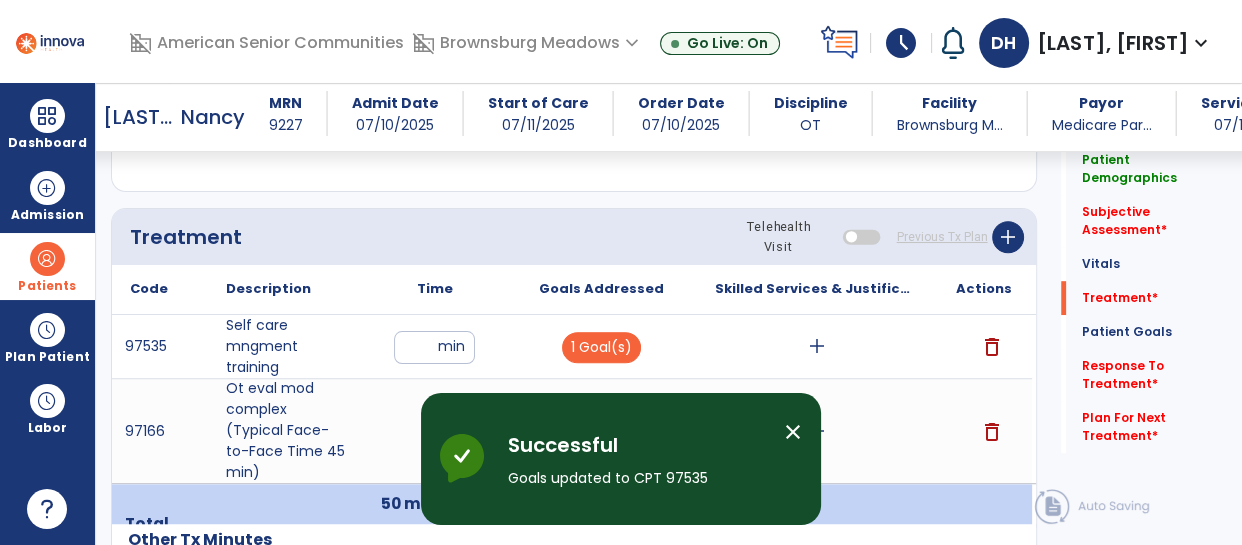 click on "add" at bounding box center (817, 346) 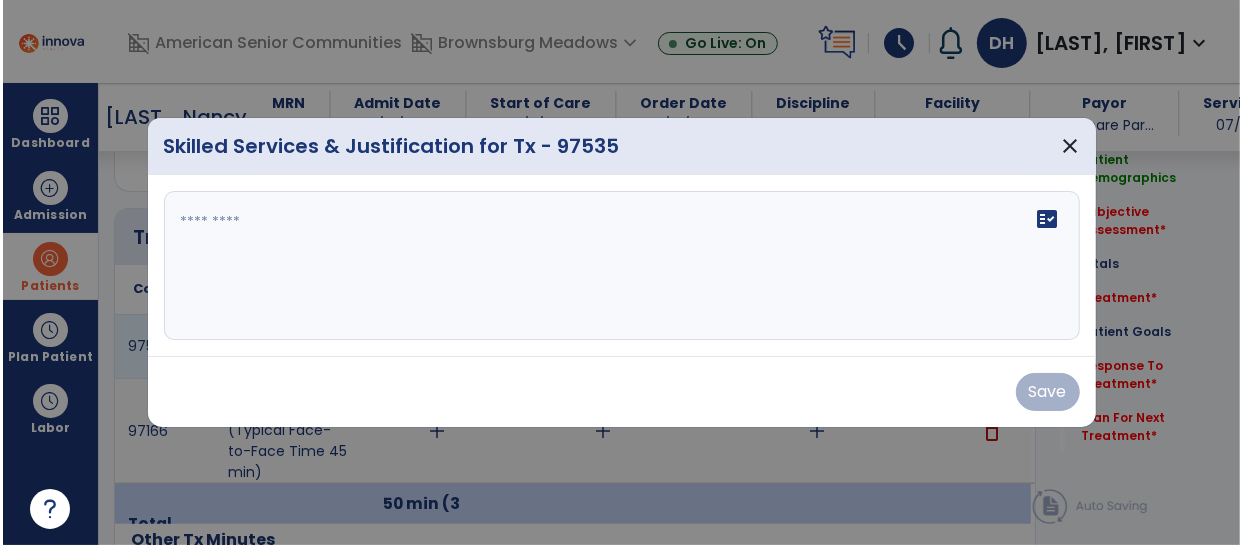 scroll, scrollTop: 1161, scrollLeft: 0, axis: vertical 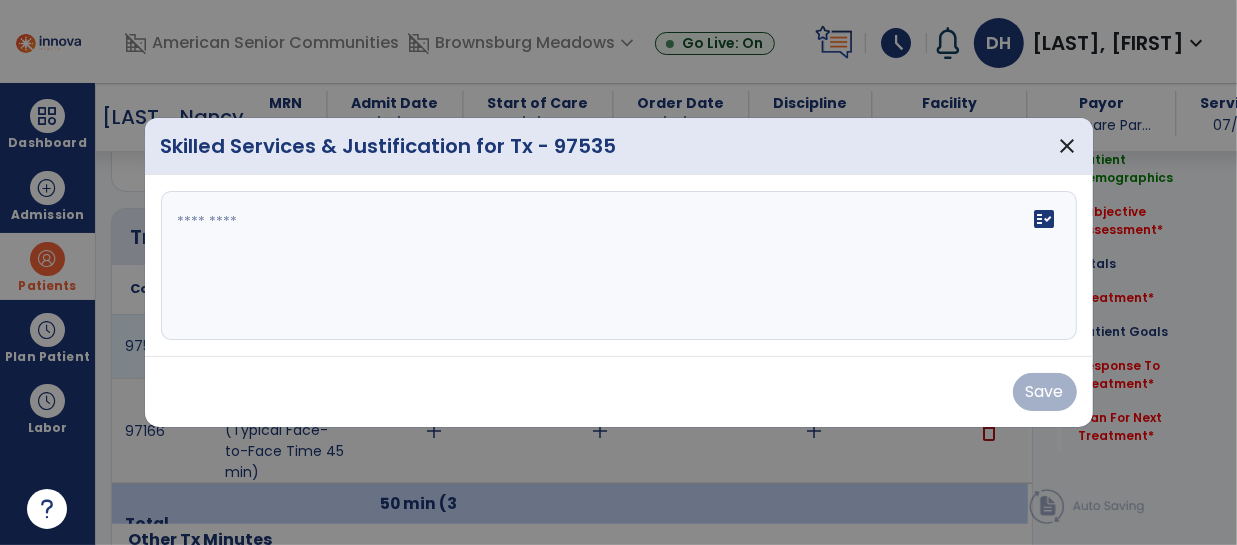 click on "fact_check" at bounding box center [619, 266] 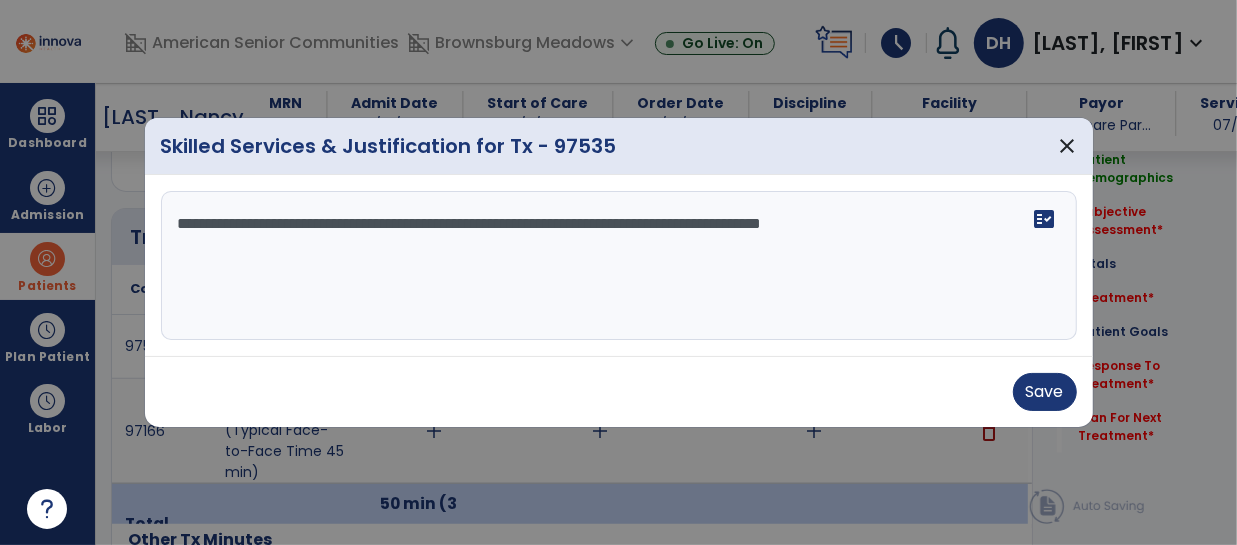 type on "**********" 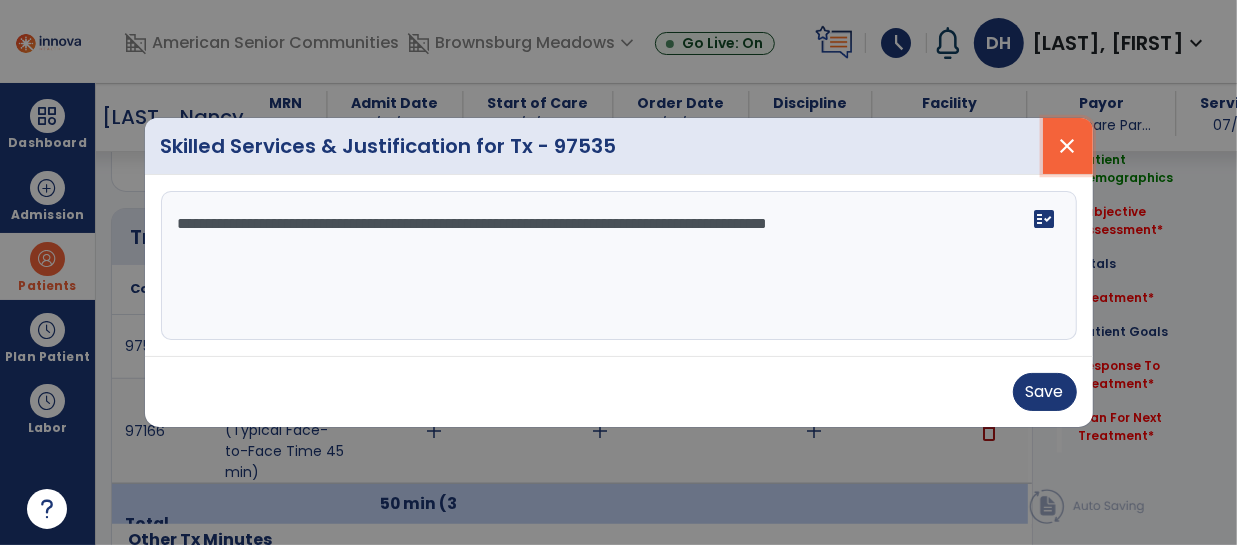 click on "close" at bounding box center (1068, 146) 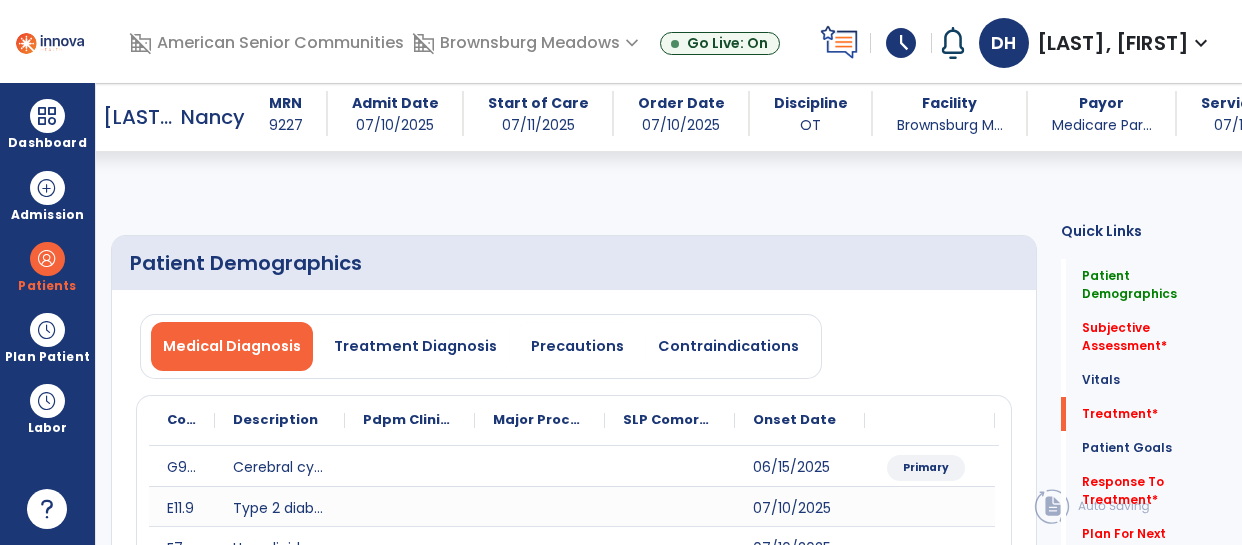 select on "*" 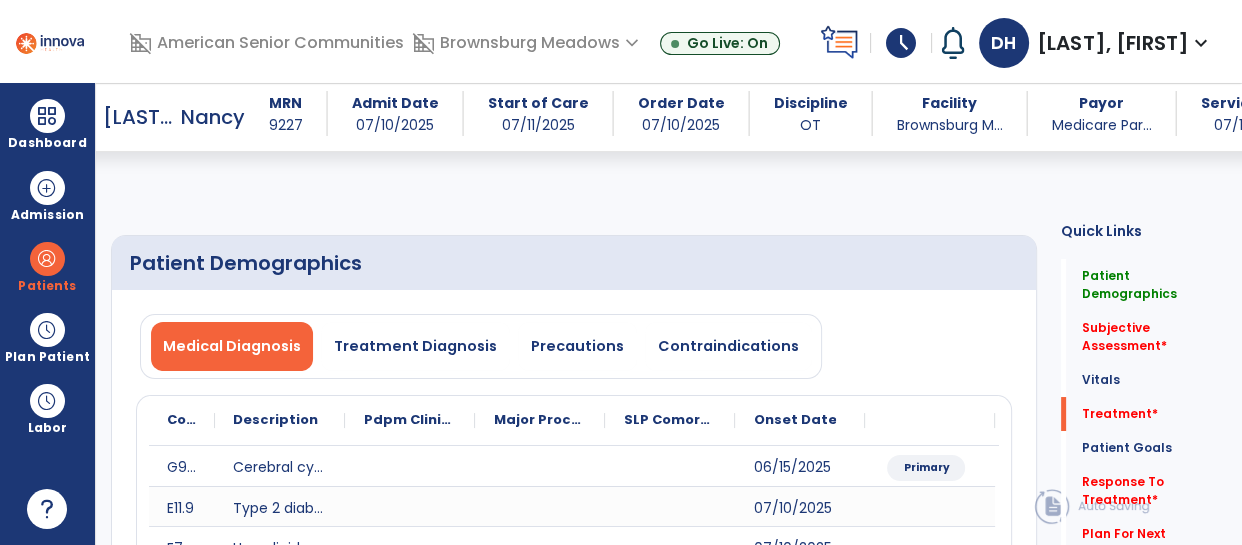 click on "add" at bounding box center [816, 1507] 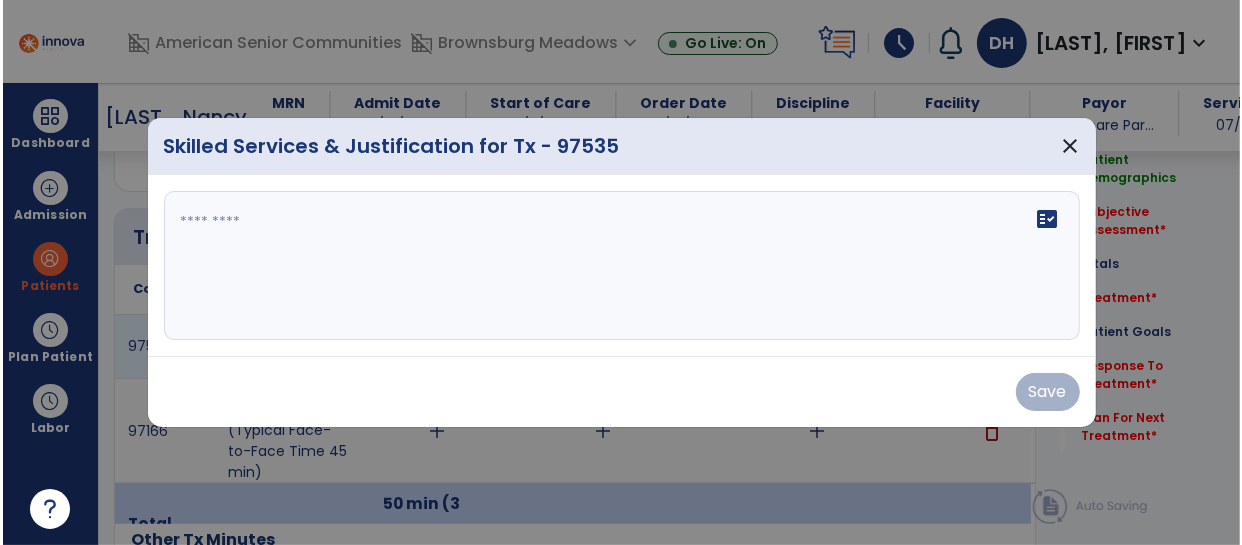 scroll, scrollTop: 1161, scrollLeft: 0, axis: vertical 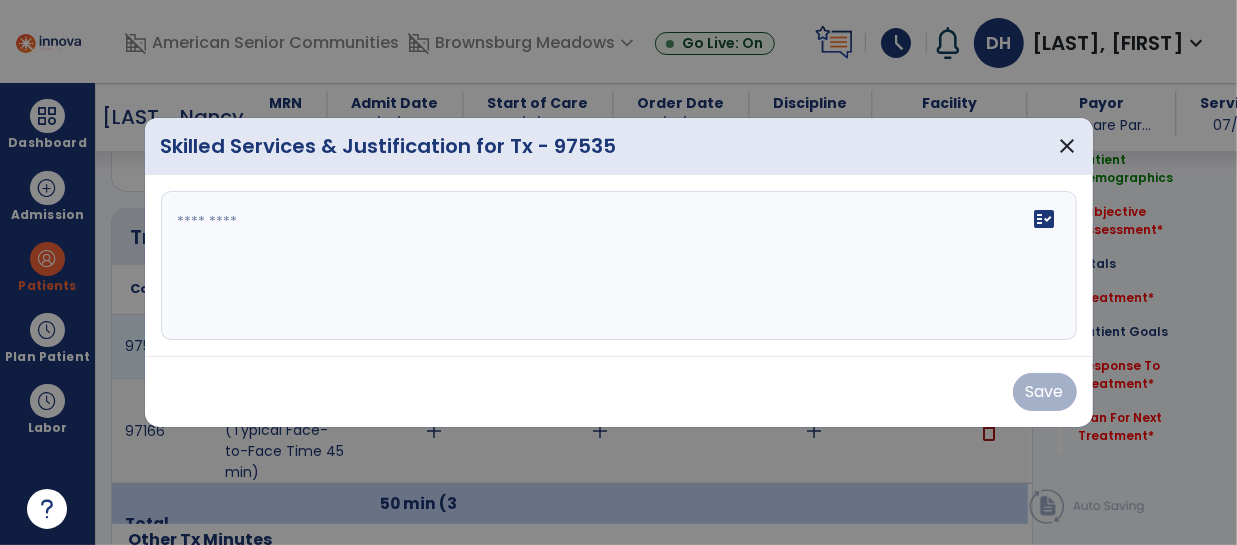 click on "fact_check" at bounding box center [619, 266] 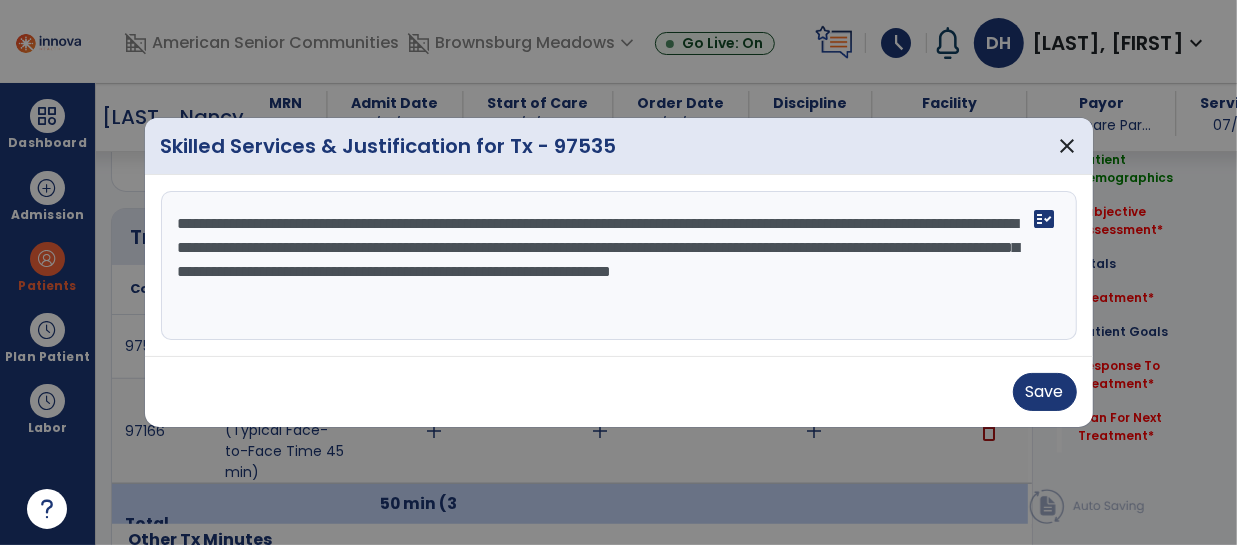 click on "**********" at bounding box center [619, 266] 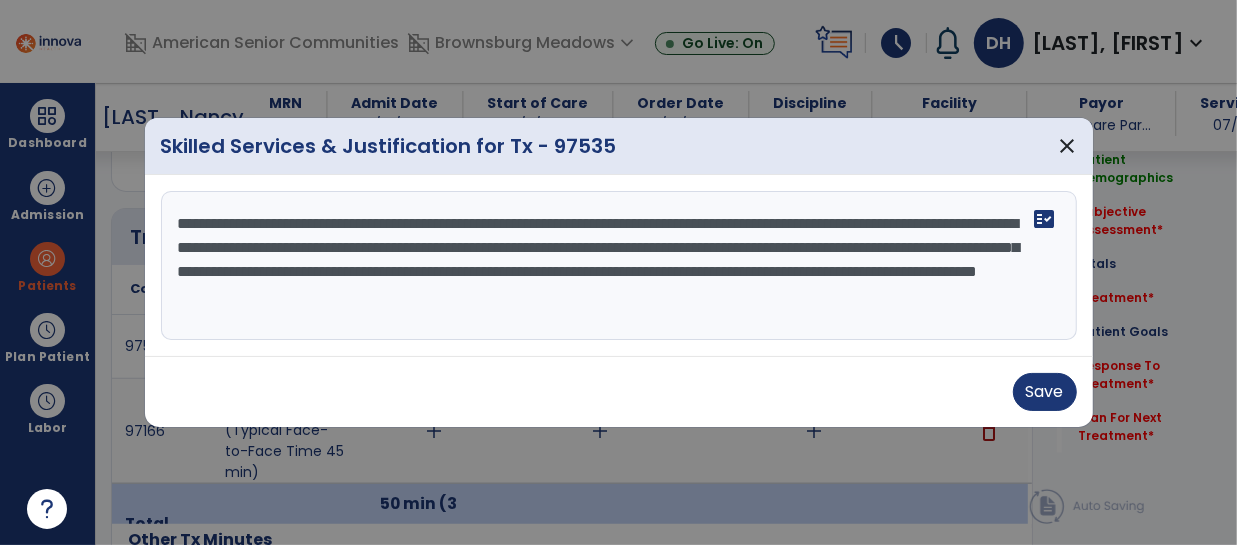click on "**********" at bounding box center (619, 266) 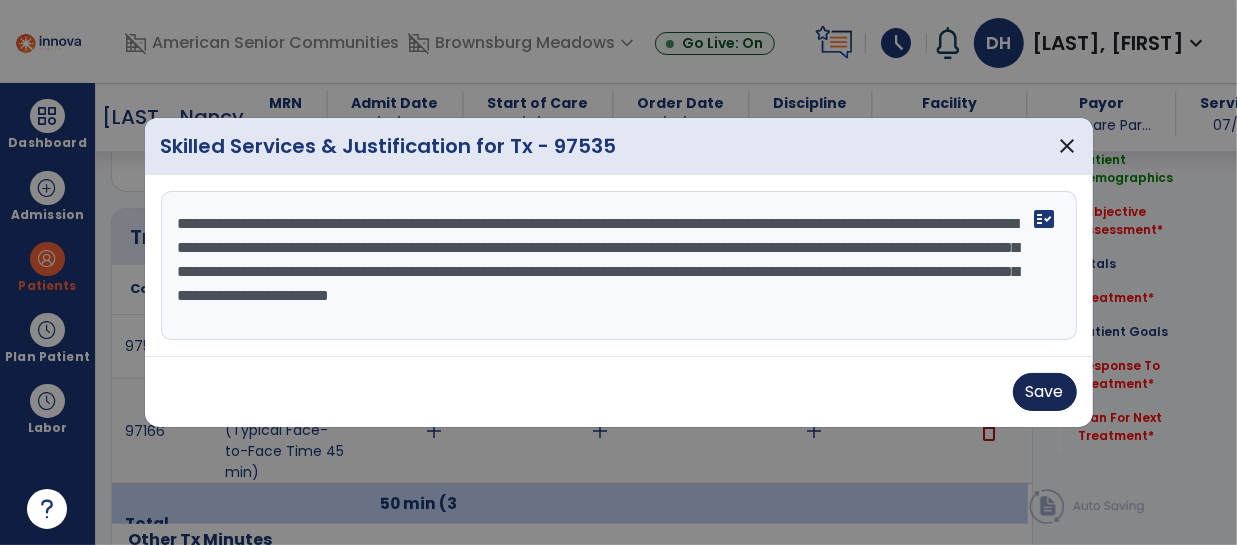 type on "**********" 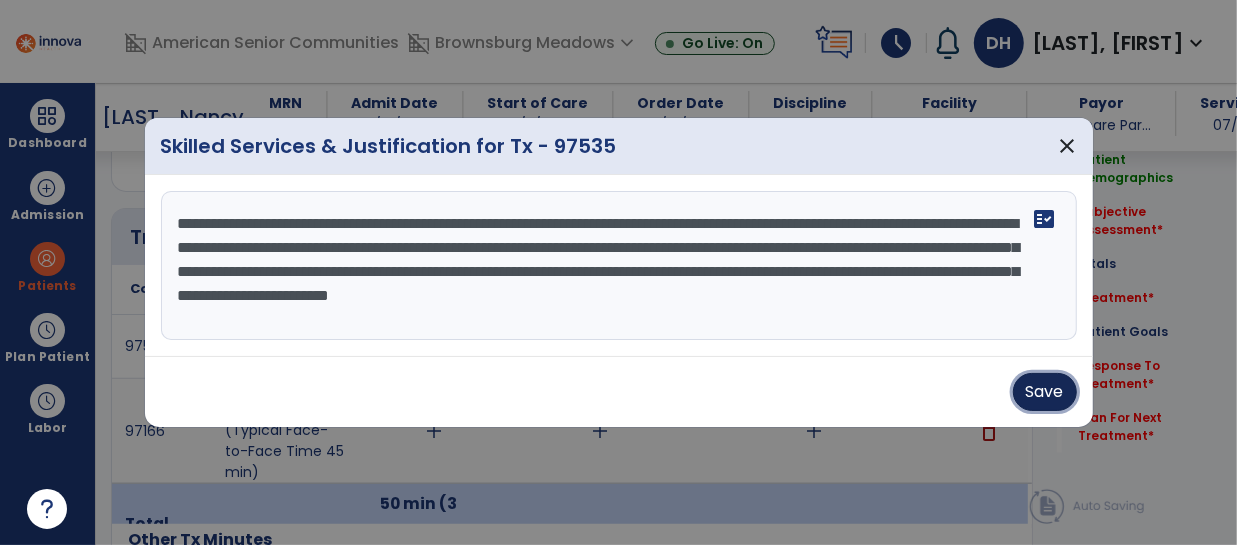 click on "Save" at bounding box center [1045, 392] 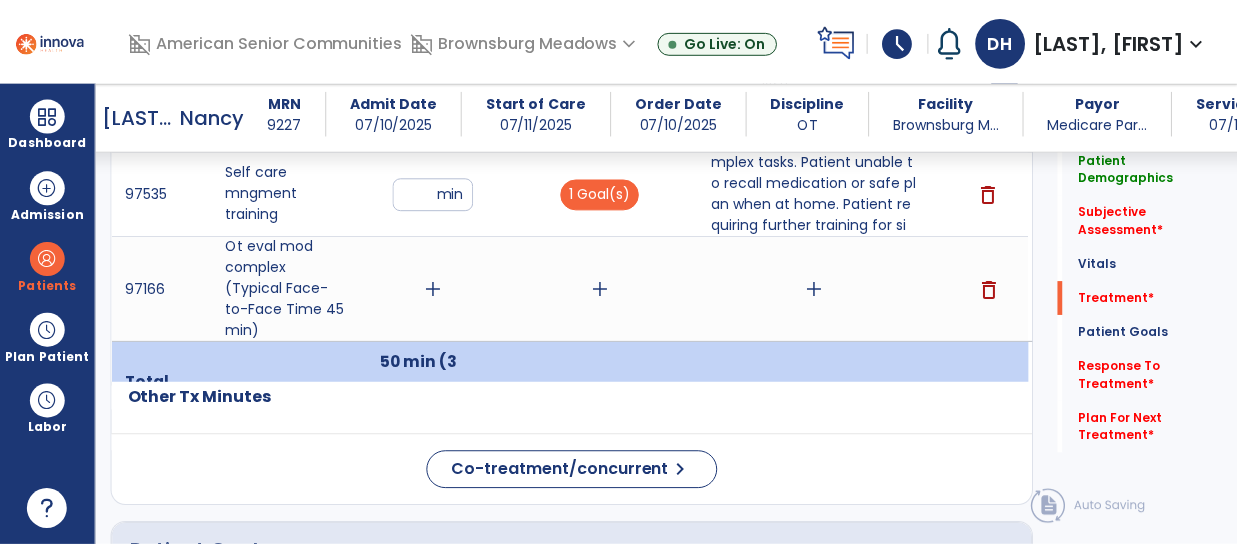 scroll, scrollTop: 1327, scrollLeft: 0, axis: vertical 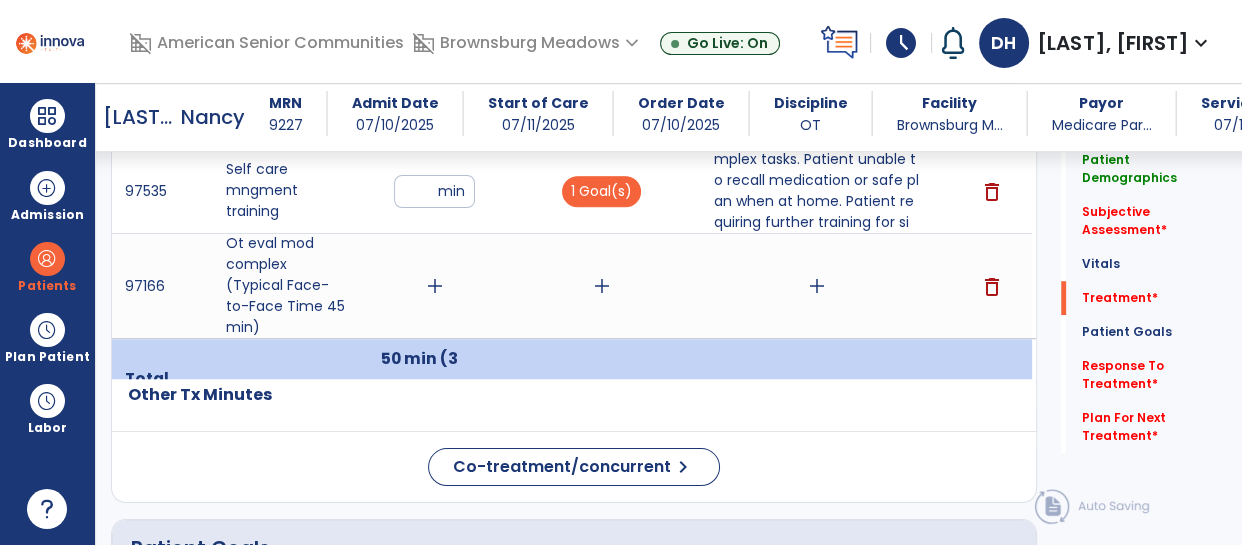 click on "add" at bounding box center (435, 286) 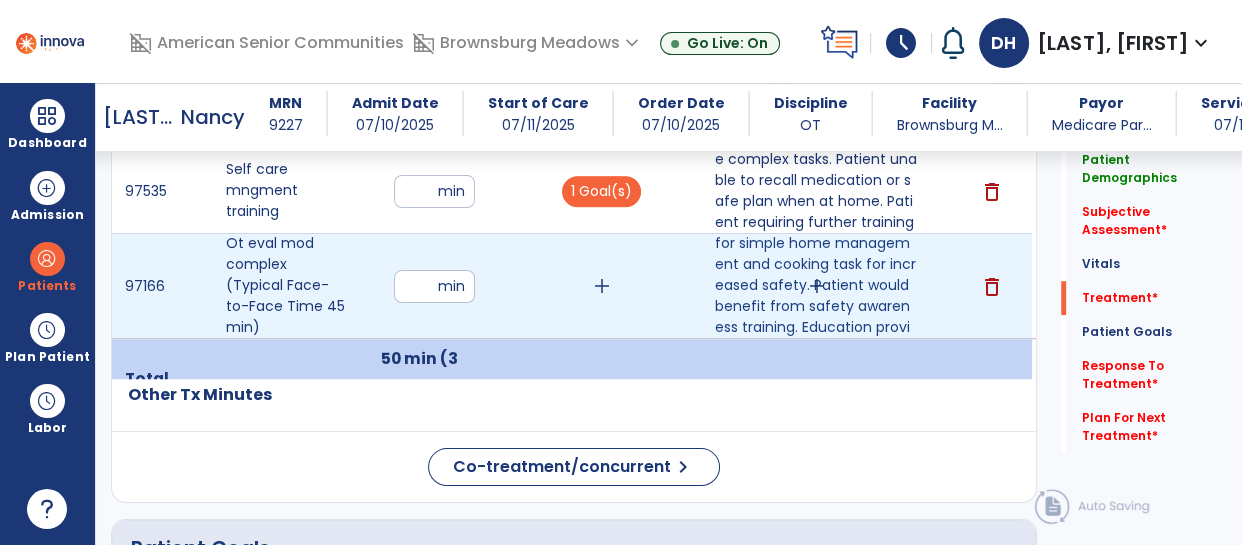 type on "**" 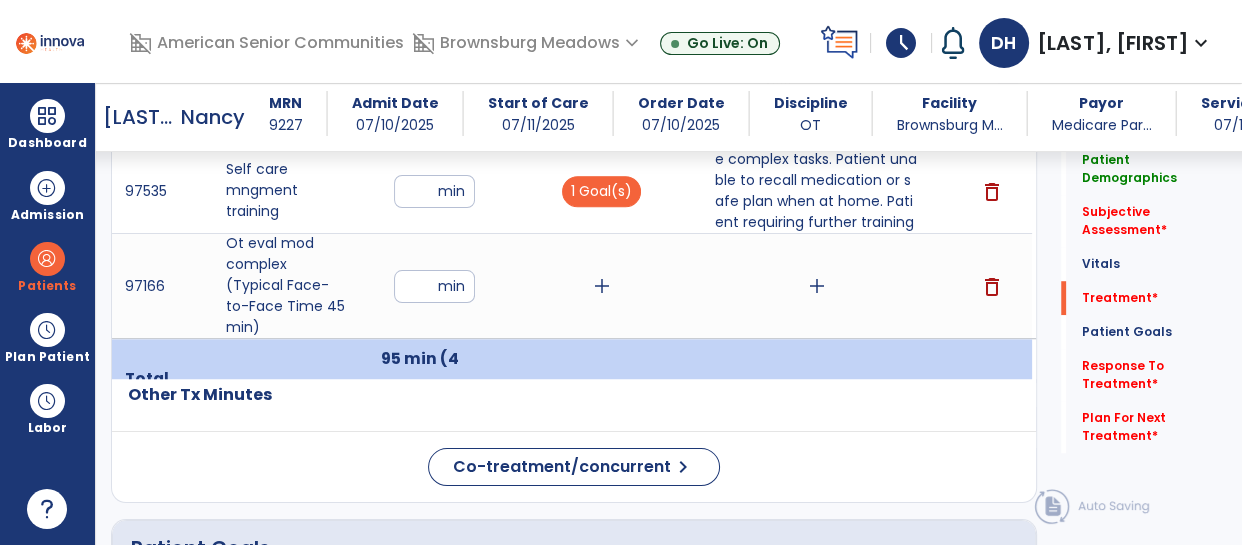 click on "**" at bounding box center (434, 191) 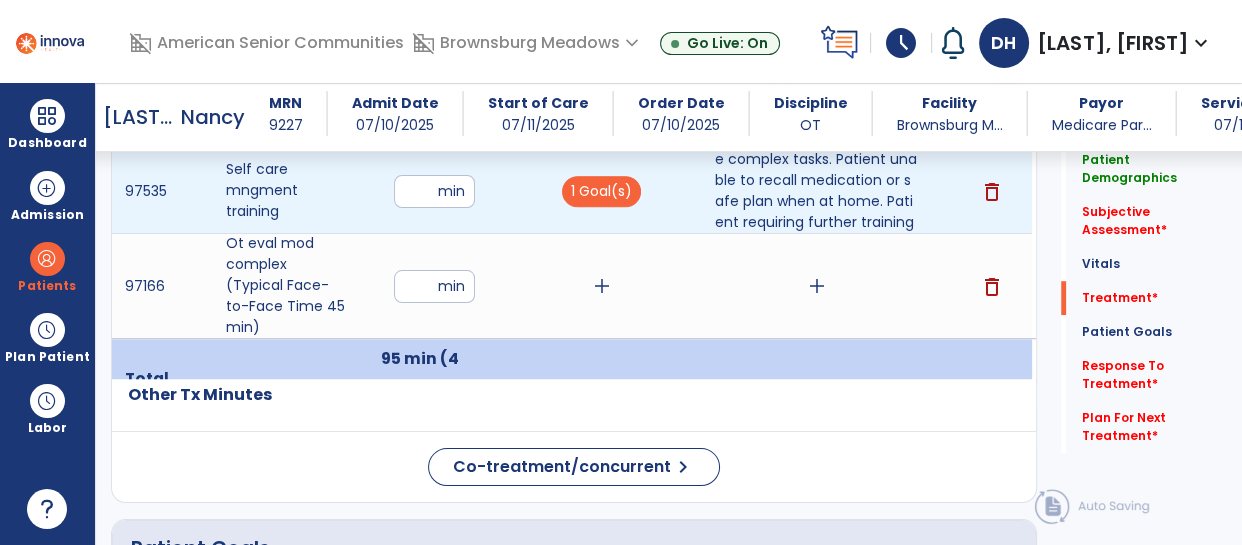 type on "**" 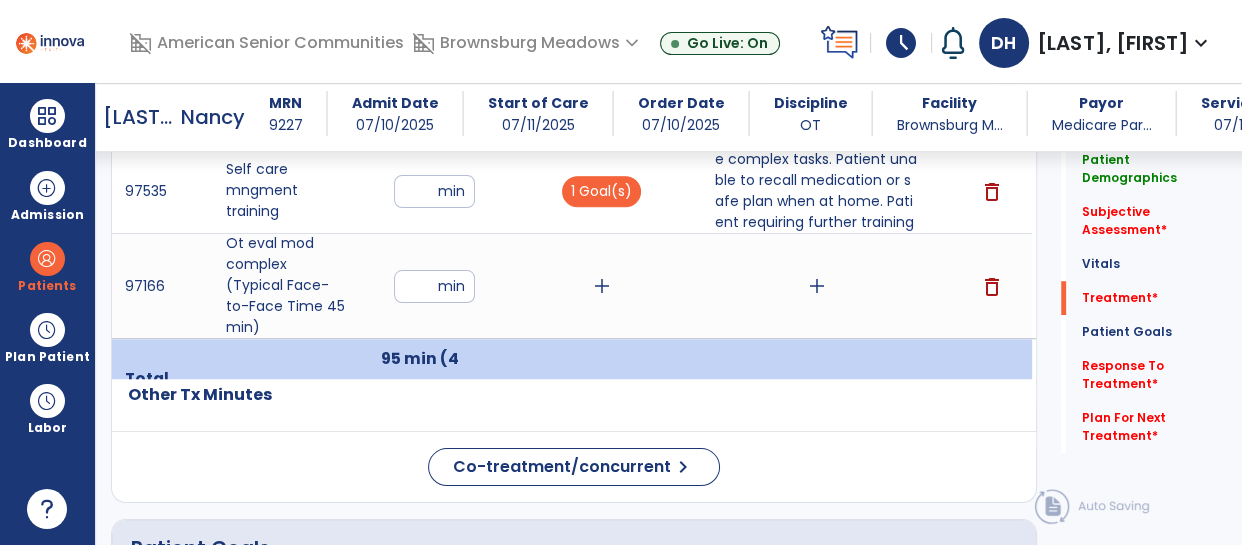 click on "**" at bounding box center (434, 191) 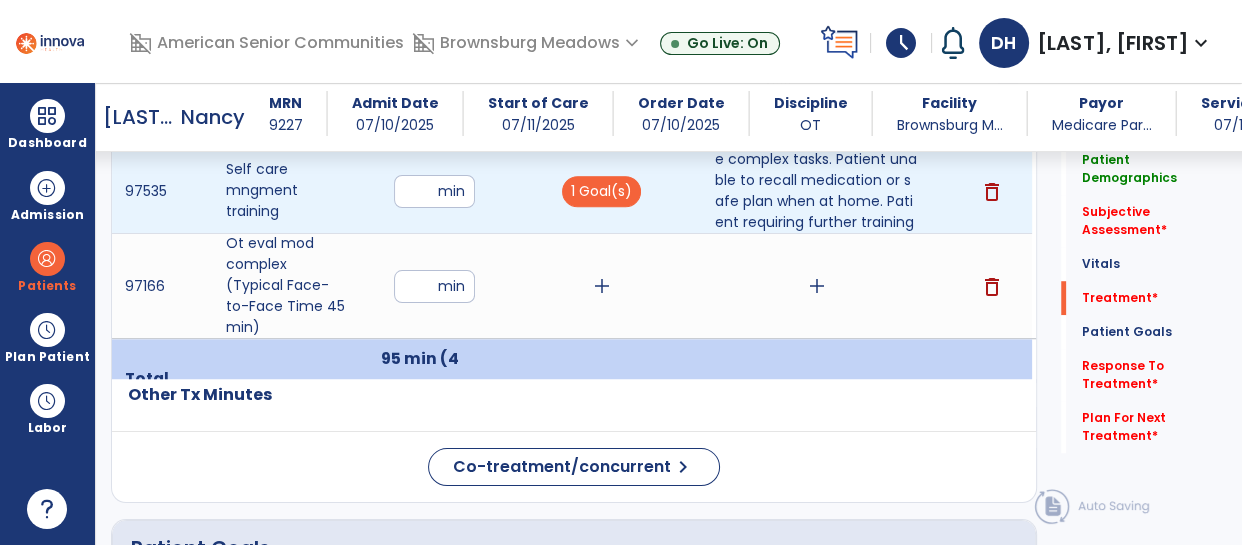 type on "**" 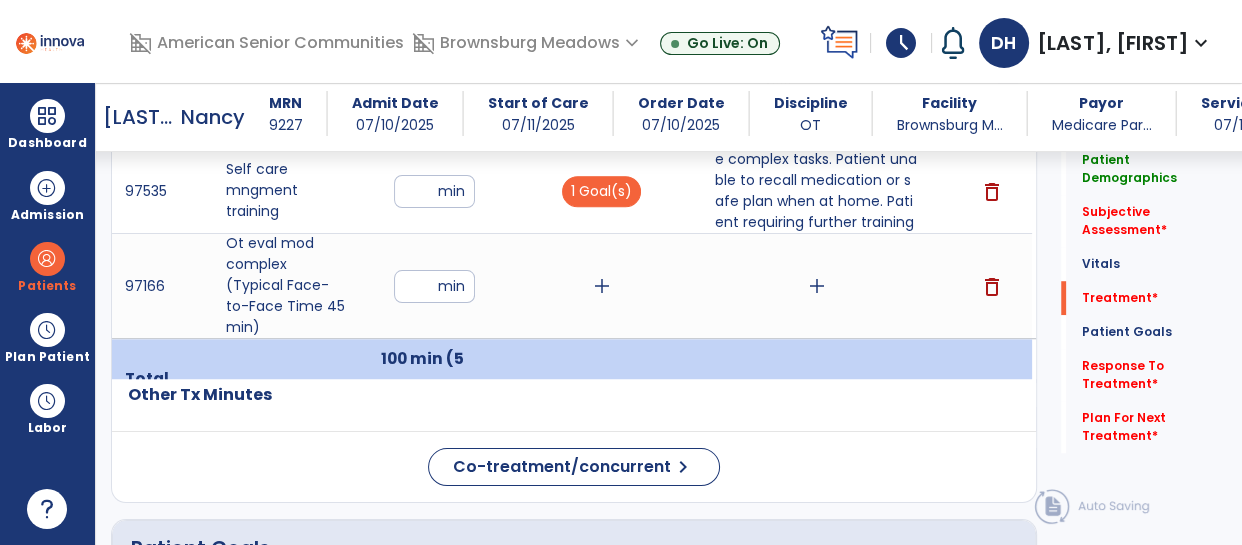 click on "add" at bounding box center [602, 286] 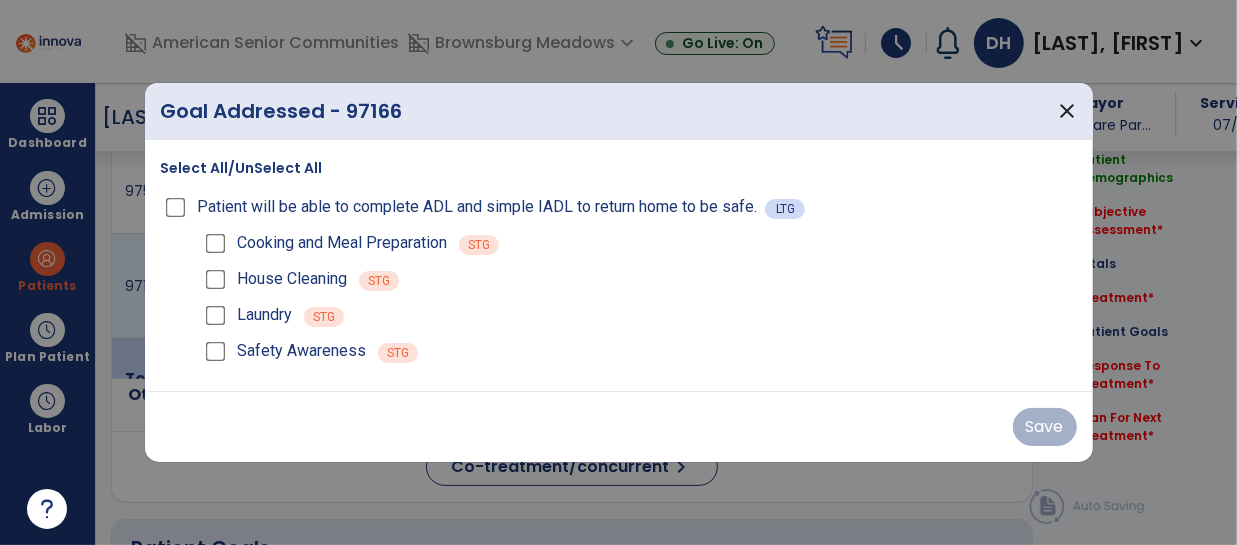 scroll, scrollTop: 1327, scrollLeft: 0, axis: vertical 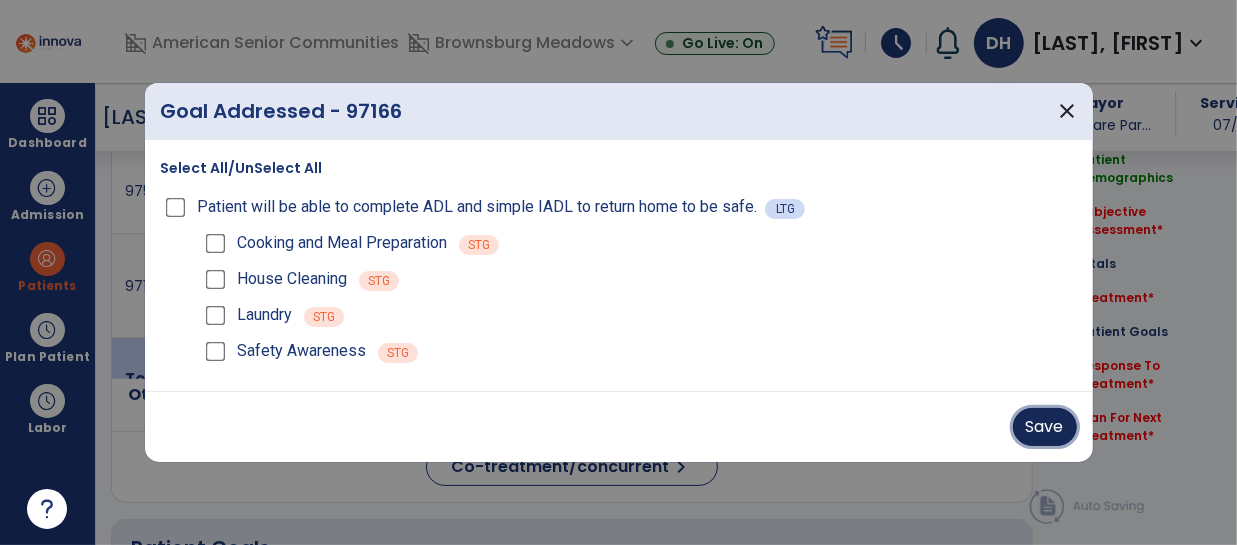 click on "Save" at bounding box center (1045, 427) 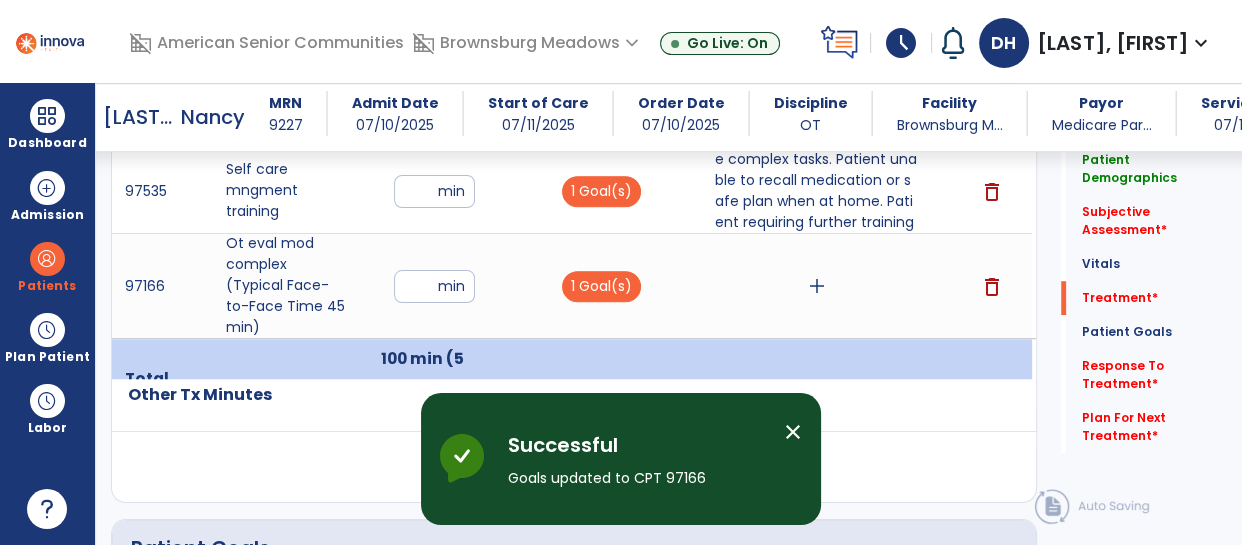 click on "add" at bounding box center (817, 286) 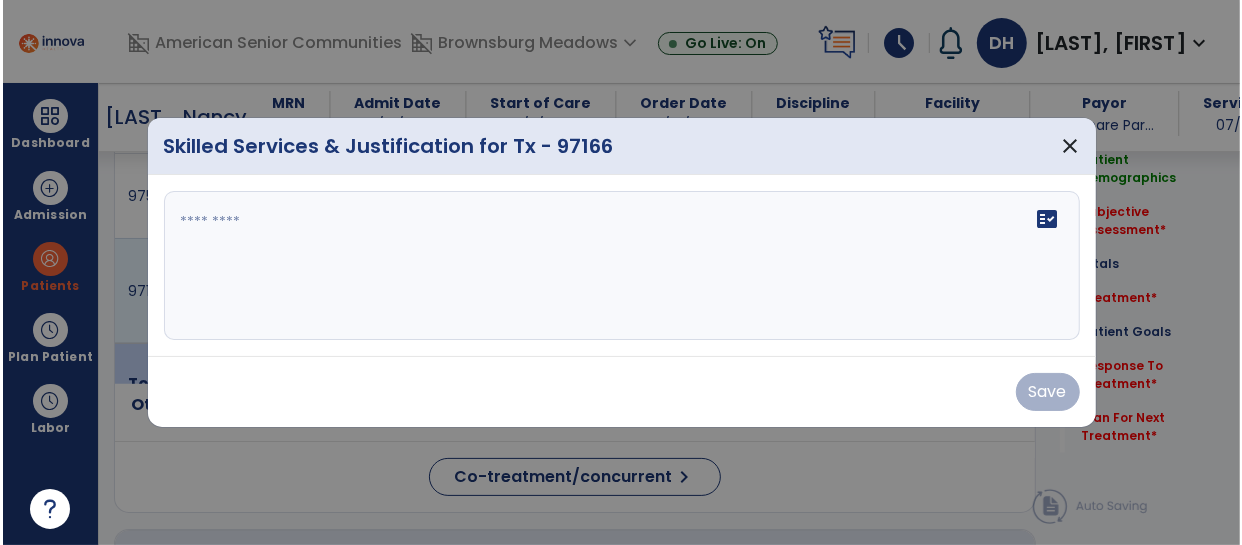 scroll, scrollTop: 1327, scrollLeft: 0, axis: vertical 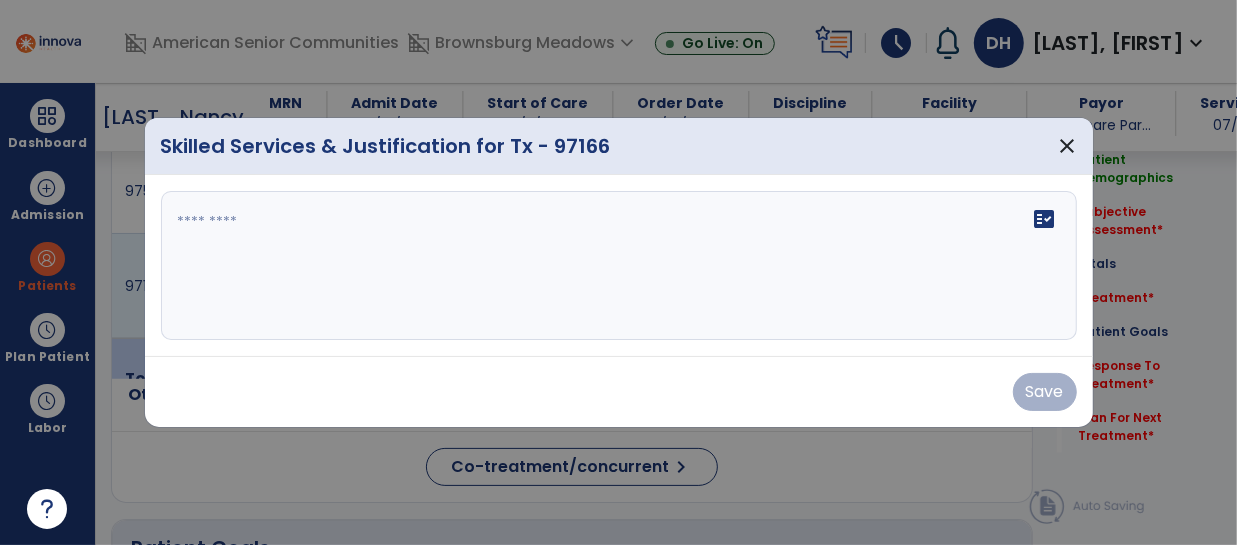 click at bounding box center [619, 266] 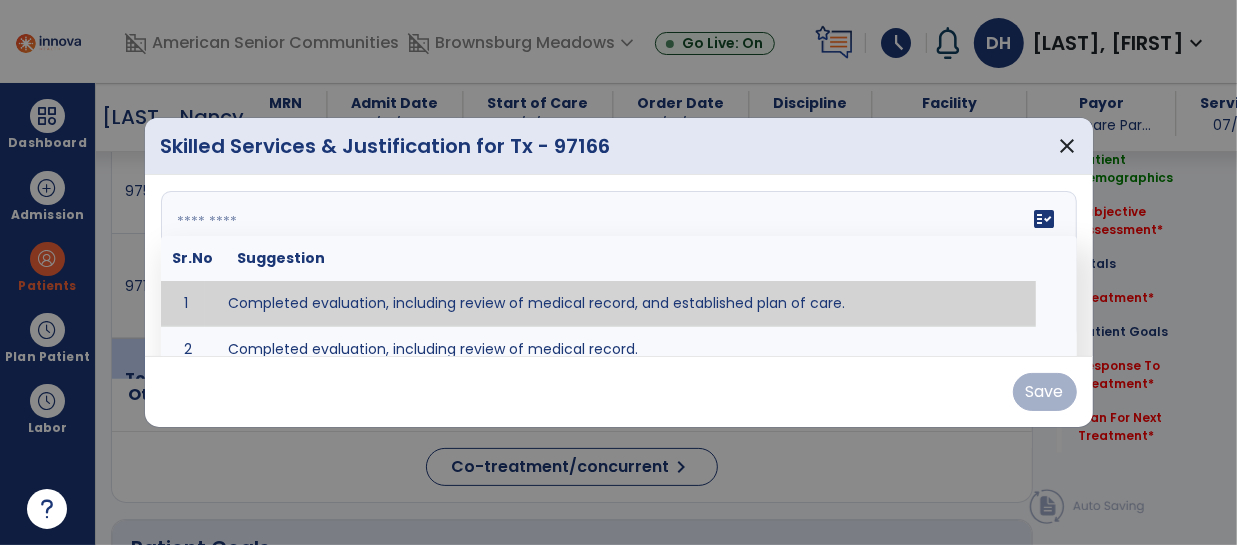 type on "**********" 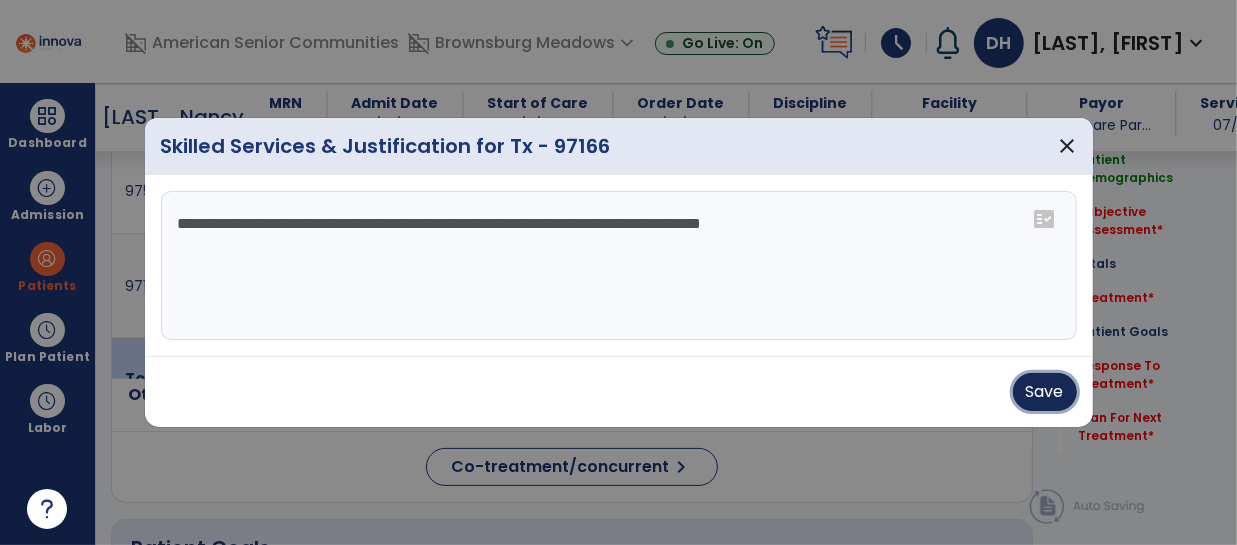 click on "Save" at bounding box center (1045, 392) 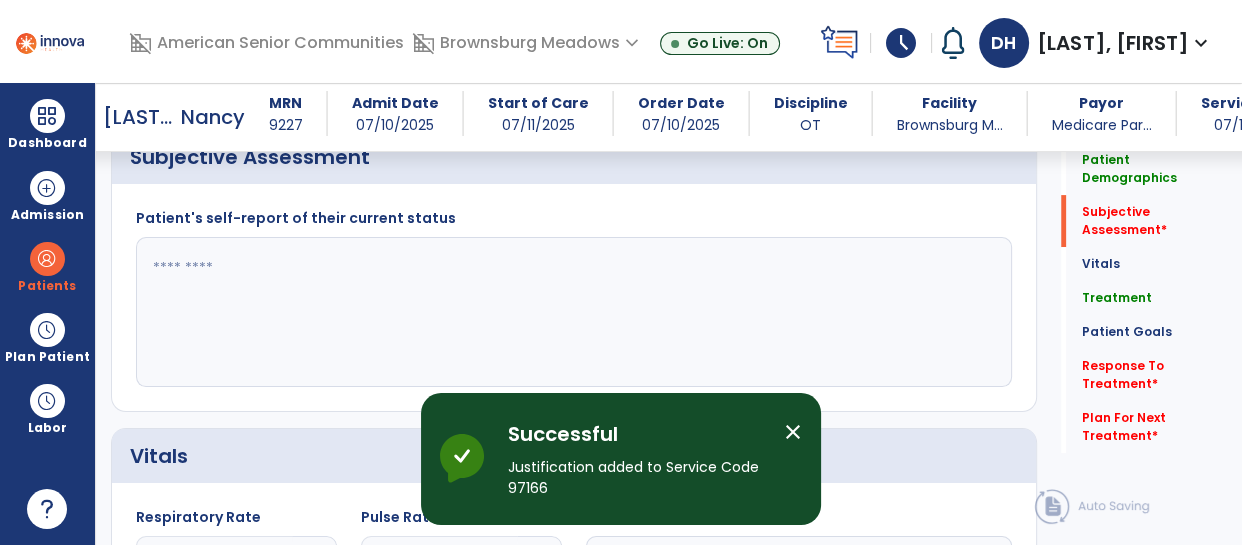 scroll, scrollTop: 520, scrollLeft: 0, axis: vertical 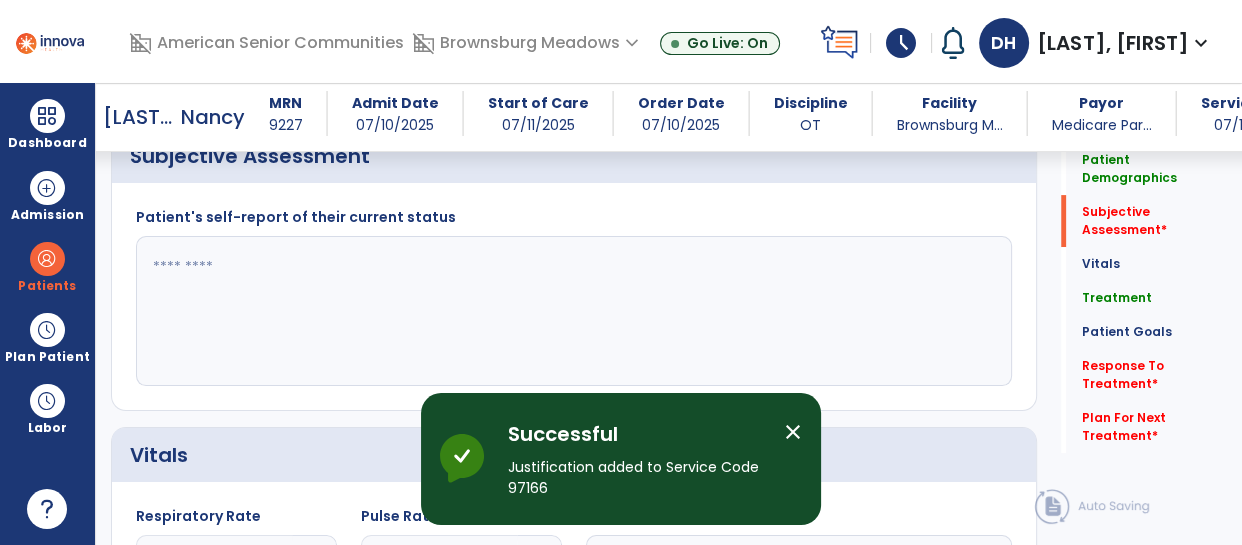 click 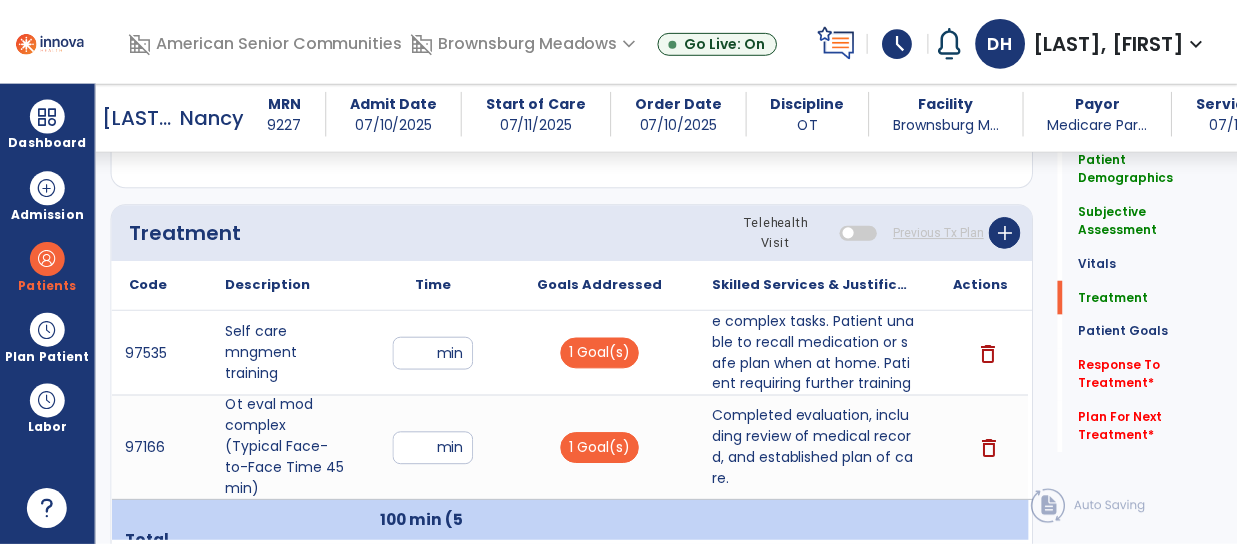 scroll, scrollTop: 1167, scrollLeft: 0, axis: vertical 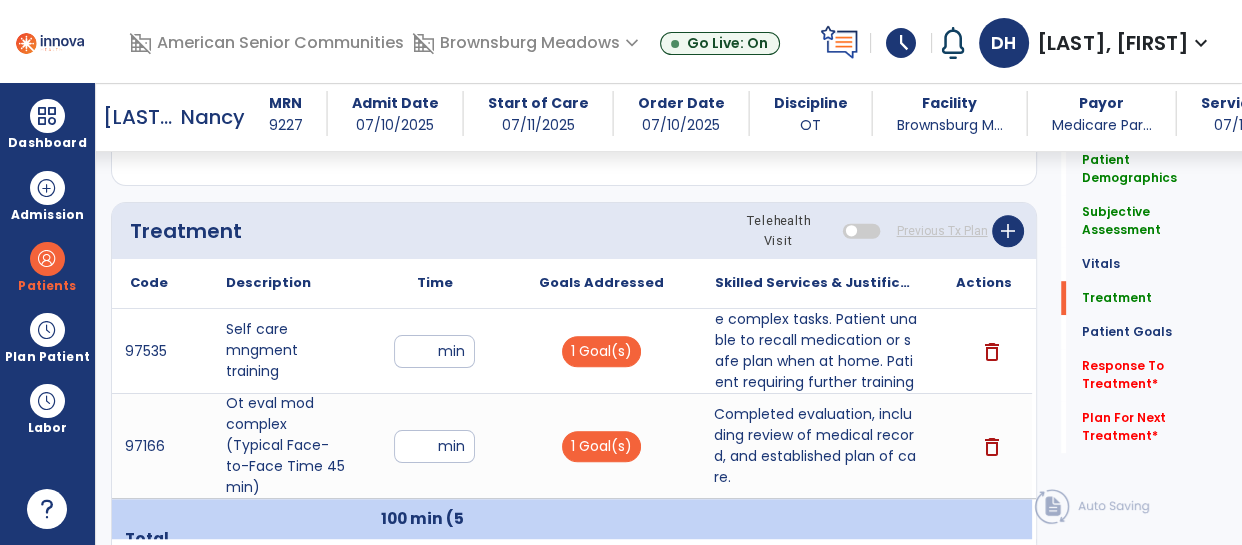 type on "**********" 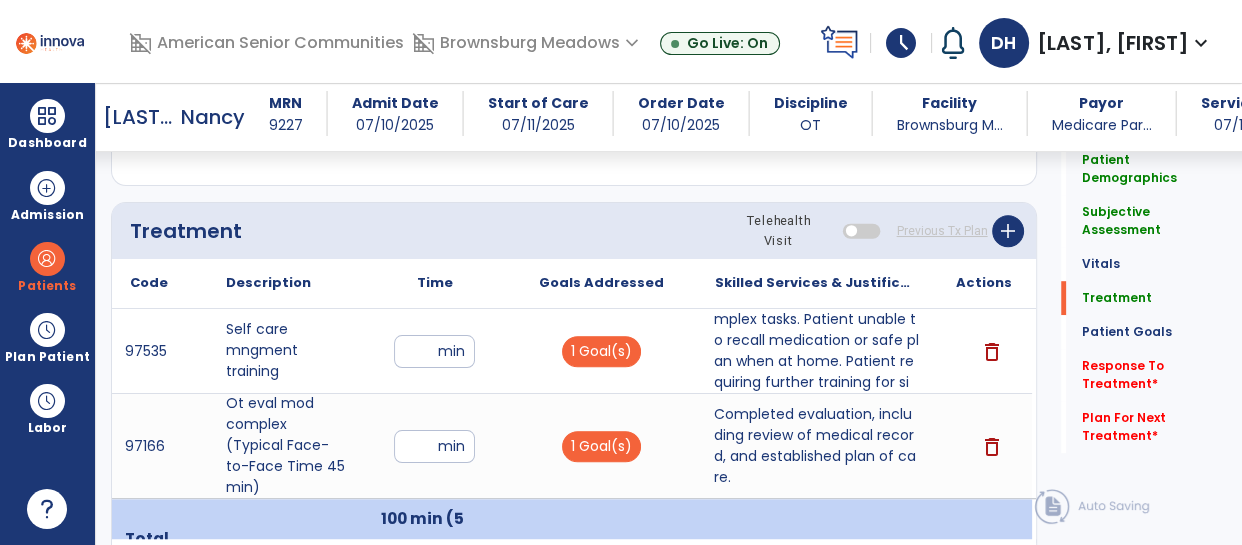 click on "Patient was SBA during all functional mobility and self care tasks. She was able to demonstrate dres..." at bounding box center [816, 351] 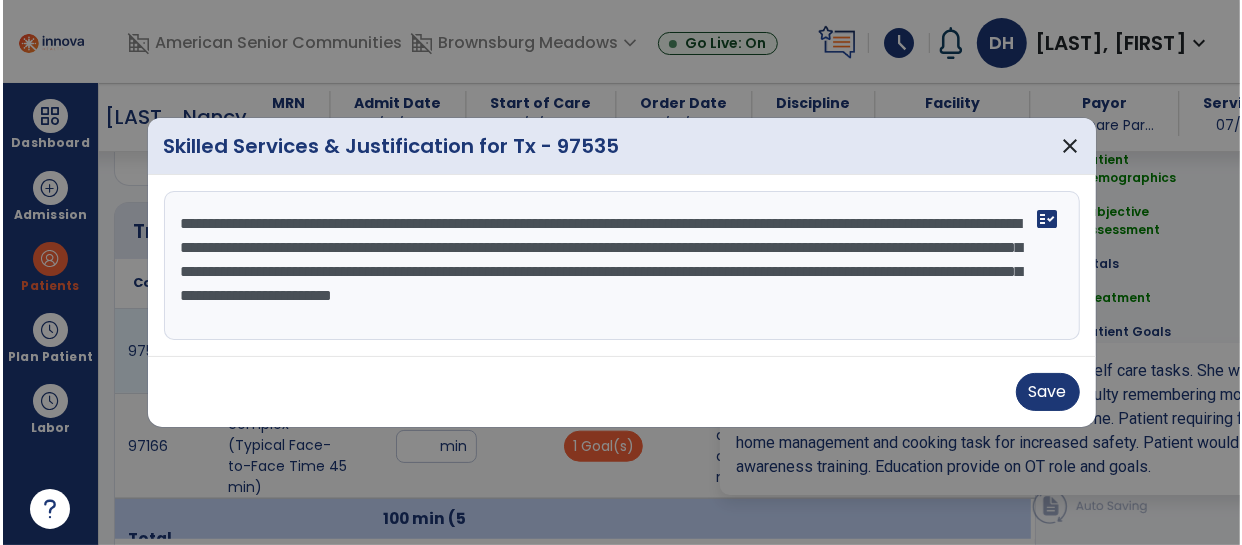 scroll, scrollTop: 1167, scrollLeft: 0, axis: vertical 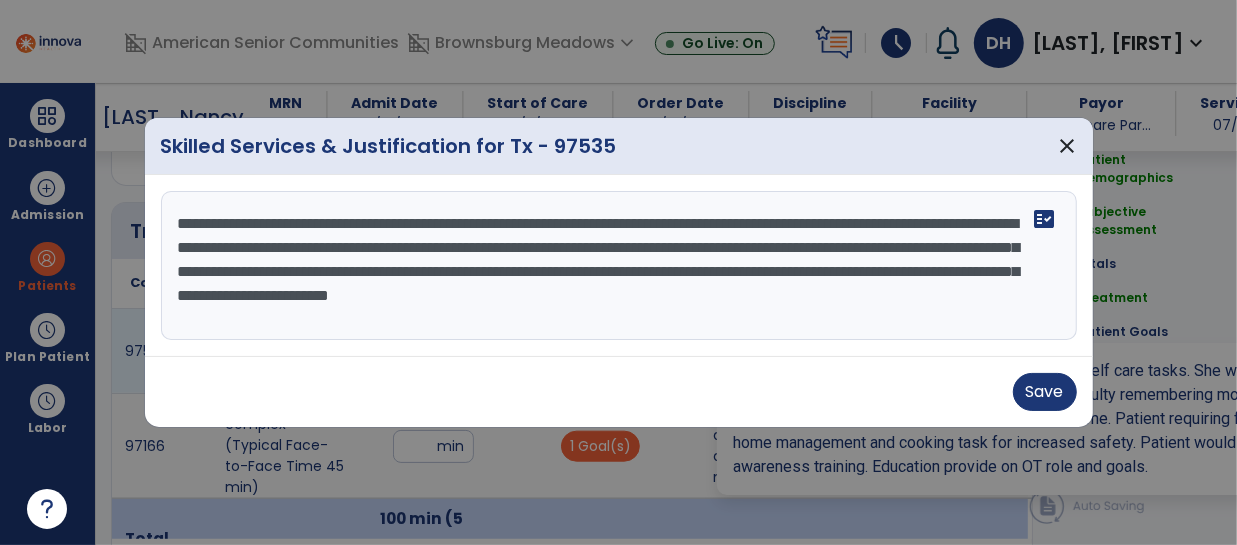 click on "**********" at bounding box center (619, 266) 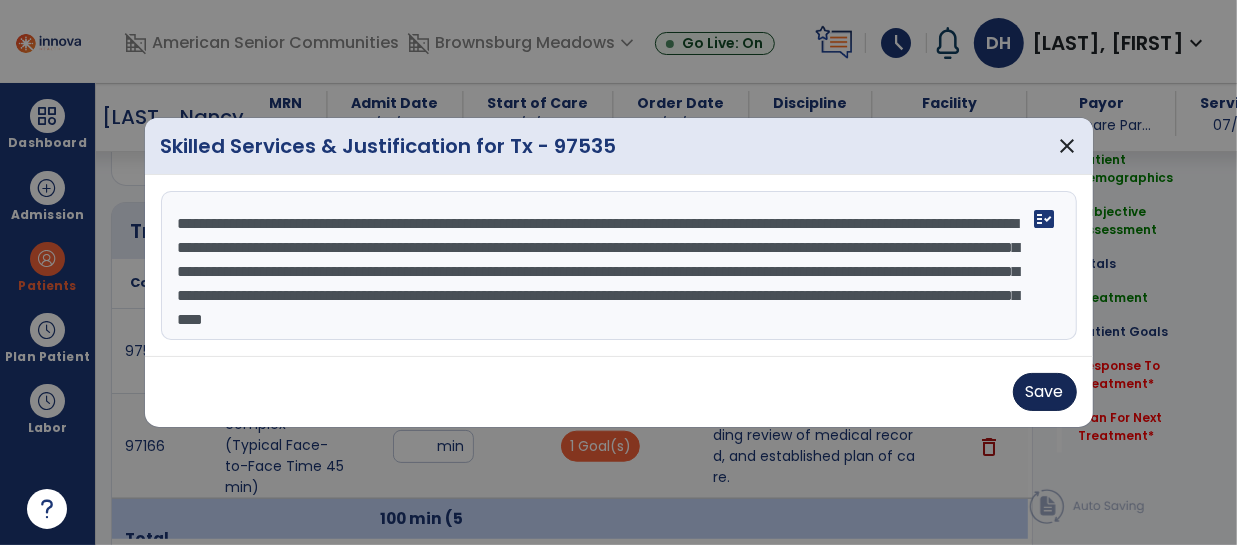 type on "**********" 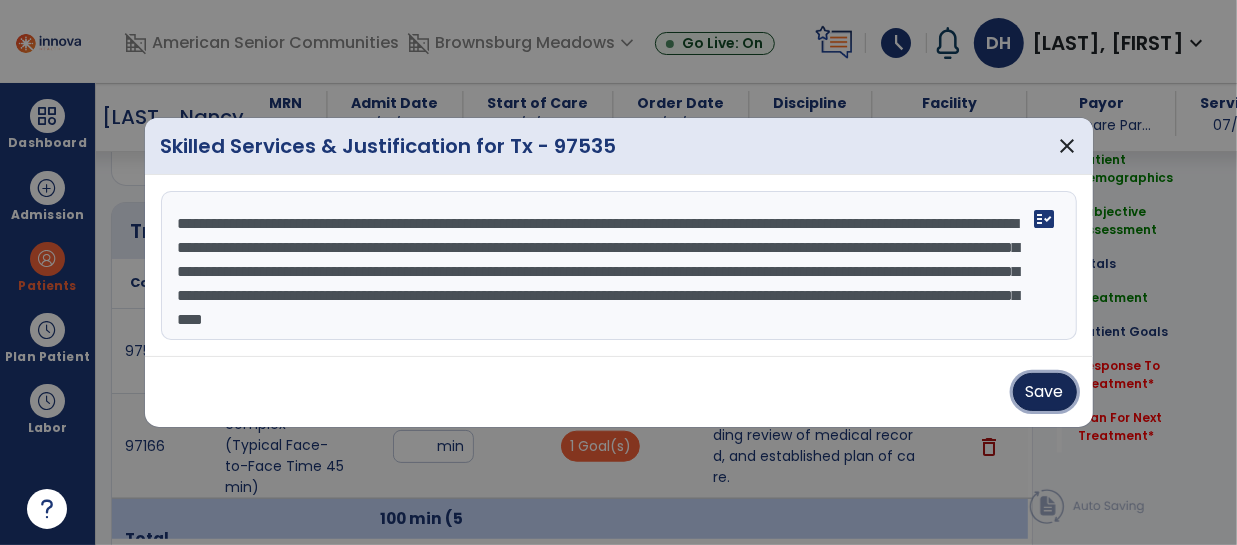 click on "Save" at bounding box center (1045, 392) 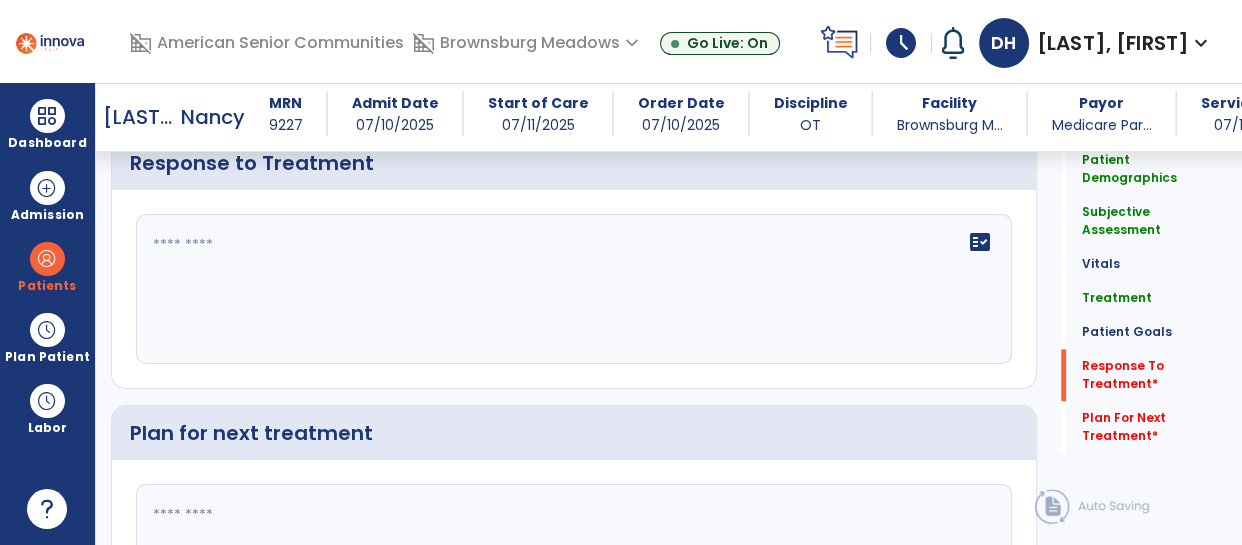 scroll, scrollTop: 2541, scrollLeft: 0, axis: vertical 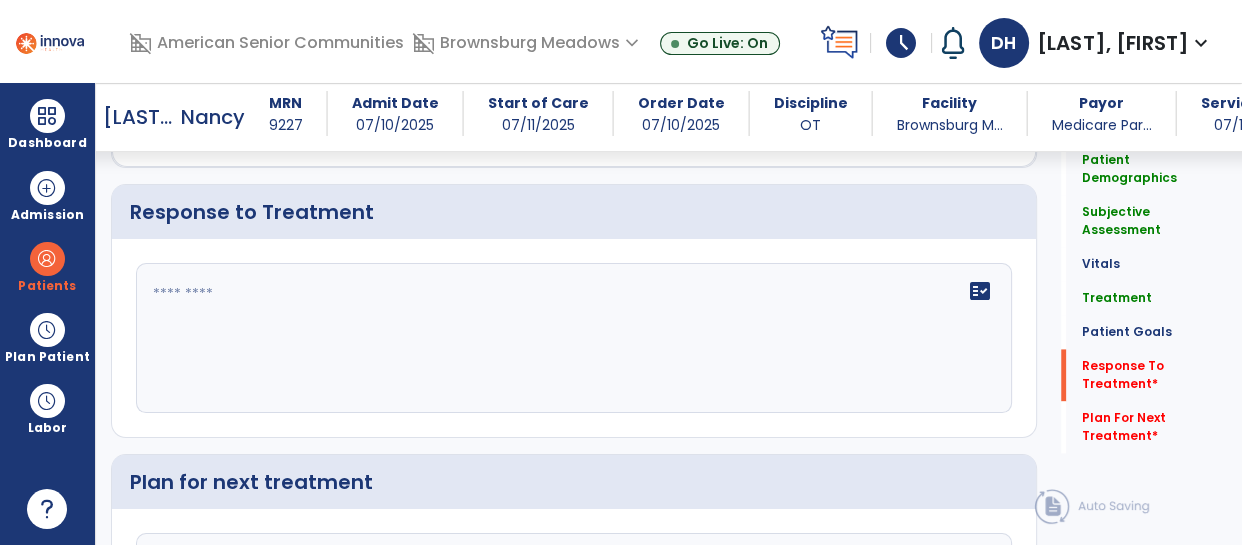 click on "fact_check" 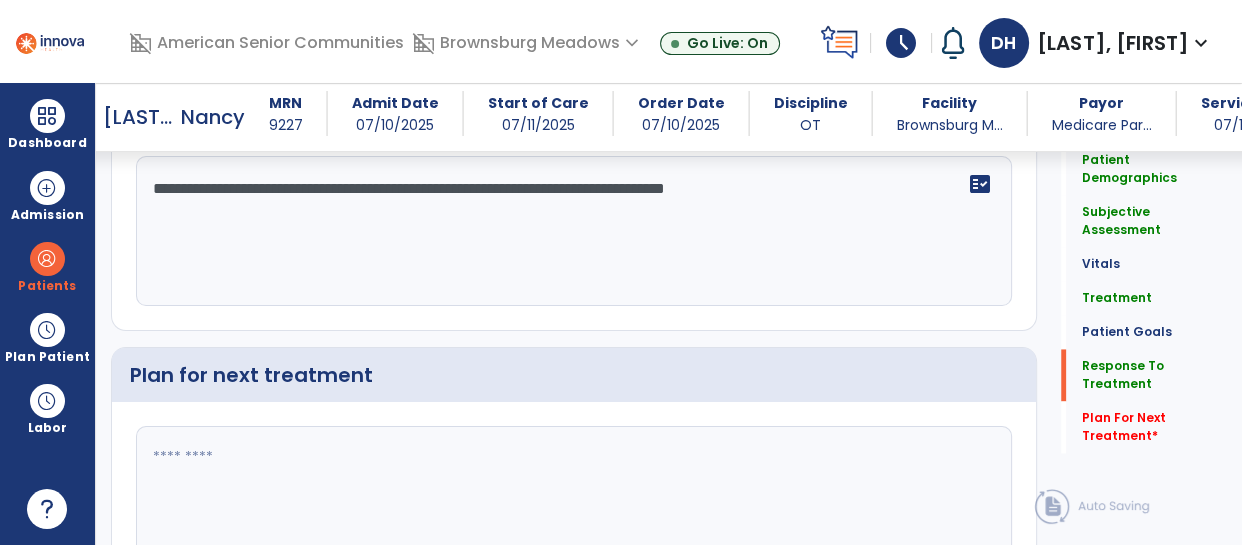 scroll, scrollTop: 2692, scrollLeft: 0, axis: vertical 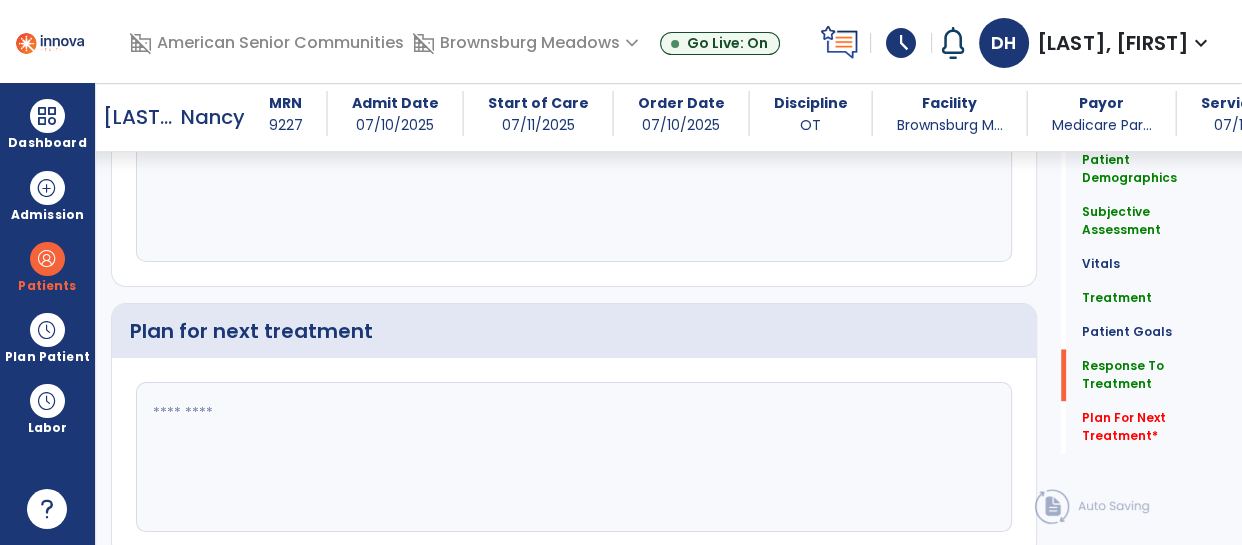 type on "**********" 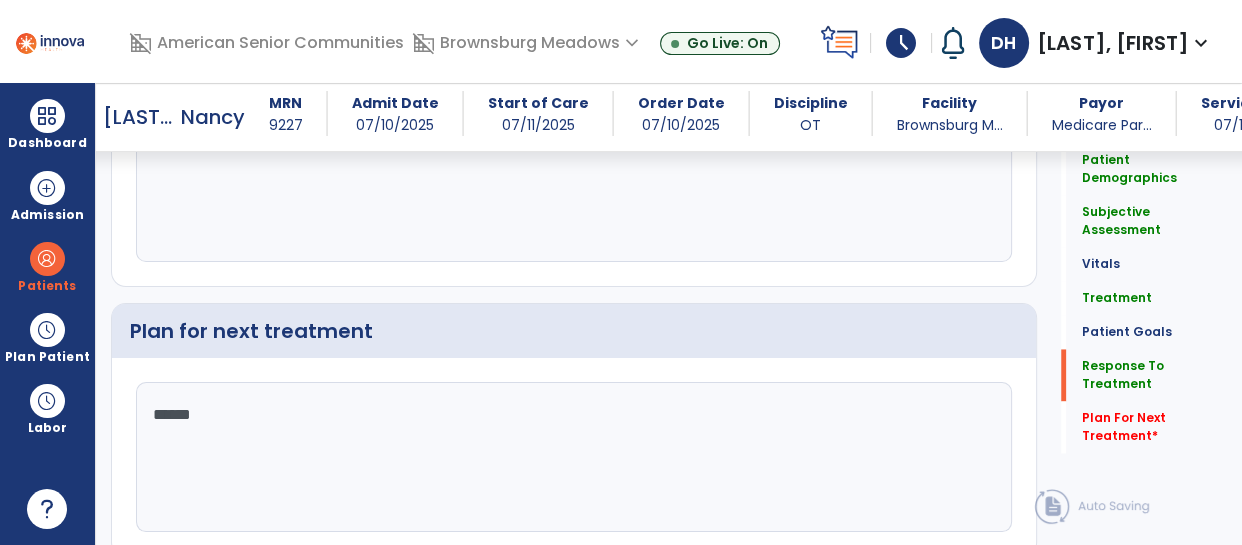 type on "*******" 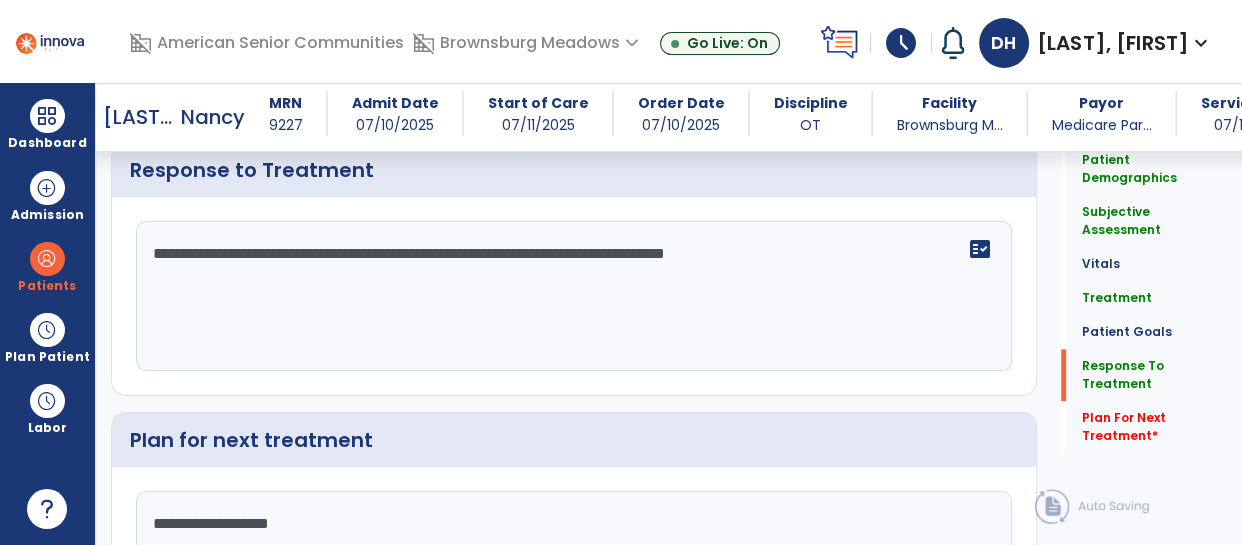 scroll, scrollTop: 2692, scrollLeft: 0, axis: vertical 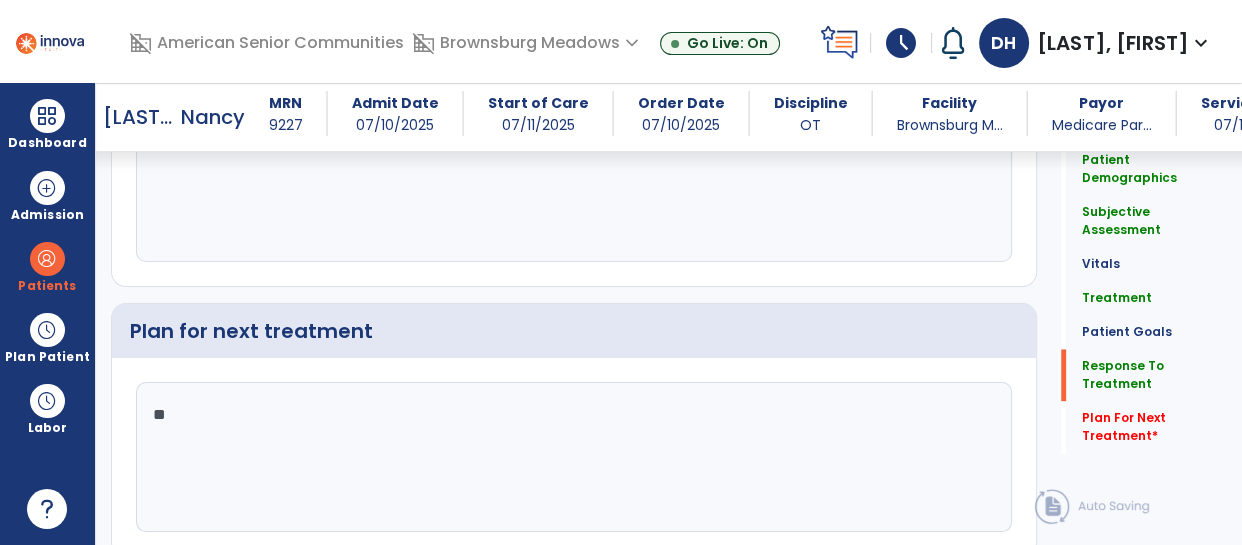 type on "*" 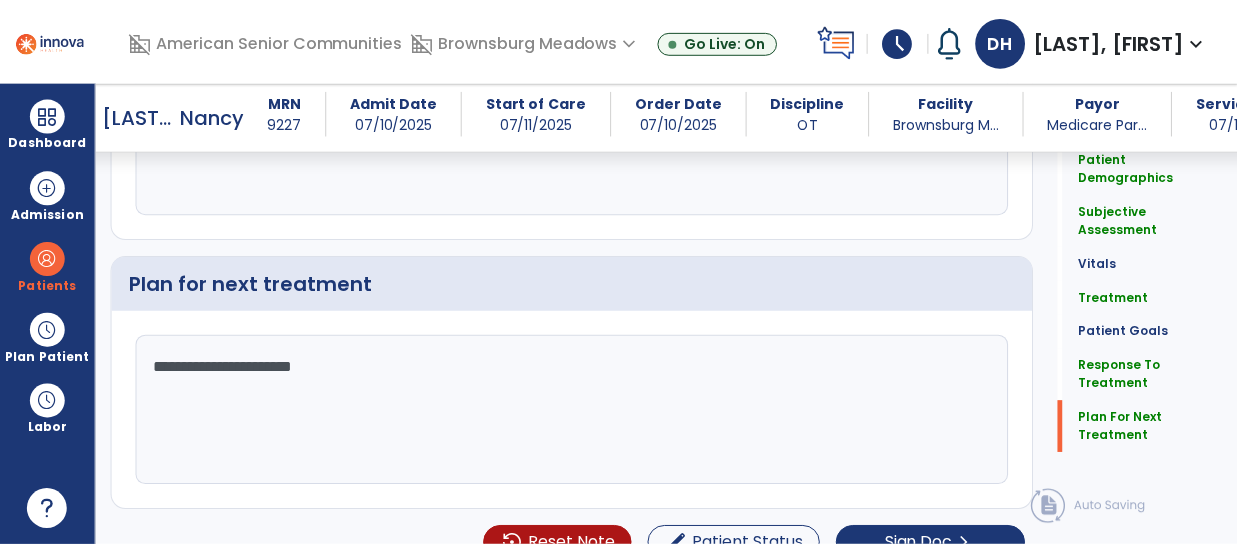scroll, scrollTop: 2766, scrollLeft: 0, axis: vertical 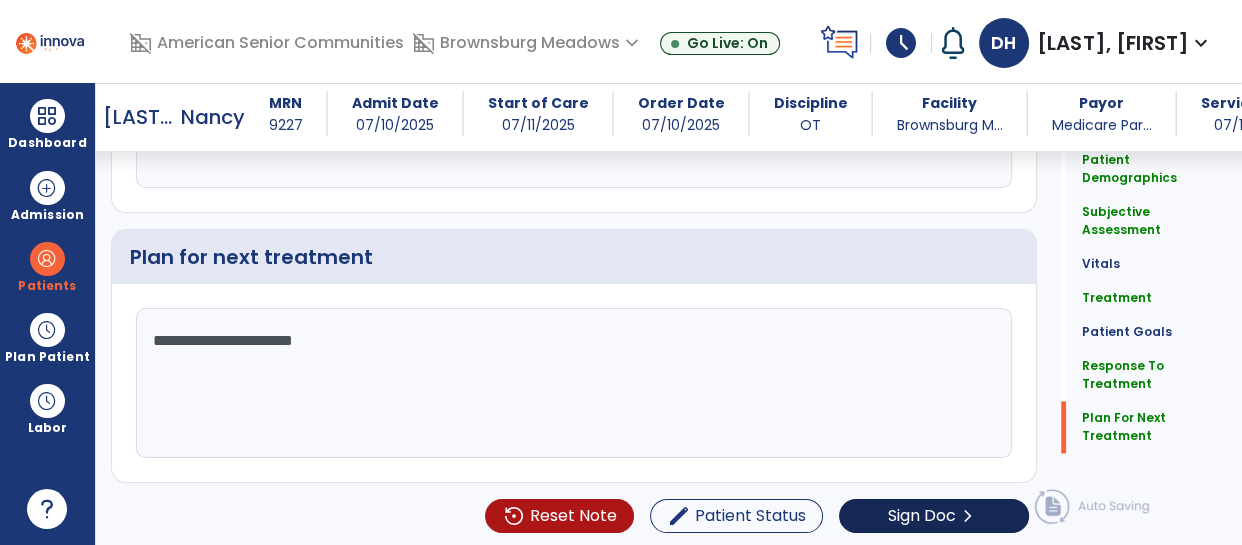 type on "**********" 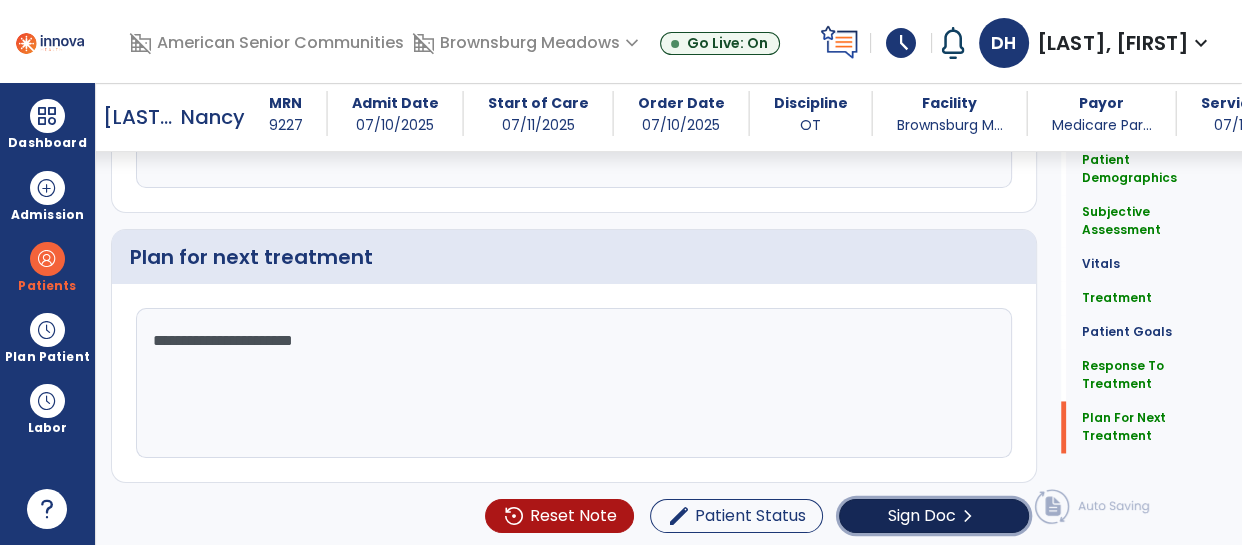 click on "Sign Doc" 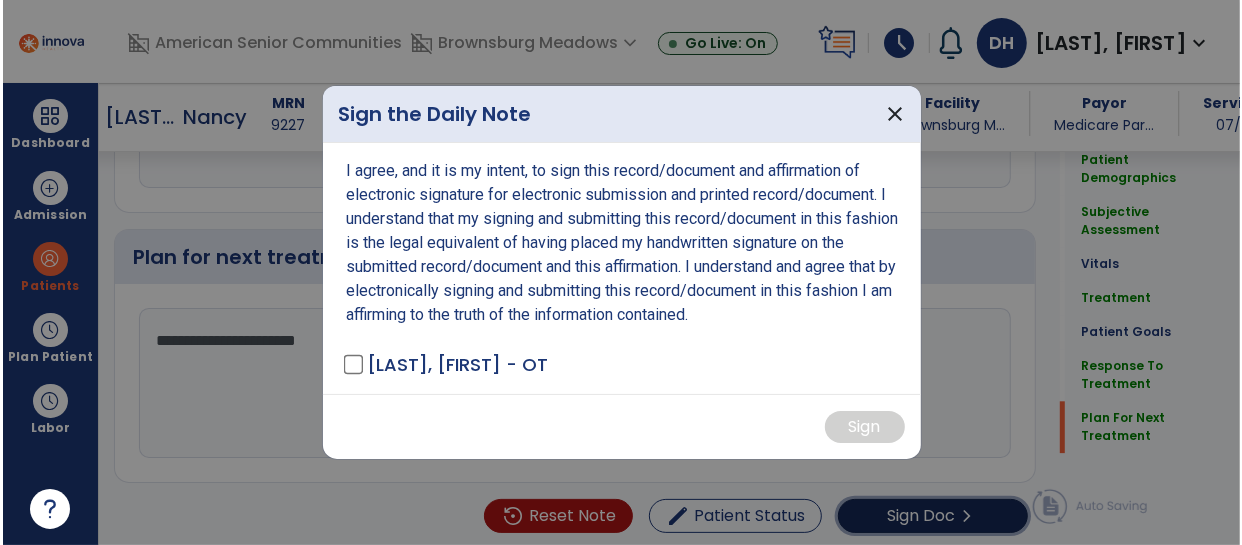 scroll, scrollTop: 2766, scrollLeft: 0, axis: vertical 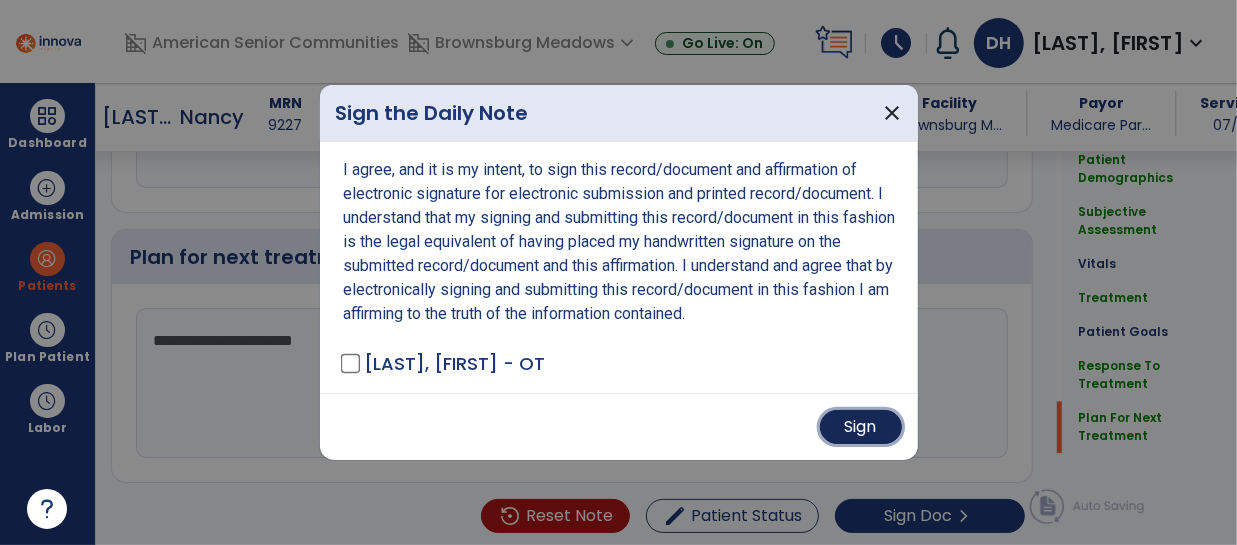 click on "Sign" at bounding box center [861, 427] 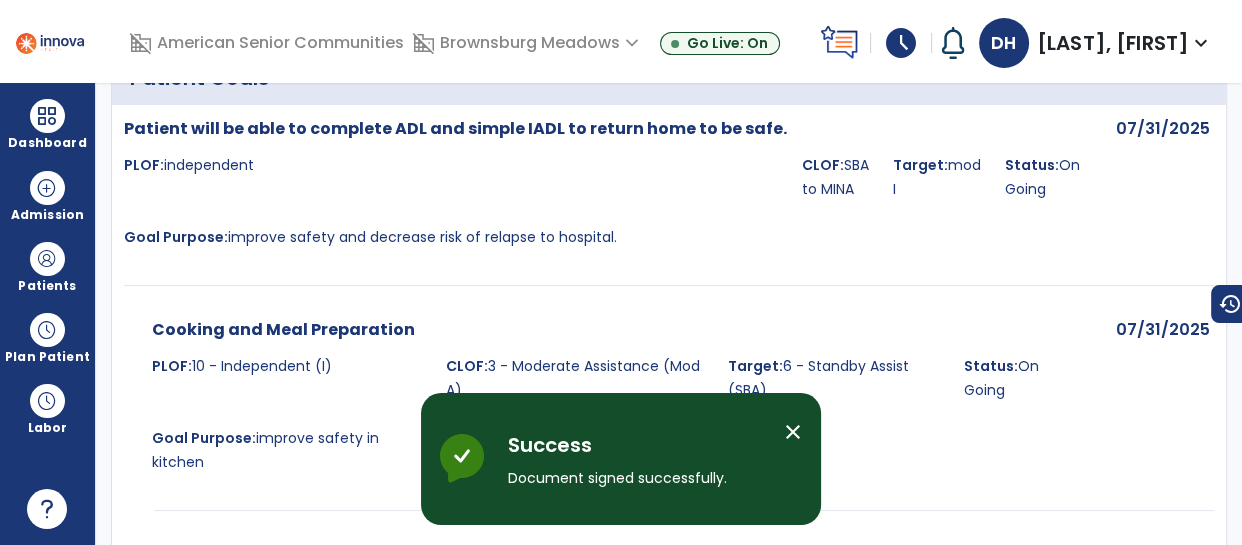 scroll, scrollTop: 0, scrollLeft: 0, axis: both 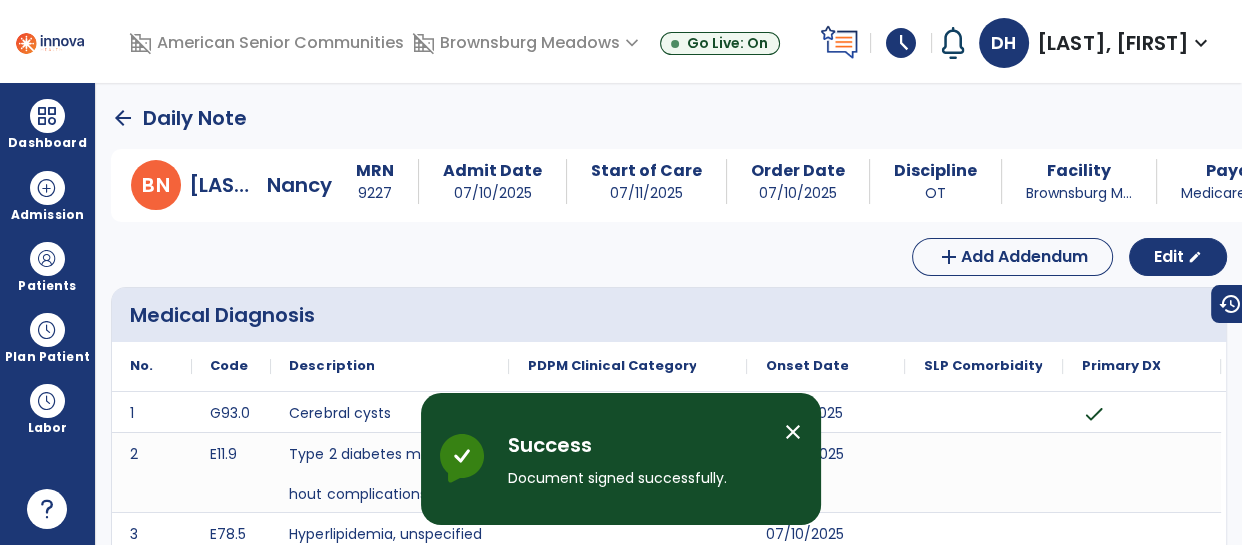 click on "arrow_back" 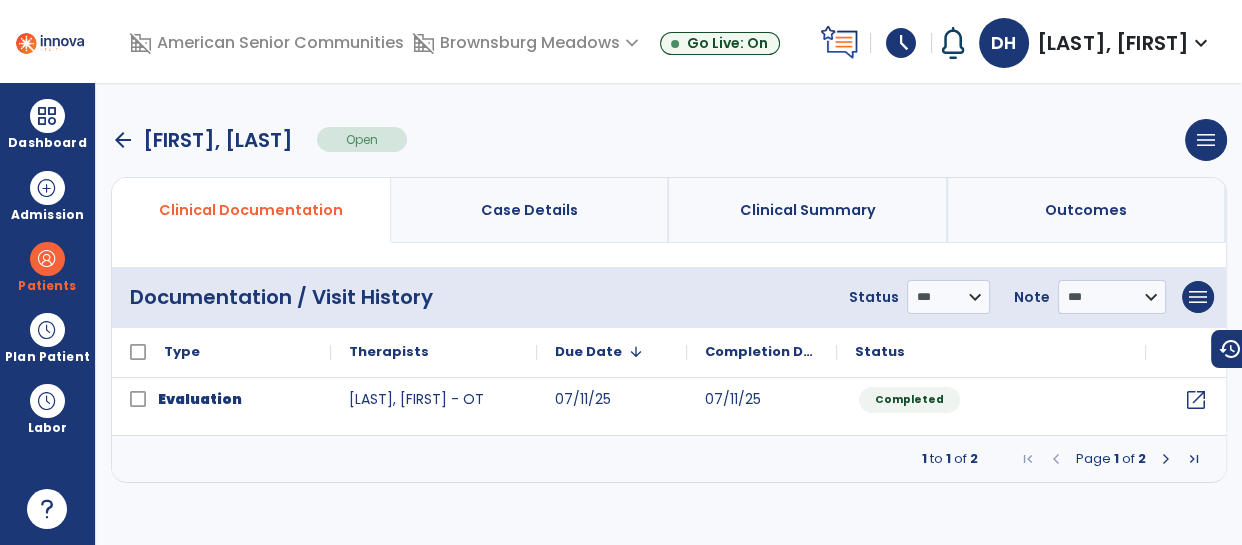 click on "arrow_back" at bounding box center [123, 140] 